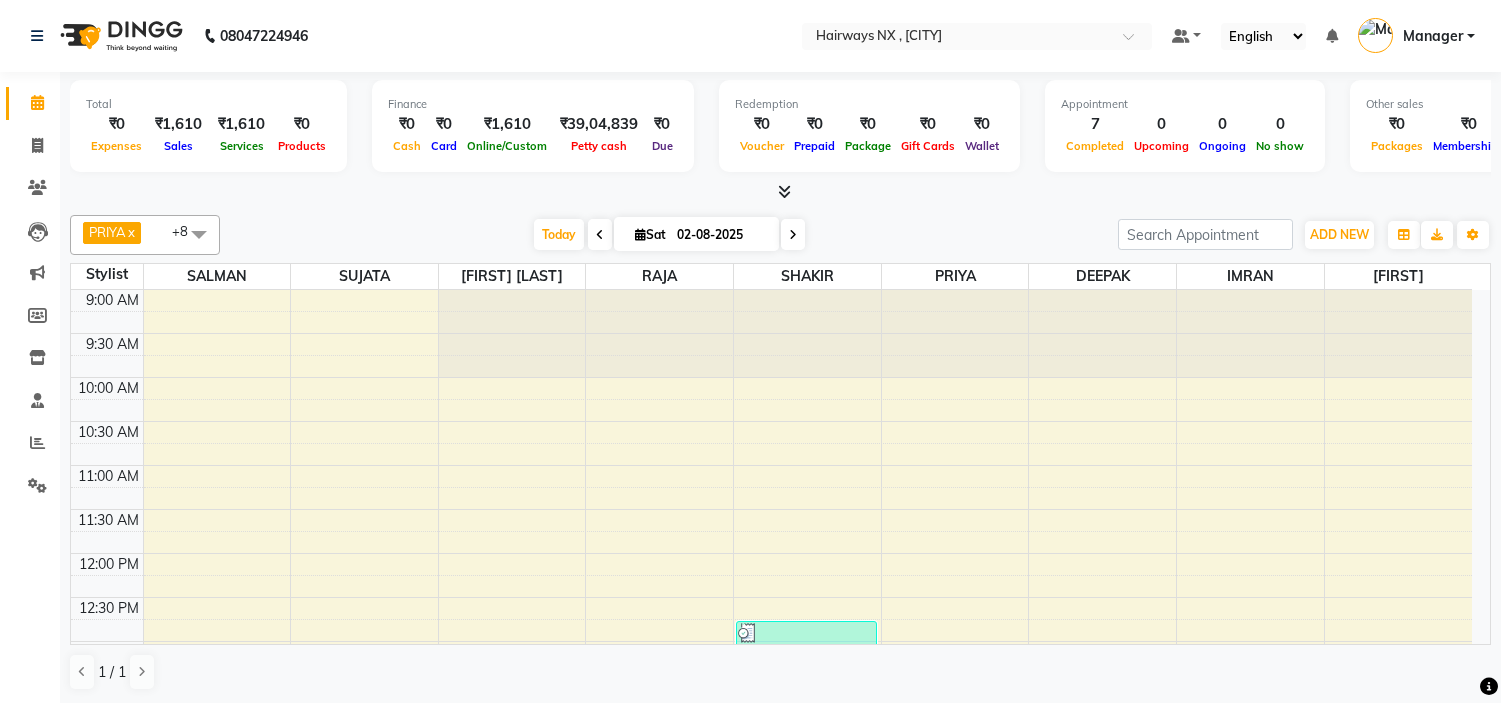 scroll, scrollTop: 0, scrollLeft: 0, axis: both 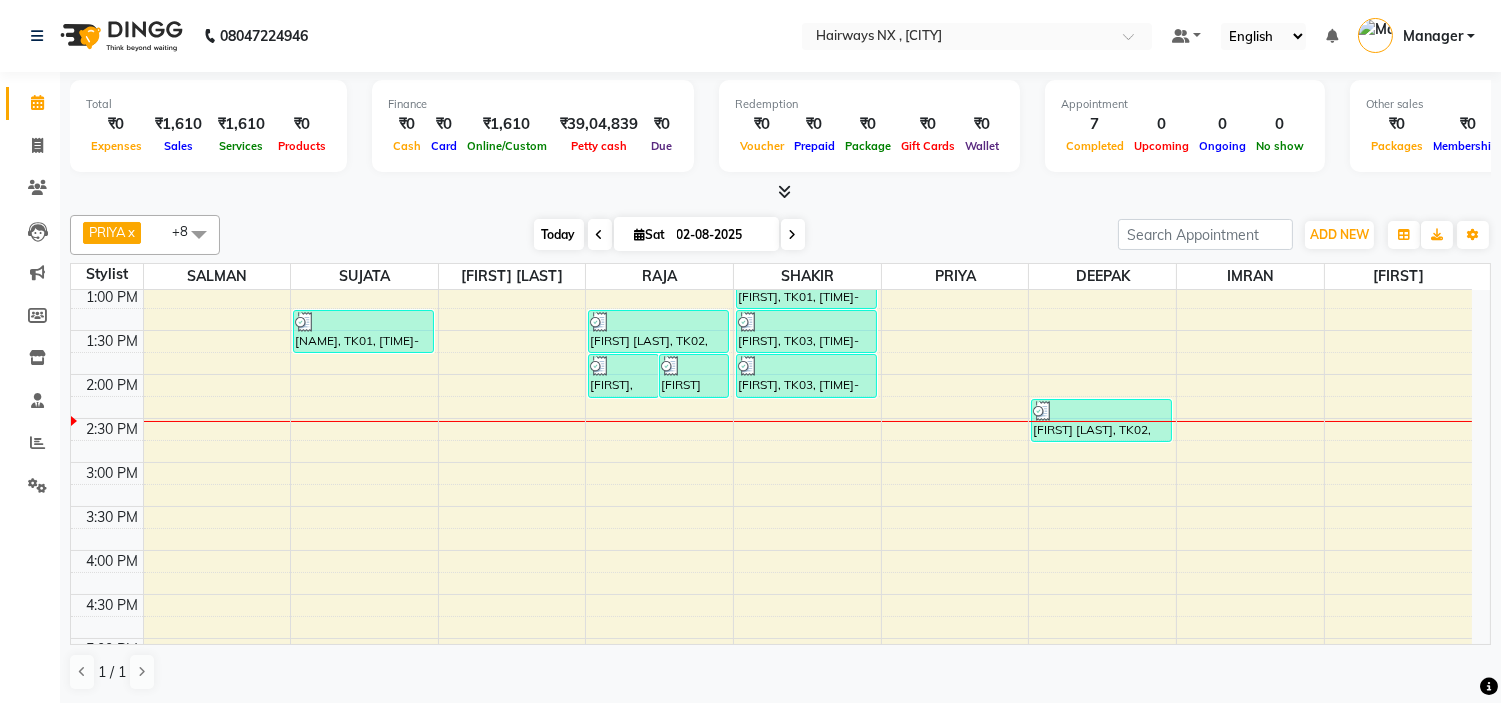 click on "Today" at bounding box center [559, 234] 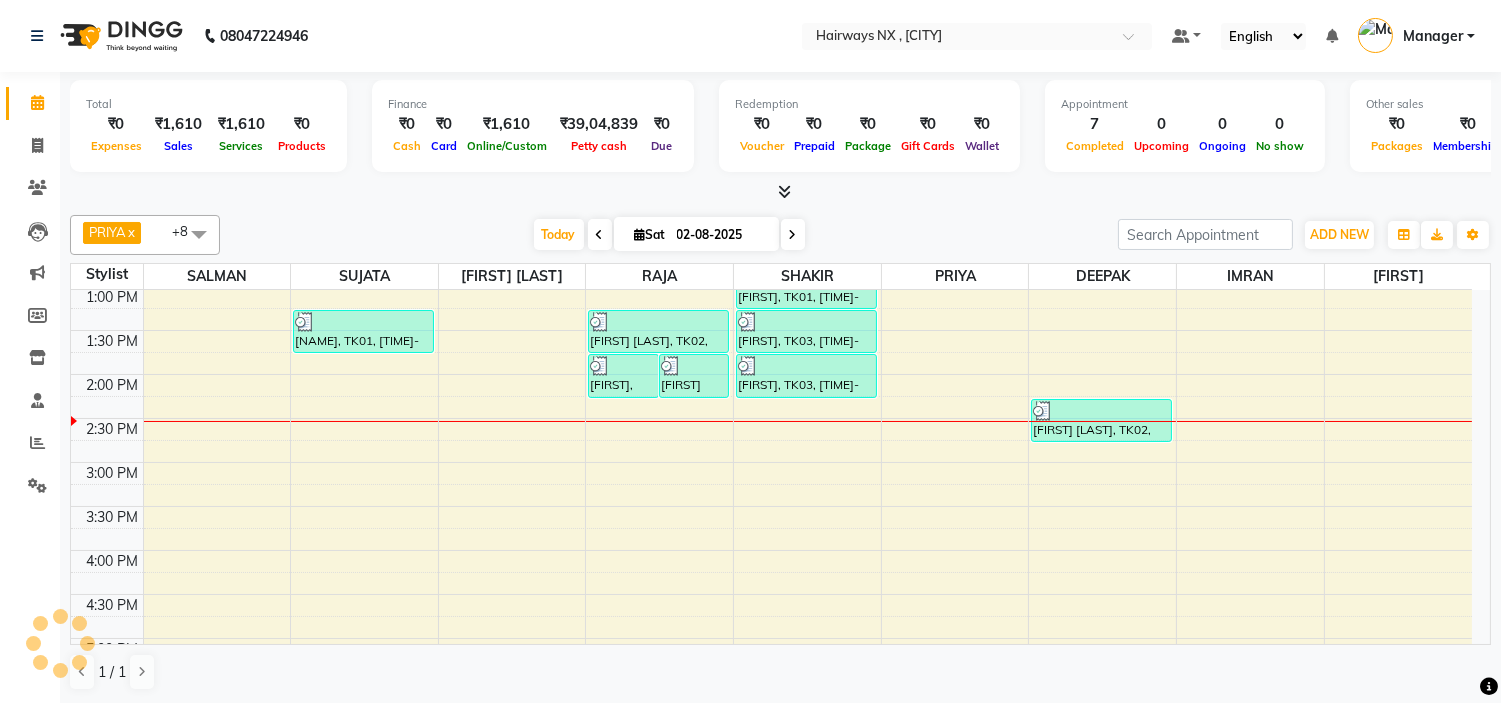scroll, scrollTop: 443, scrollLeft: 0, axis: vertical 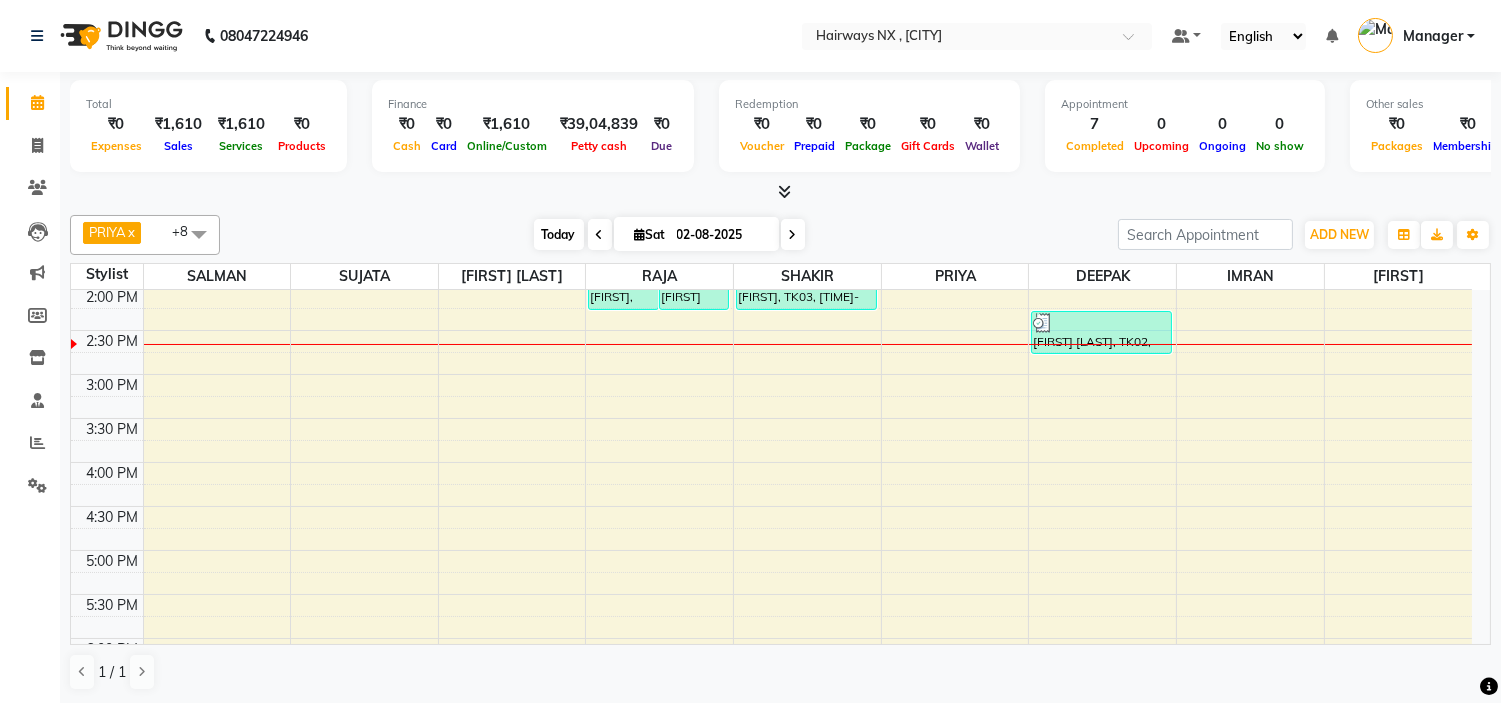 click on "Today" at bounding box center [559, 234] 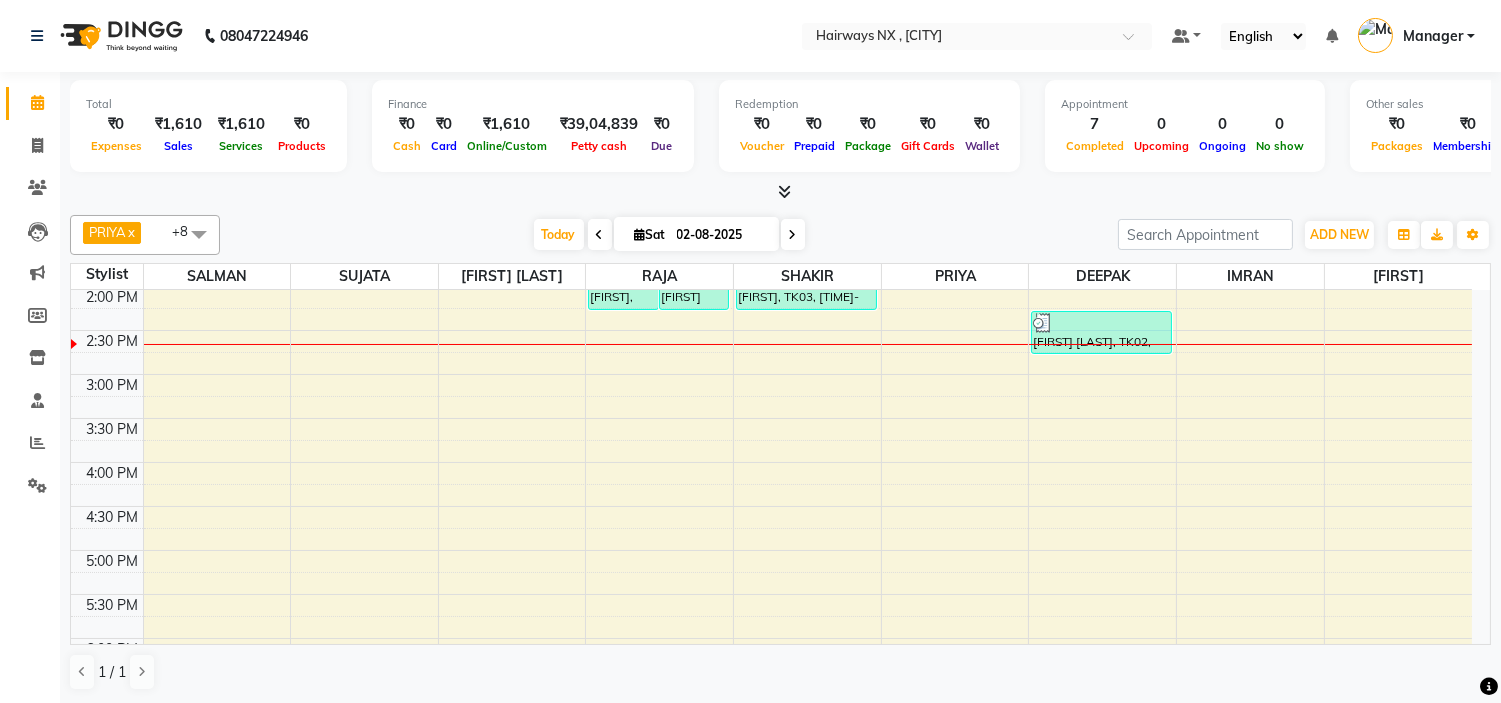 scroll, scrollTop: 443, scrollLeft: 0, axis: vertical 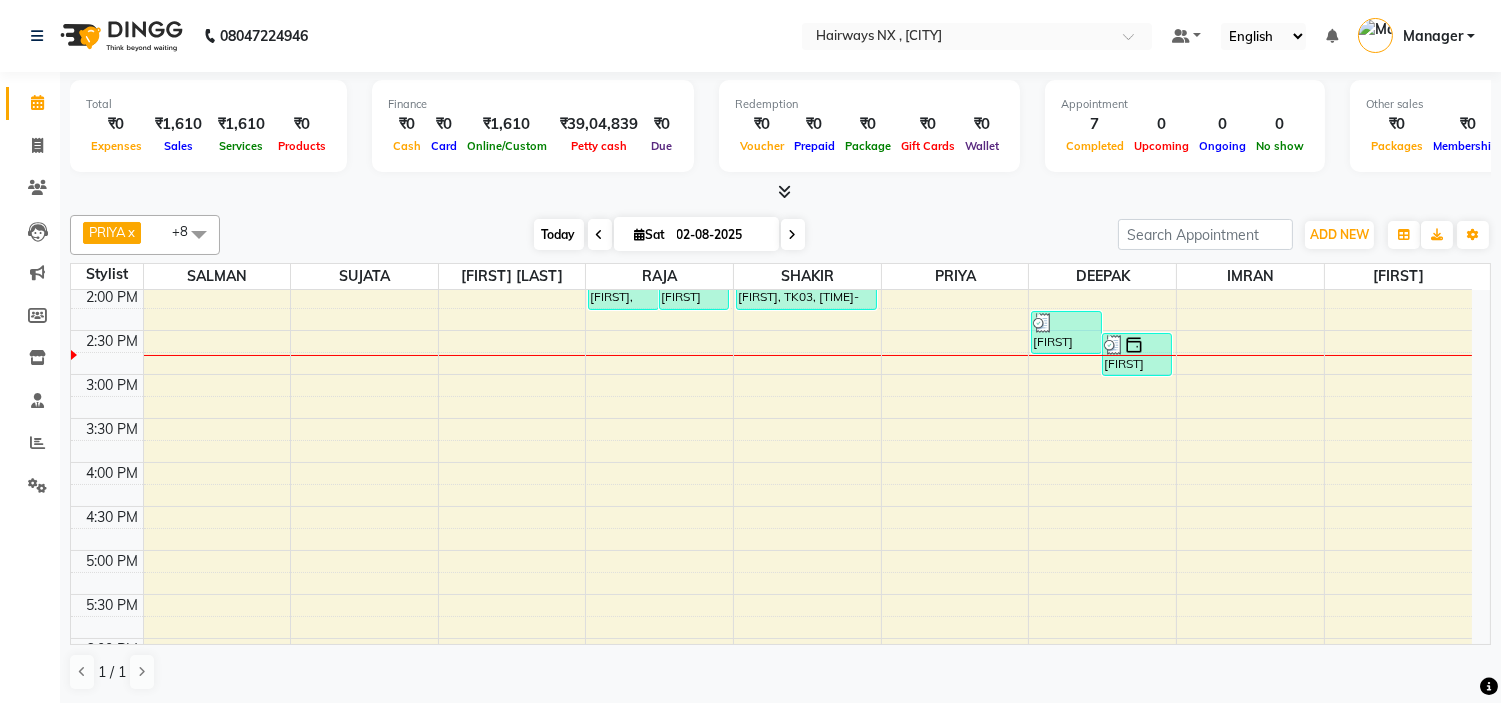 drag, startPoint x: 552, startPoint y: 222, endPoint x: 554, endPoint y: 247, distance: 25.079872 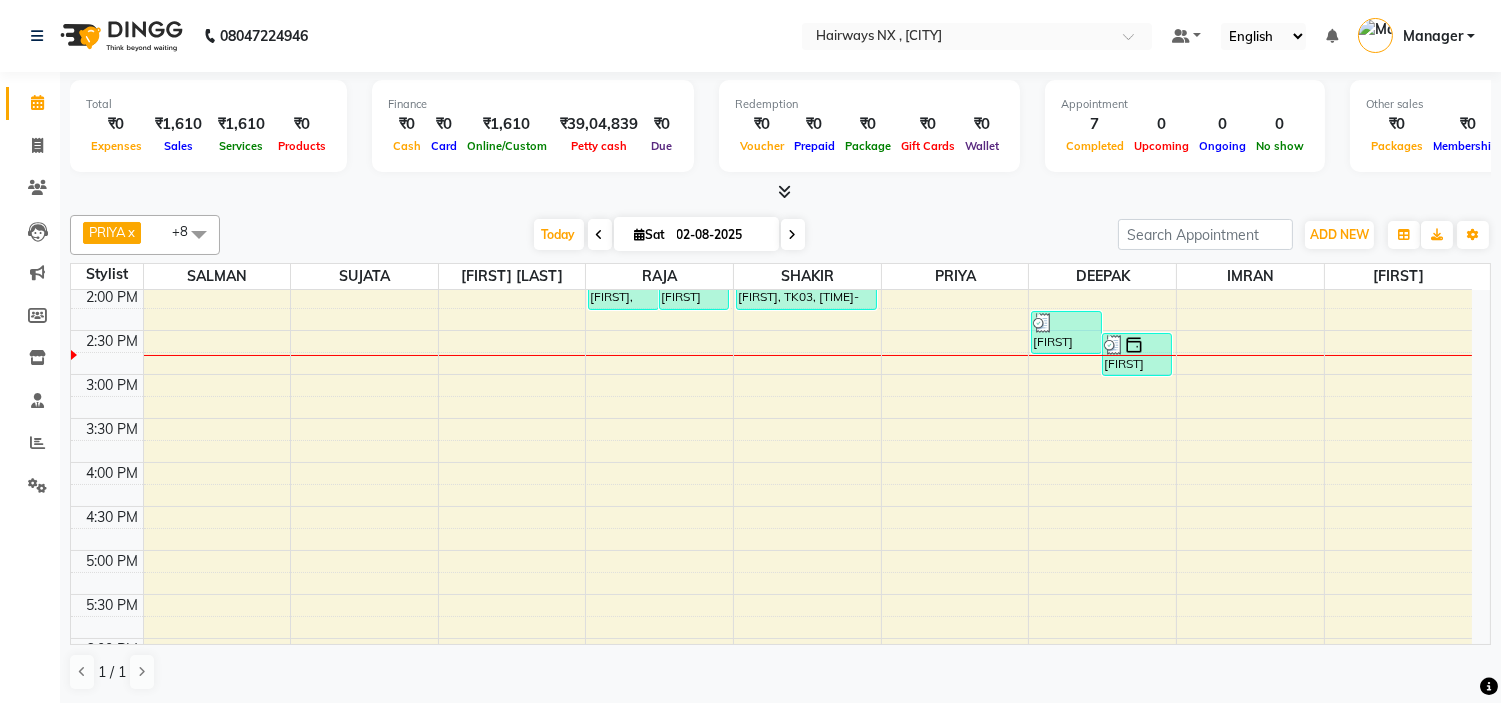 scroll, scrollTop: 443, scrollLeft: 0, axis: vertical 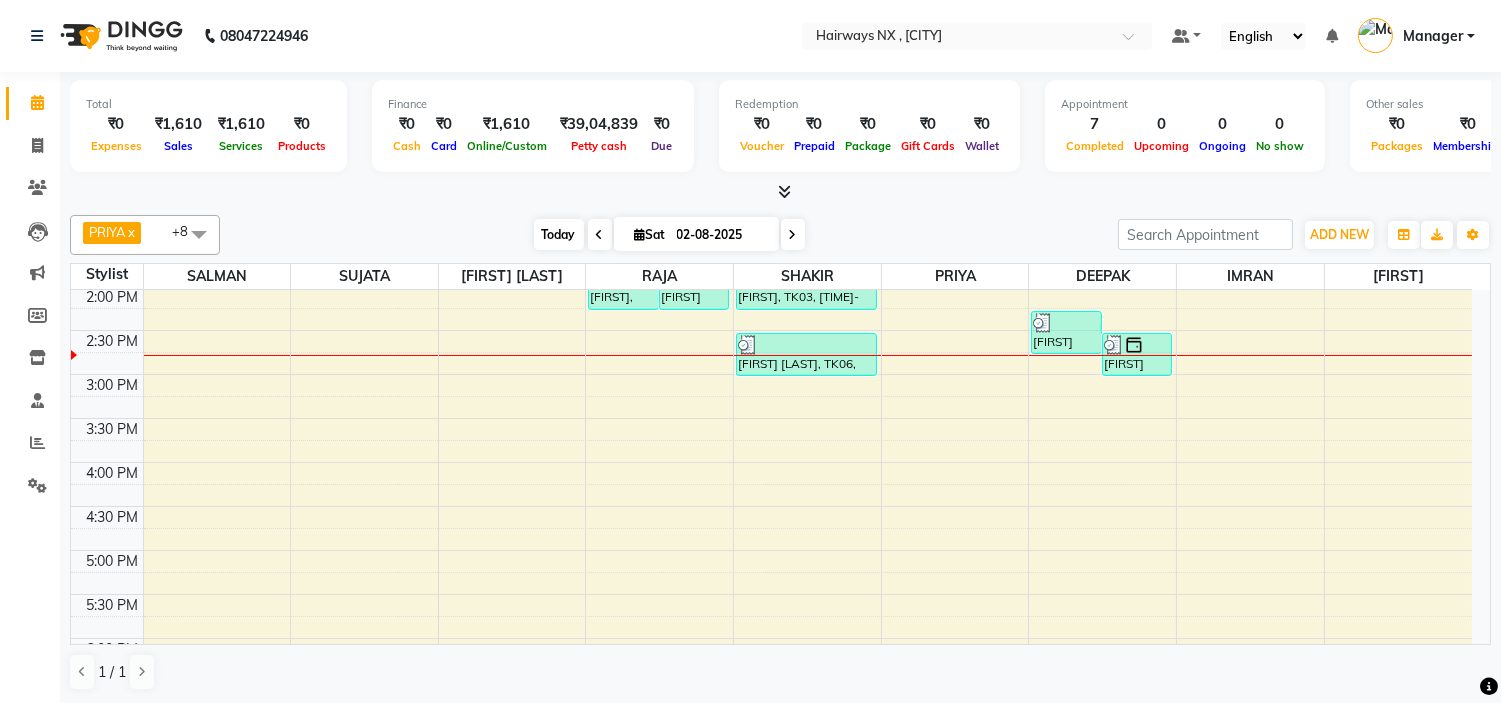 click on "Today" at bounding box center [559, 234] 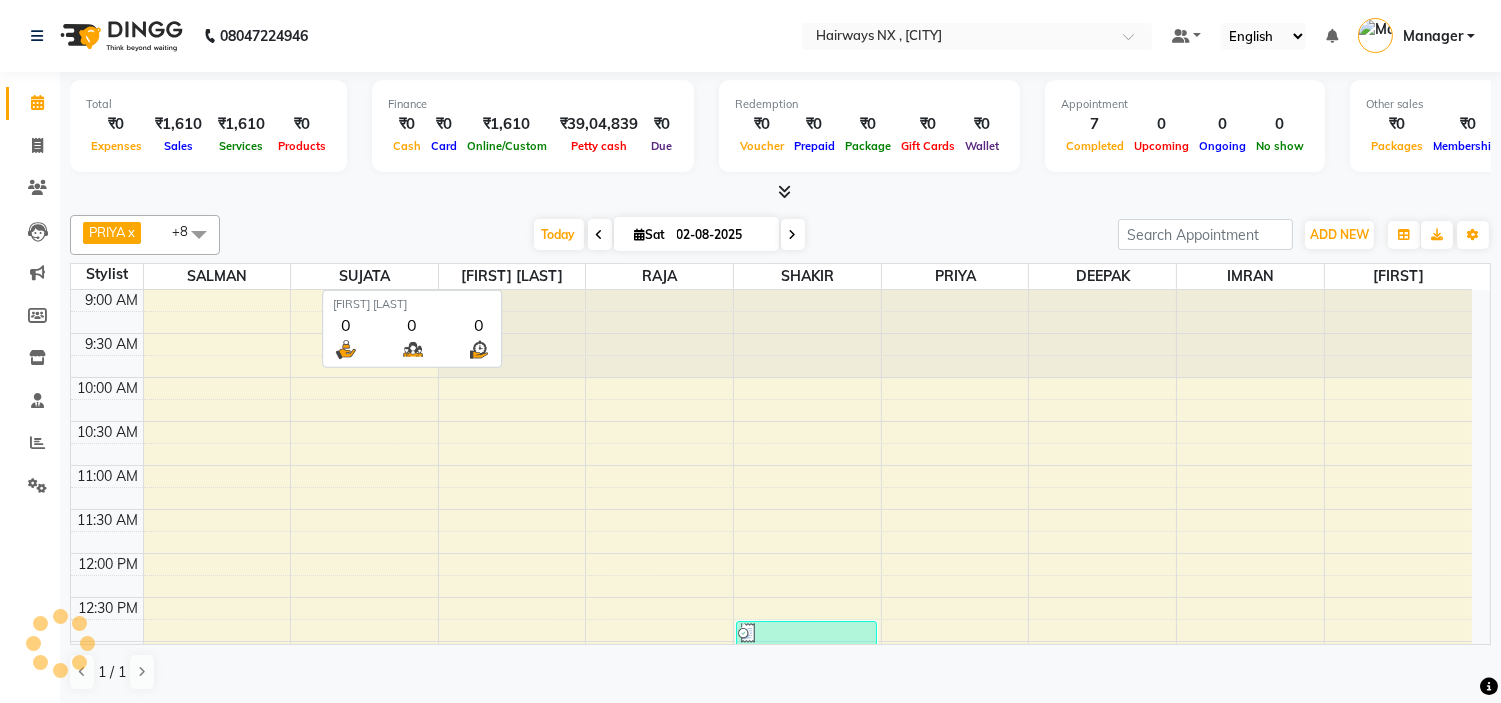 scroll, scrollTop: 443, scrollLeft: 0, axis: vertical 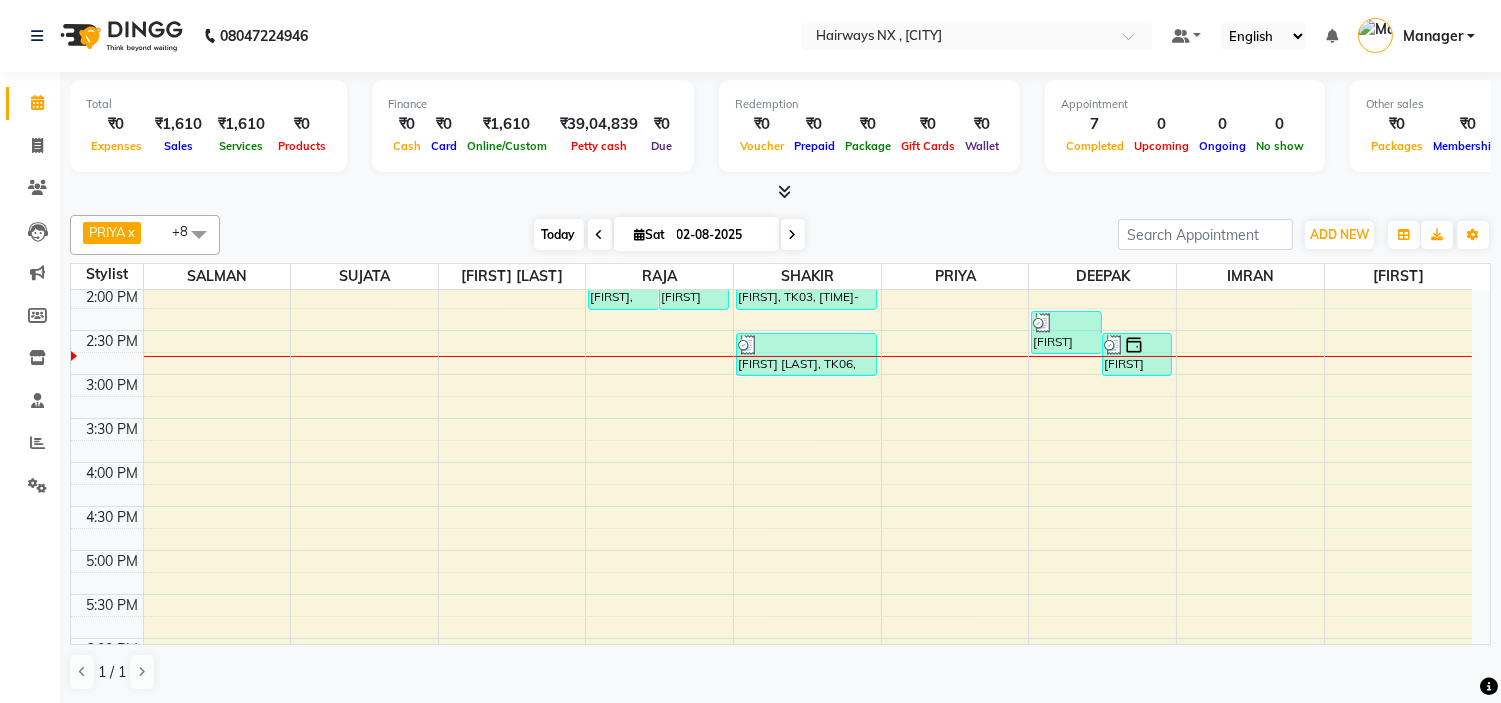 click on "Today" at bounding box center [559, 234] 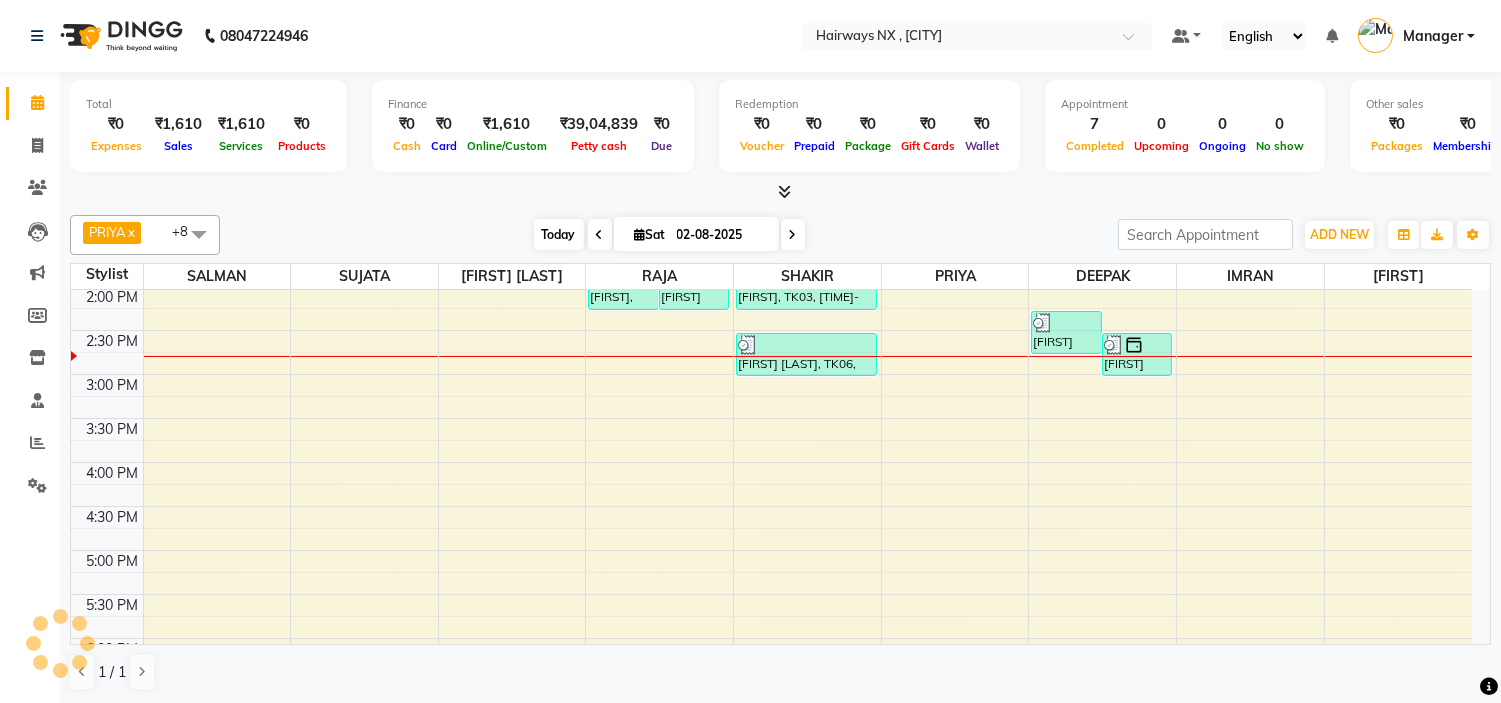 scroll, scrollTop: 443, scrollLeft: 0, axis: vertical 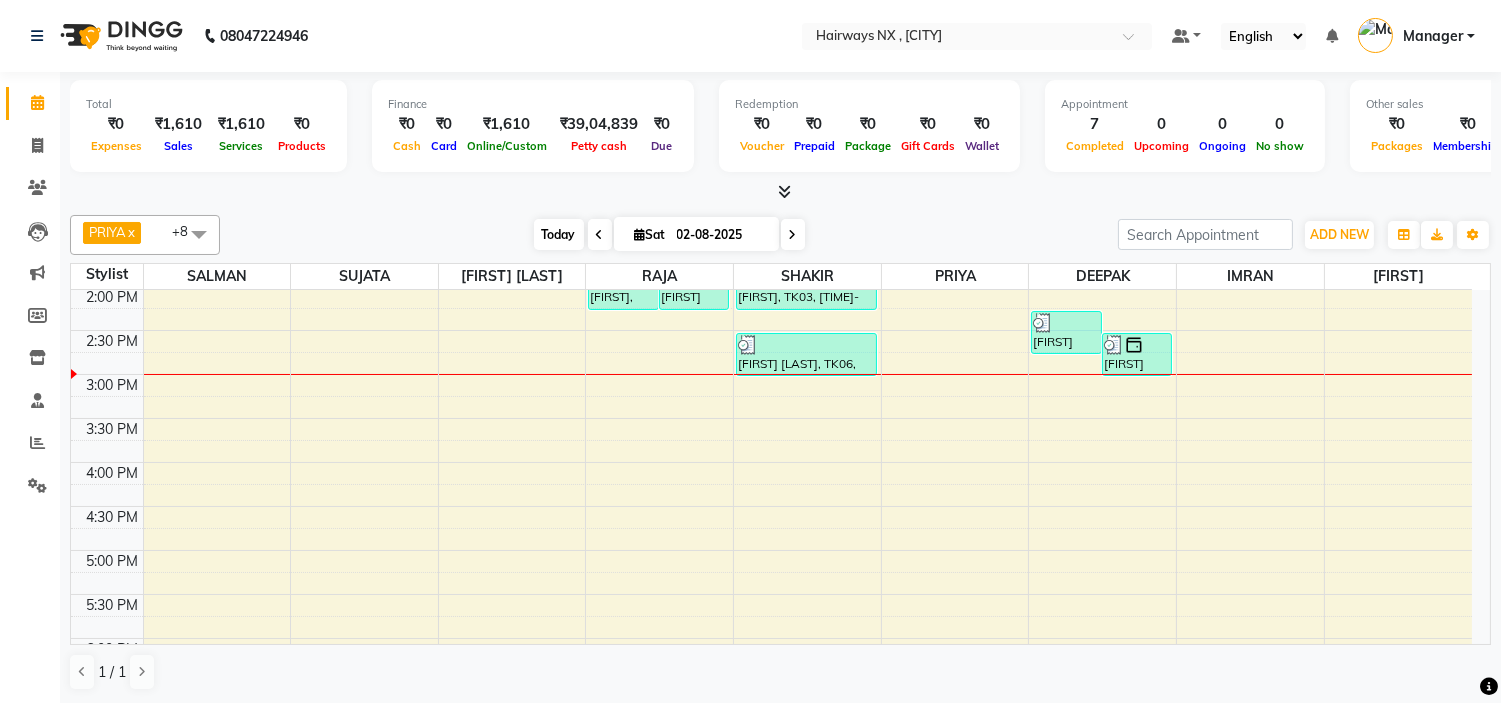 click on "Today" at bounding box center [559, 234] 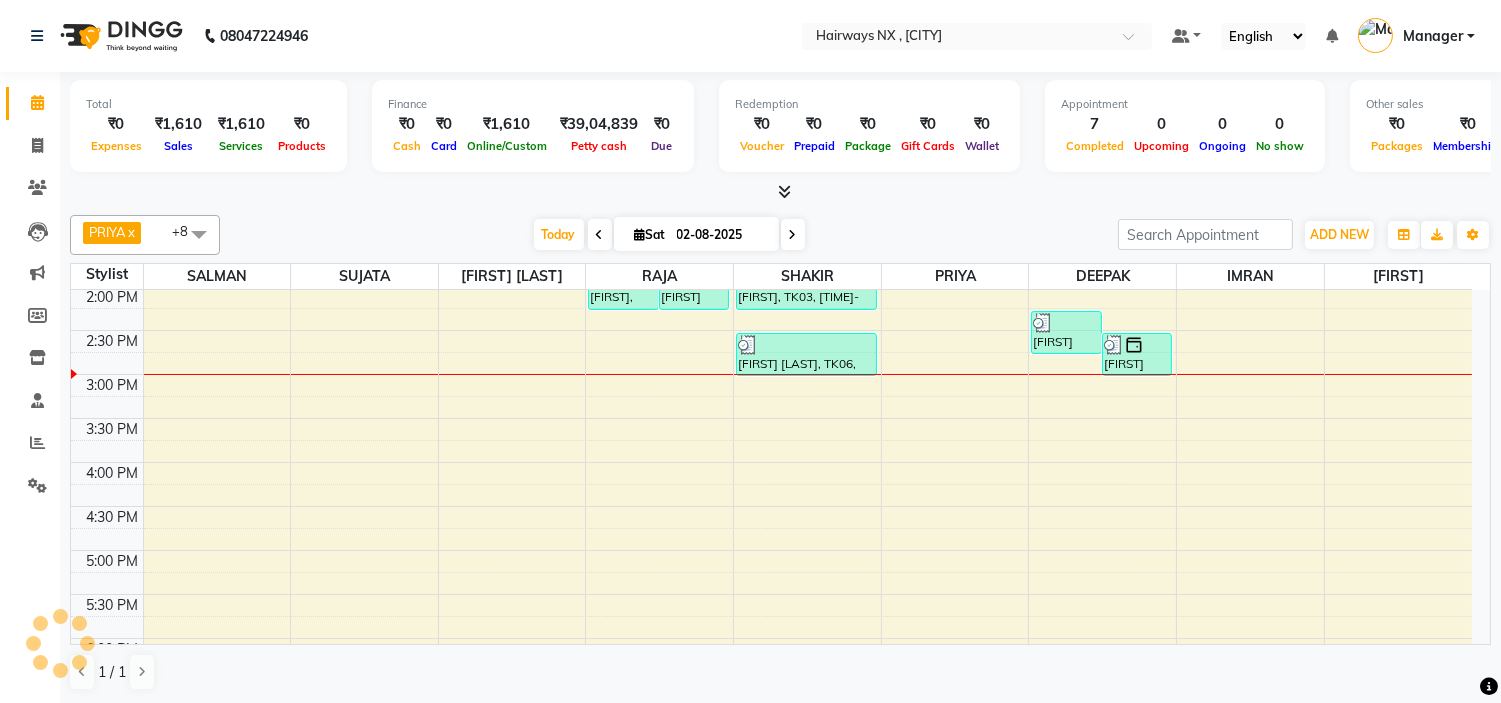 scroll, scrollTop: 443, scrollLeft: 0, axis: vertical 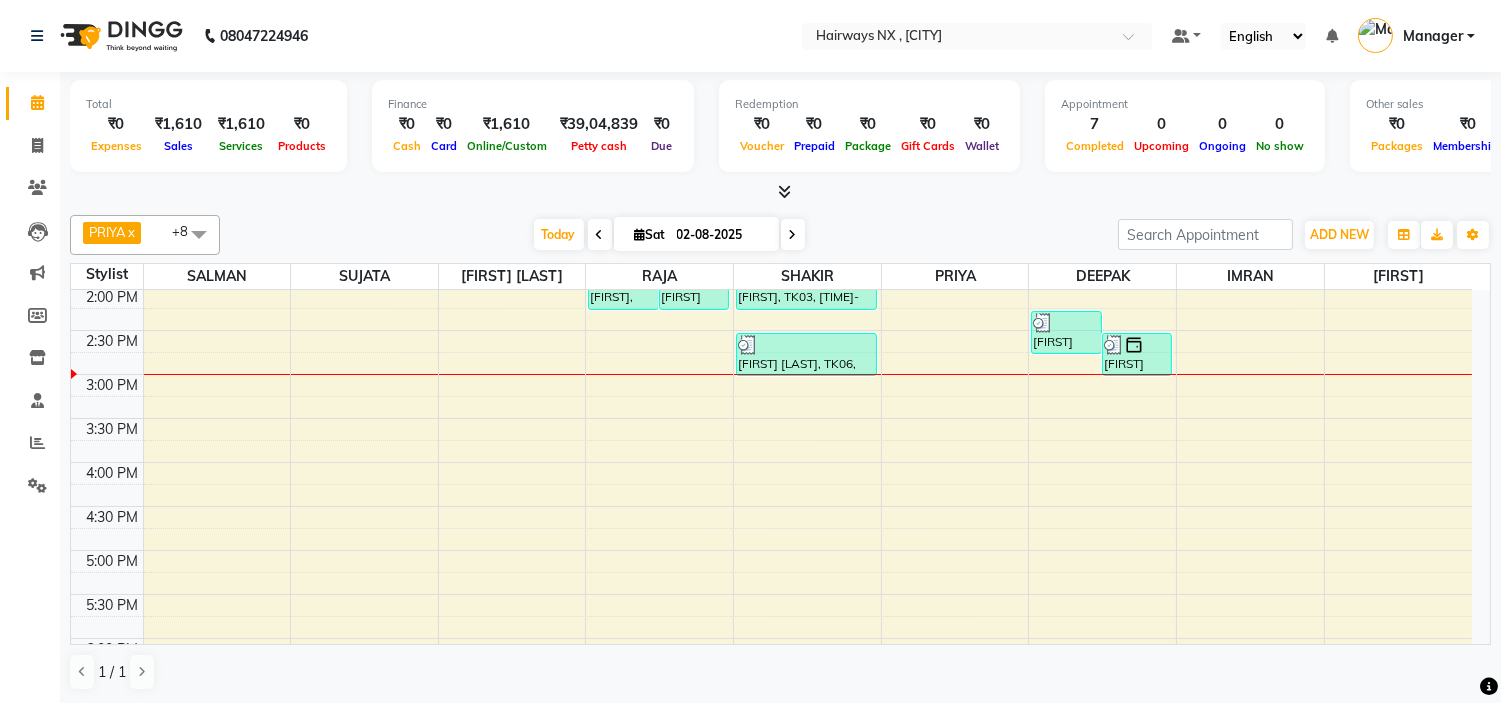 click on "9:00 AM 9:30 AM 10:00 AM 10:30 AM 11:00 AM 11:30 AM 12:00 PM 12:30 PM 1:00 PM 1:30 PM 2:00 PM 2:30 PM 3:00 PM 3:30 PM 4:00 PM 4:30 PM 5:00 PM 5:30 PM 6:00 PM 6:30 PM 7:00 PM 7:30 PM 8:00 PM 8:30 PM 9:00 PM 9:30 PM 10:00 PM 10:30 PM     VIVAK, TK01, 01:15 PM-01:45 PM, Peel Off Wax - EAR WAX     GEETA, TK04, 01:45 PM-02:15 PM, MEN HAIR - HAIR CUT WITH SENIOR STYLIST     SANTOSH BANGR, TK02, 01:45 PM-02:15 PM, MEN HAIR - REGULAR SHAVE/TRIM     SANTOSH BANGR, TK02, 01:15 PM-01:45 PM, MEN HAIR - HAIR CUT WITH SENIOR STYLIST     VIVAK, TK01, 12:45 PM-01:15 PM, MEN HAIR - HAIR CUT WITH MASTER STYLIST     fahad, TK03, 01:15 PM-01:45 PM, MEN HAIR - HAIR CUT WITH MASTER STYLIST     fahad, TK03, 01:45 PM-02:15 PM, MEN HAIR - REGULAR SHAVE/TRIM     POOJA SHAH, TK06, 02:30 PM-03:00 PM, MEN HAIR - HAIR CUT WITH MASTER STYLIST     SANTOSH BANGR, TK02, 02:15 PM-02:45 PM, MEN HAIR - HAIR CUT     ANURADHA CHANDRA, TK05, 02:30 PM-03:00 PM, MEN HAIR - HAIR CUT" at bounding box center (771, 462) 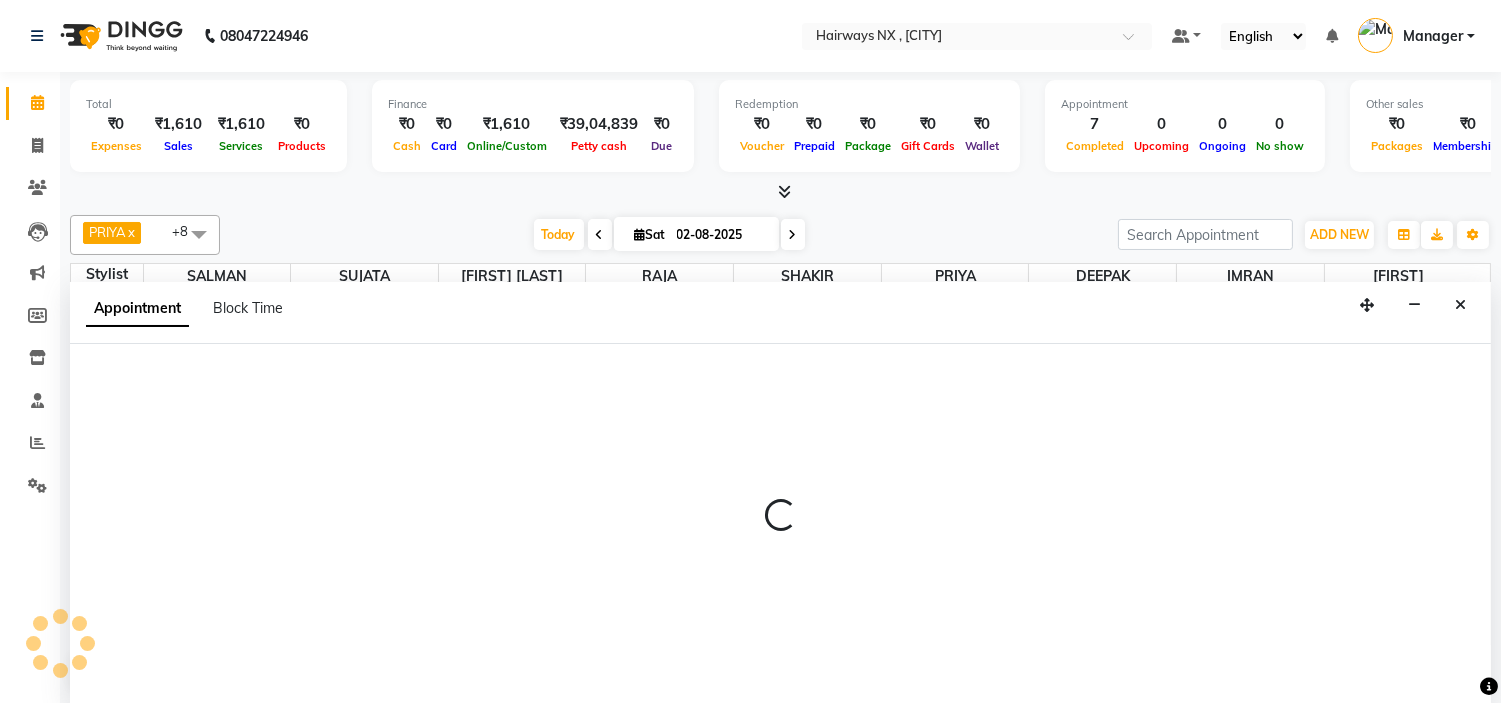 scroll, scrollTop: 1, scrollLeft: 0, axis: vertical 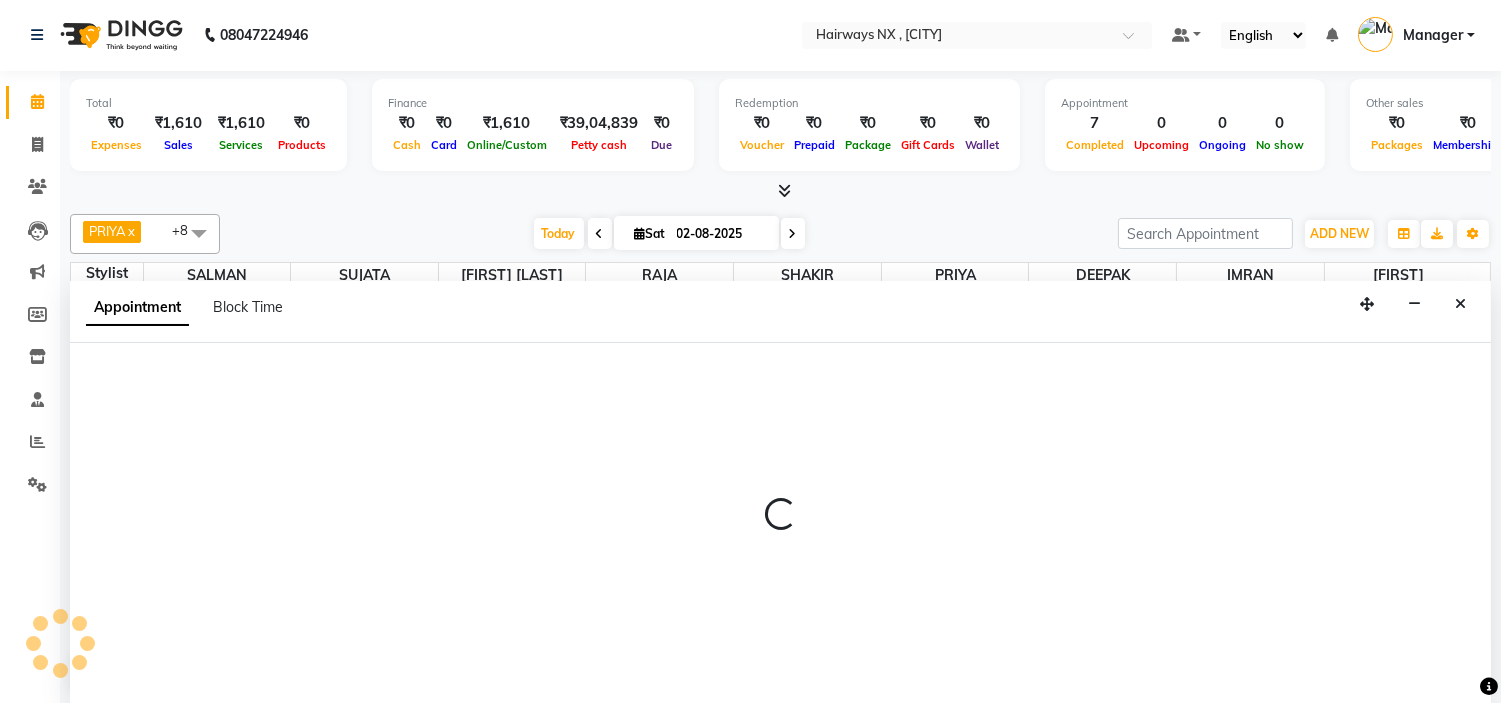 select on "66431" 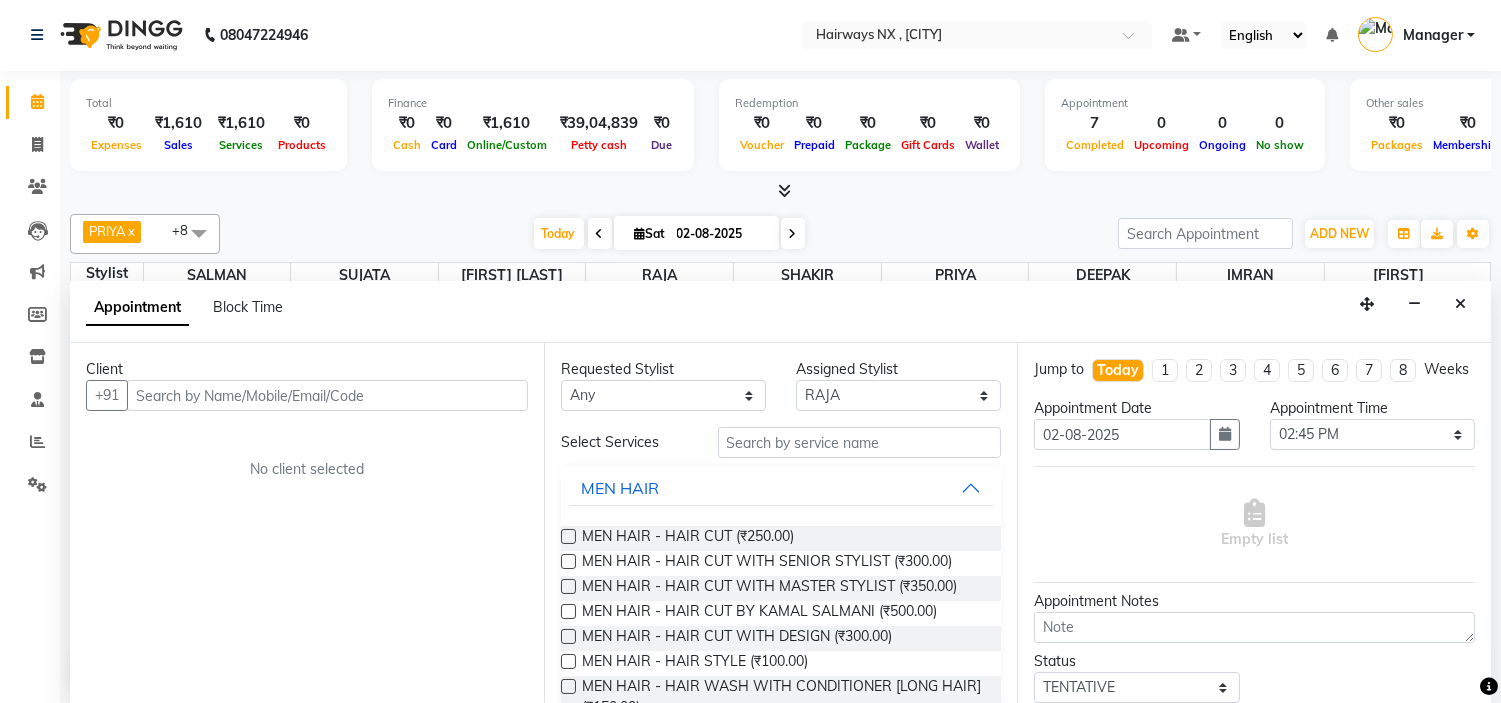 click at bounding box center (568, 561) 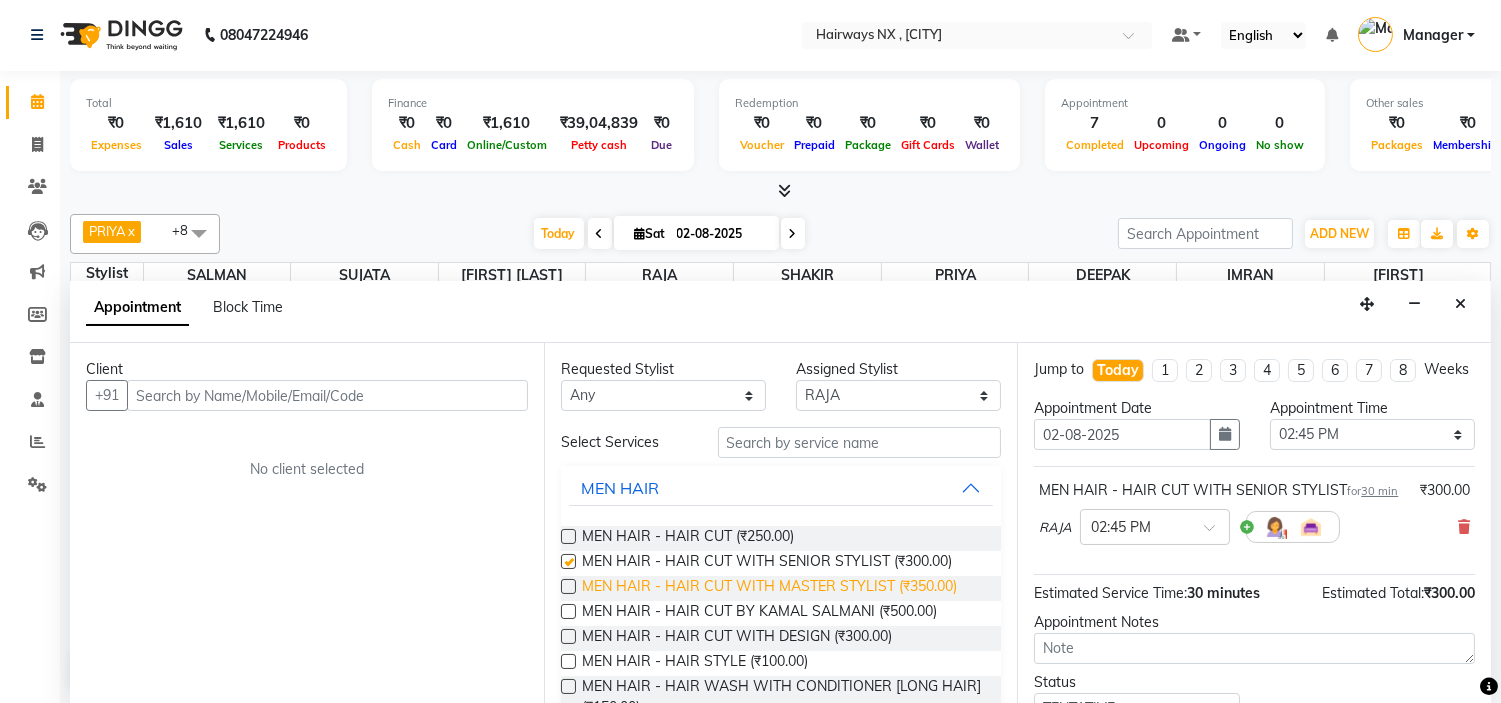 checkbox on "false" 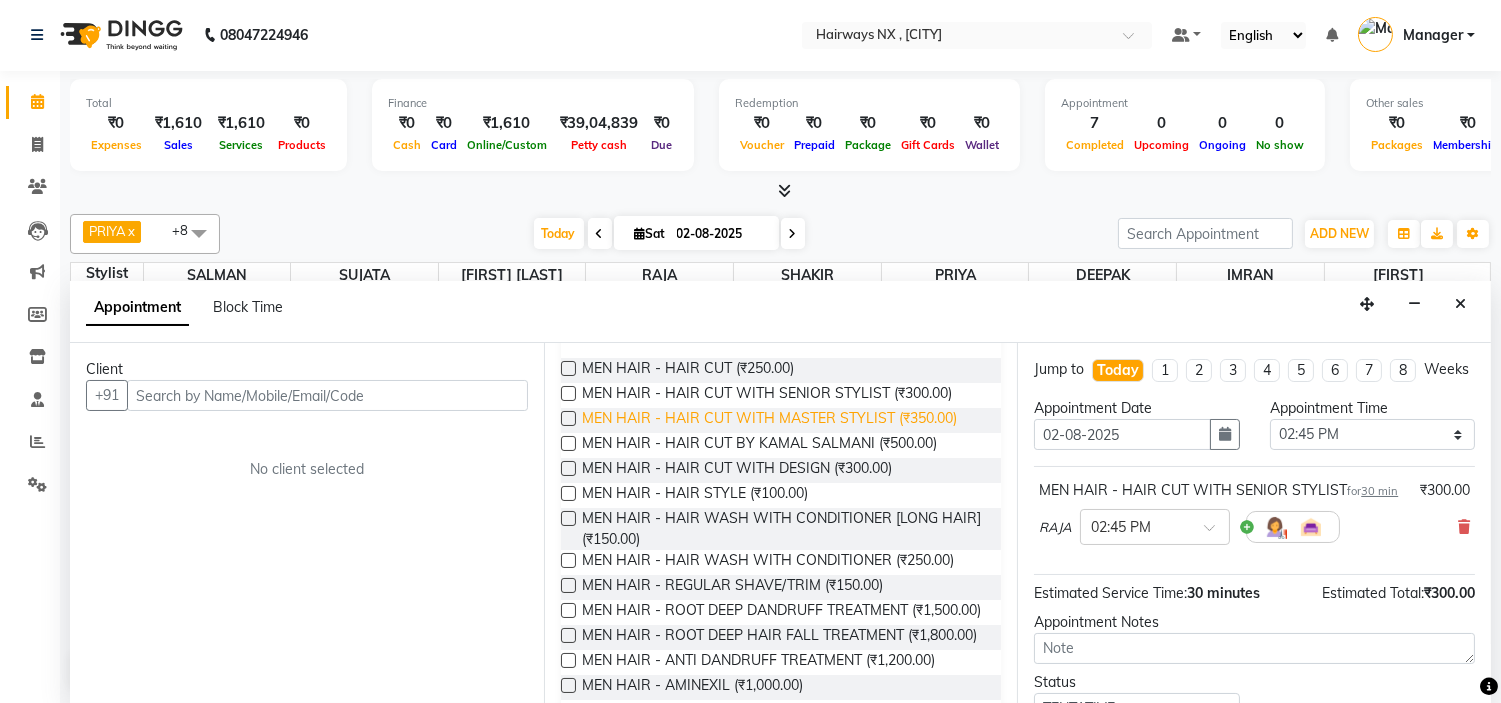 scroll, scrollTop: 222, scrollLeft: 0, axis: vertical 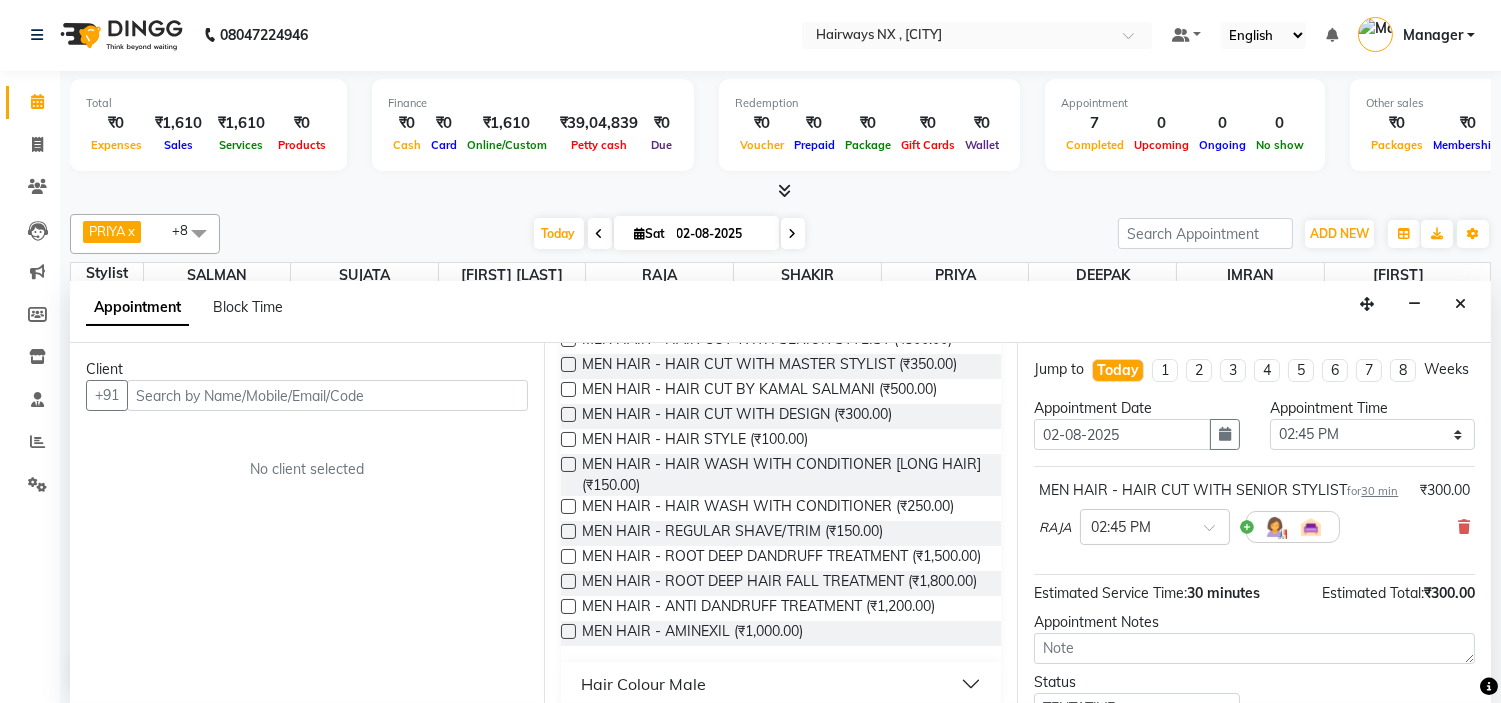 click at bounding box center (568, 531) 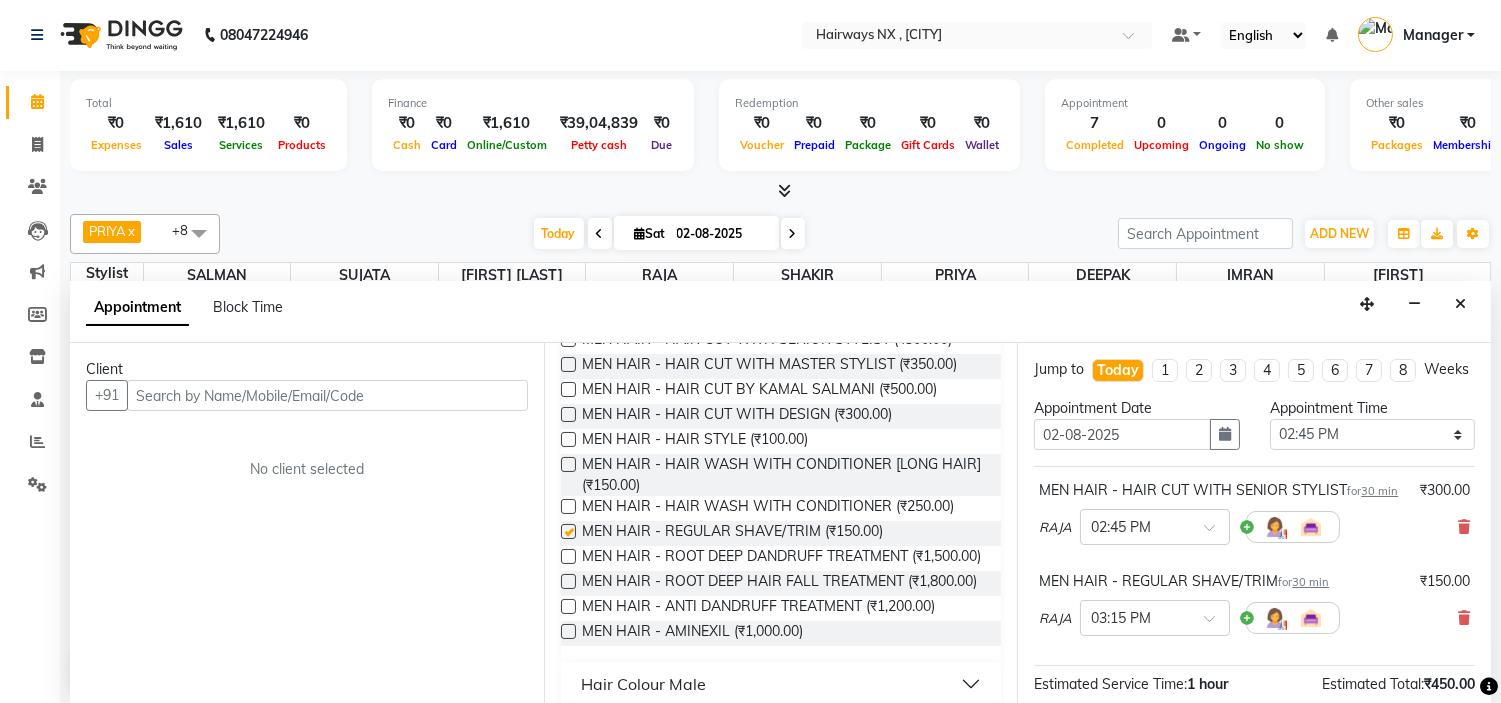 checkbox on "false" 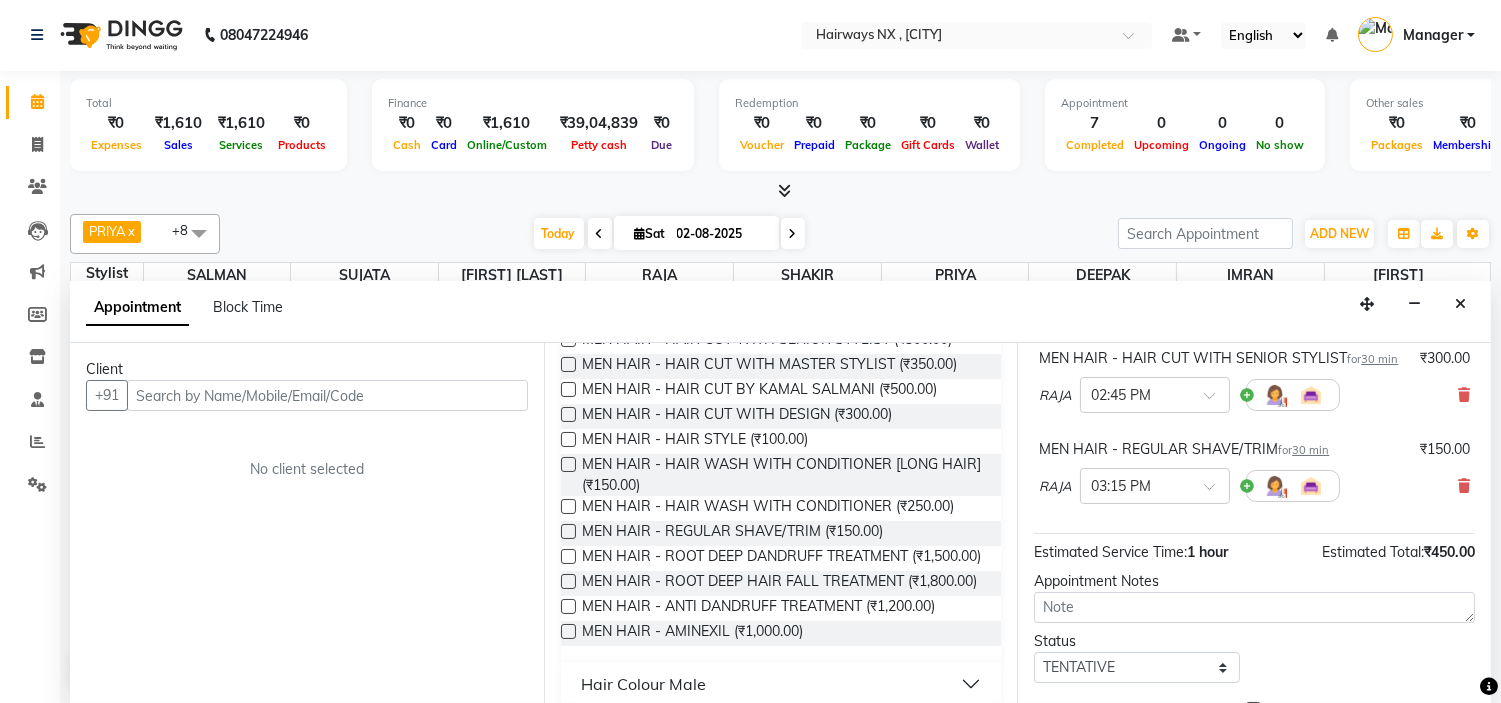 scroll, scrollTop: 280, scrollLeft: 0, axis: vertical 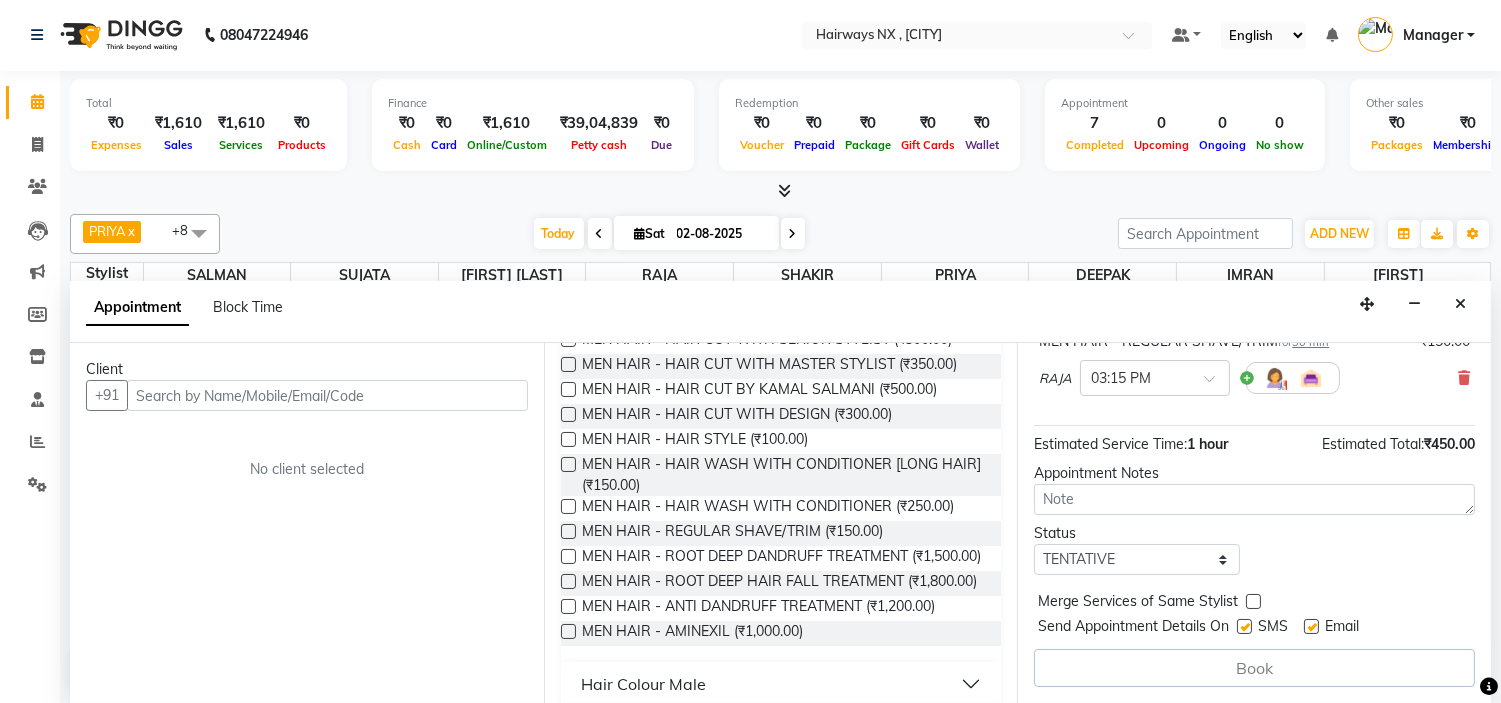 drag, startPoint x: 1236, startPoint y: 621, endPoint x: 1316, endPoint y: 638, distance: 81.78631 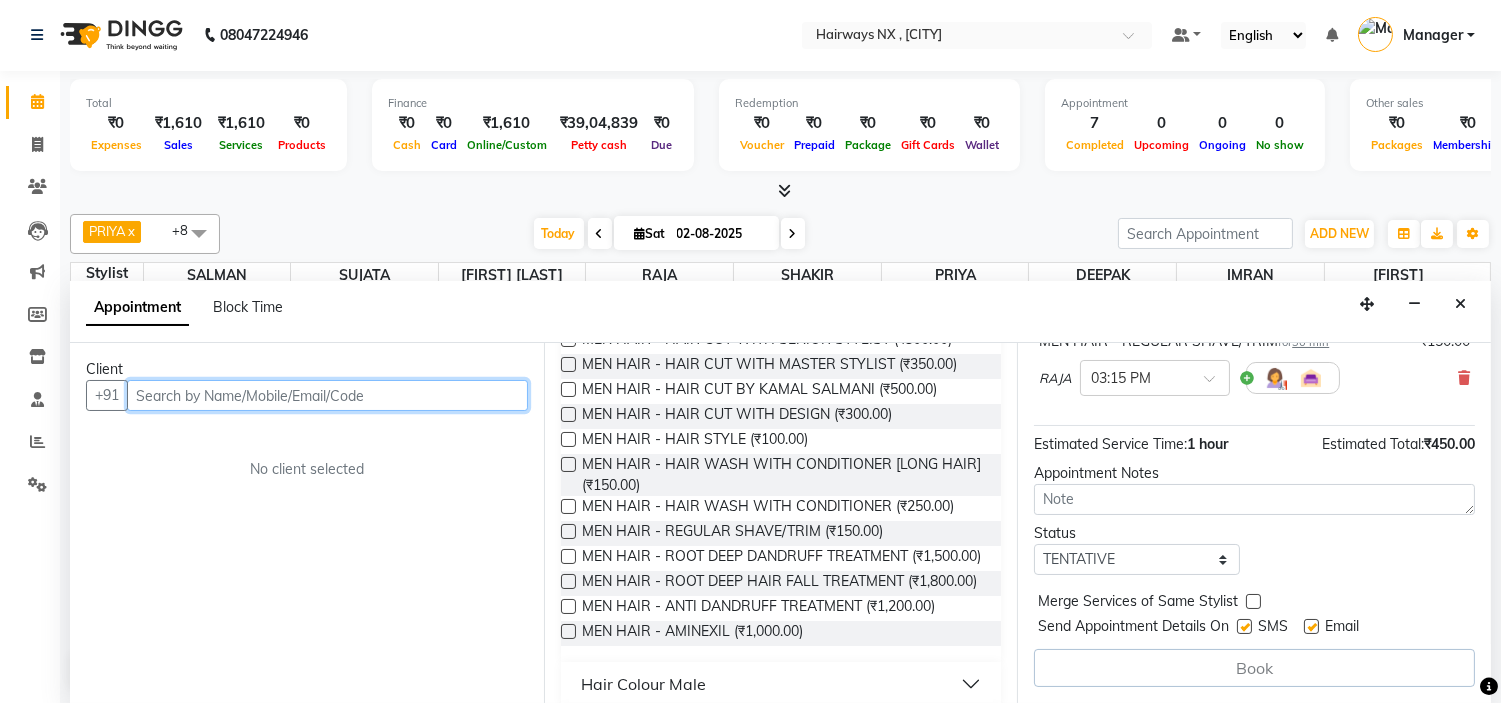 click at bounding box center (327, 395) 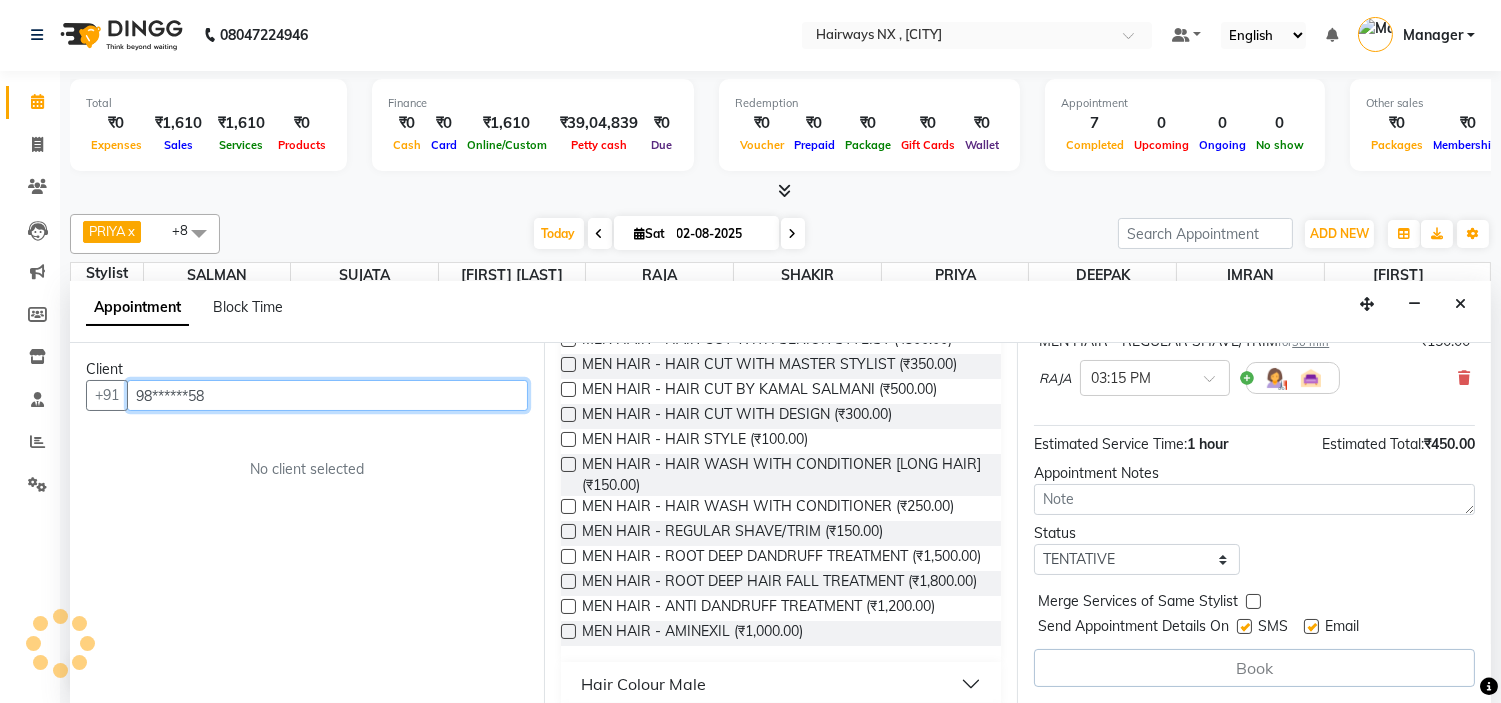 scroll, scrollTop: 277, scrollLeft: 0, axis: vertical 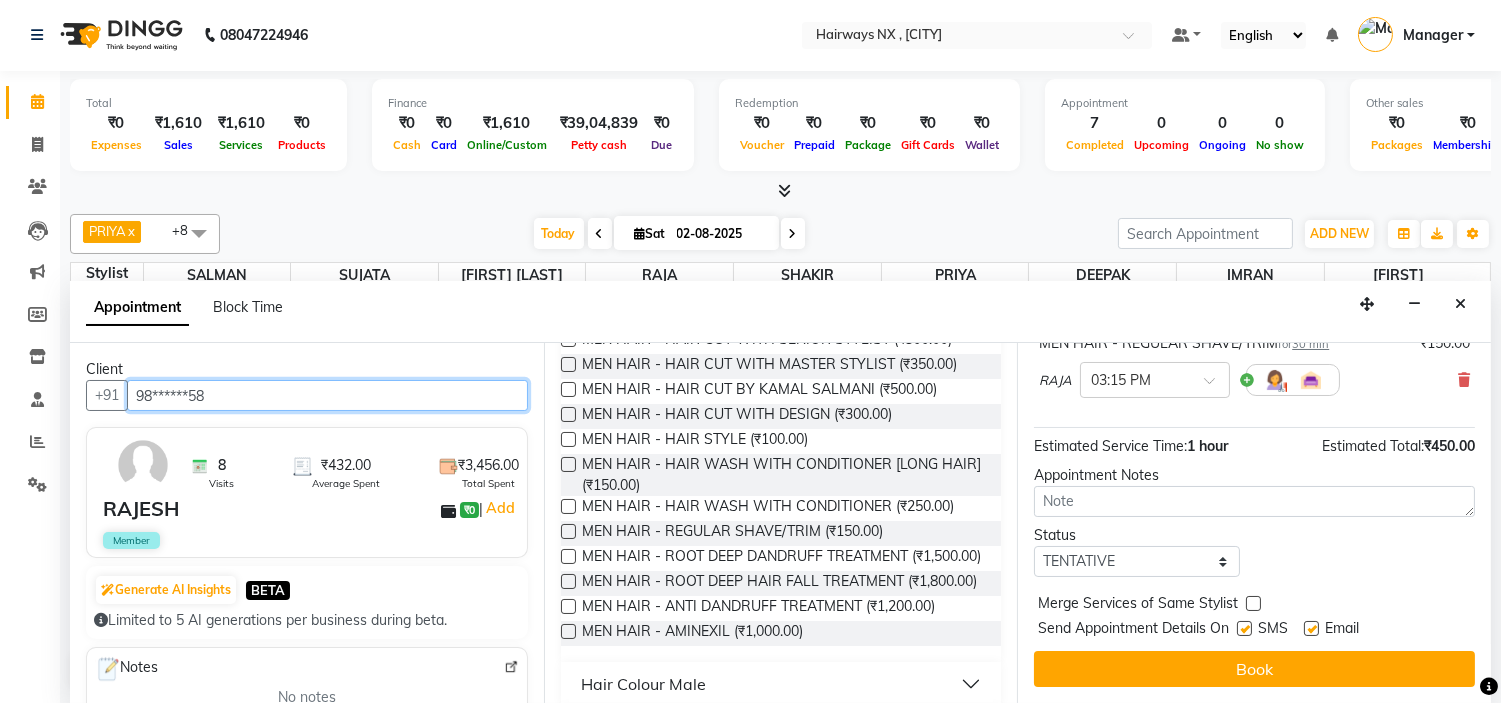 type on "98******58" 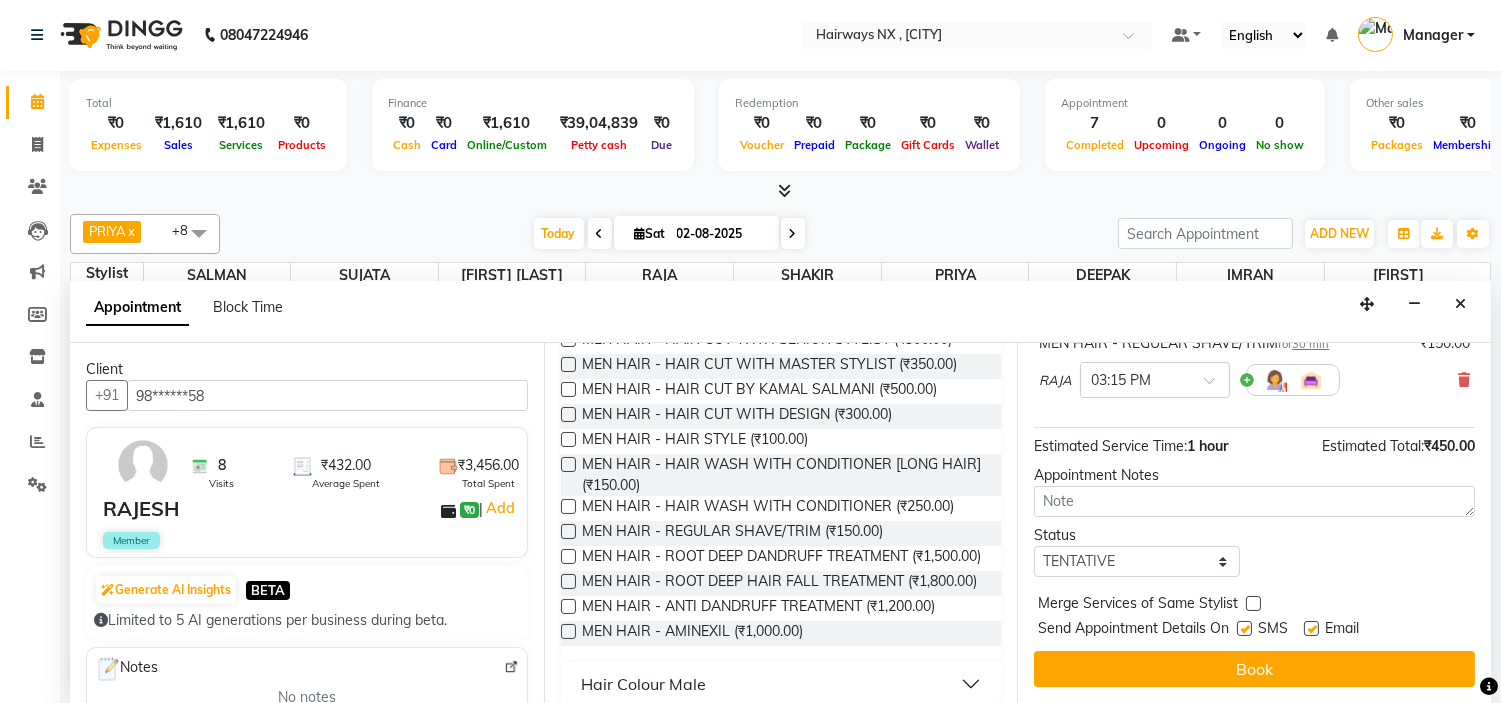 click at bounding box center [1244, 628] 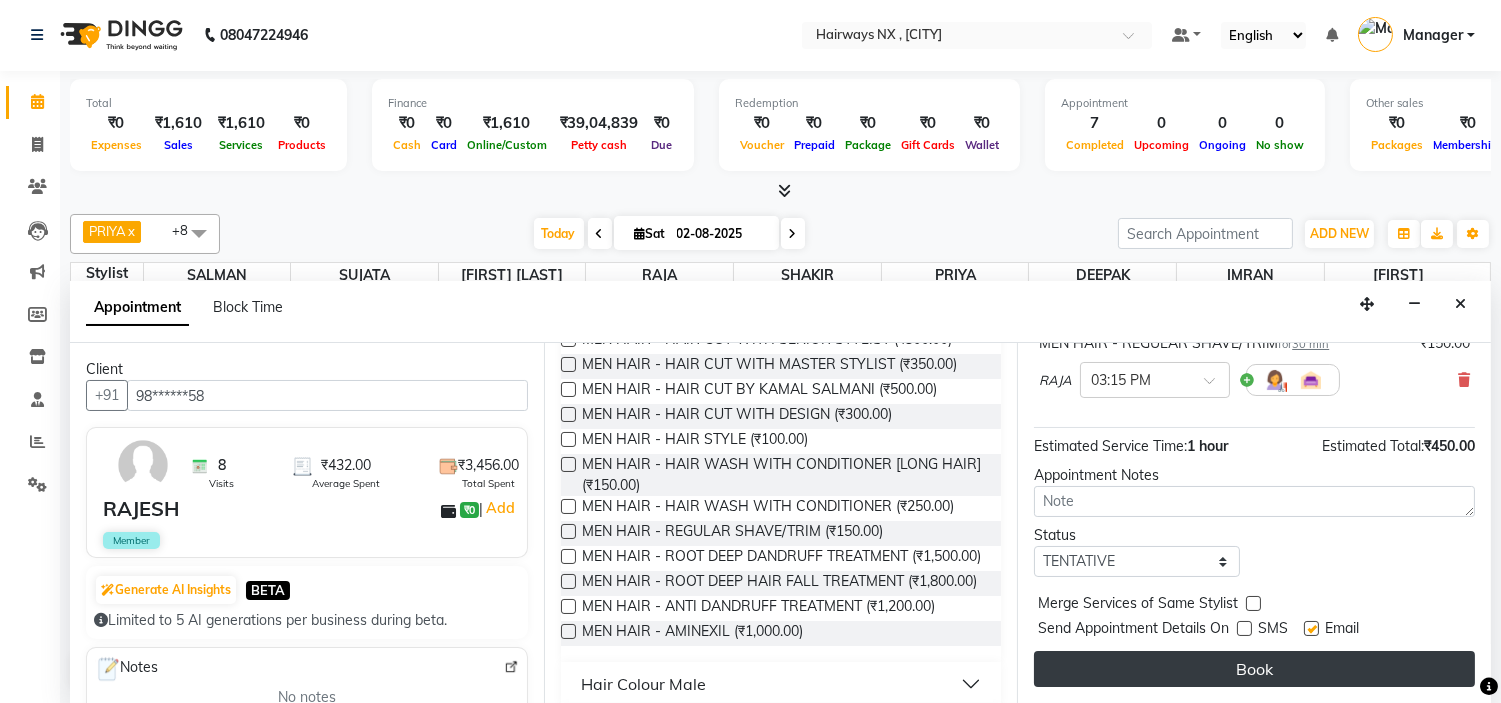 drag, startPoint x: 1308, startPoint y: 624, endPoint x: 1305, endPoint y: 660, distance: 36.124783 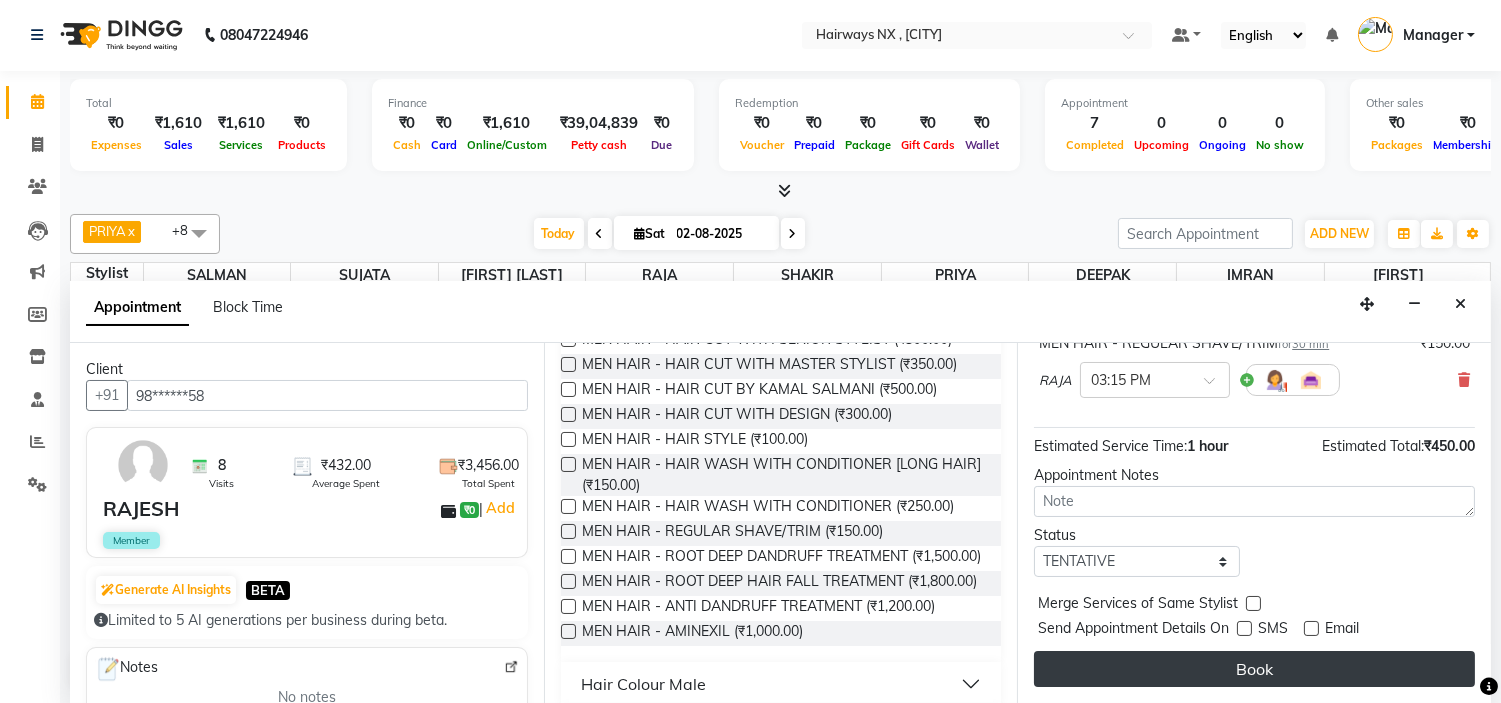 click on "Book" at bounding box center (1254, 669) 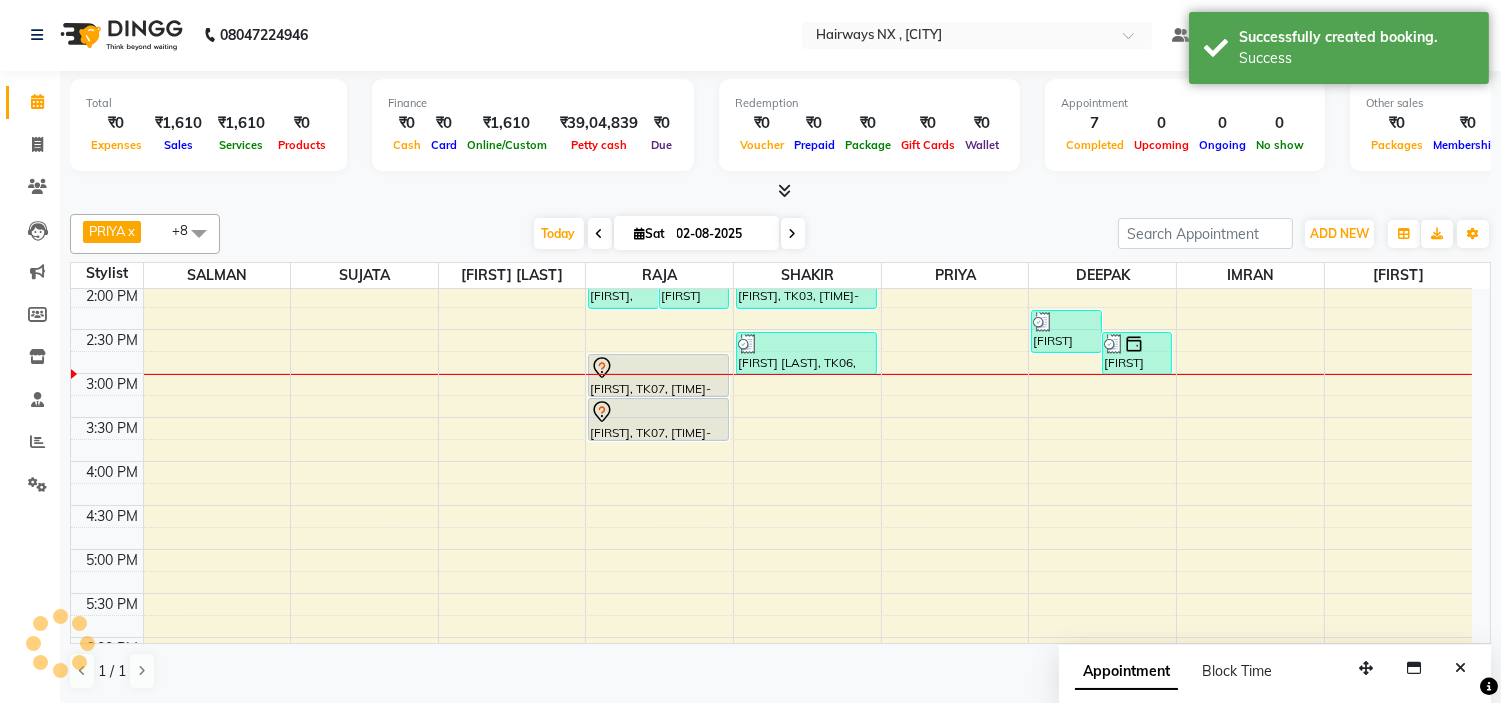 scroll, scrollTop: 0, scrollLeft: 0, axis: both 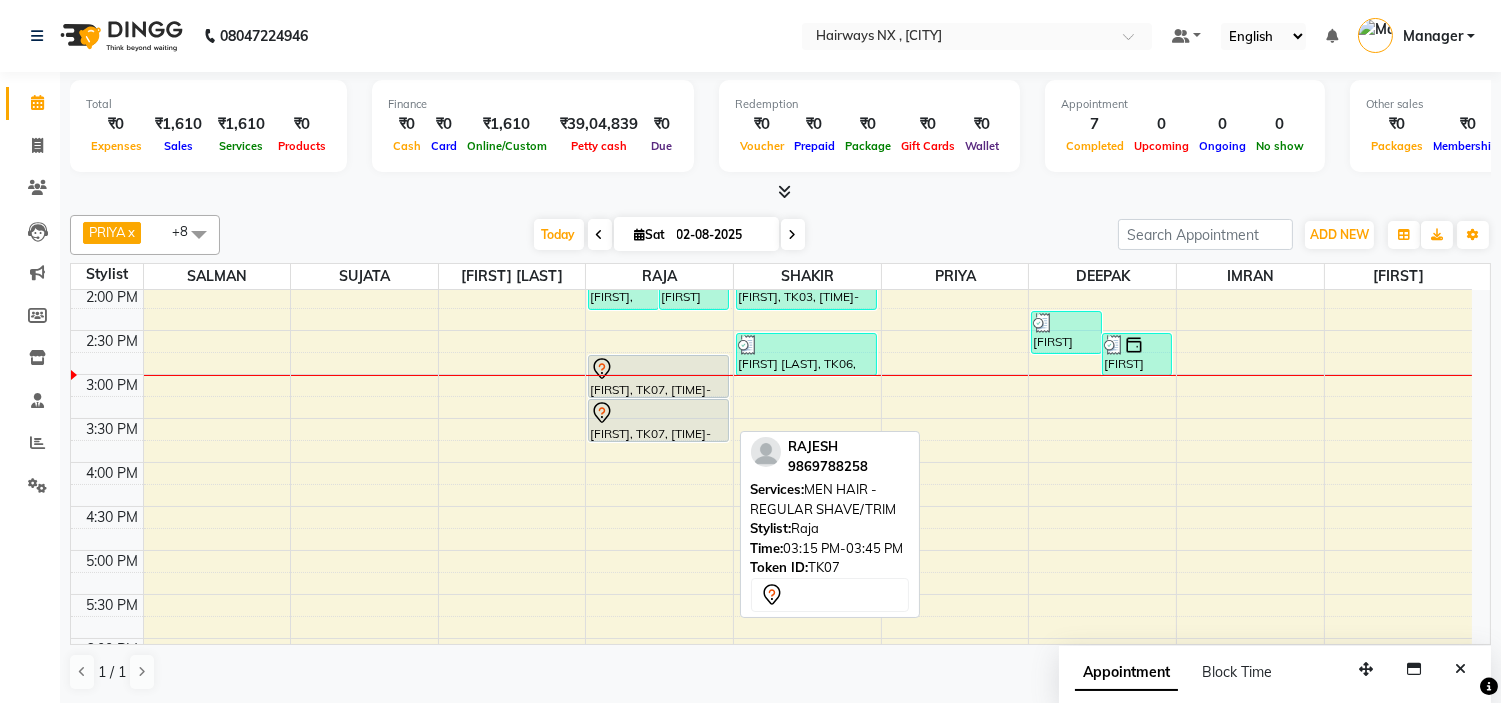 click at bounding box center (658, 413) 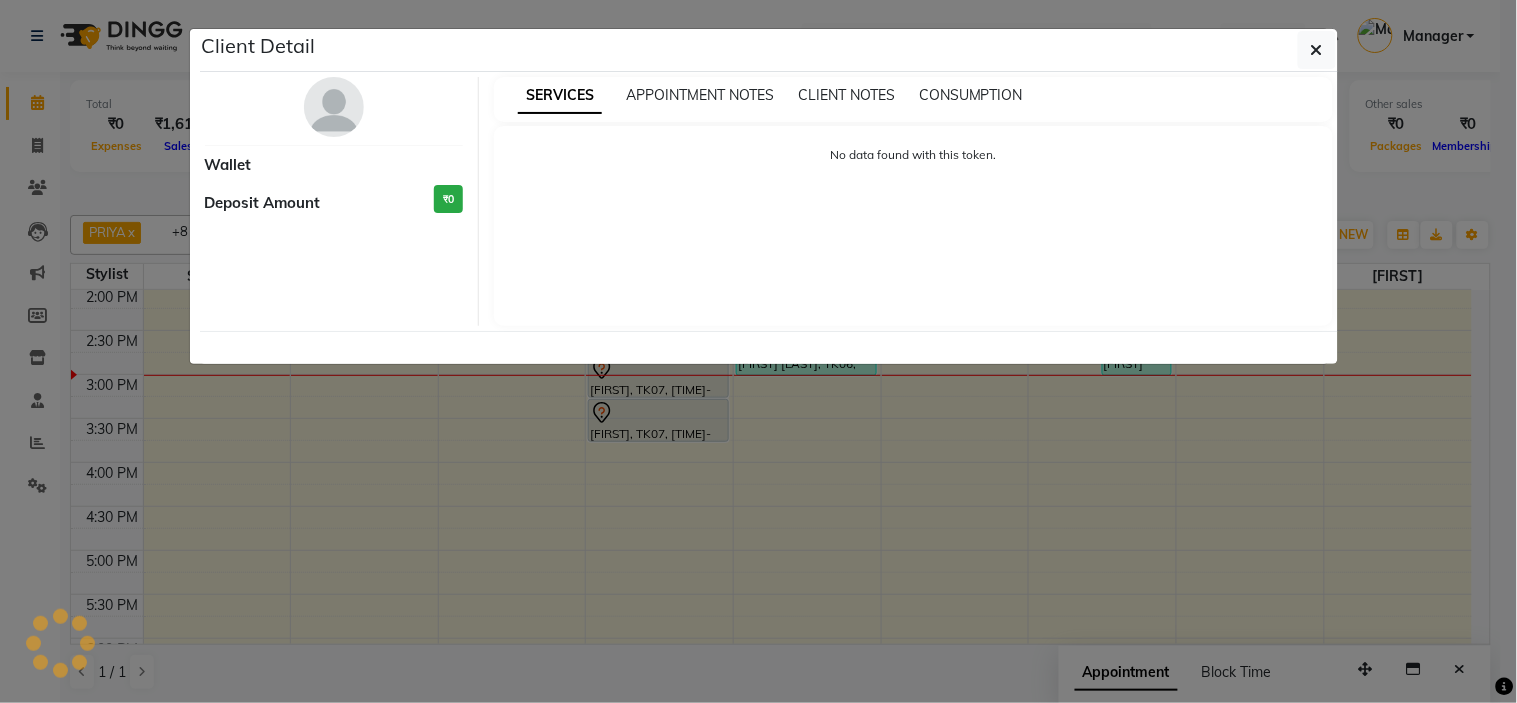 select on "7" 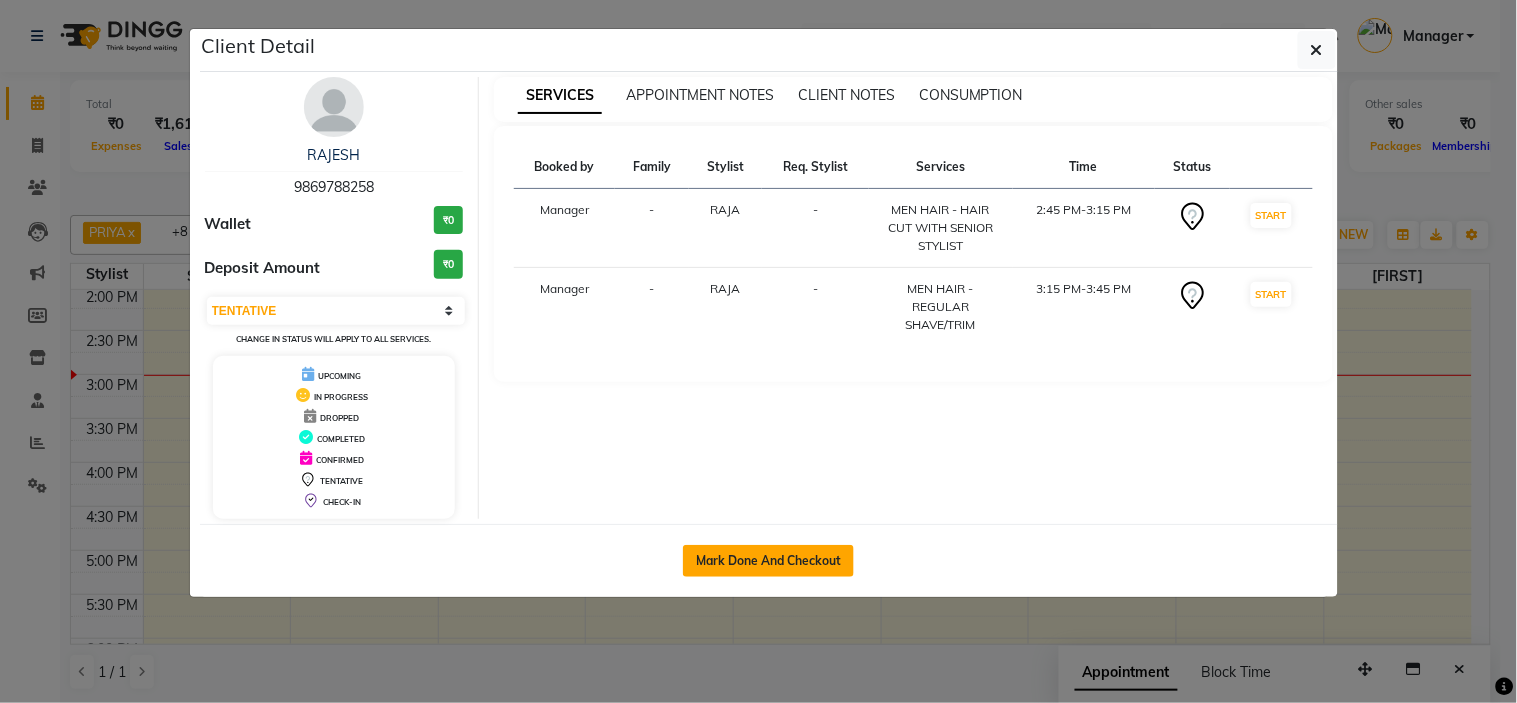 click on "Mark Done And Checkout" 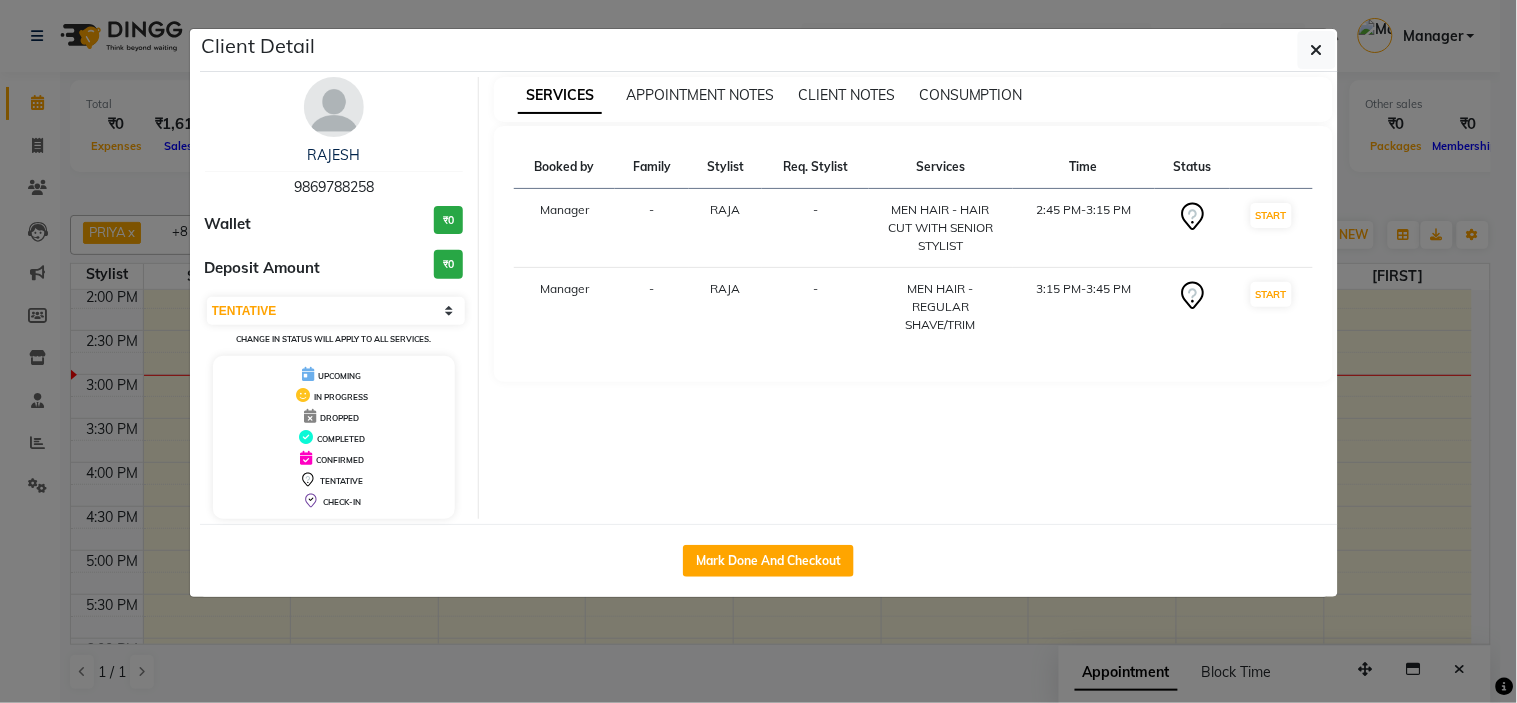 select on "778" 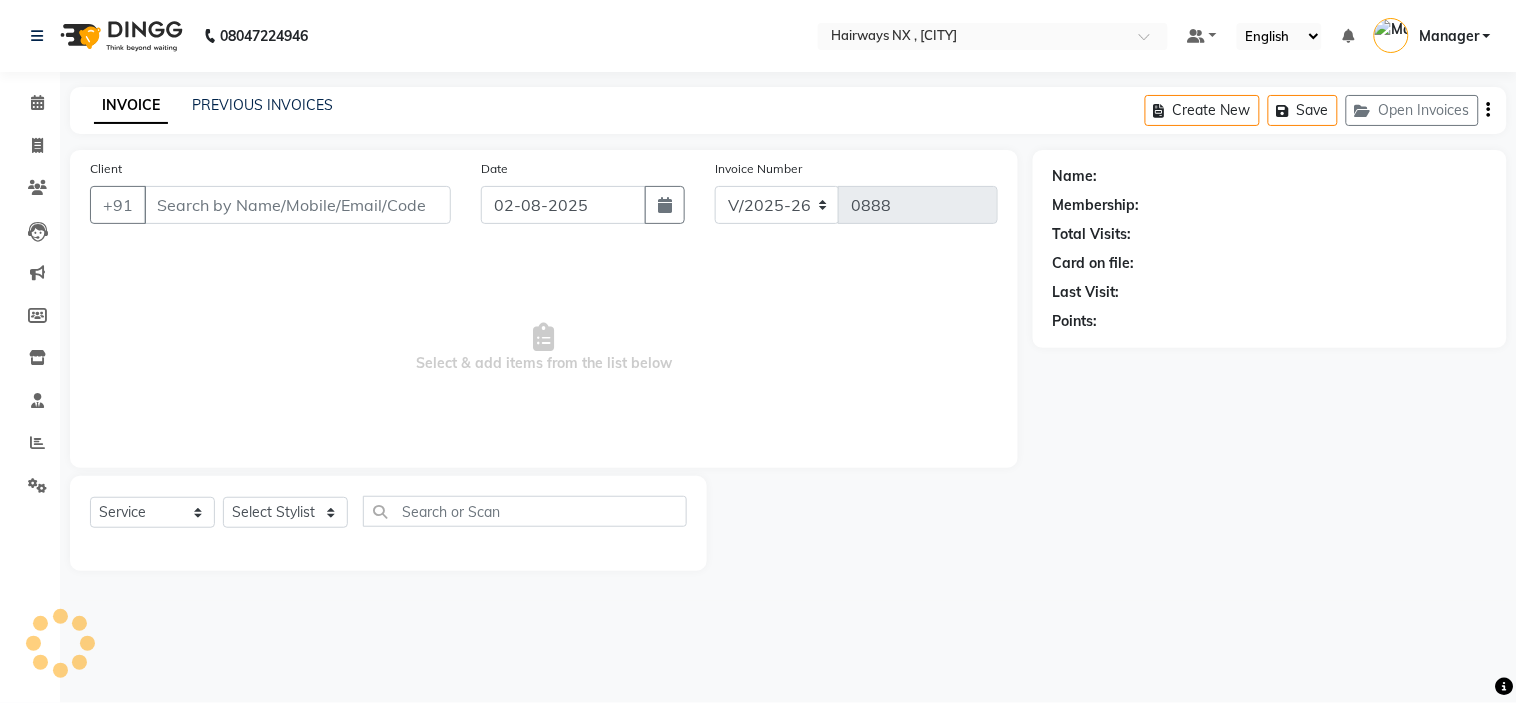 type on "98******58" 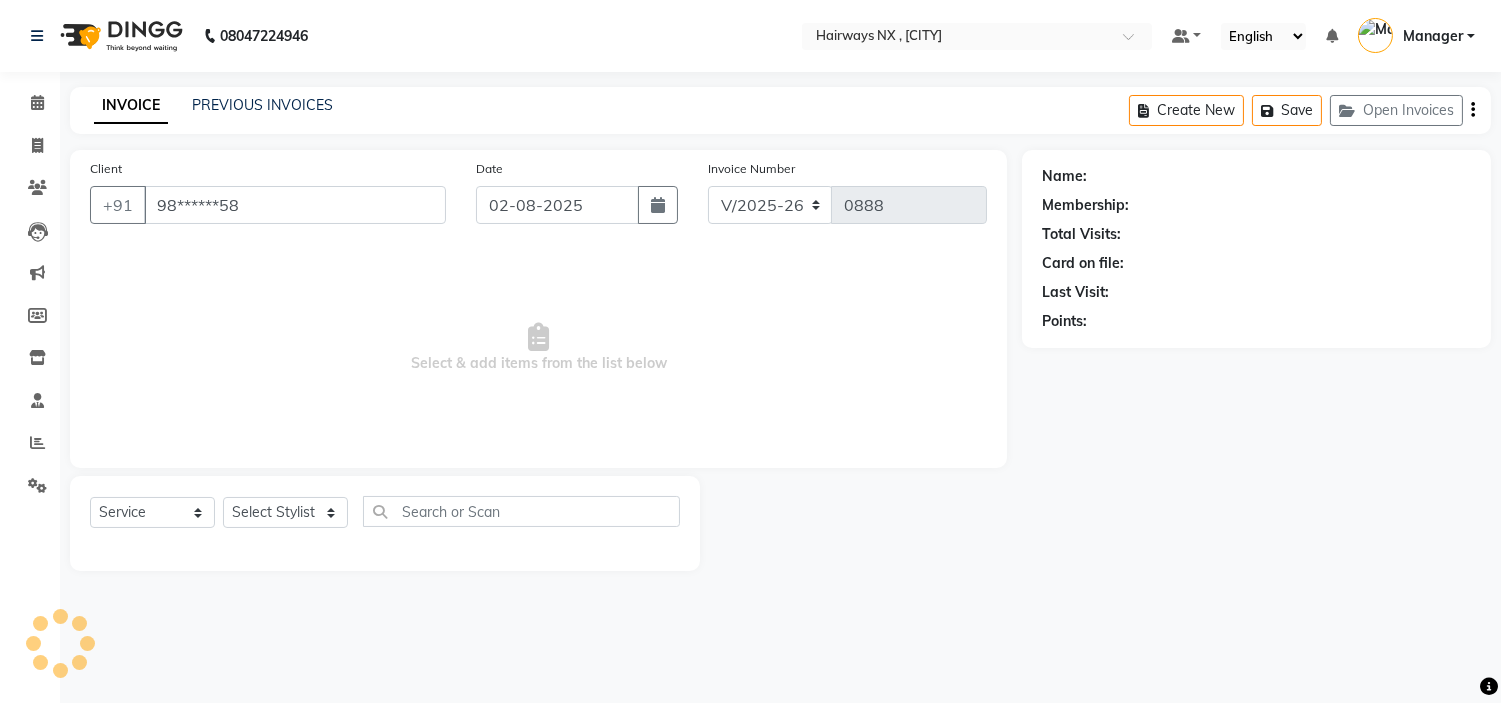 select on "66431" 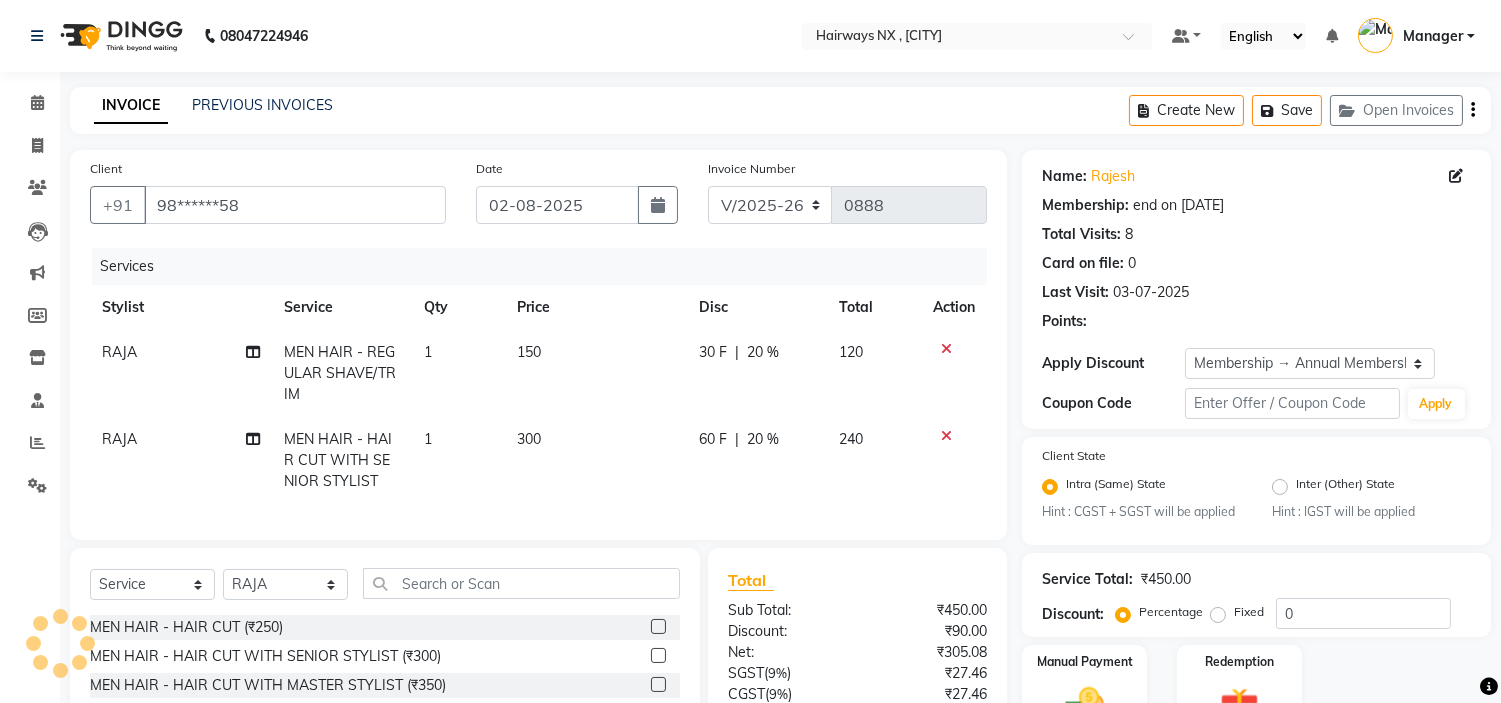 type on "20" 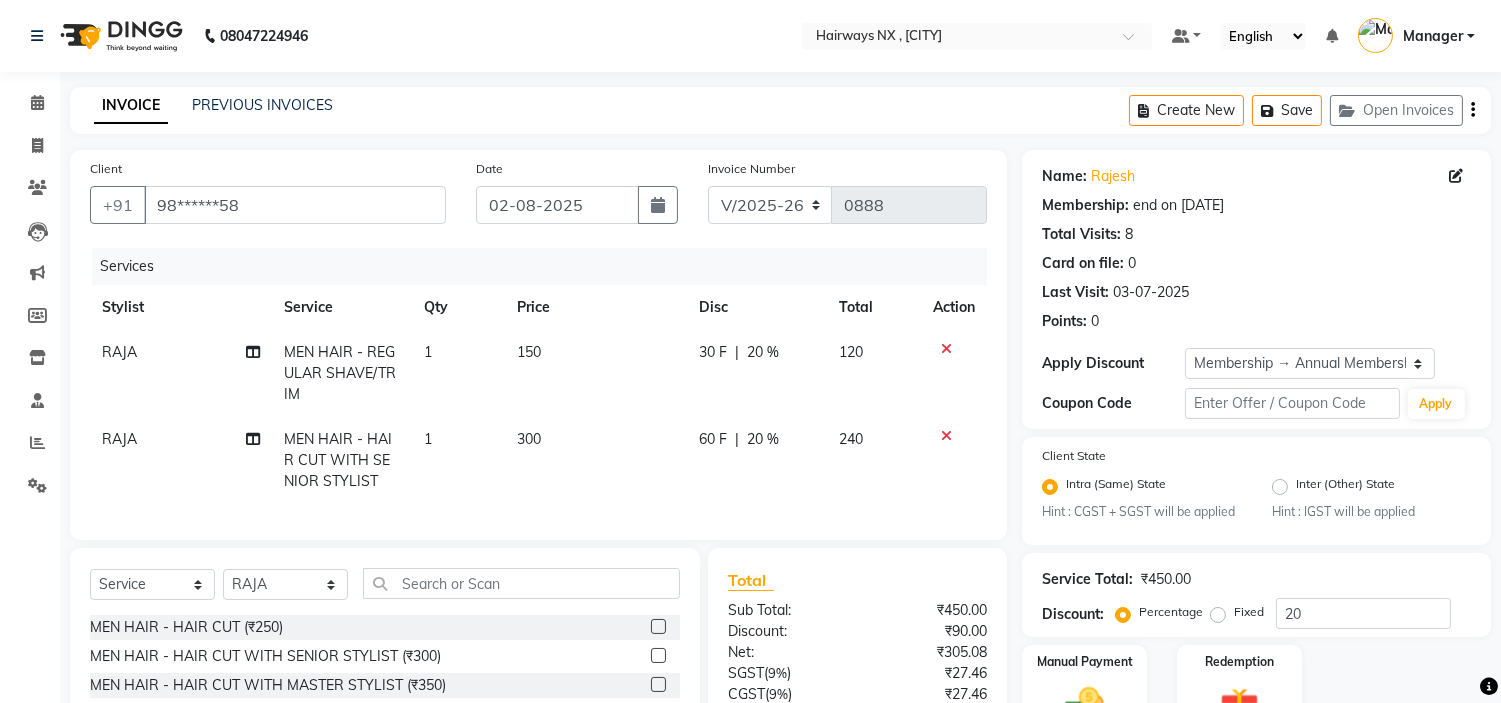 scroll, scrollTop: 186, scrollLeft: 0, axis: vertical 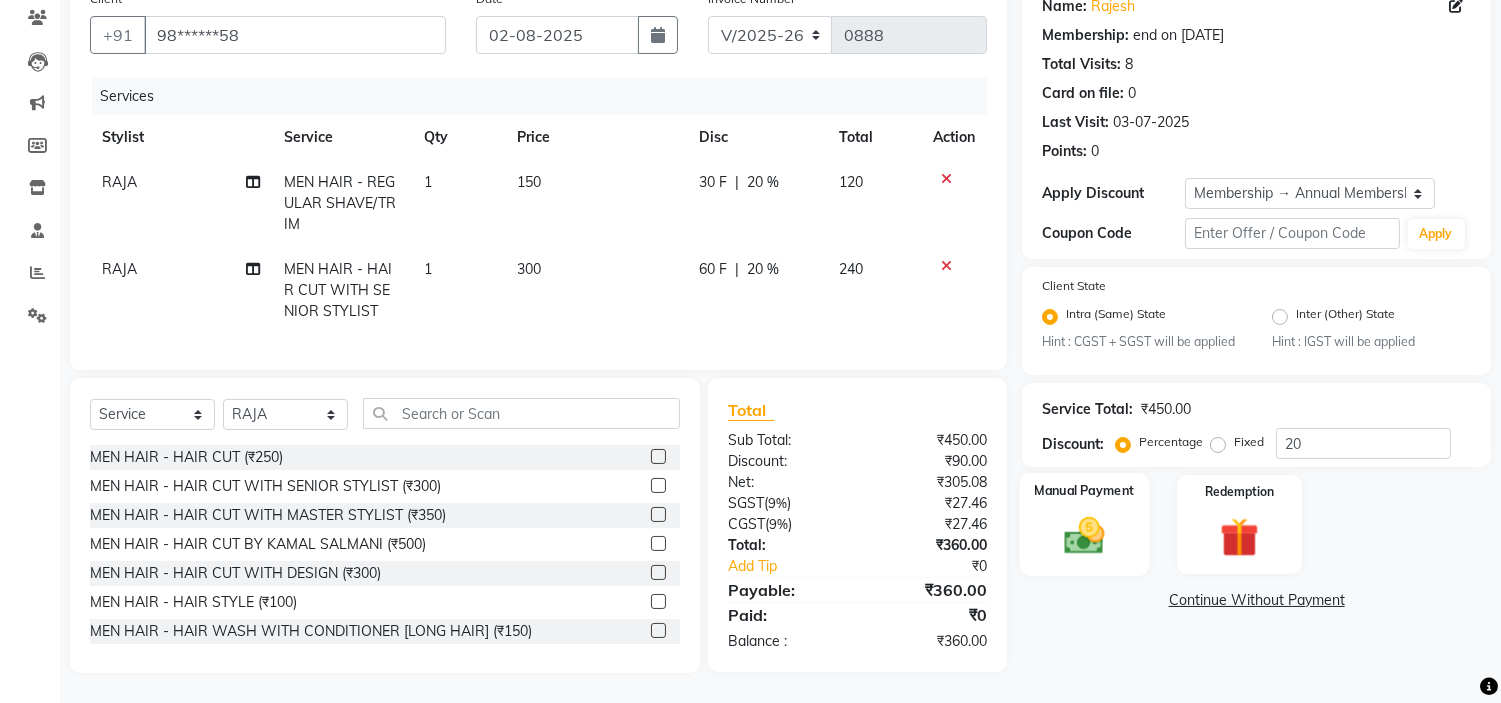click 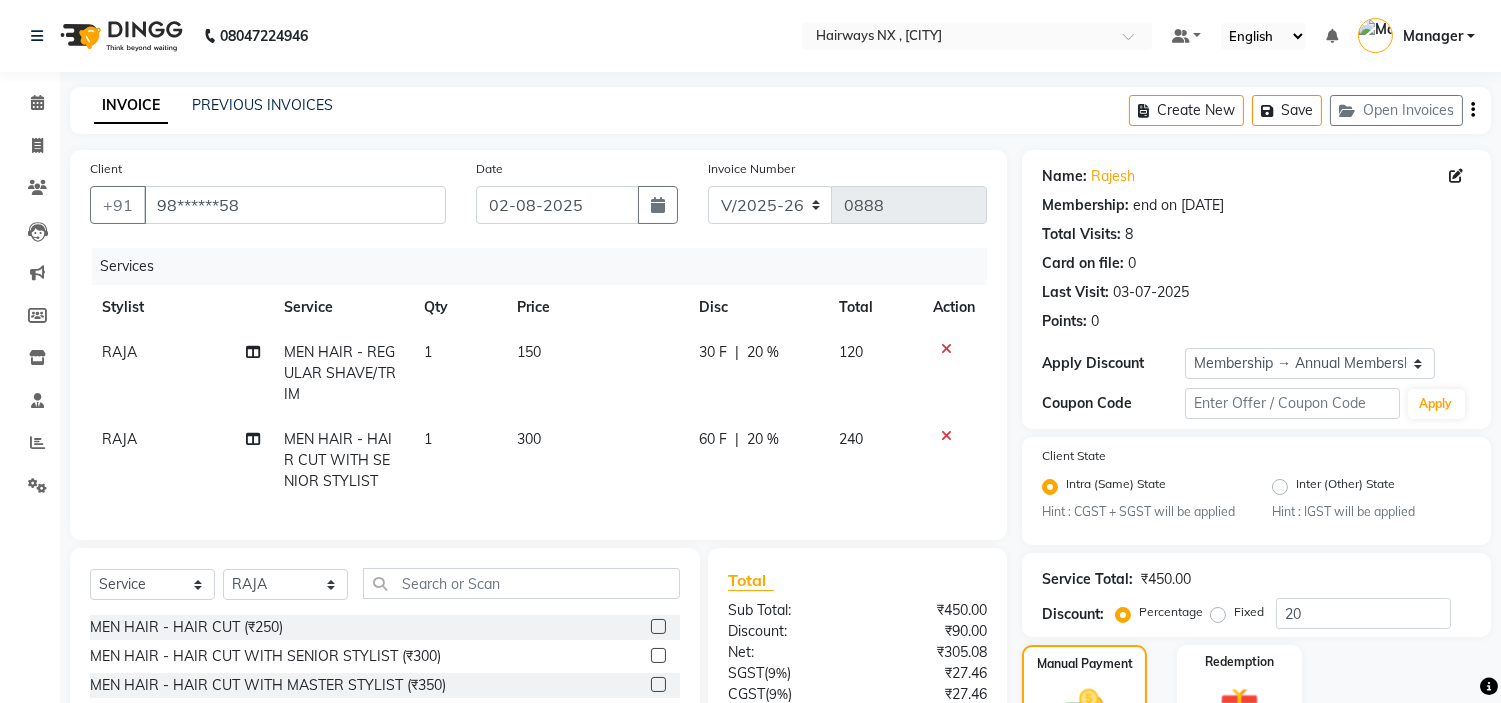 scroll, scrollTop: 240, scrollLeft: 0, axis: vertical 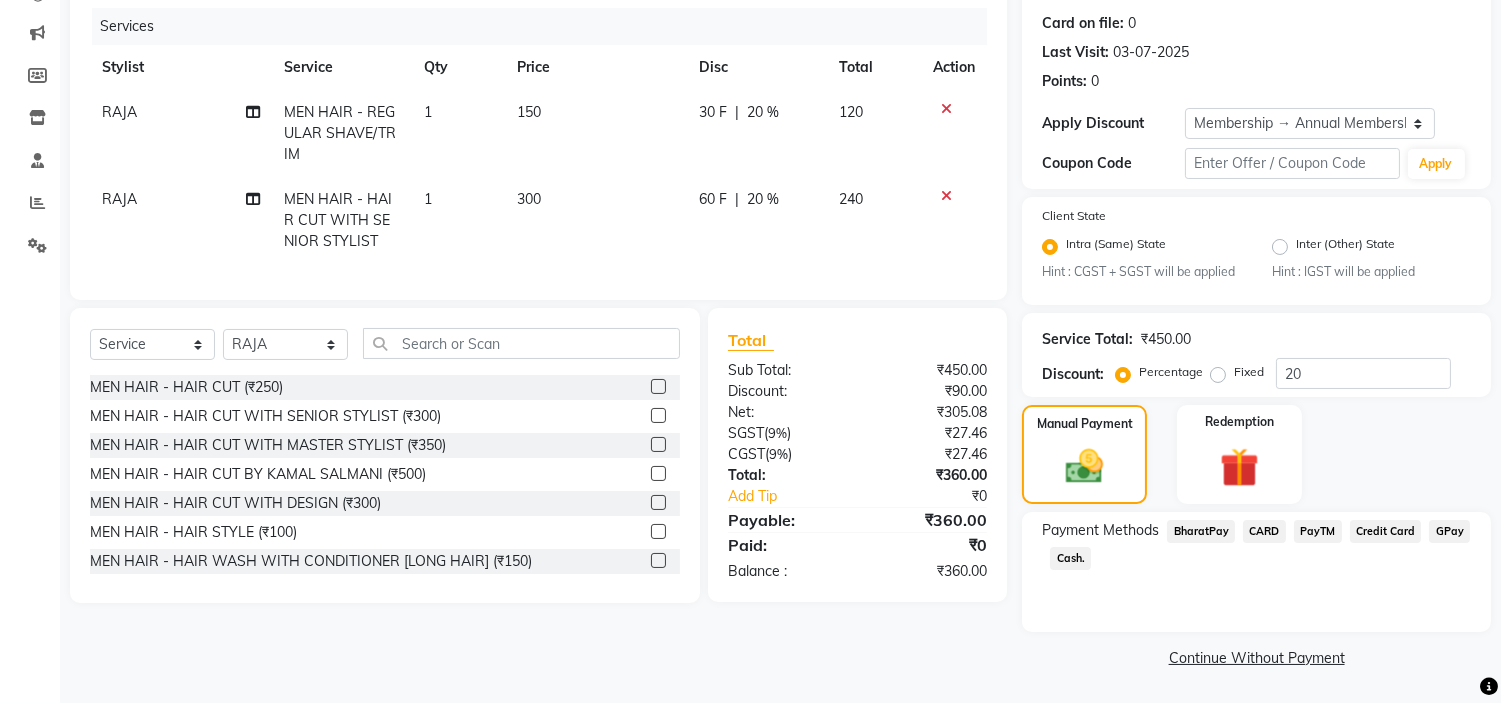 click on "GPay" 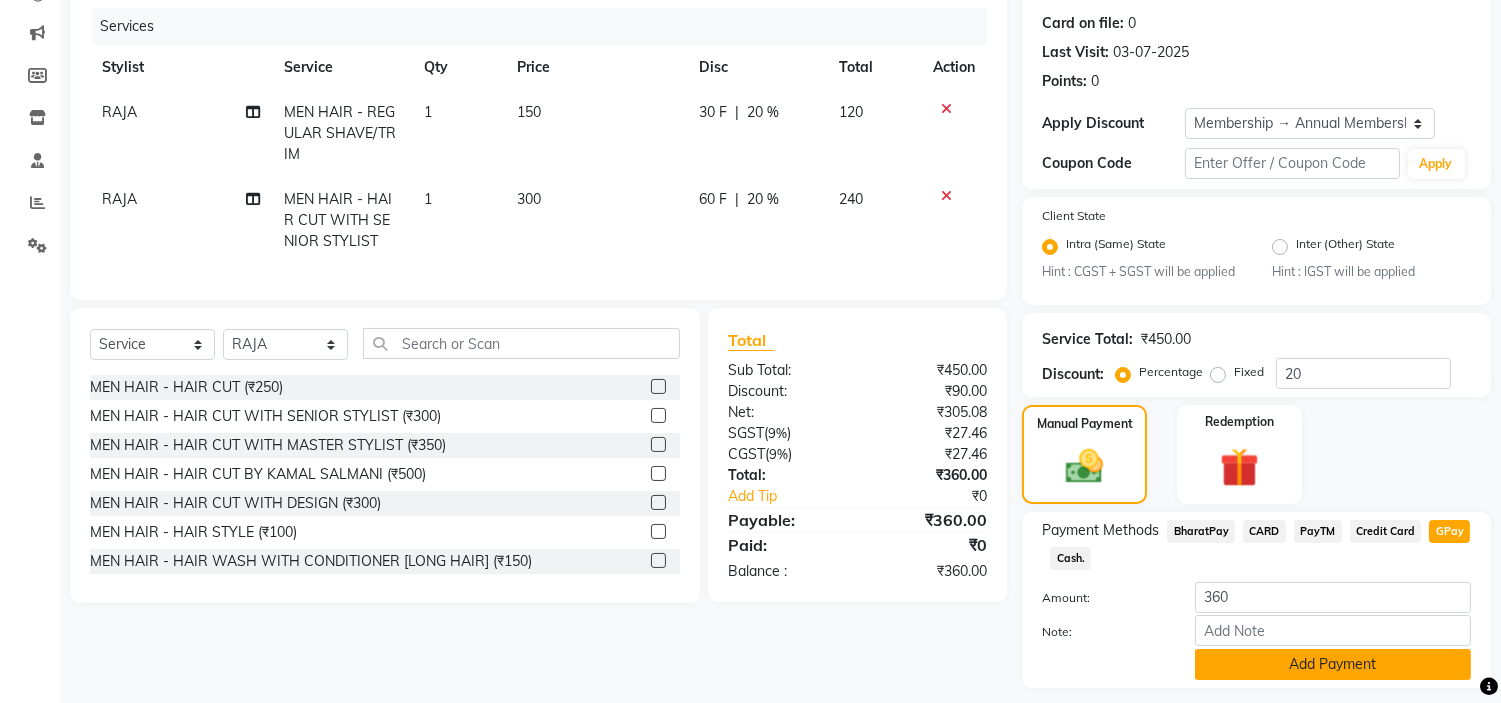 scroll, scrollTop: 296, scrollLeft: 0, axis: vertical 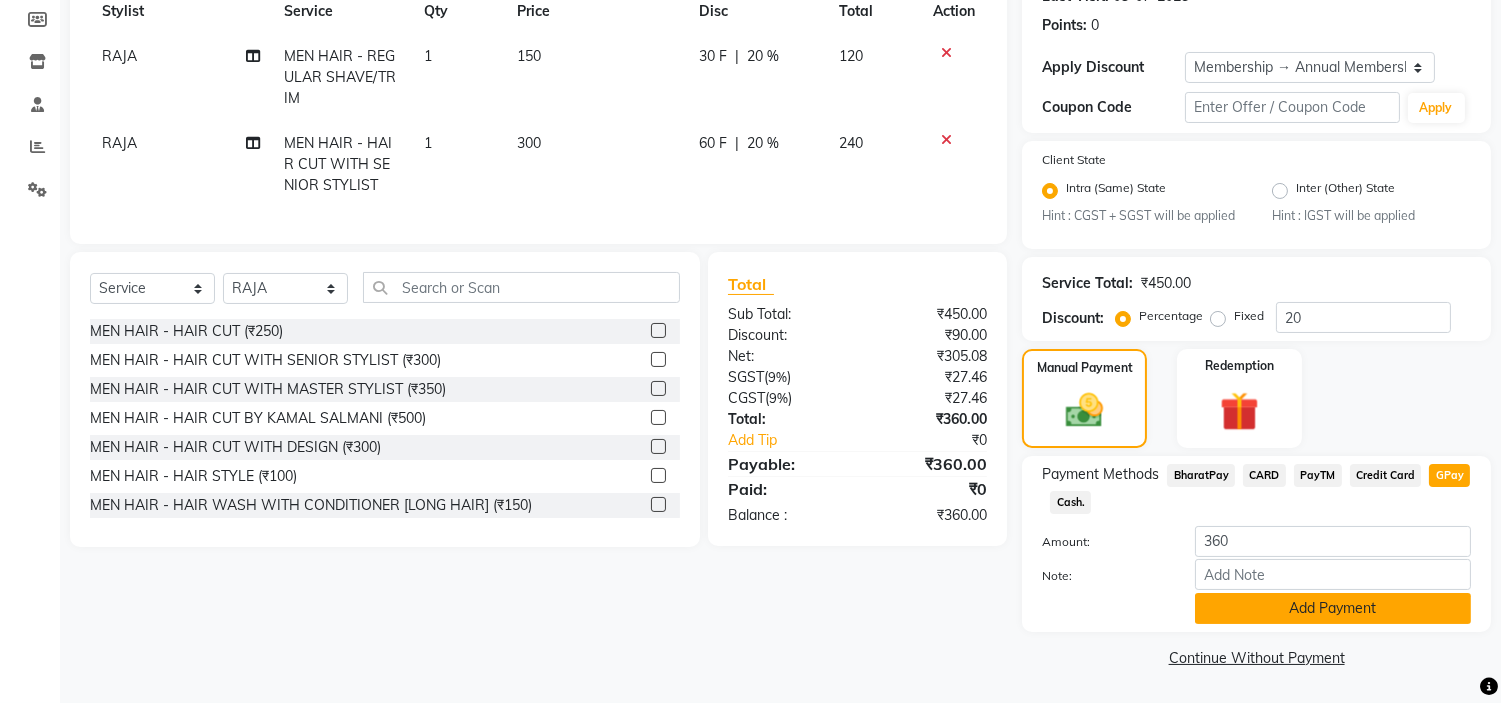 click on "Add Payment" 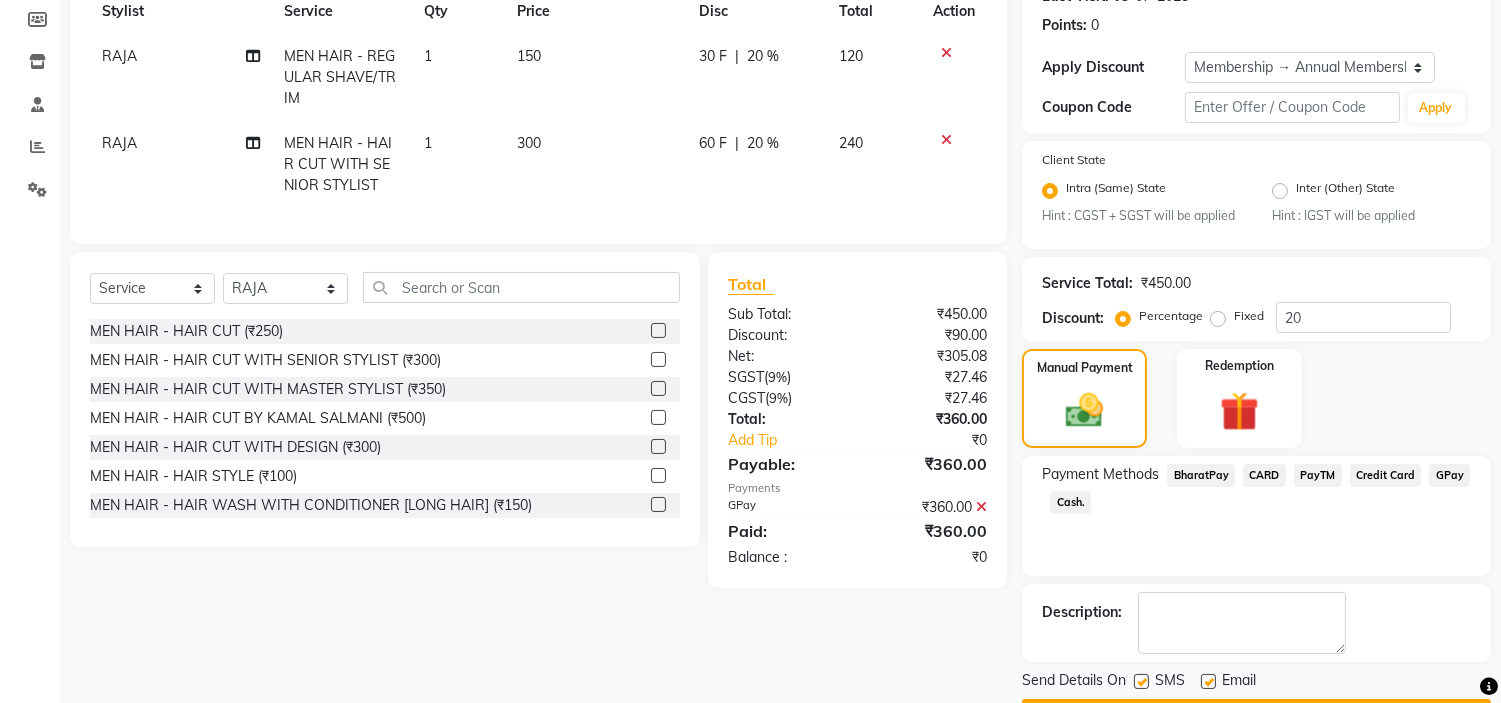 scroll, scrollTop: 353, scrollLeft: 0, axis: vertical 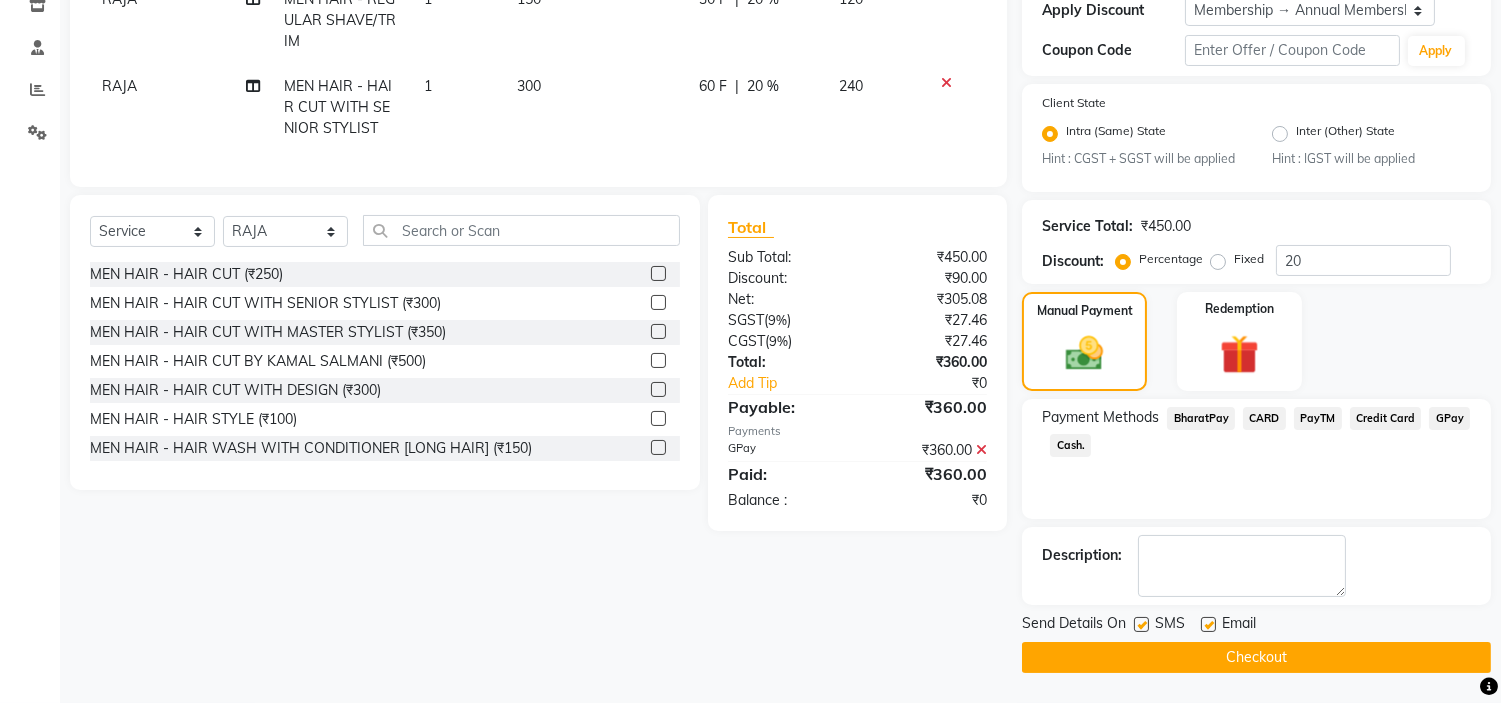 click on "Checkout" 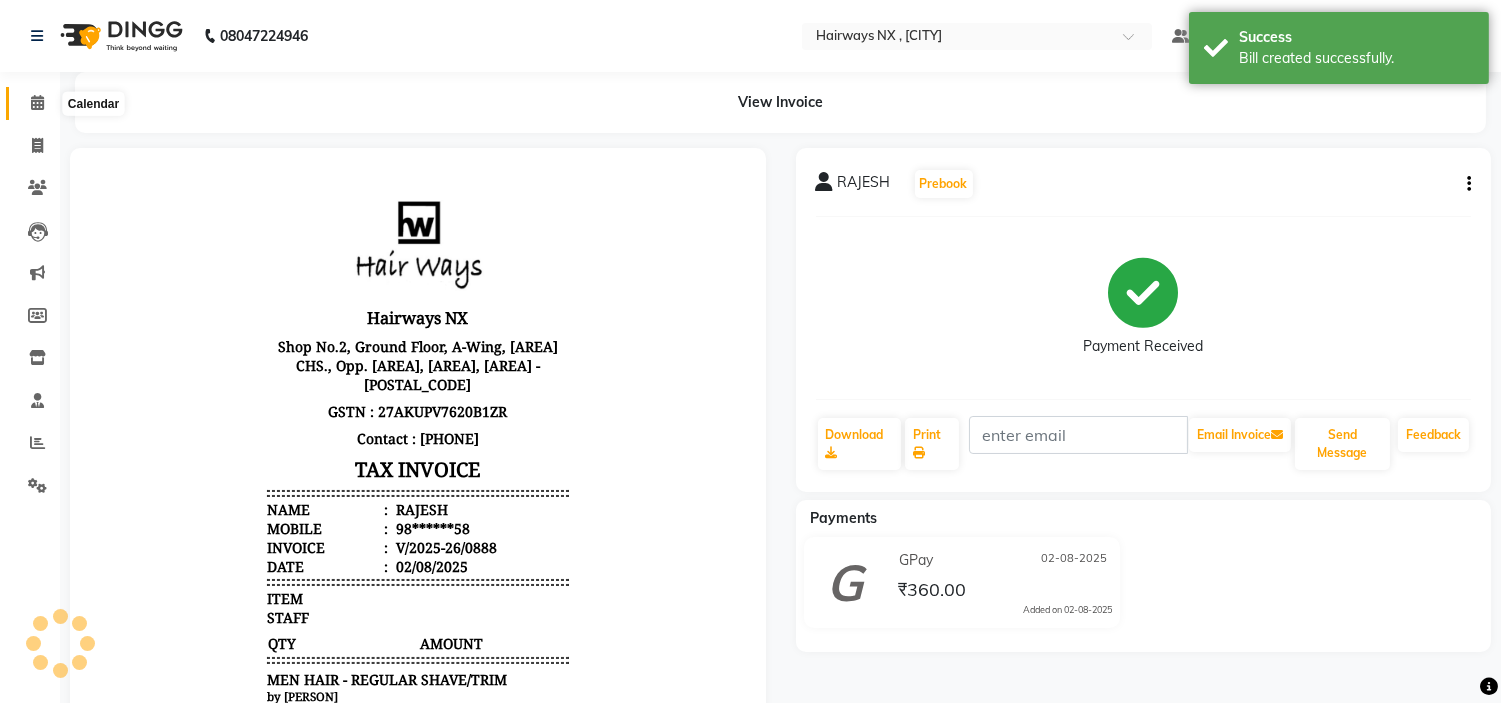 scroll, scrollTop: 0, scrollLeft: 0, axis: both 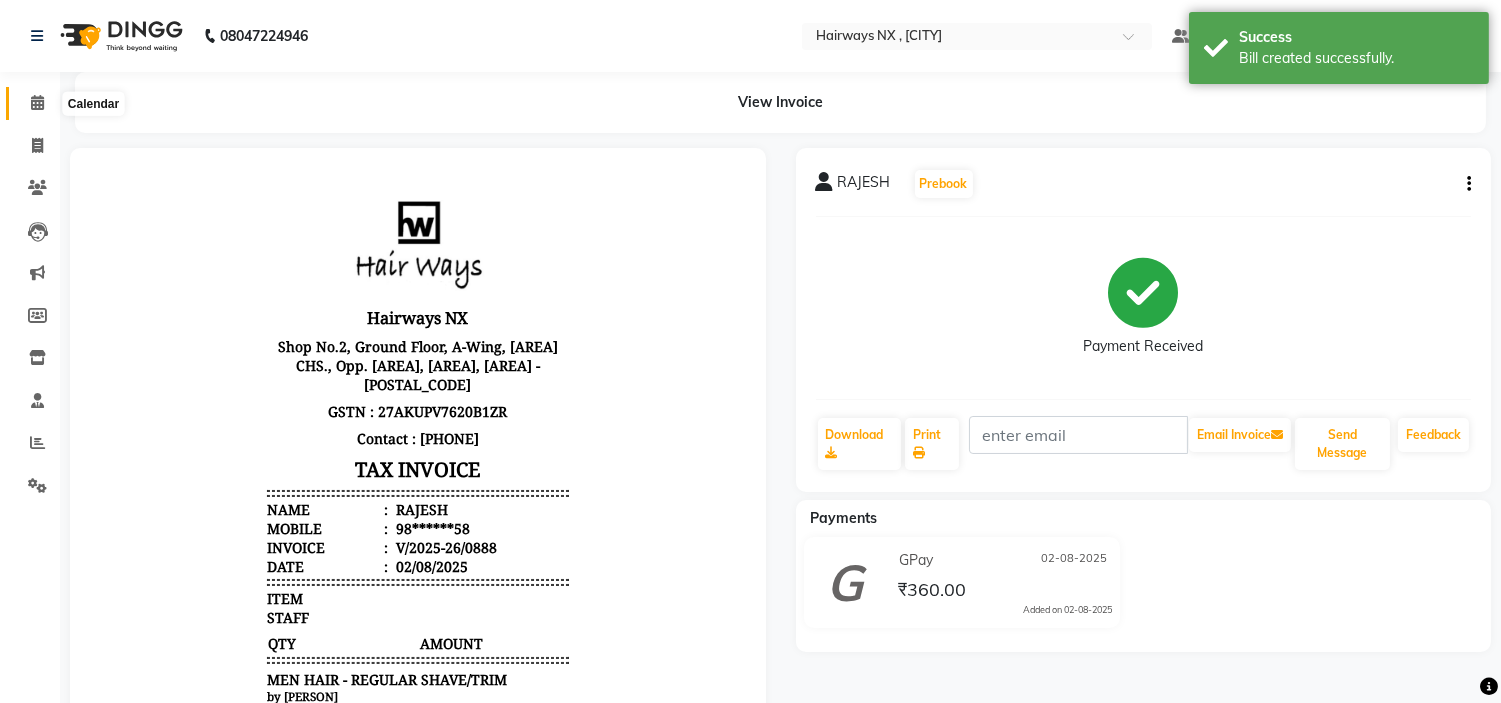 click 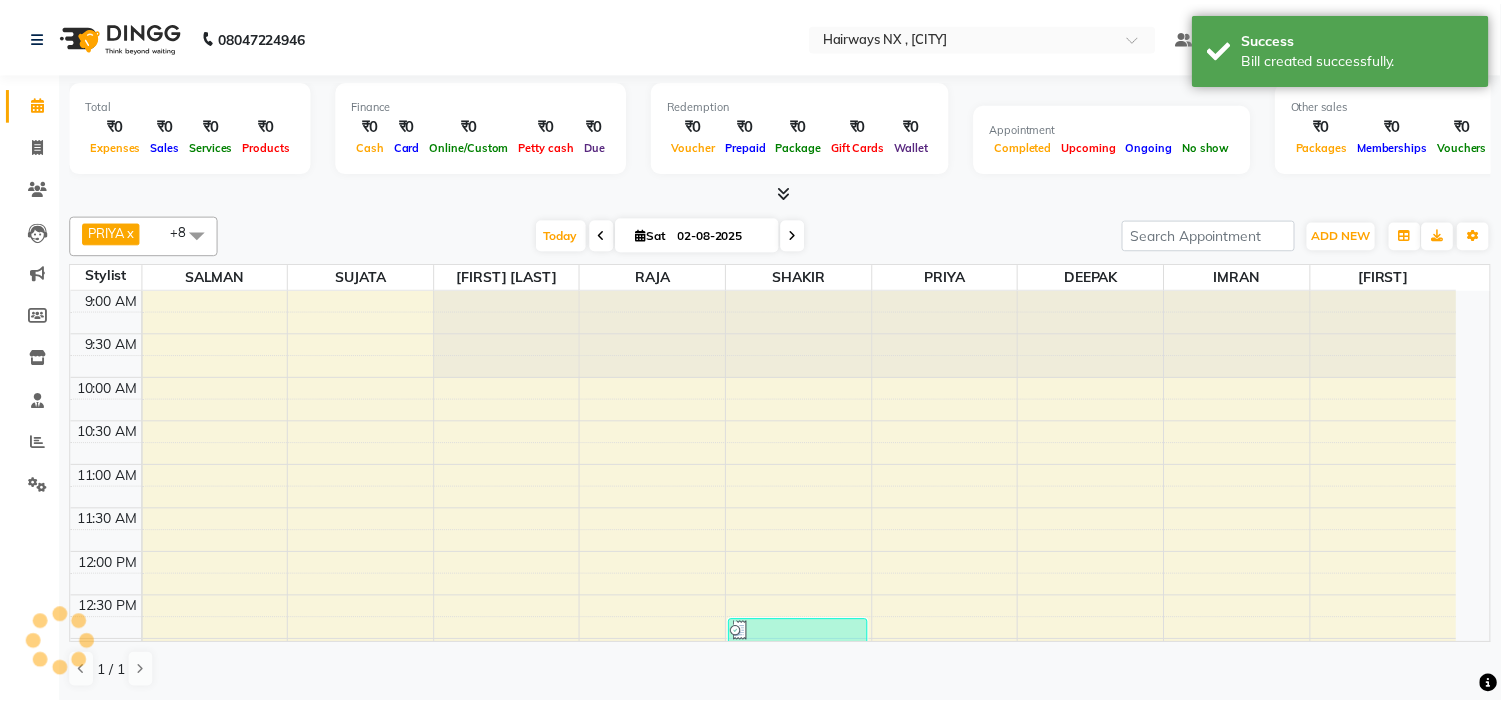 scroll, scrollTop: 0, scrollLeft: 0, axis: both 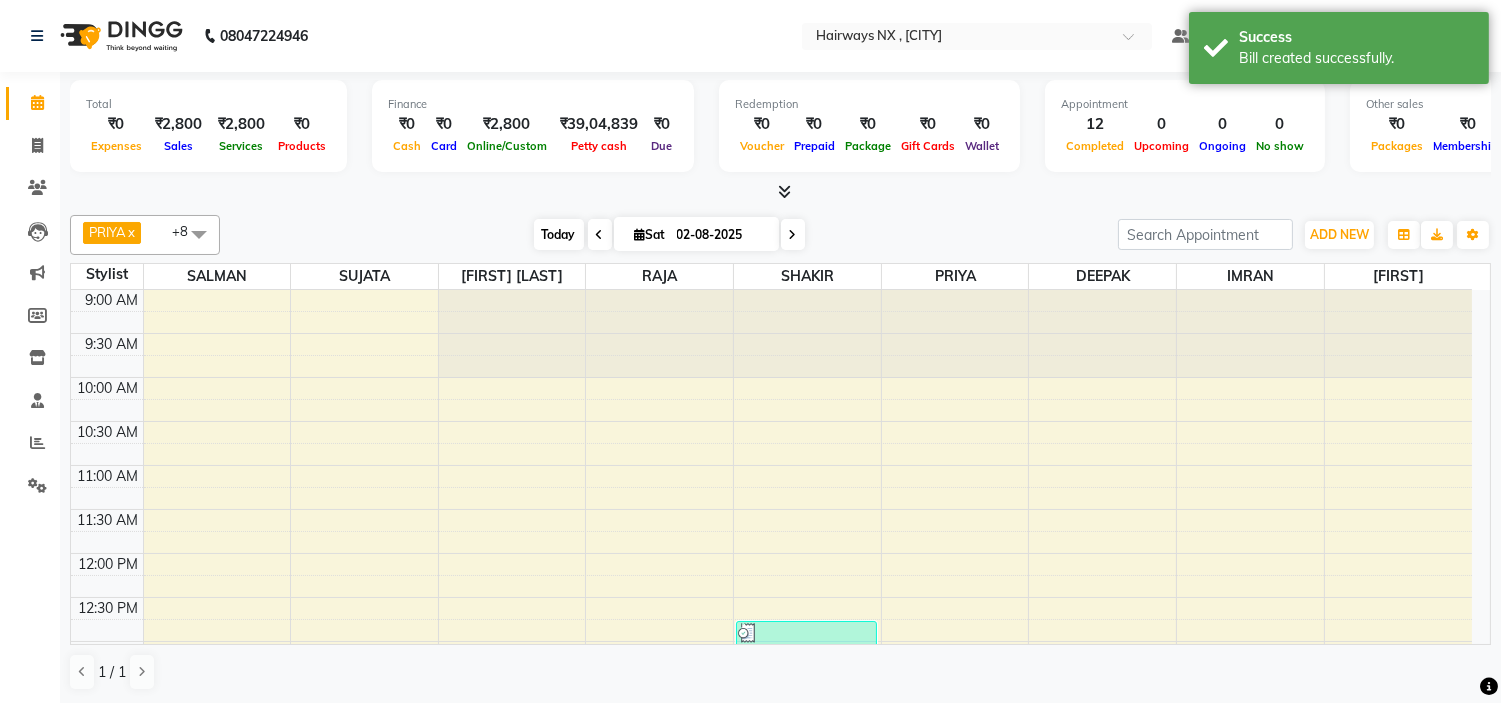 click on "Today" at bounding box center (559, 234) 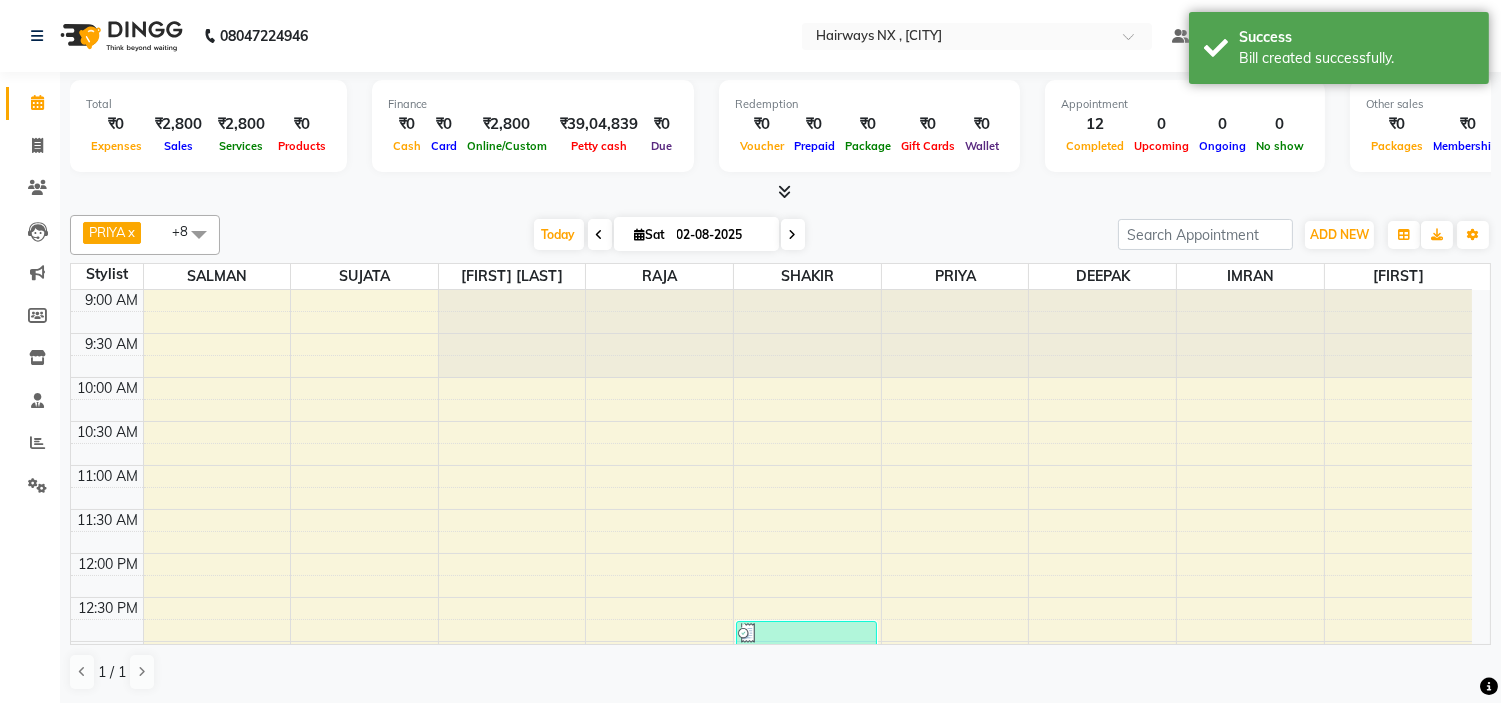 scroll, scrollTop: 531, scrollLeft: 0, axis: vertical 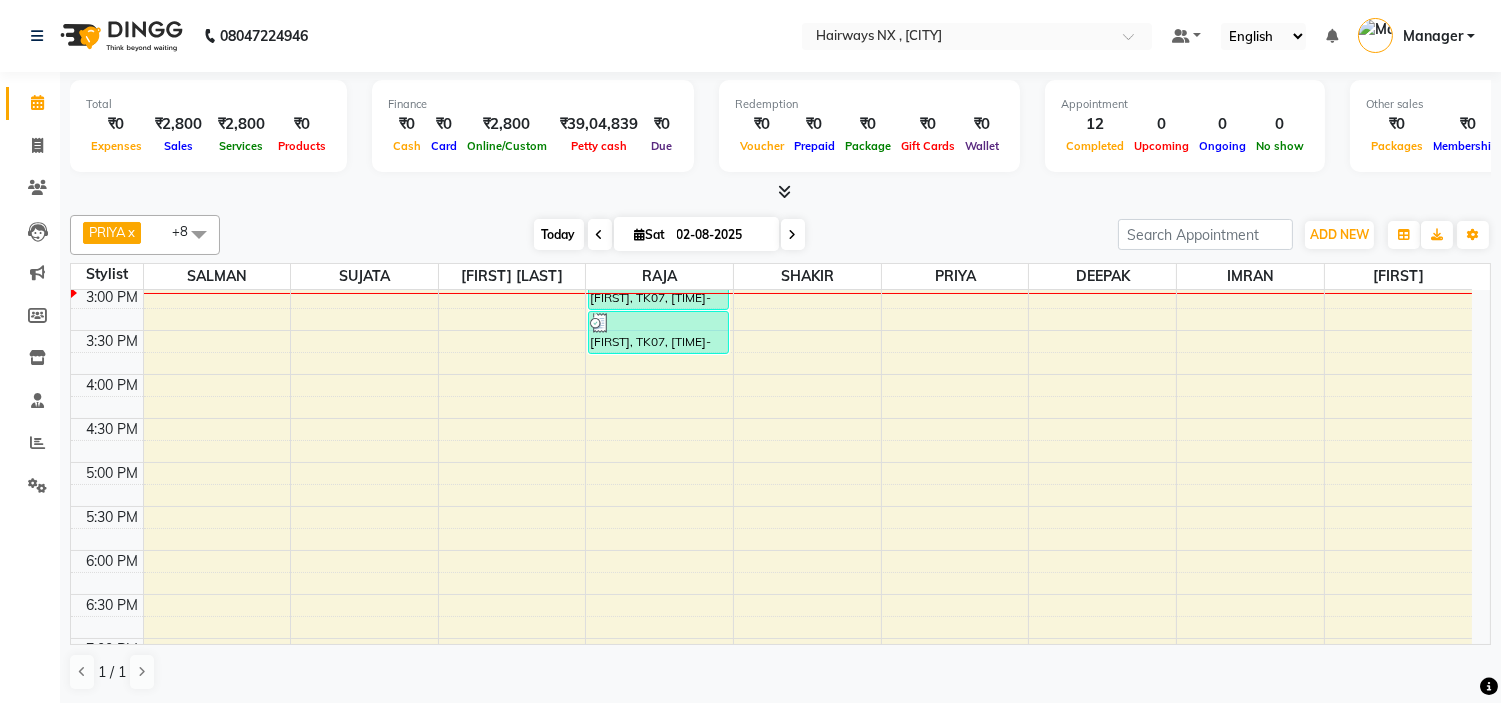 click on "Today" at bounding box center [559, 234] 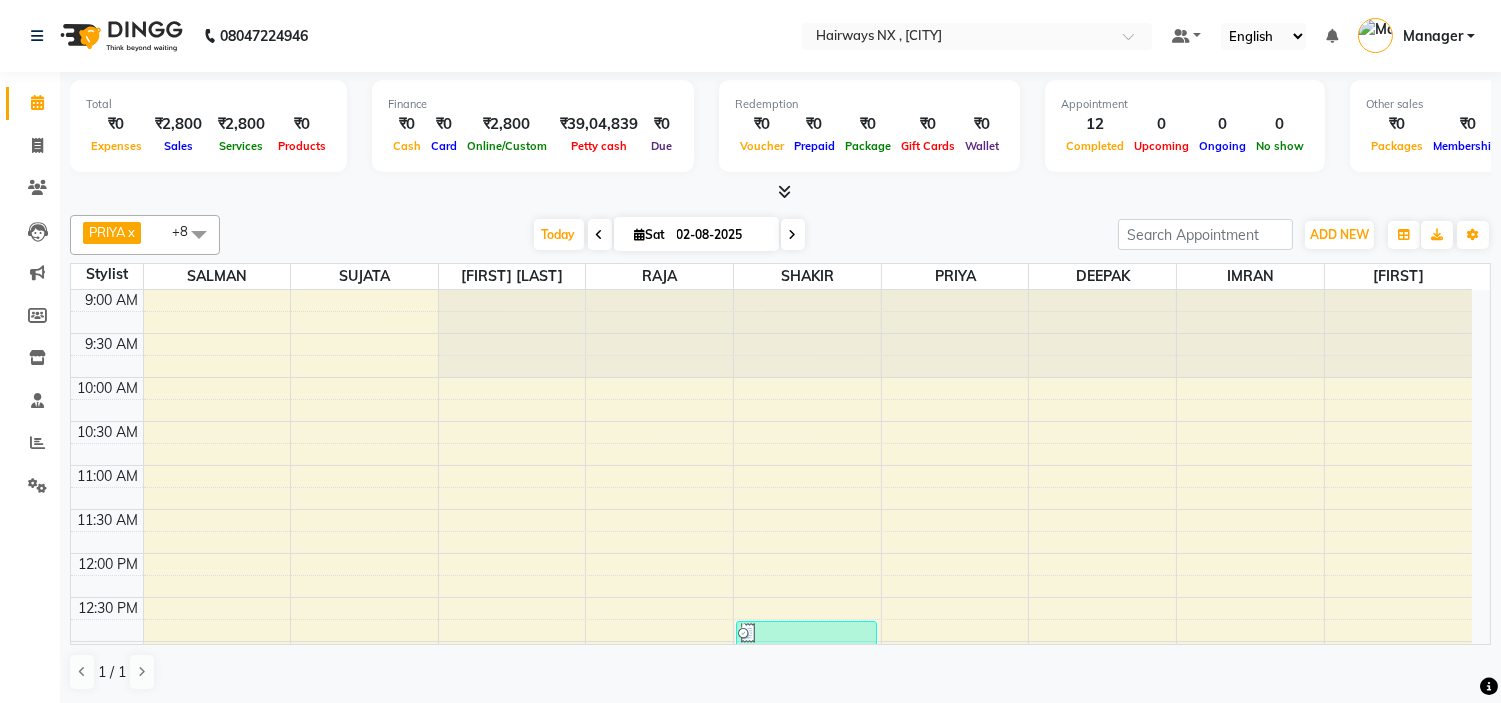 scroll, scrollTop: 531, scrollLeft: 0, axis: vertical 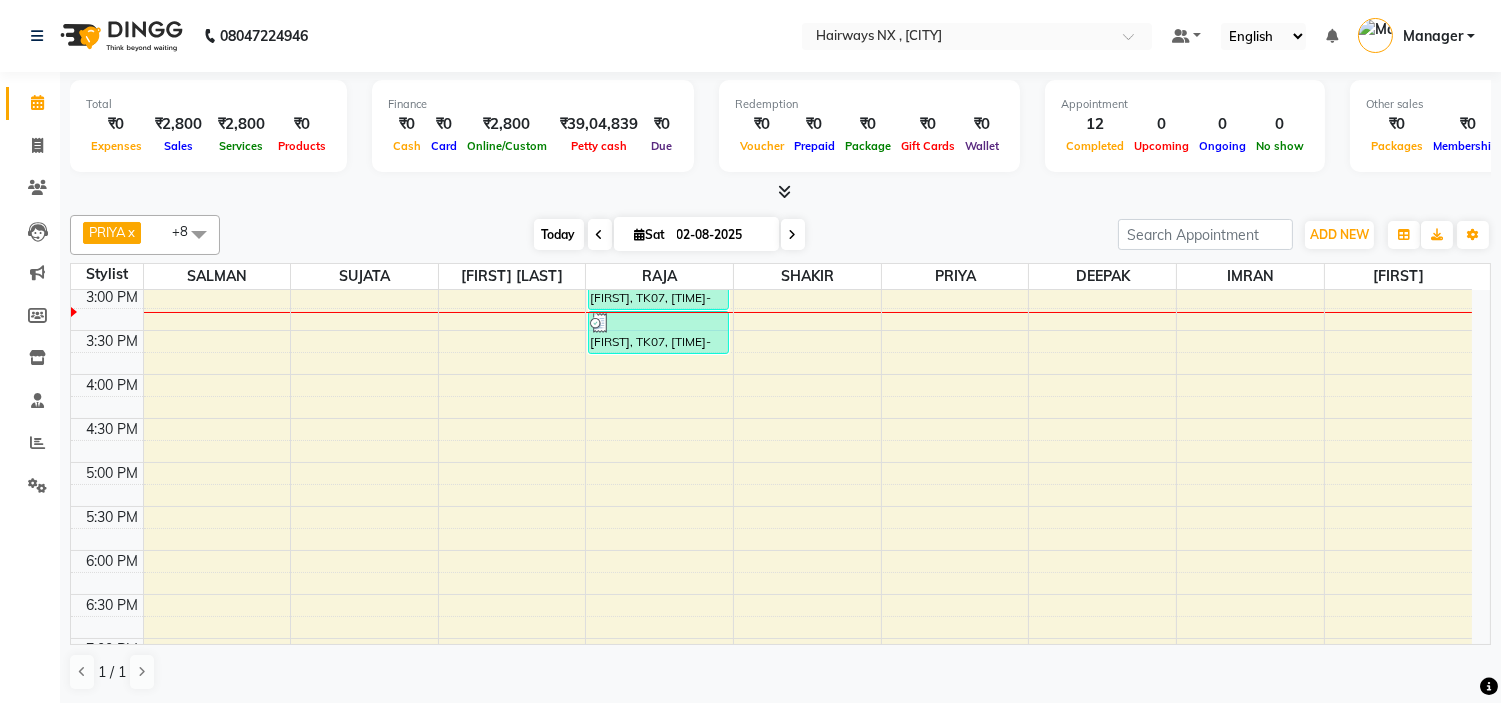 click on "Today" at bounding box center (559, 234) 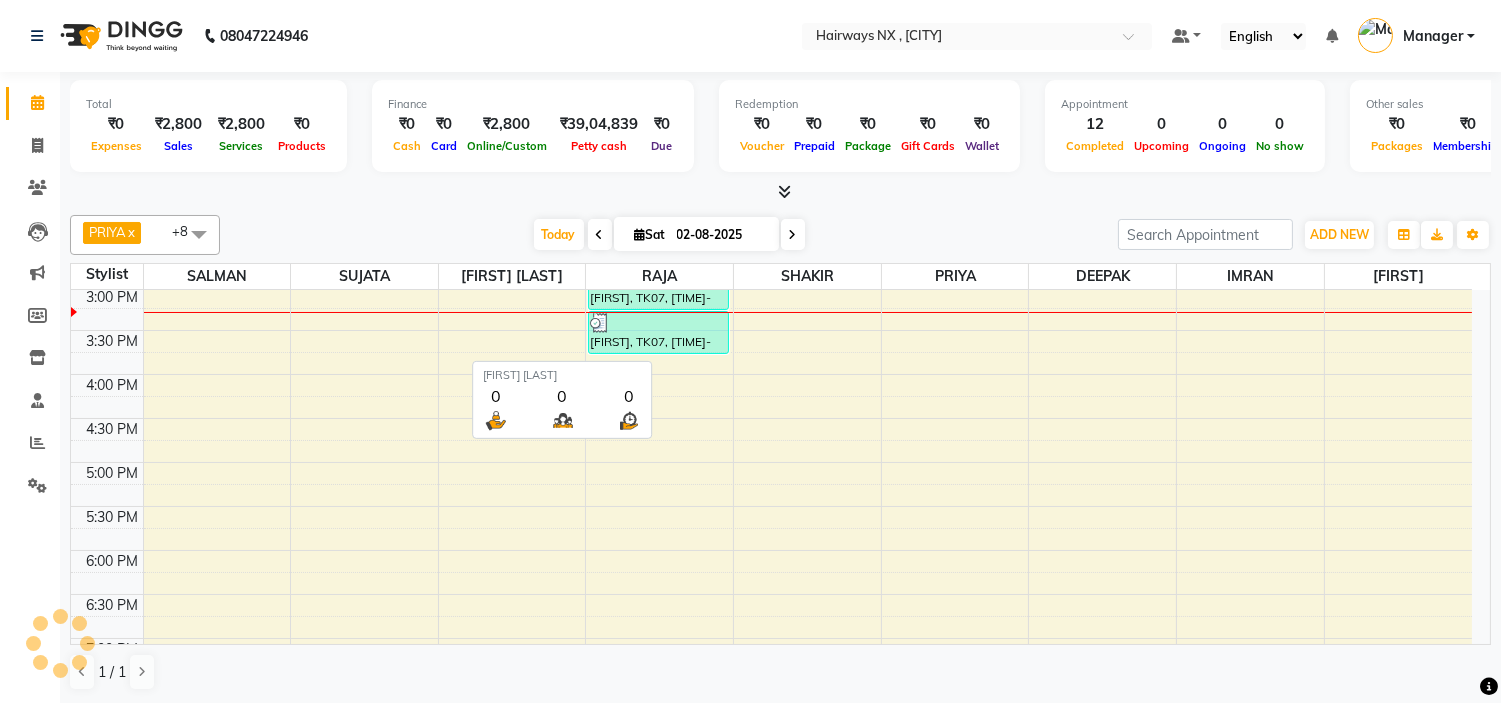scroll, scrollTop: 531, scrollLeft: 0, axis: vertical 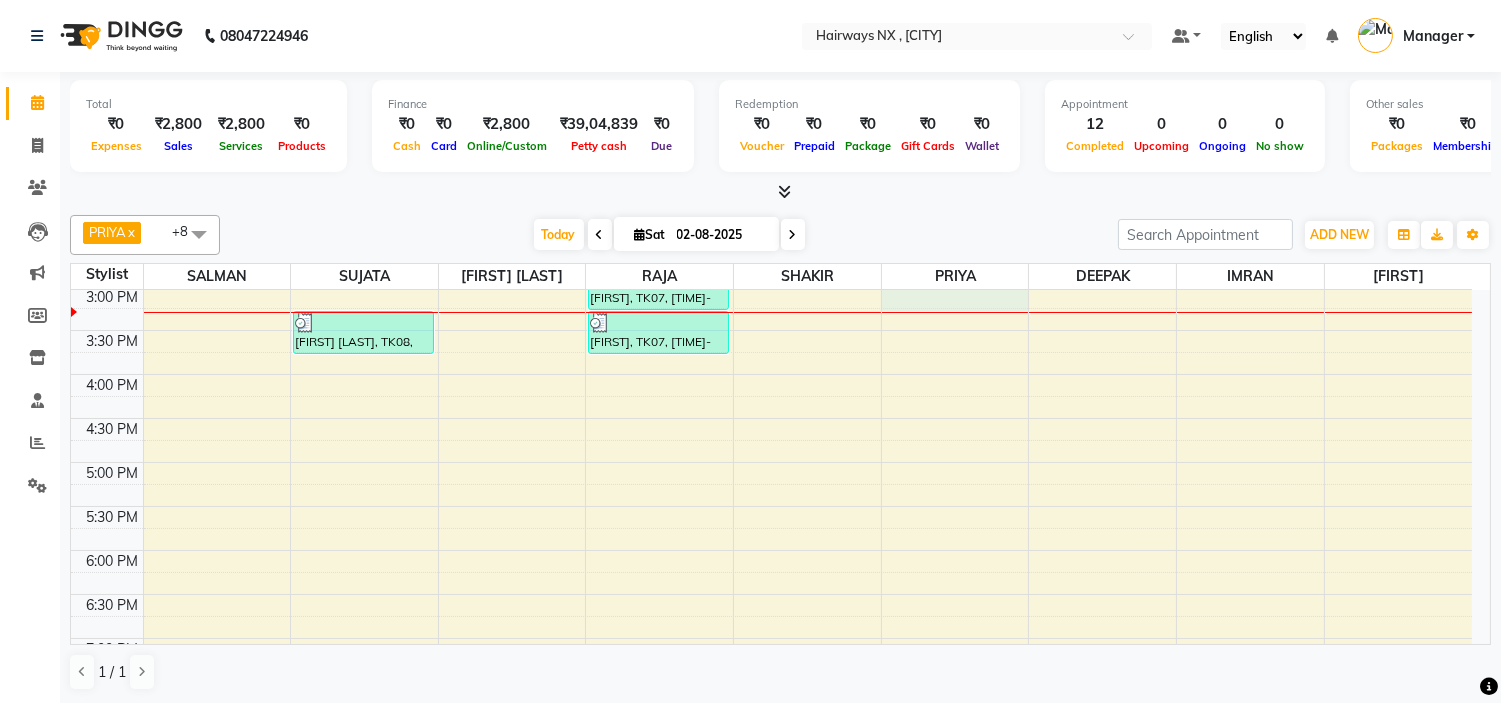 click on "9:00 AM 9:30 AM 10:00 AM 10:30 AM 11:00 AM 11:30 AM 12:00 PM 12:30 PM 1:00 PM 1:30 PM 2:00 PM 2:30 PM 3:00 PM 3:30 PM 4:00 PM 4:30 PM 5:00 PM 5:30 PM 6:00 PM 6:30 PM 7:00 PM 7:30 PM 8:00 PM 8:30 PM 9:00 PM 9:30 PM 10:00 PM 10:30 PM     VIVAK, TK01, 01:15 PM-01:45 PM, Peel Off Wax - EAR WAX     ANISH NAIR, TK08, 03:15 PM-03:45 PM, Threading - EYEBROW     GEETA, TK04, 01:45 PM-02:15 PM, MEN HAIR - HAIR CUT WITH SENIOR STYLIST     SANTOSH BANGR, TK02, 01:45 PM-02:15 PM, MEN HAIR - REGULAR SHAVE/TRIM     SANTOSH BANGR, TK02, 01:15 PM-01:45 PM, MEN HAIR - HAIR CUT WITH SENIOR STYLIST     RAJESH, TK07, 02:45 PM-03:15 PM, MEN HAIR - HAIR CUT WITH SENIOR STYLIST     RAJESH, TK07, 03:15 PM-03:45 PM, MEN HAIR - REGULAR SHAVE/TRIM     VIVAK, TK01, 12:45 PM-01:15 PM, MEN HAIR - HAIR CUT WITH MASTER STYLIST     fahad, TK03, 01:15 PM-01:45 PM, MEN HAIR - HAIR CUT WITH MASTER STYLIST     fahad, TK03, 01:45 PM-02:15 PM, MEN HAIR - REGULAR SHAVE/TRIM         SANTOSH BANGR, TK02, 02:15 PM-02:45 PM, MEN HAIR - HAIR CUT" at bounding box center (771, 374) 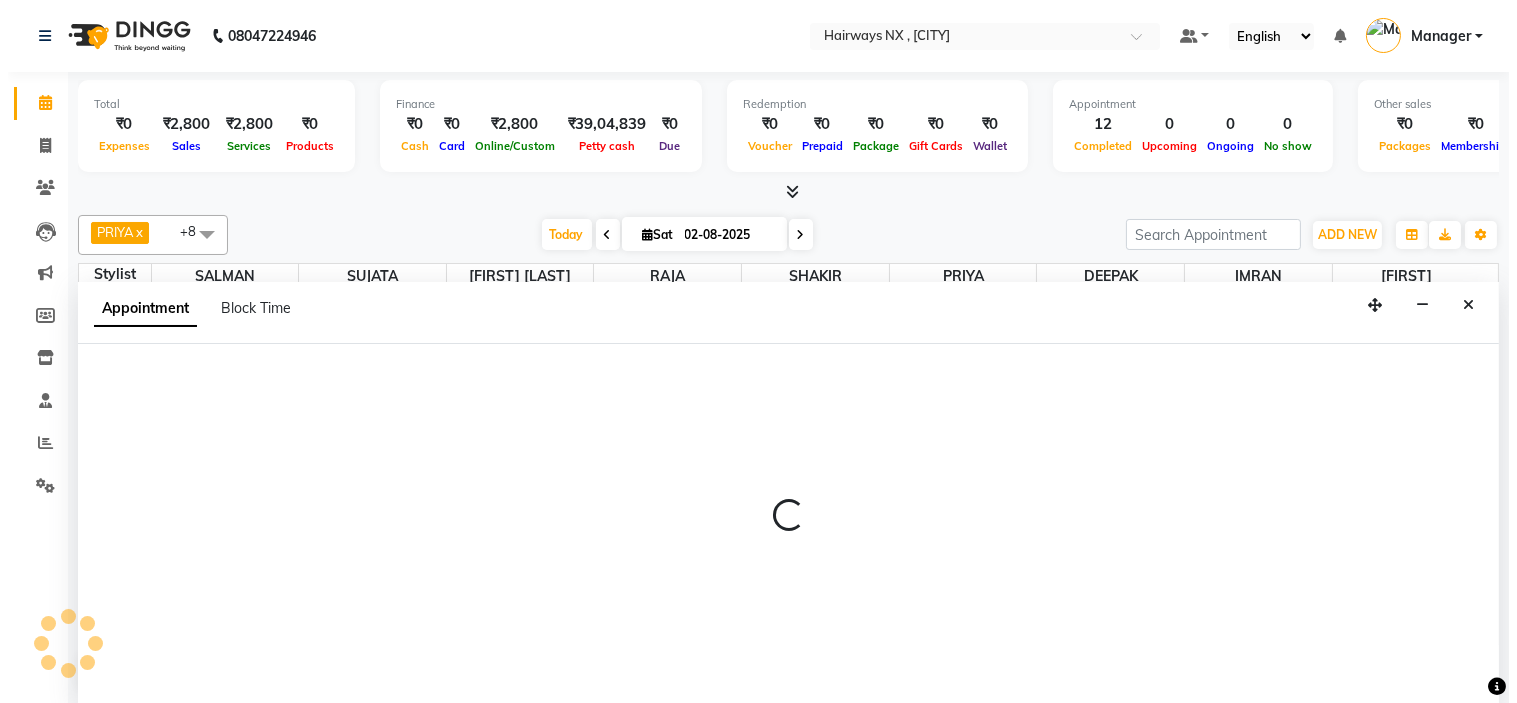 scroll, scrollTop: 1, scrollLeft: 0, axis: vertical 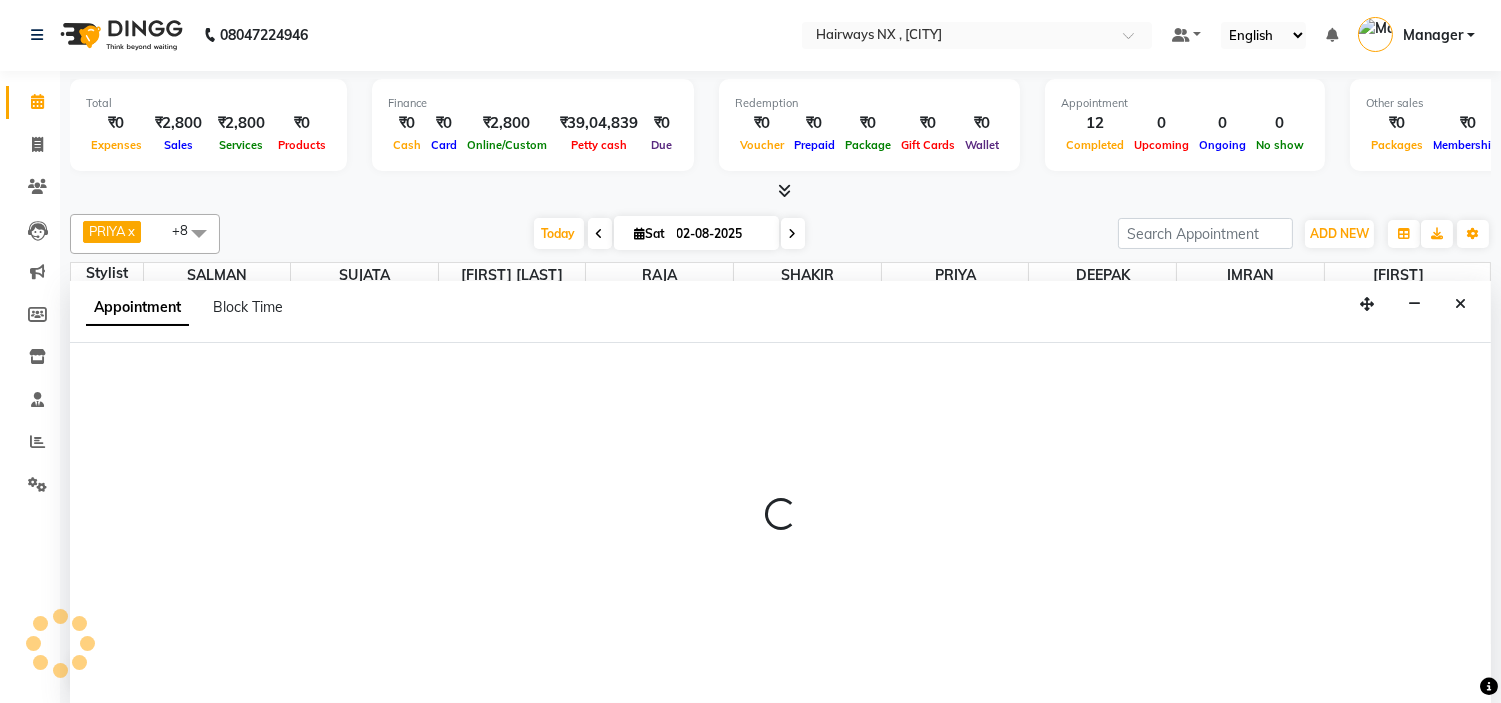 select on "76846" 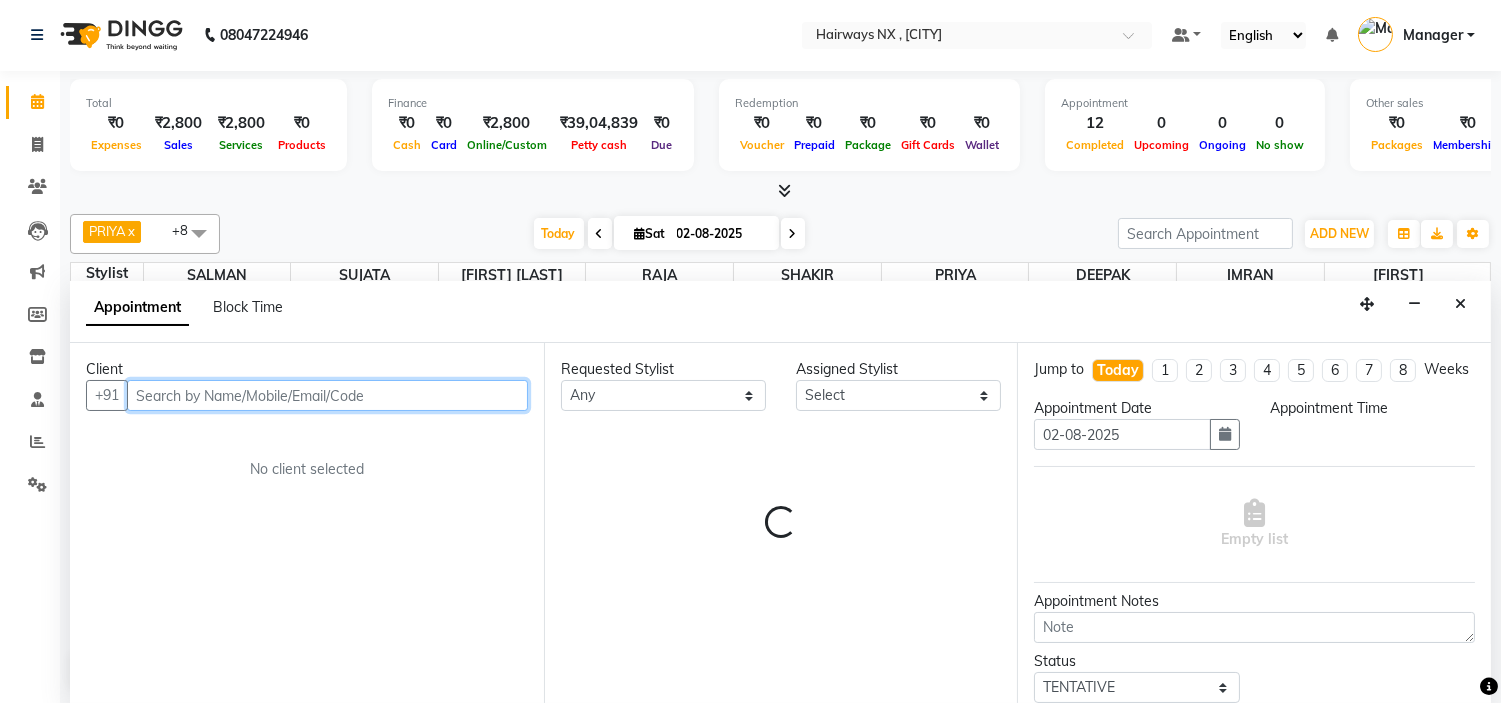 select on "900" 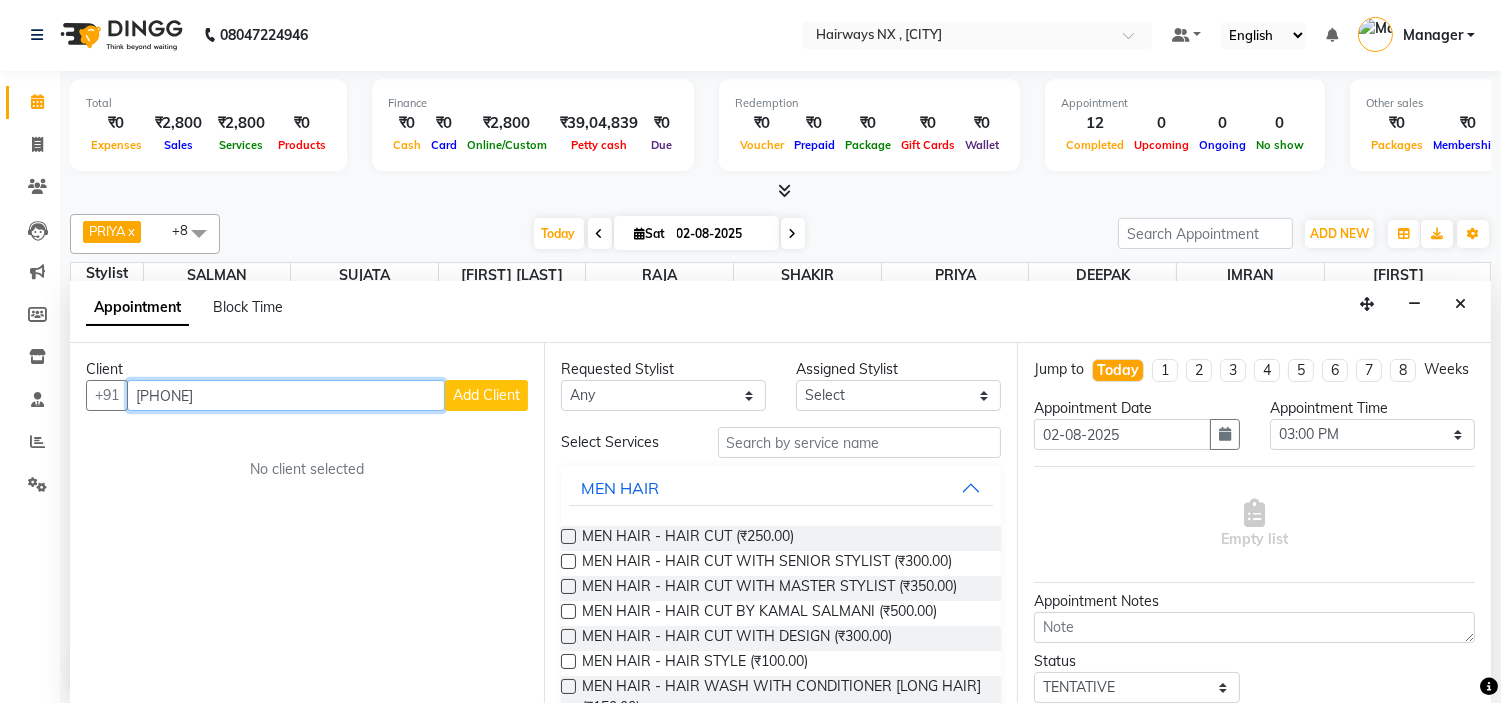 type on "9982277887" 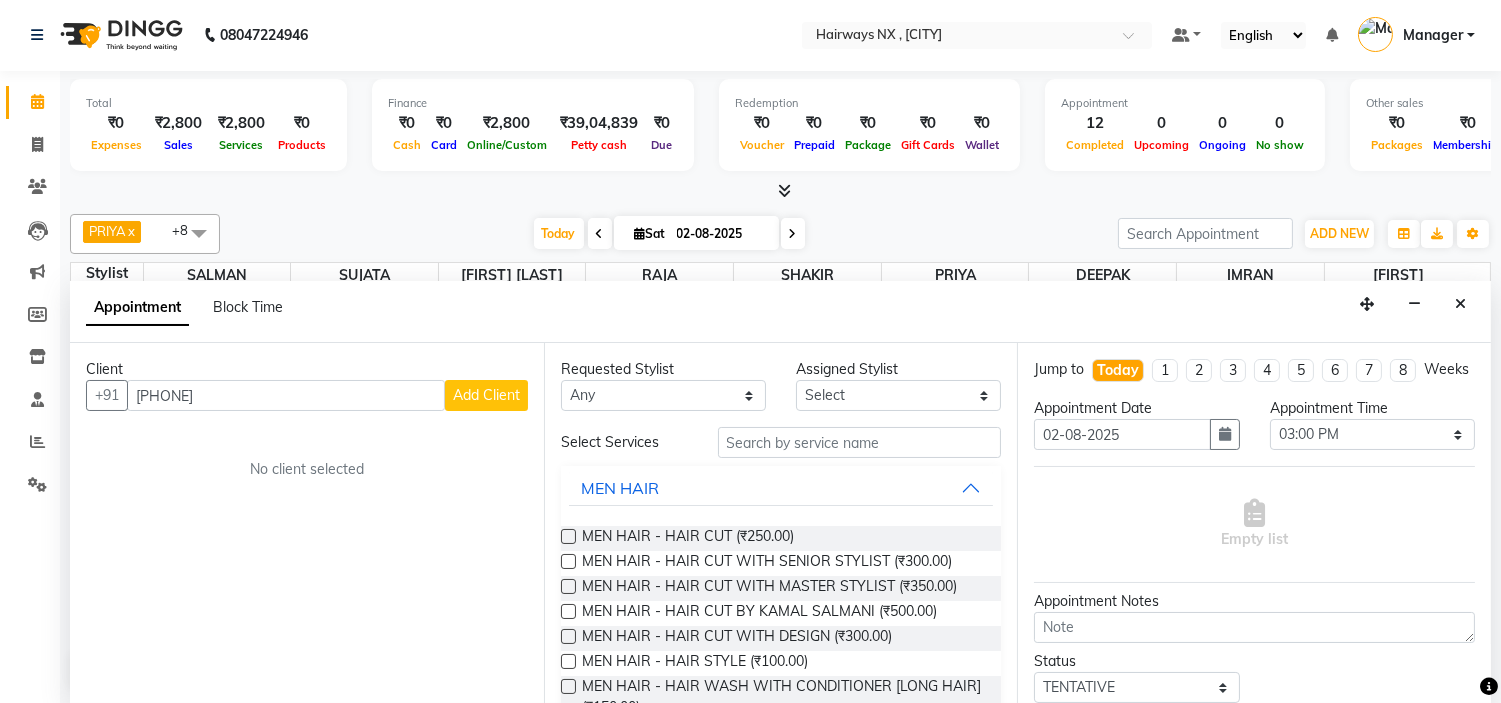 click on "Add Client" at bounding box center (486, 395) 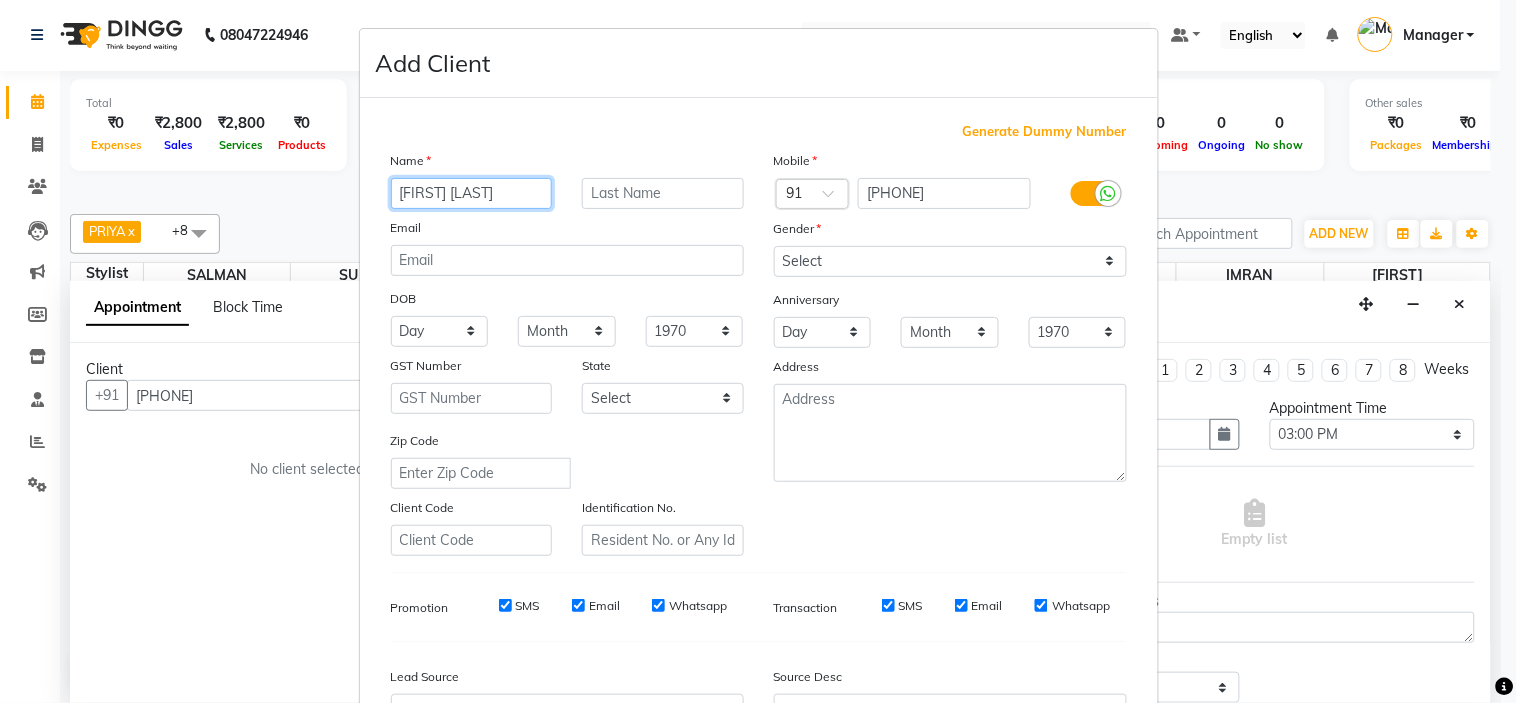 type on "NIKITA SHARM" 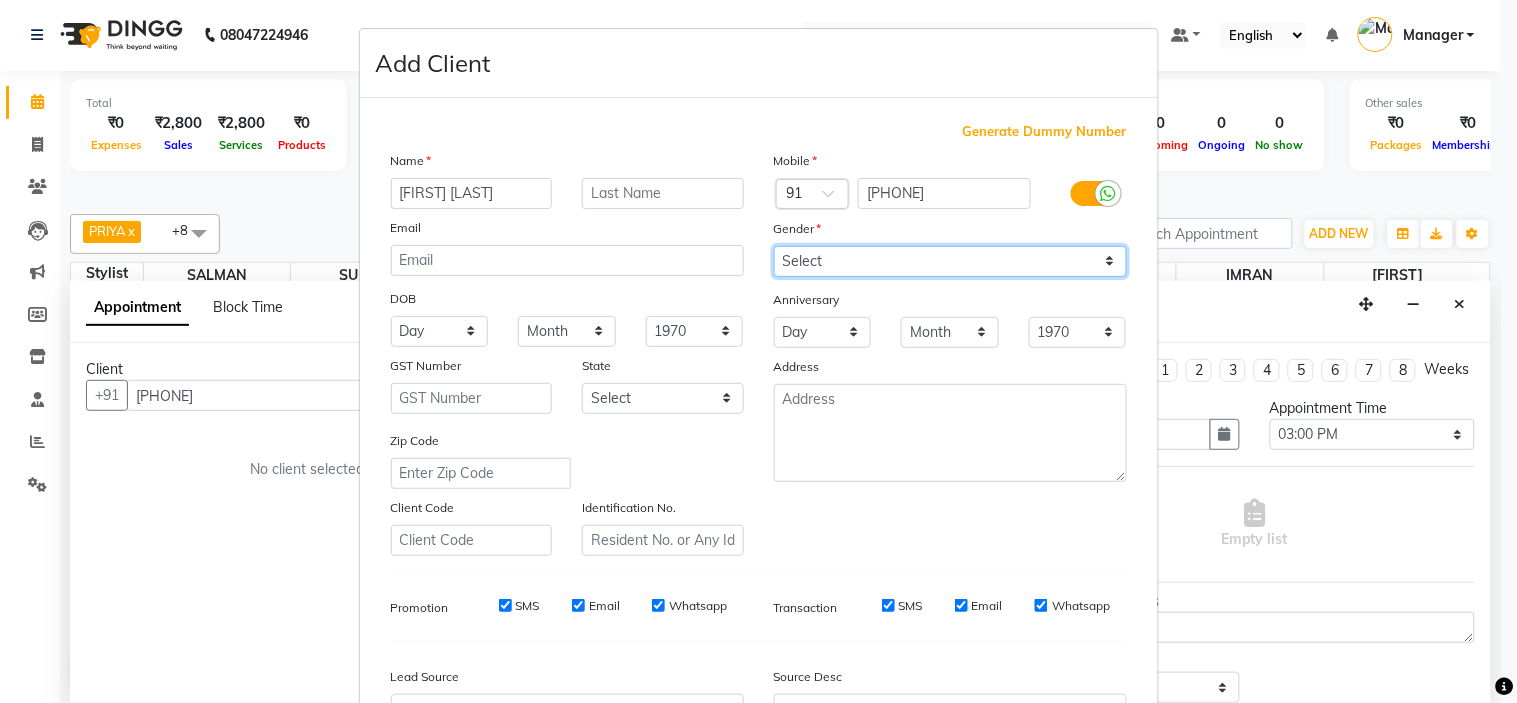 click on "Select Male Female Other Prefer Not To Say" at bounding box center [950, 261] 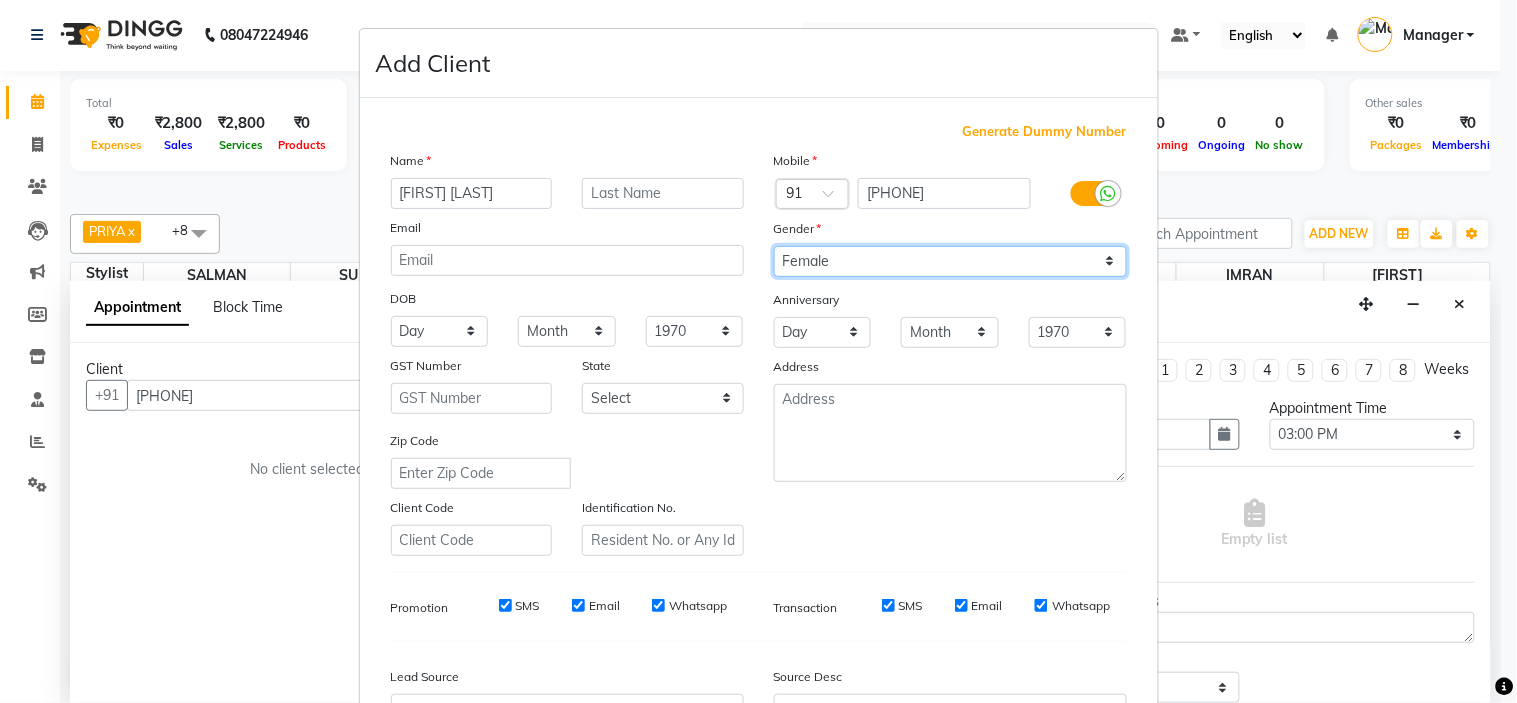 click on "Select Male Female Other Prefer Not To Say" at bounding box center (950, 261) 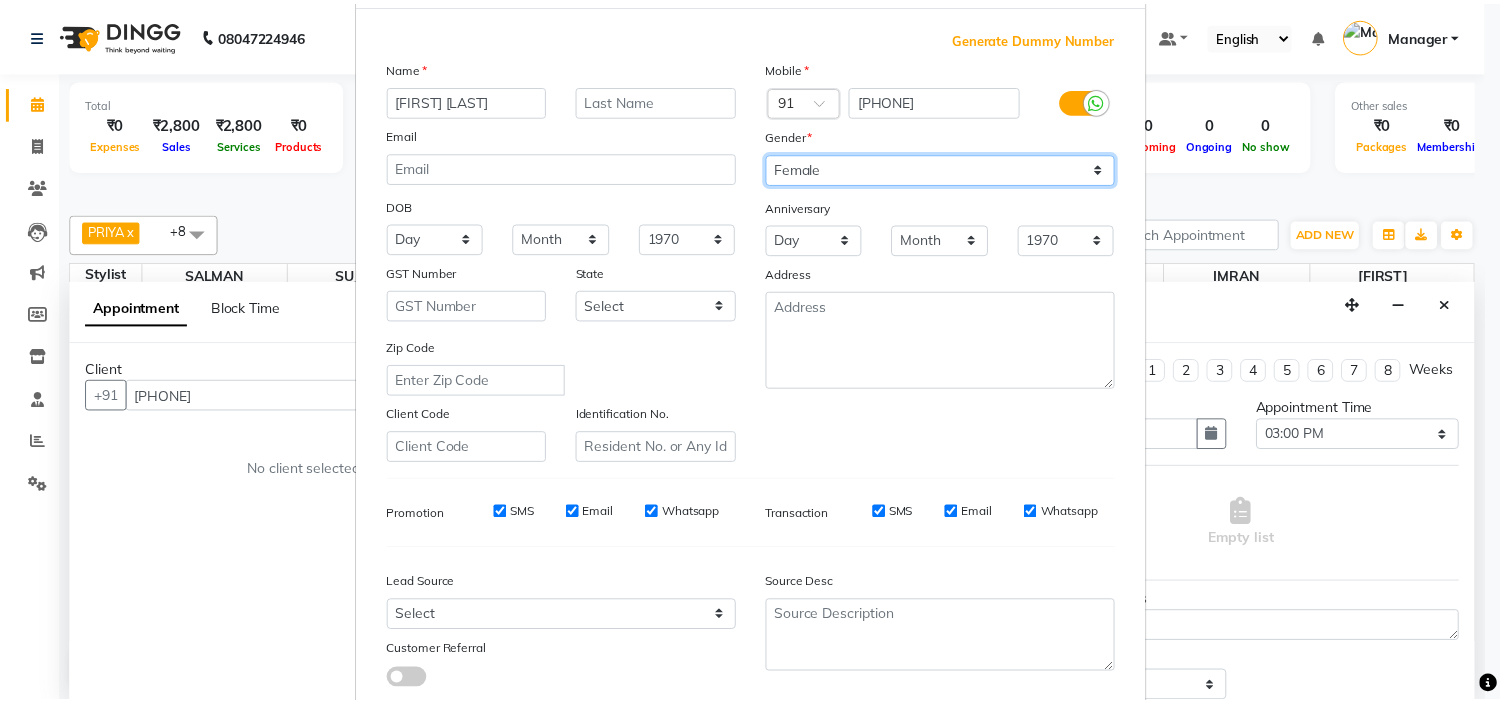 scroll, scrollTop: 221, scrollLeft: 0, axis: vertical 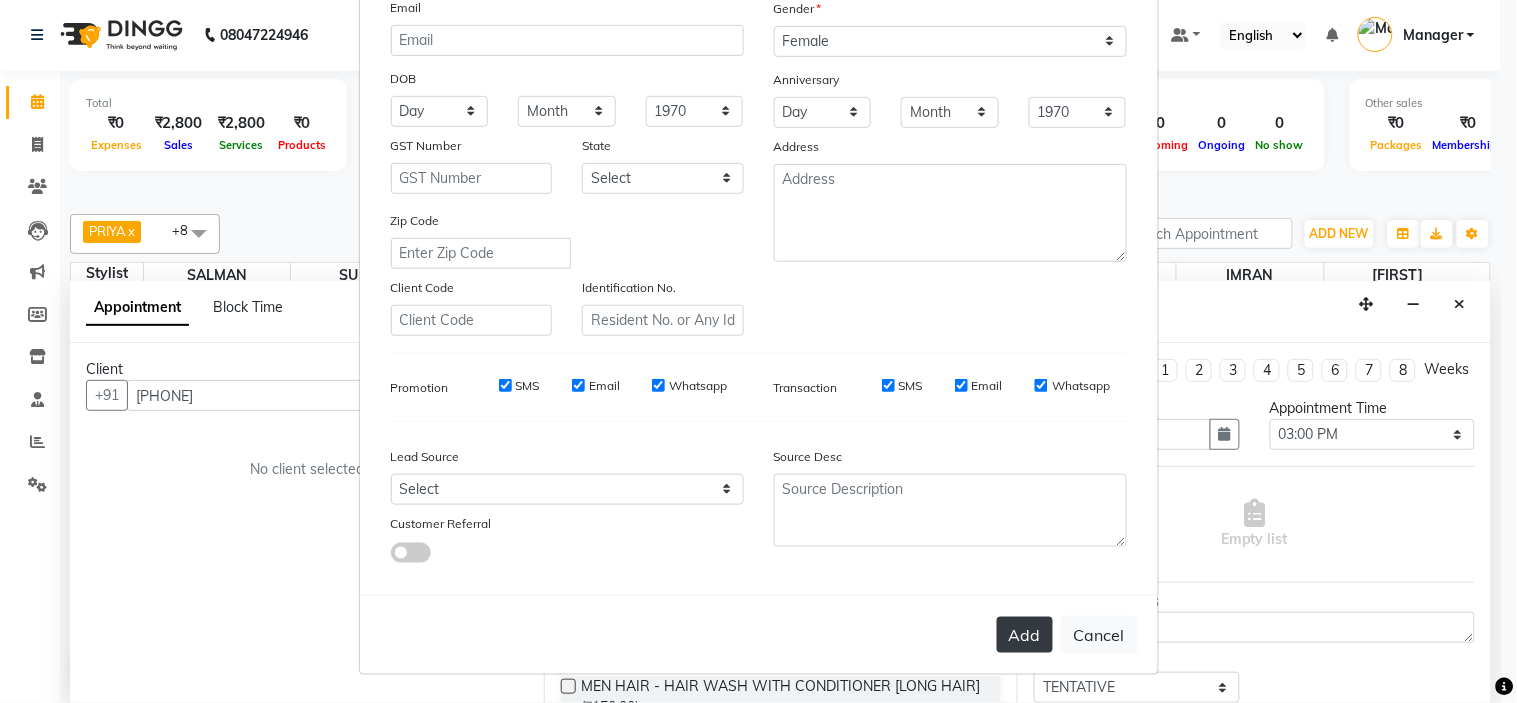 click on "Add" at bounding box center (1025, 635) 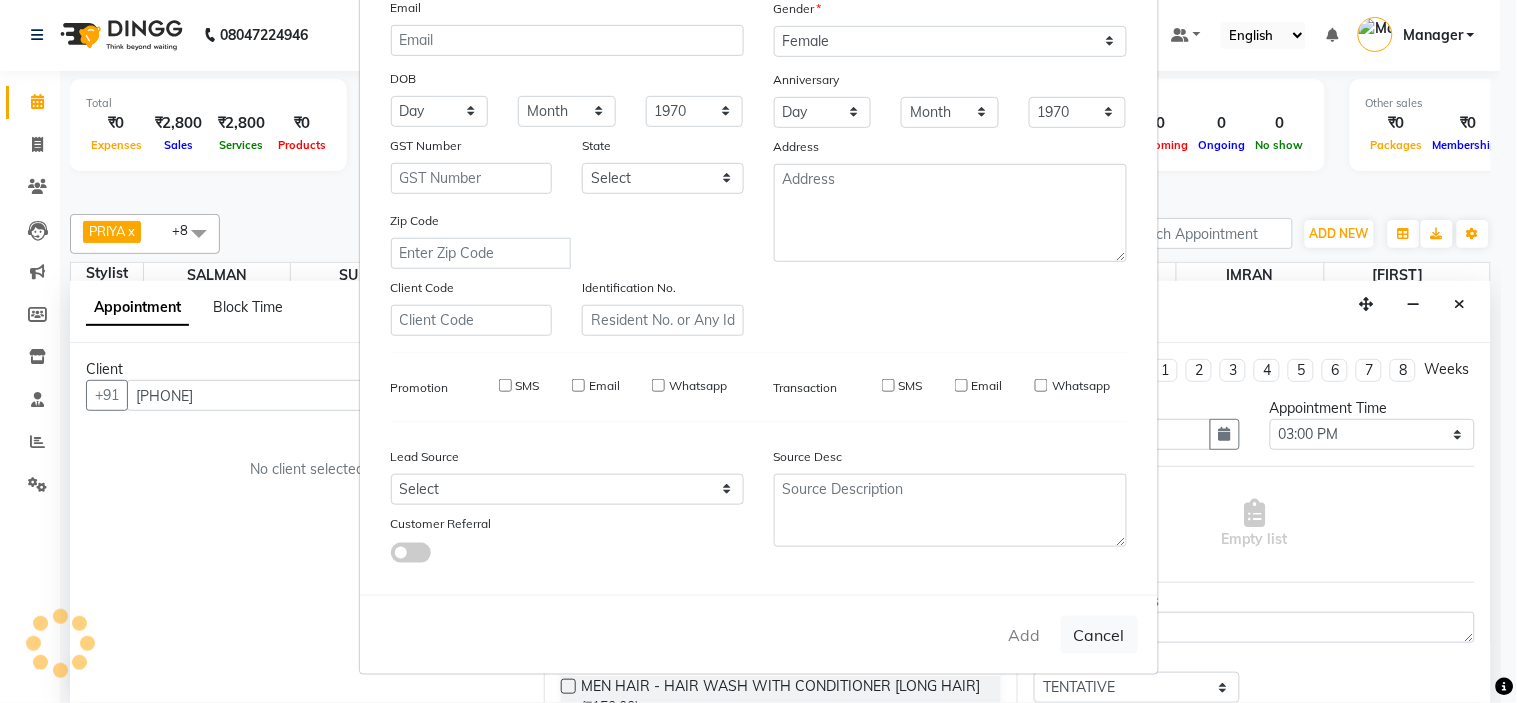 type on "99******87" 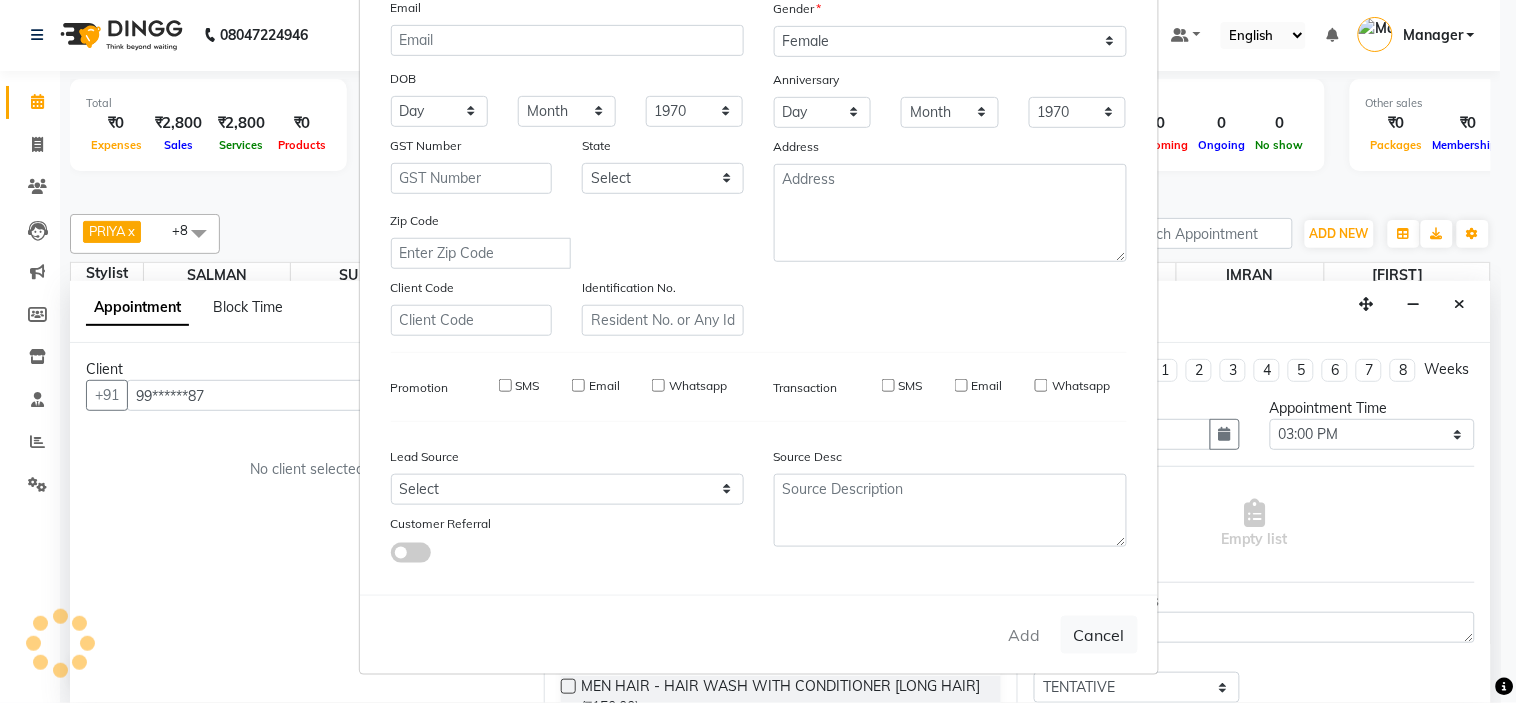 select 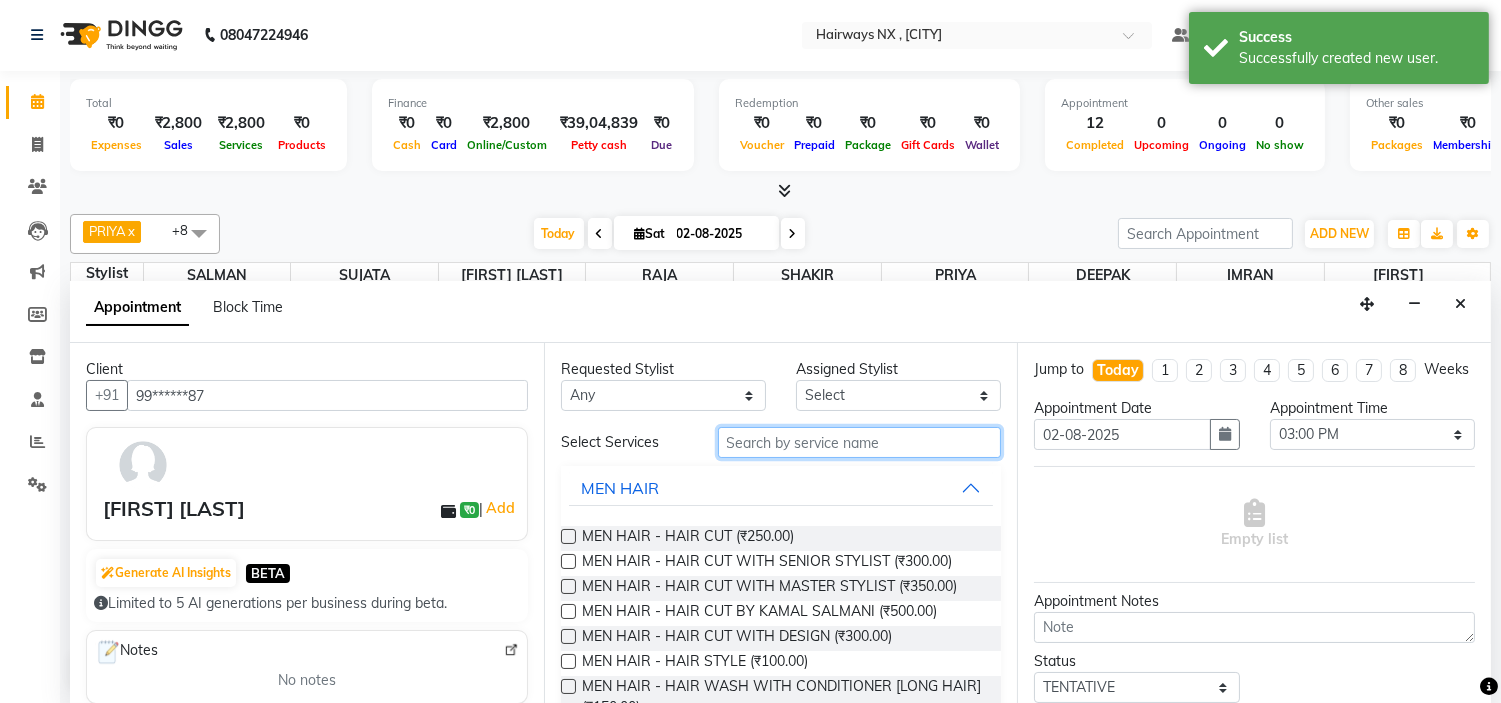 click at bounding box center (860, 442) 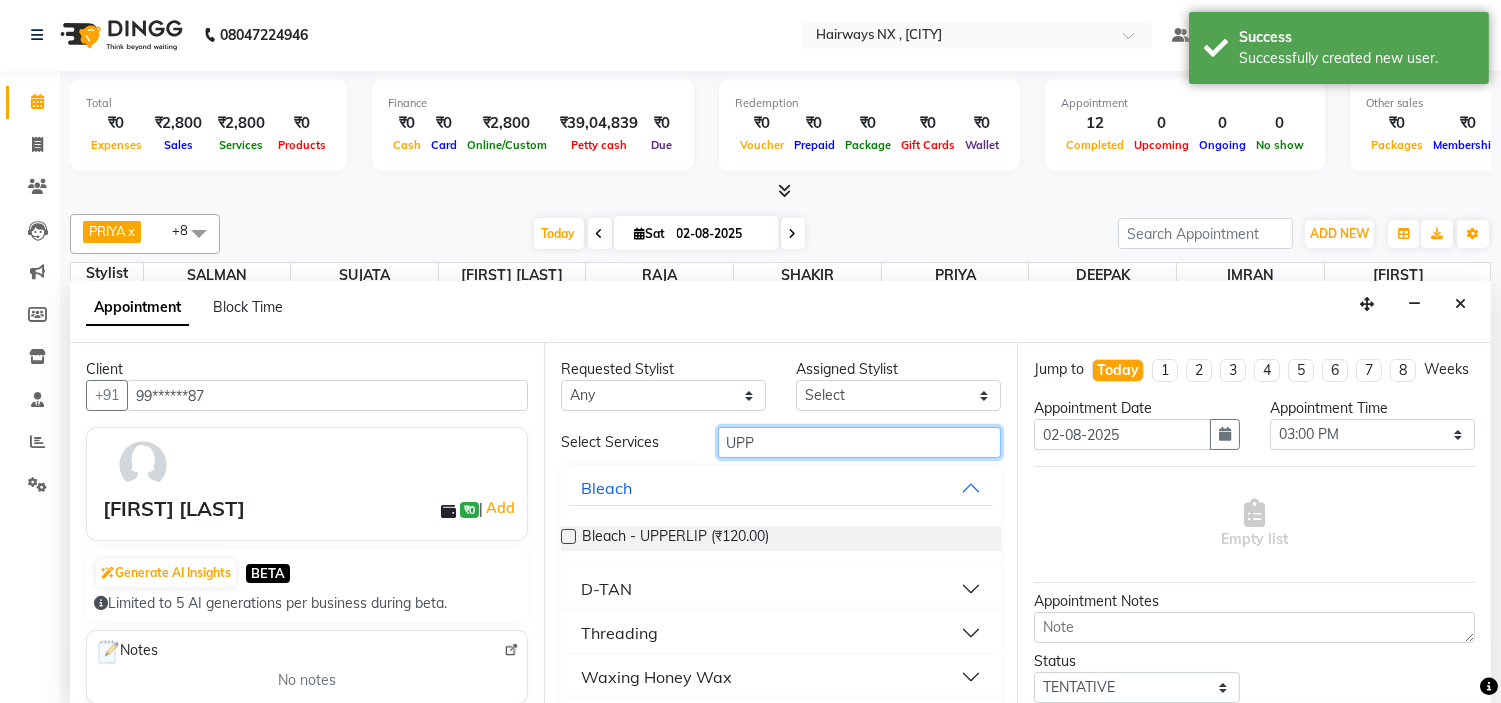 type on "UPP" 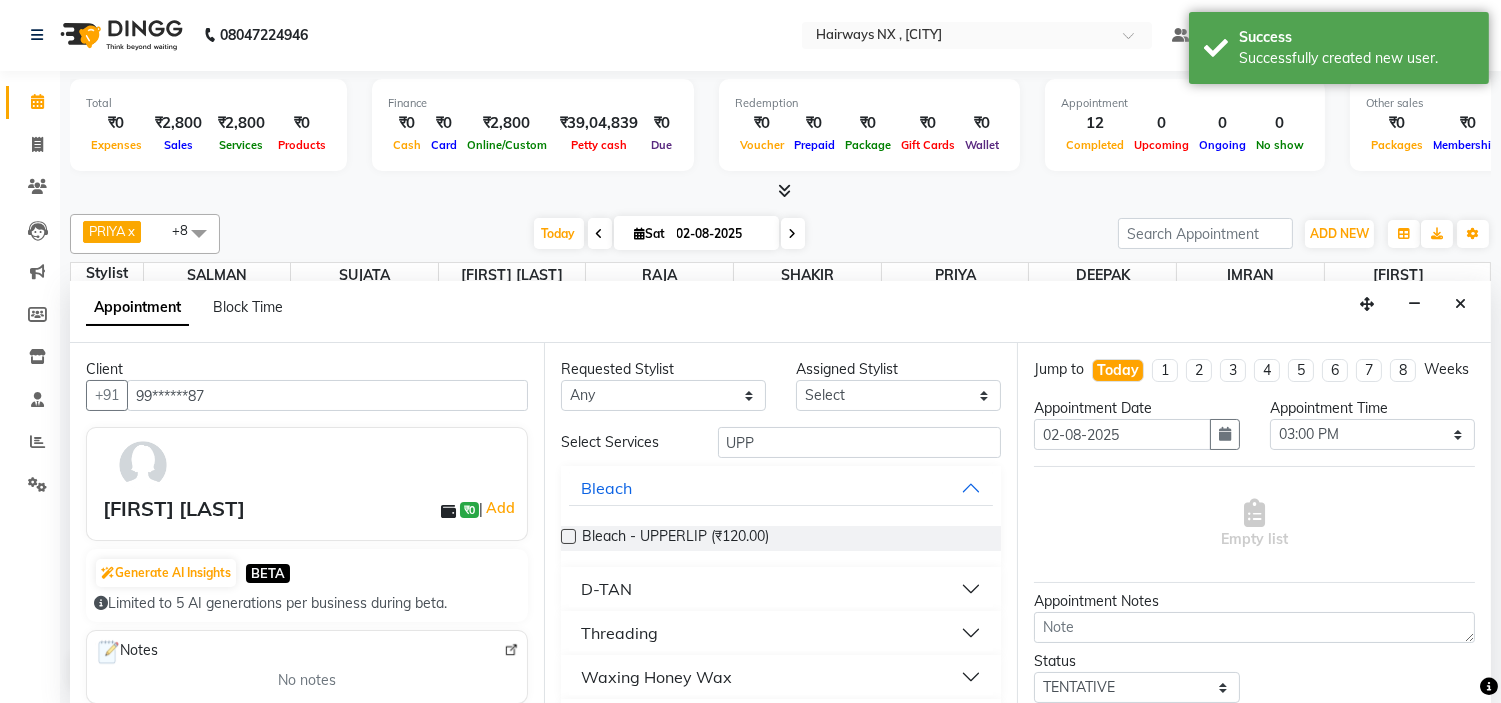 click on "D-TAN" at bounding box center [781, 589] 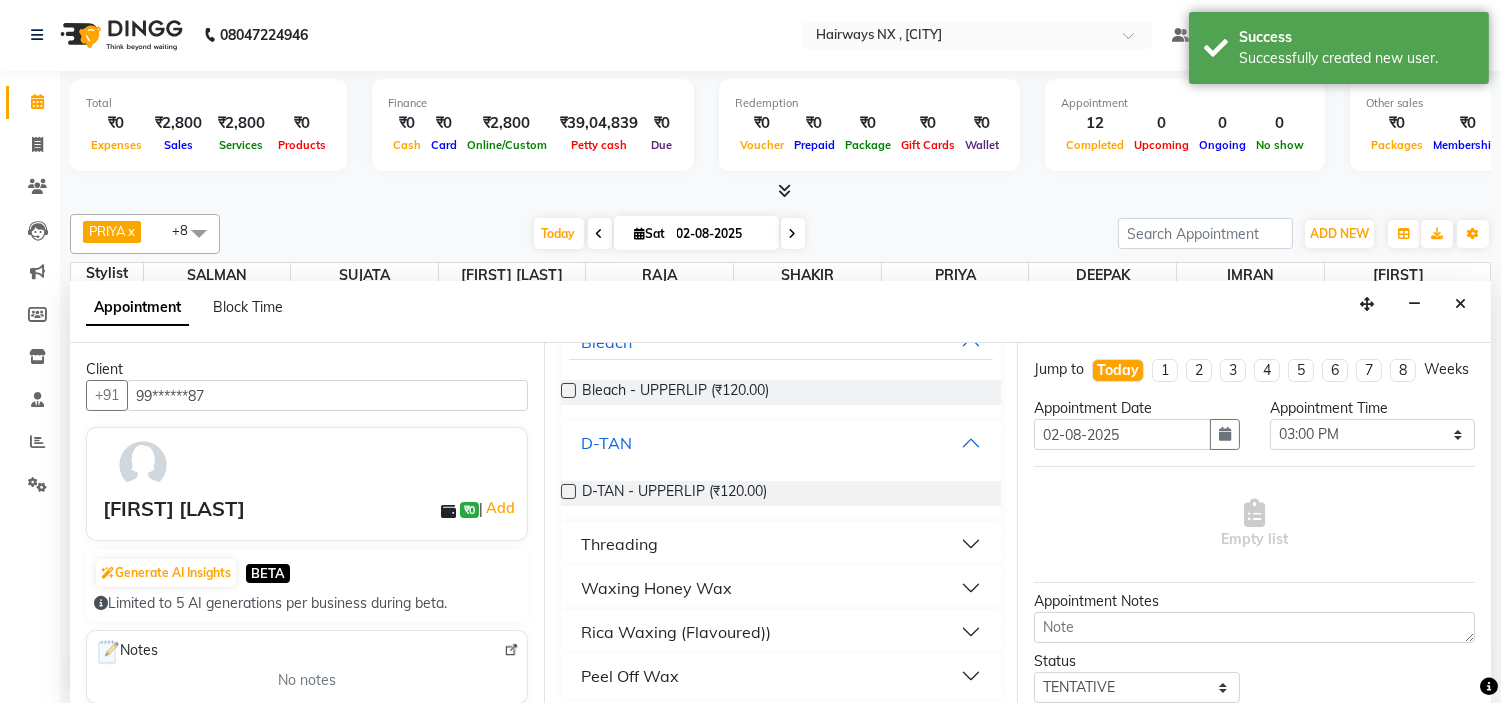 scroll, scrollTop: 156, scrollLeft: 0, axis: vertical 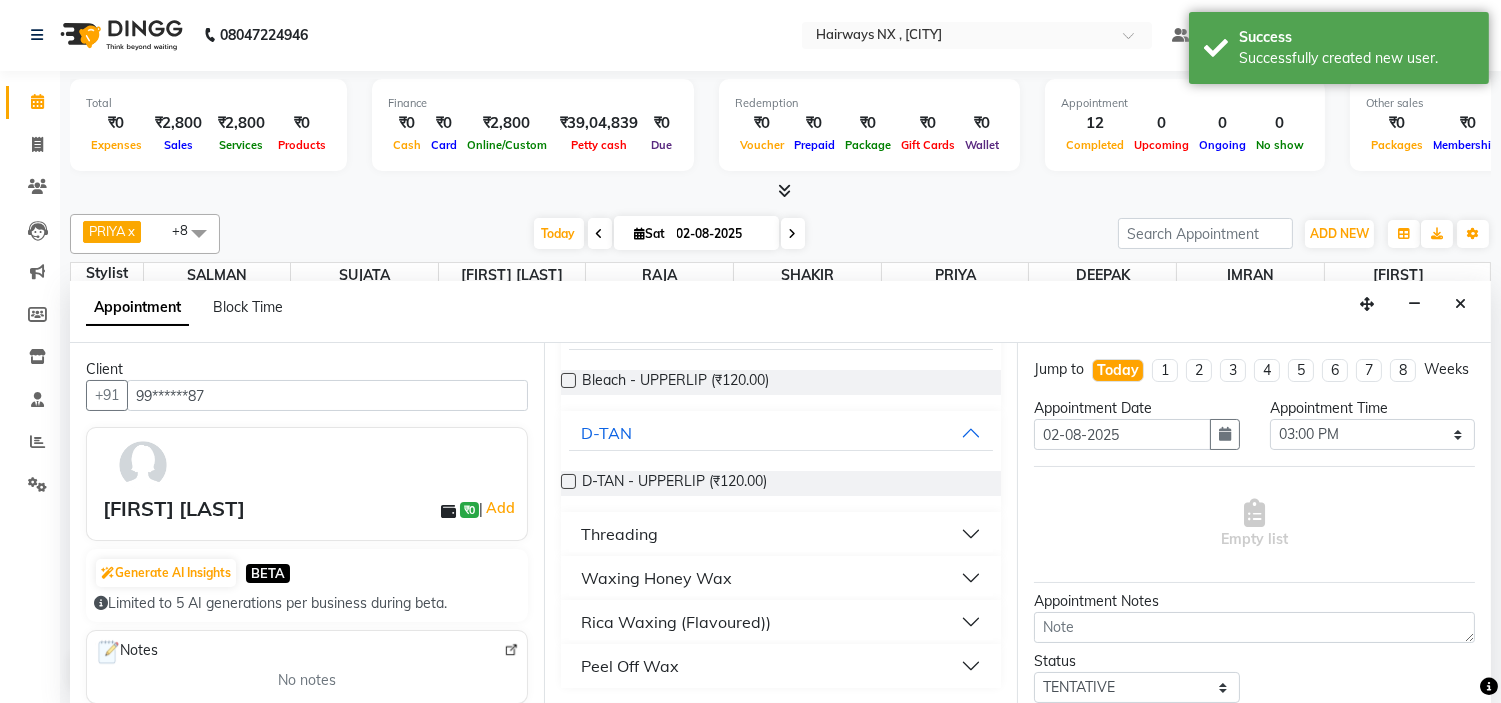 click on "Threading" at bounding box center (781, 534) 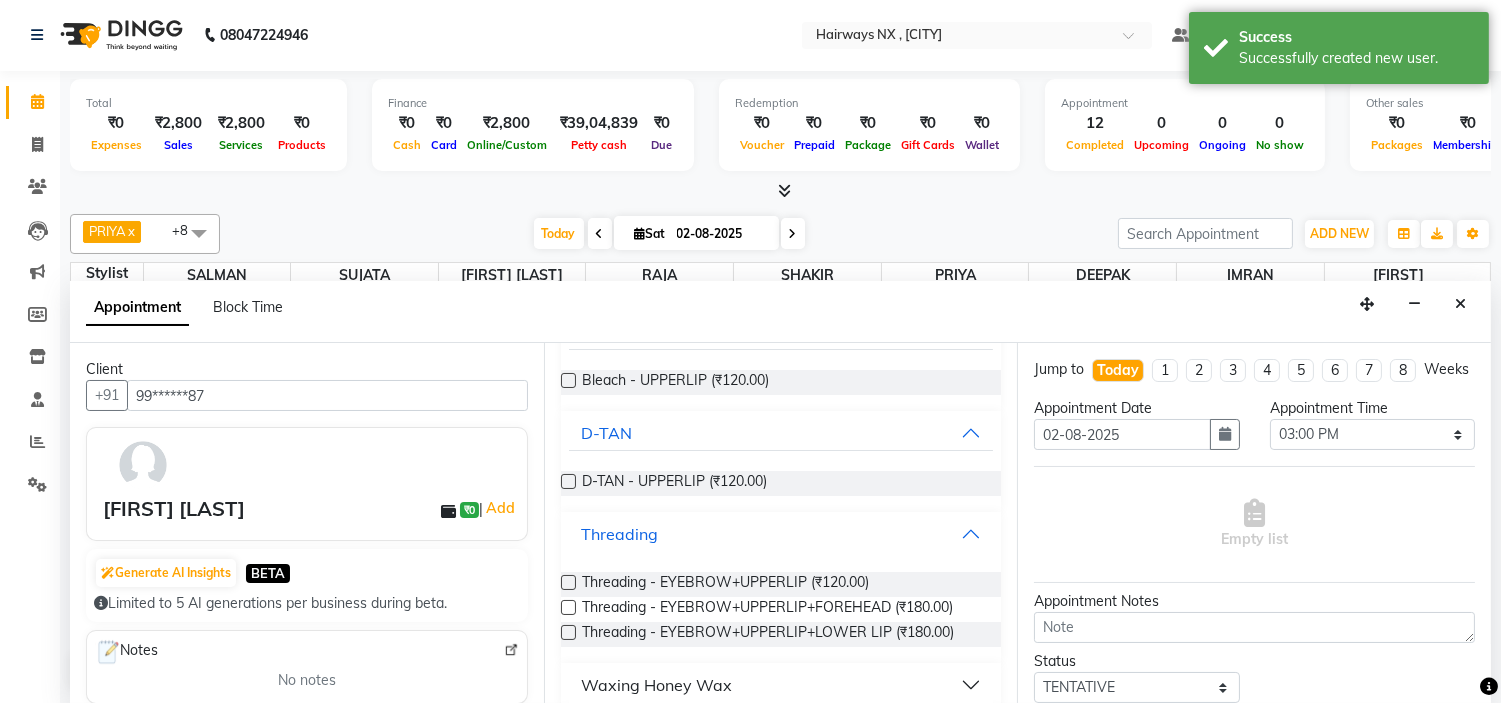 scroll, scrollTop: 263, scrollLeft: 0, axis: vertical 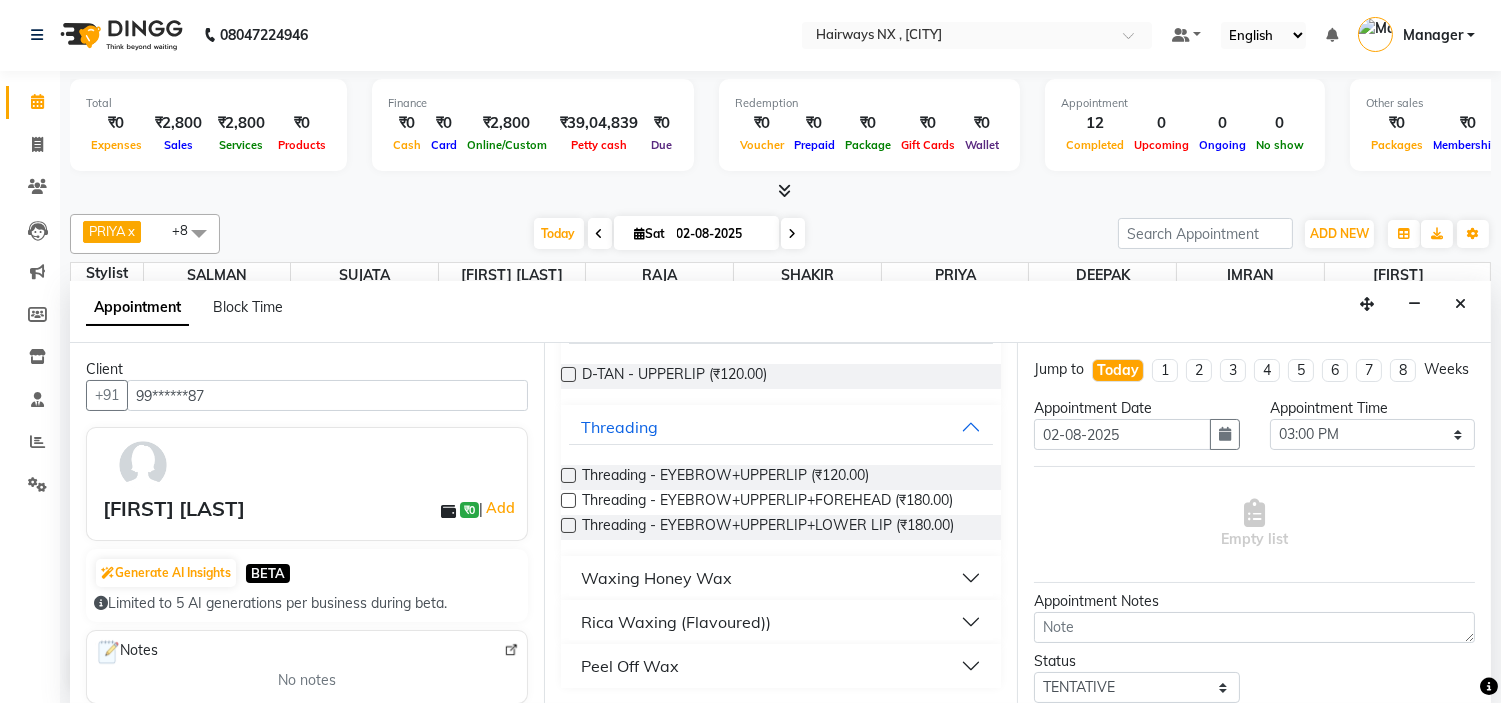 click on "Waxing Honey Wax" at bounding box center (656, 578) 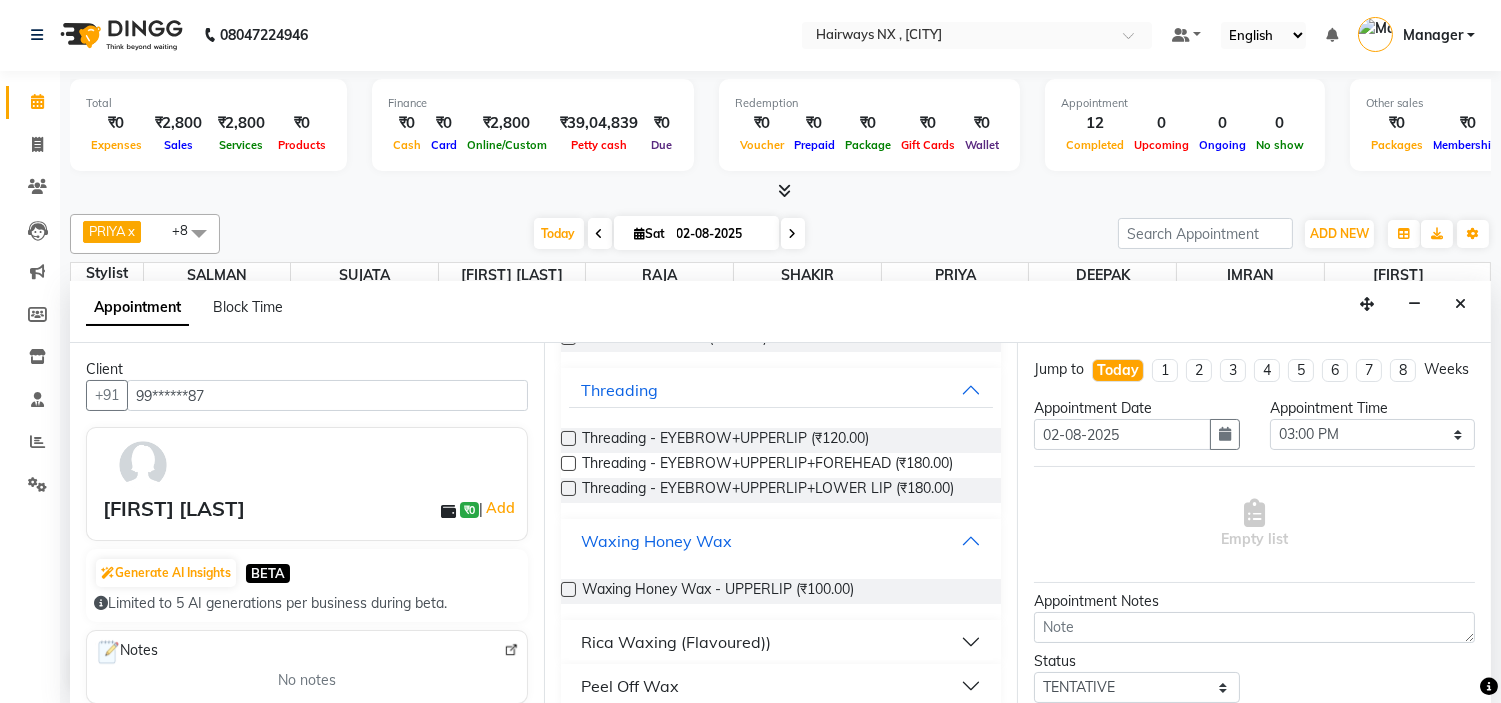 scroll, scrollTop: 320, scrollLeft: 0, axis: vertical 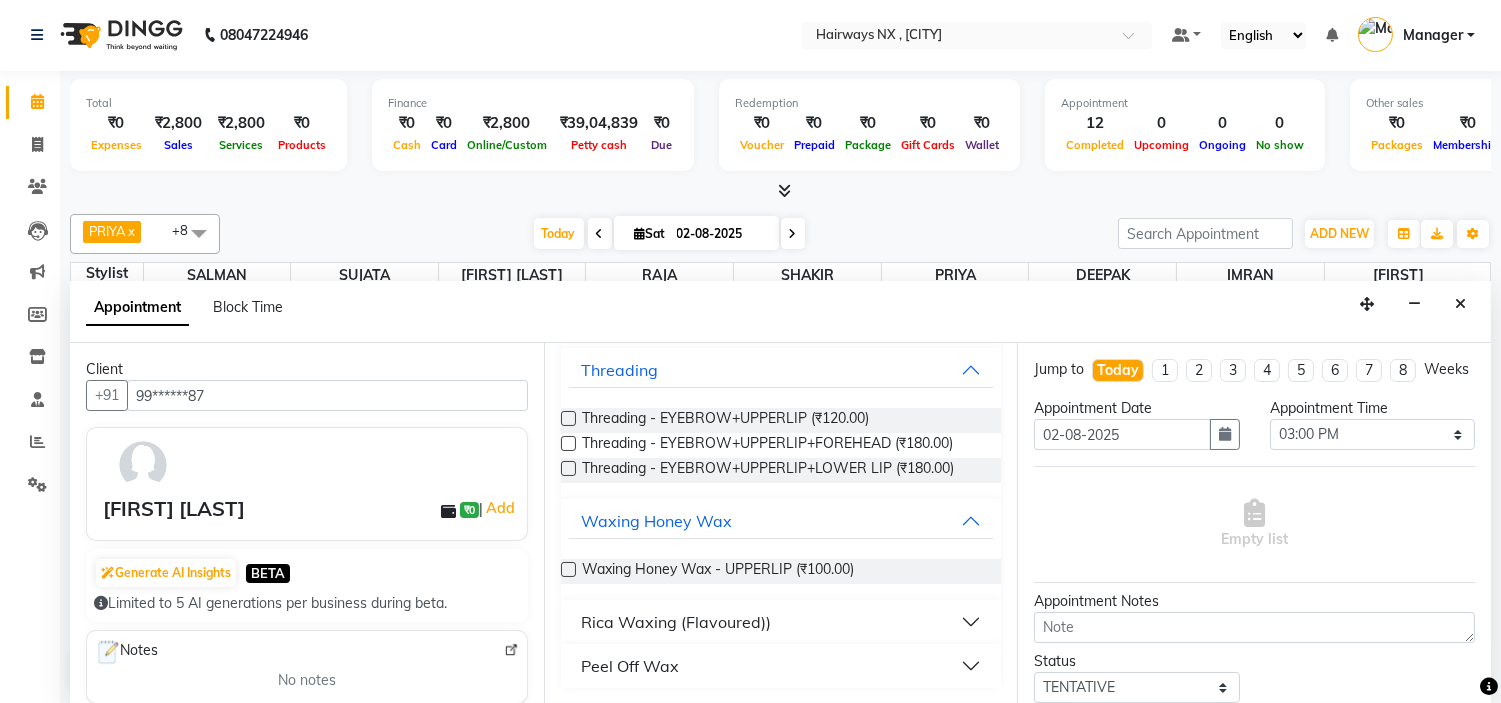 click on "Rica Waxing (Flavoured))" at bounding box center [676, 622] 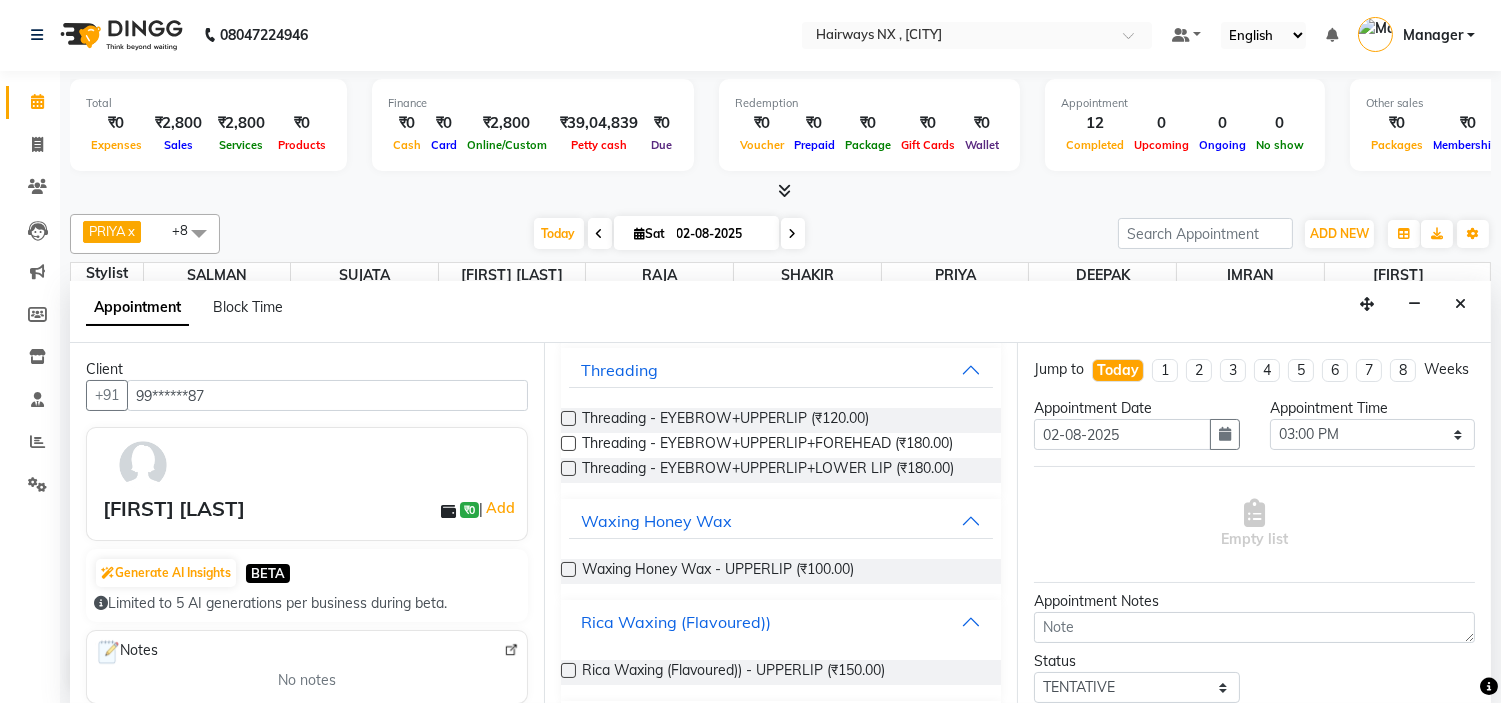 scroll, scrollTop: 376, scrollLeft: 0, axis: vertical 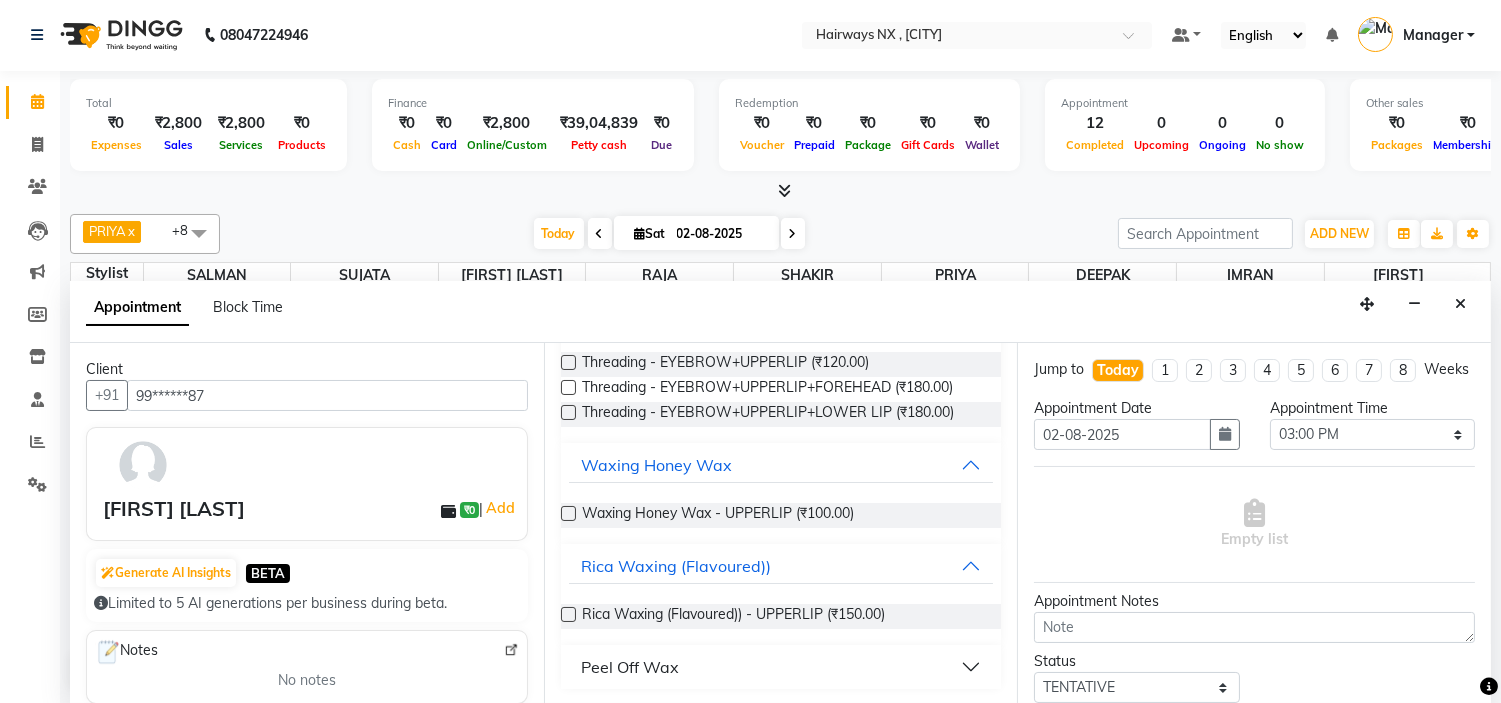 click at bounding box center (568, 614) 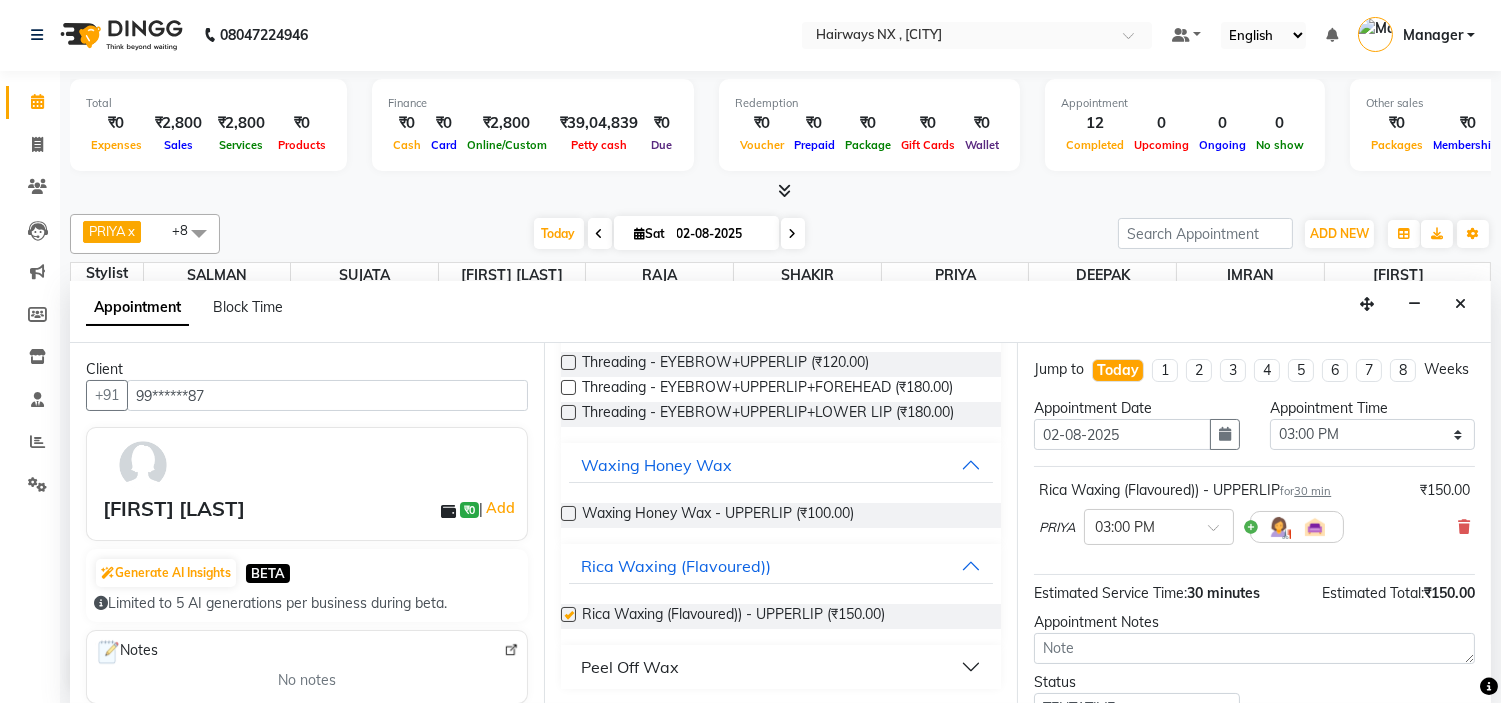 checkbox on "false" 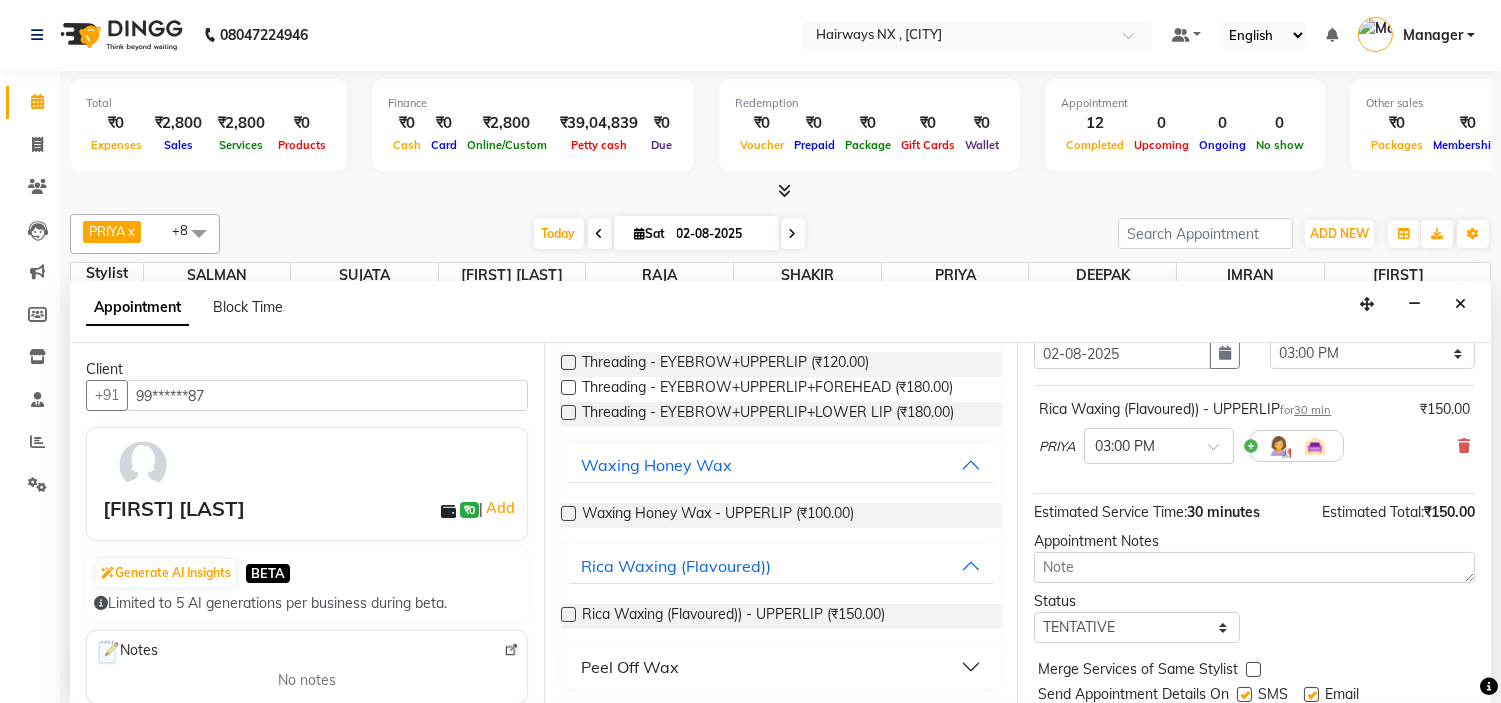 scroll, scrollTop: 165, scrollLeft: 0, axis: vertical 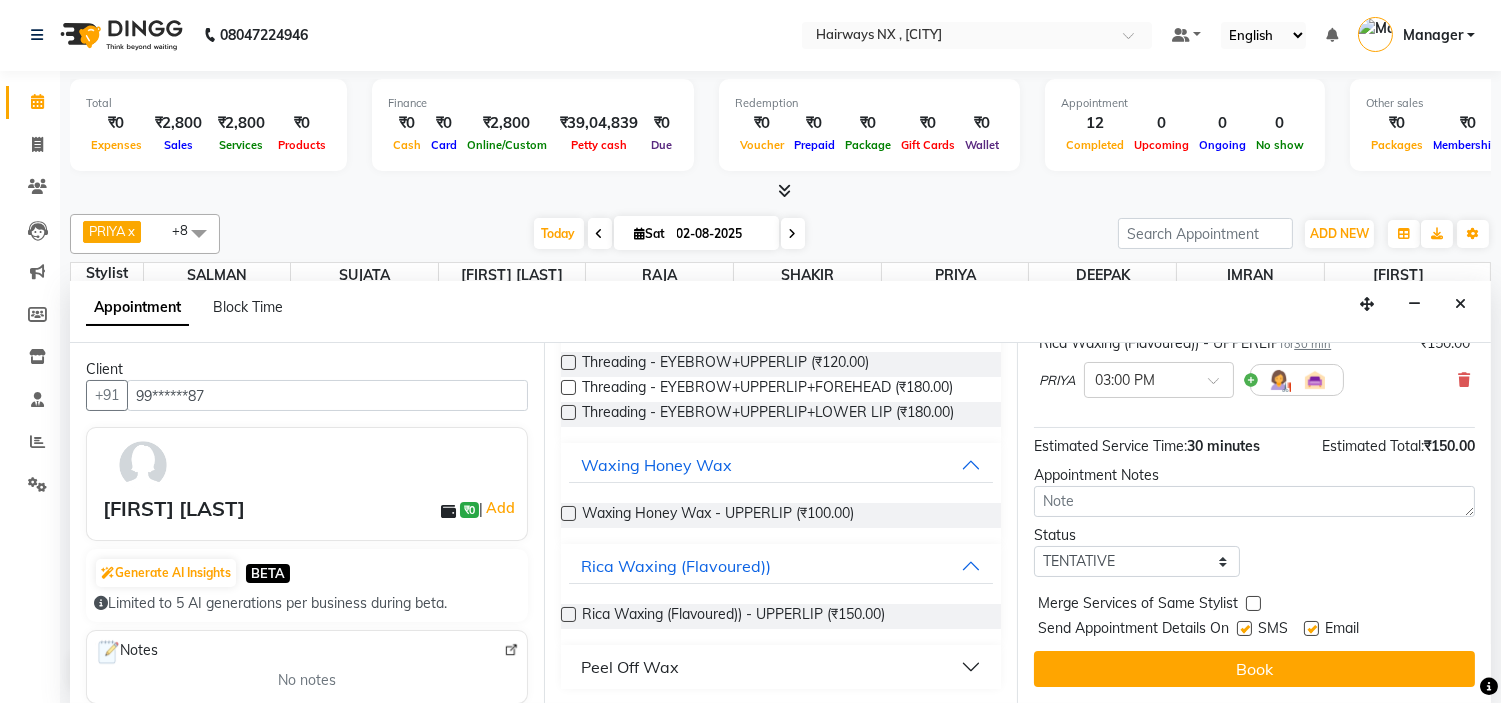 click at bounding box center [1244, 628] 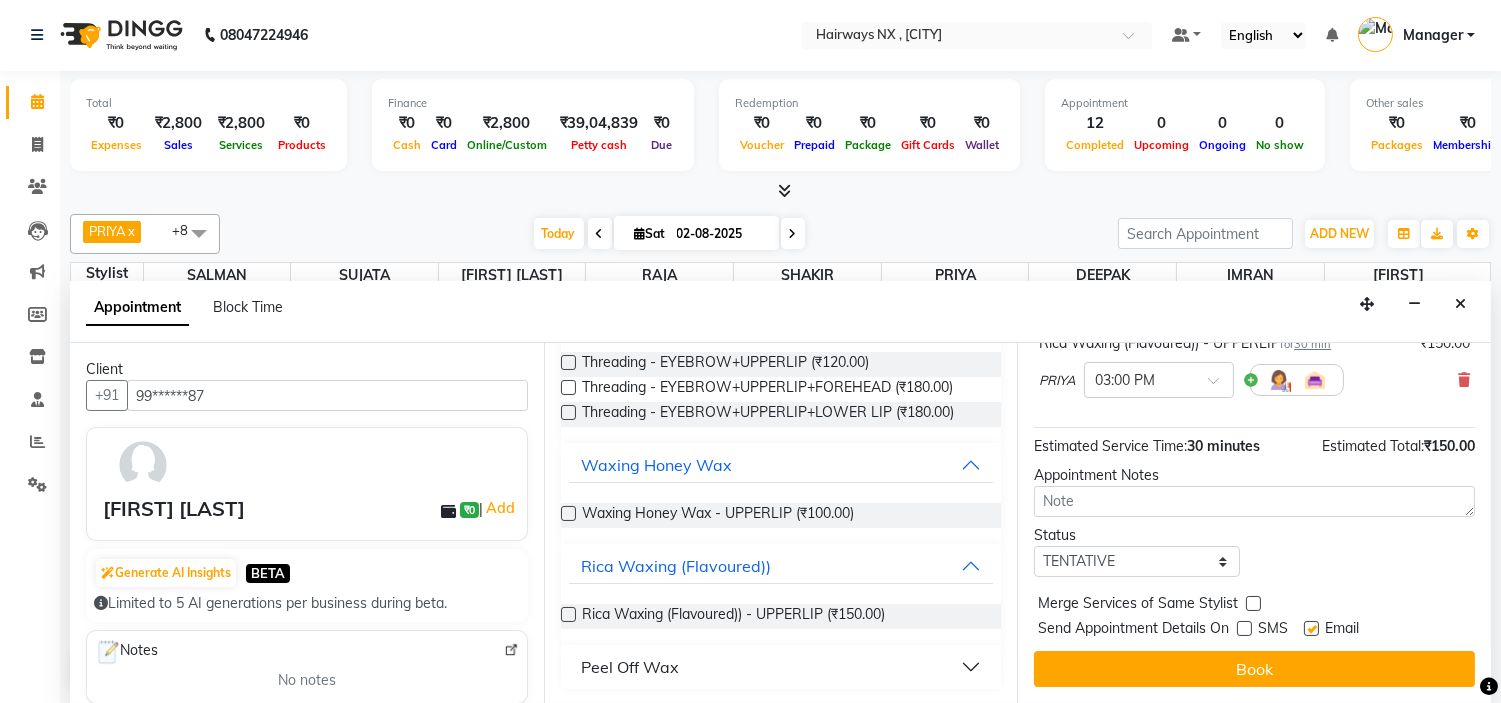 click at bounding box center [1311, 628] 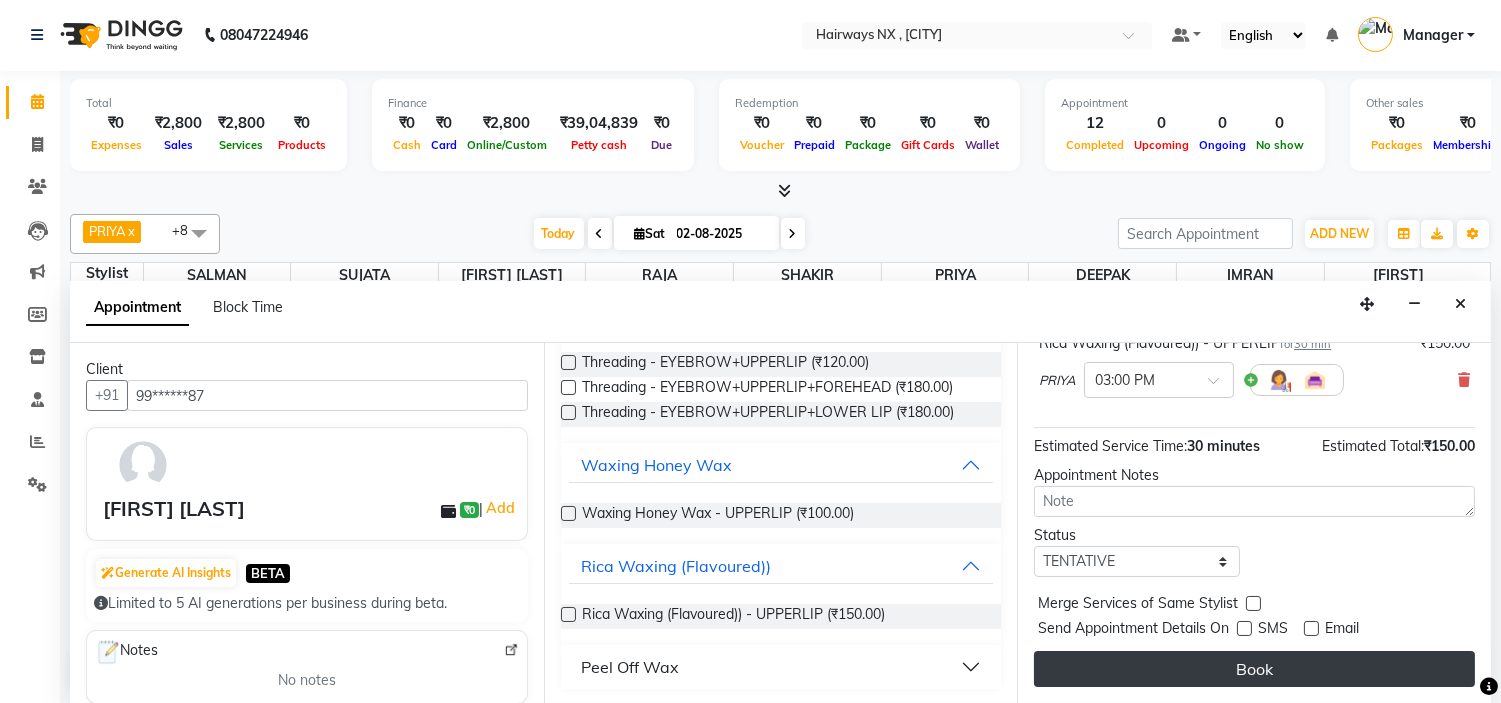 click on "Book" at bounding box center (1254, 669) 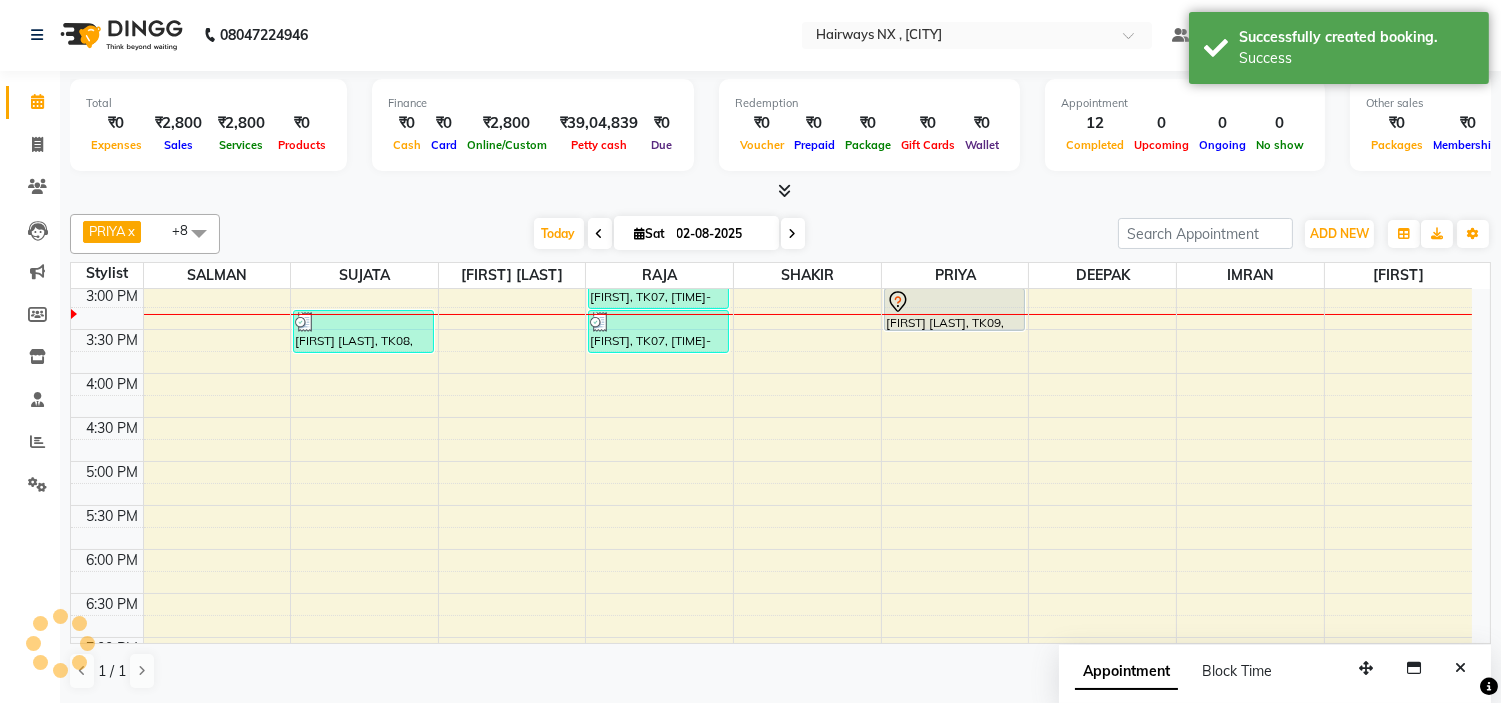 scroll, scrollTop: 0, scrollLeft: 0, axis: both 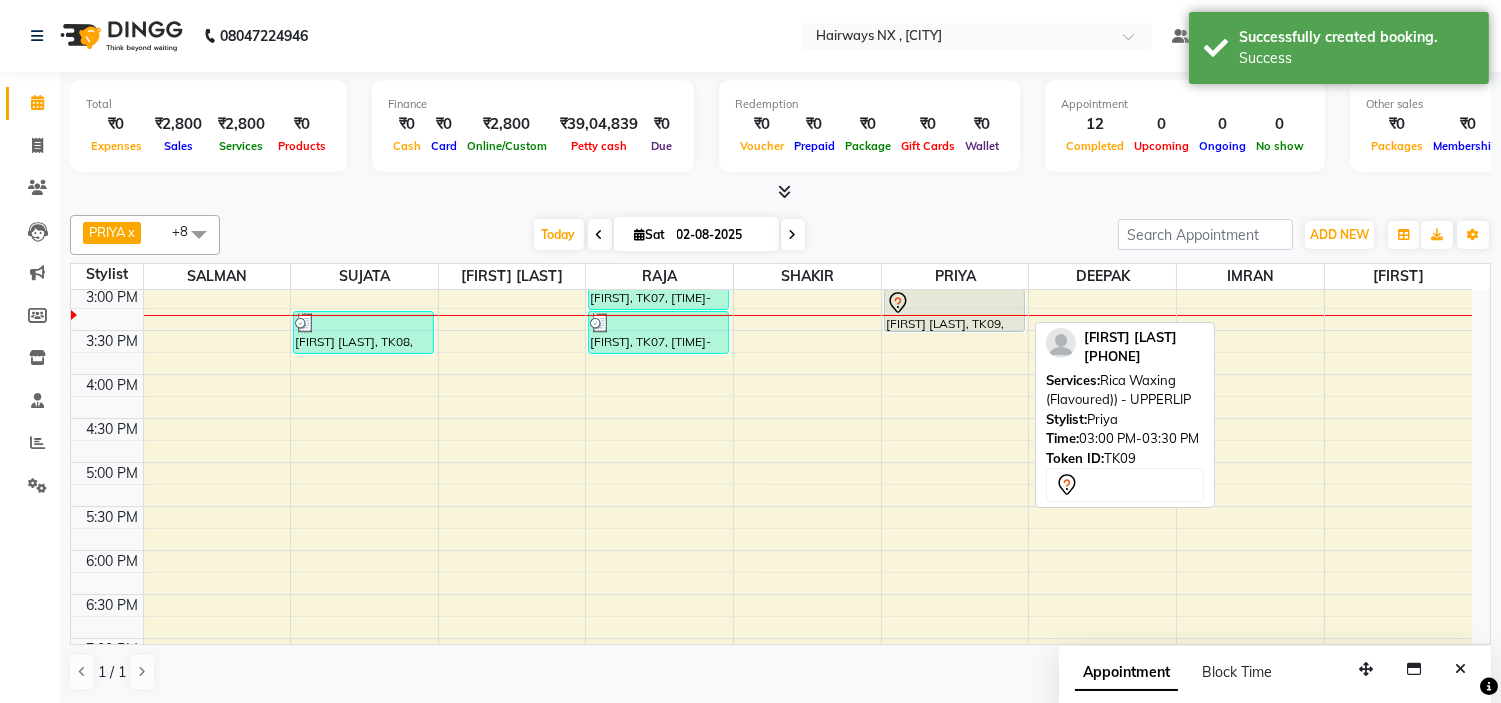click at bounding box center [954, 303] 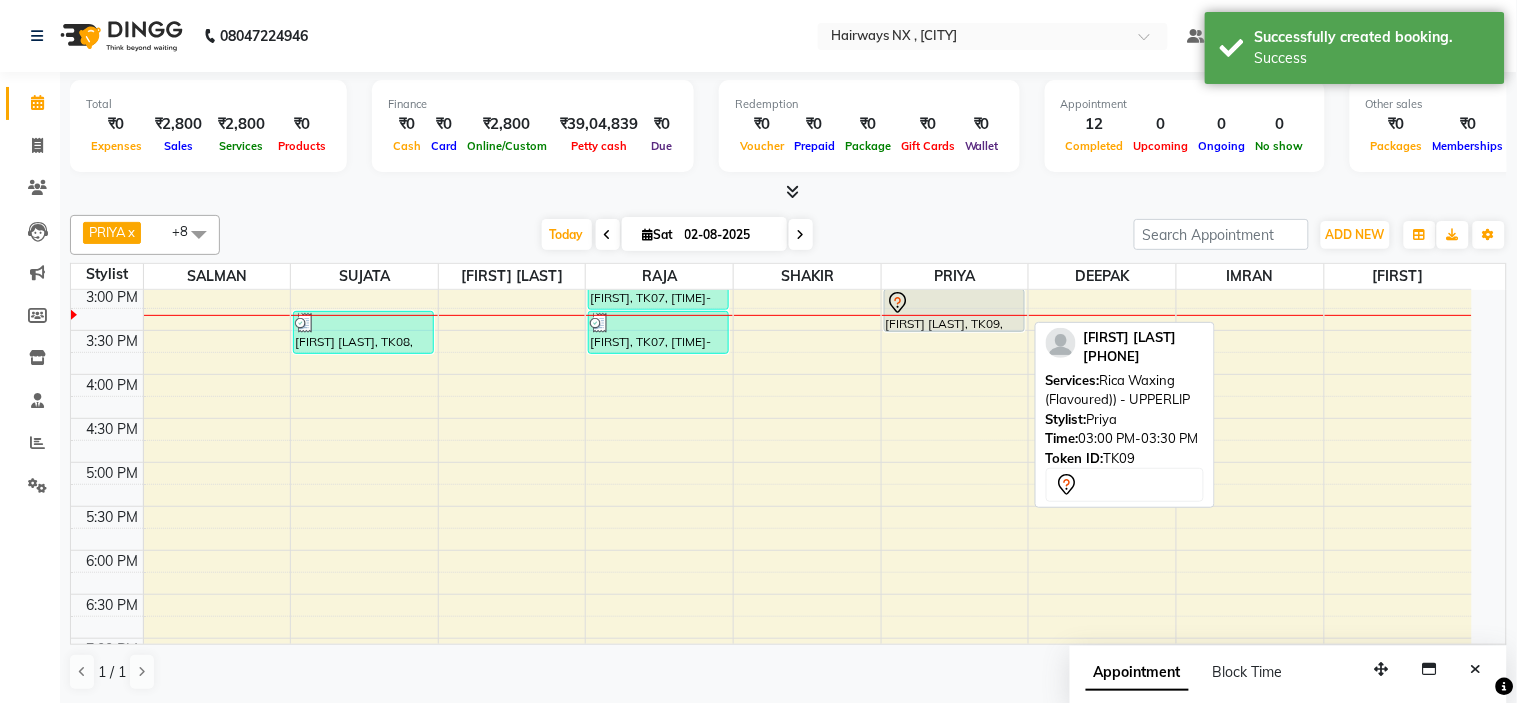 select on "7" 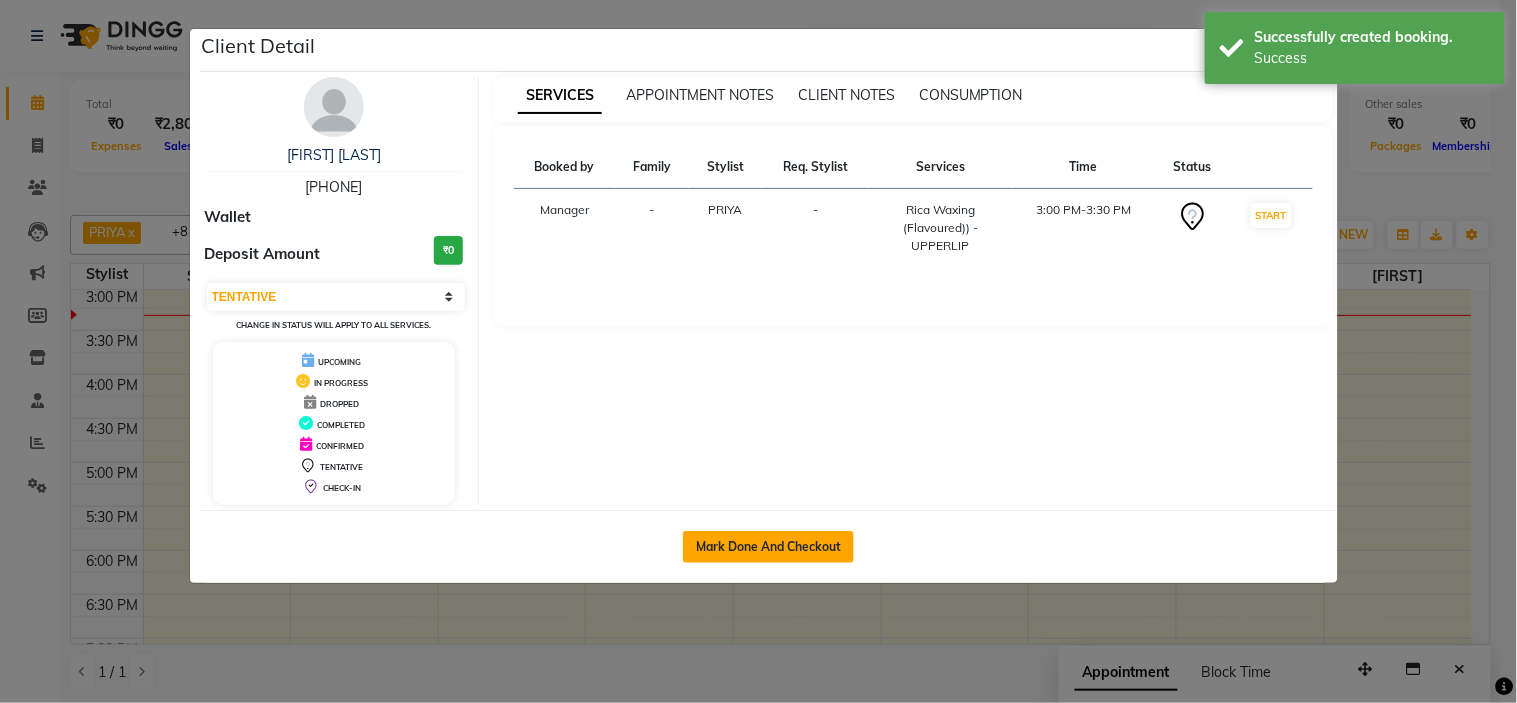 click on "Mark Done And Checkout" 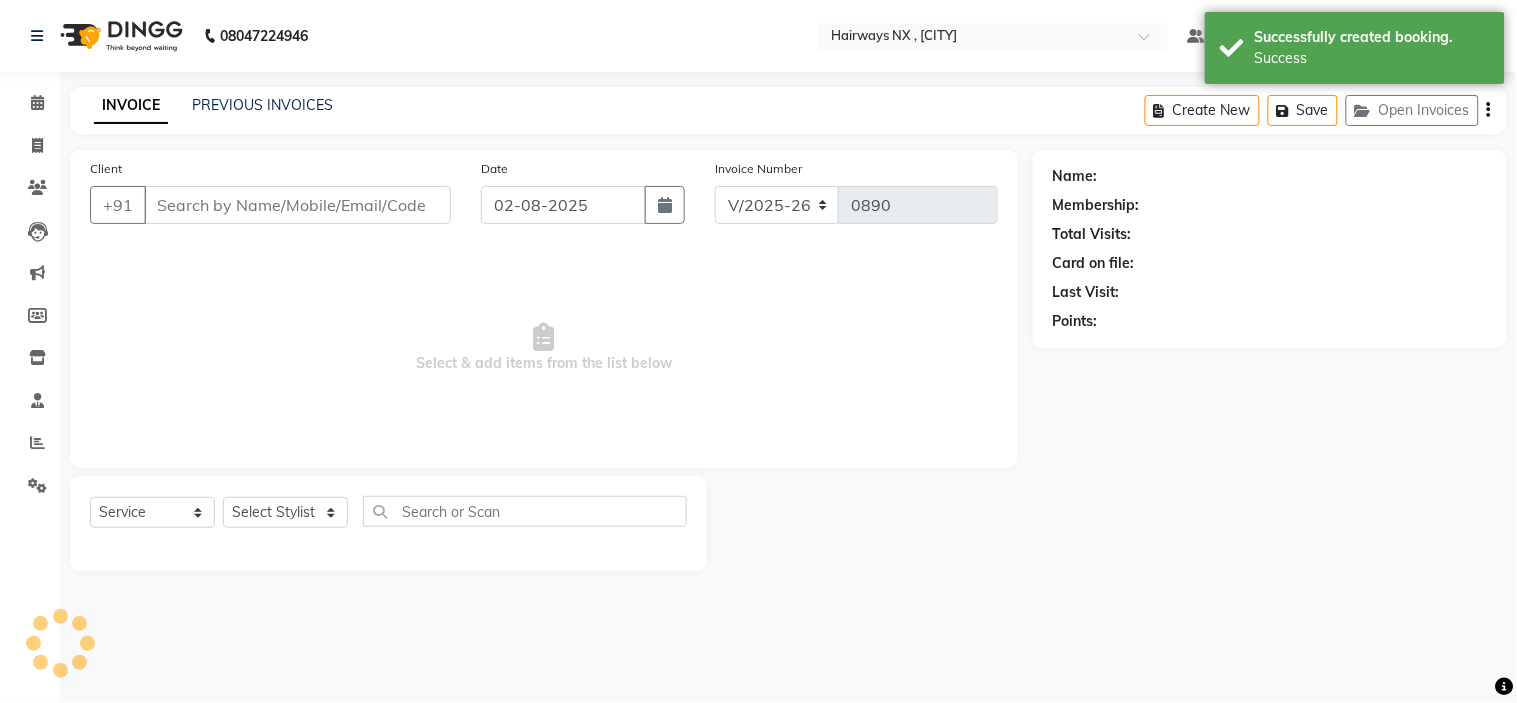 type on "99******87" 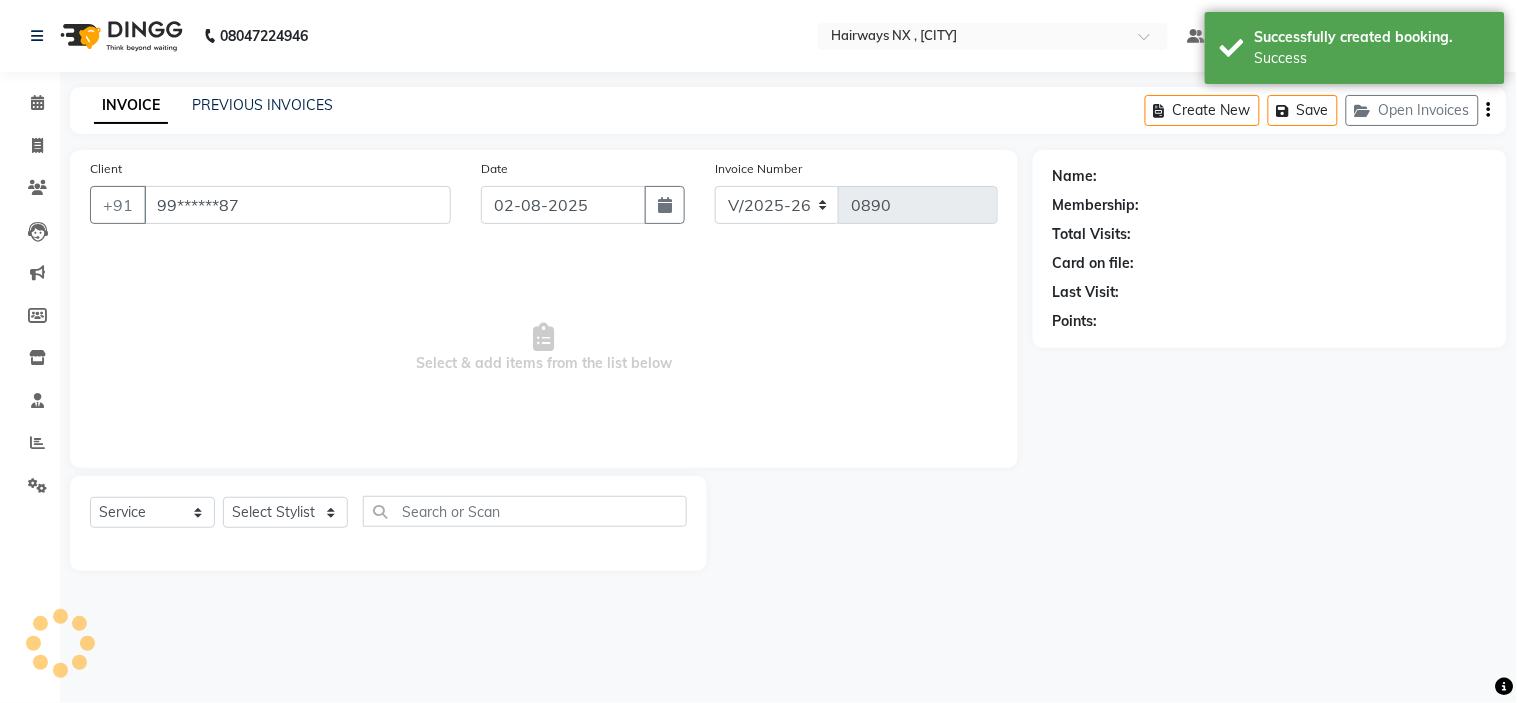 select on "76846" 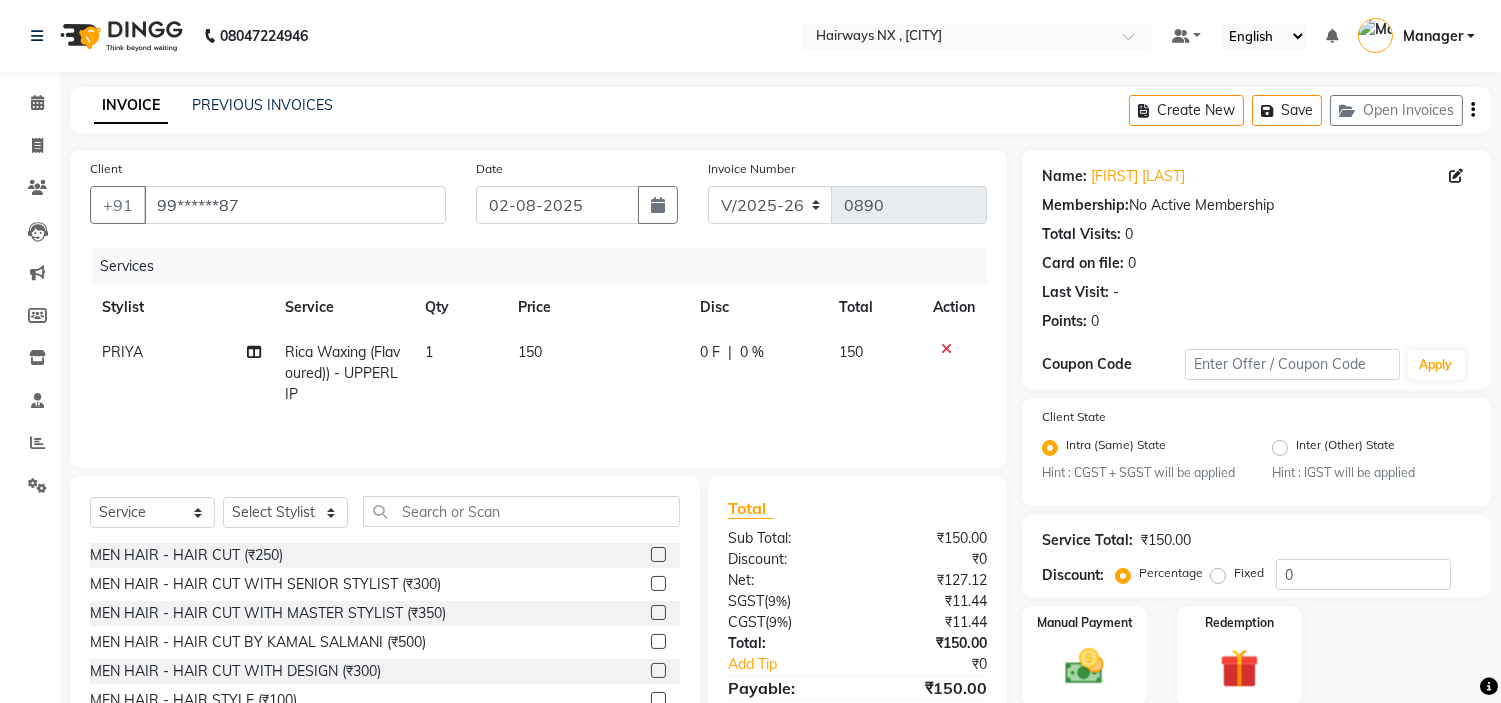 scroll, scrollTop: 100, scrollLeft: 0, axis: vertical 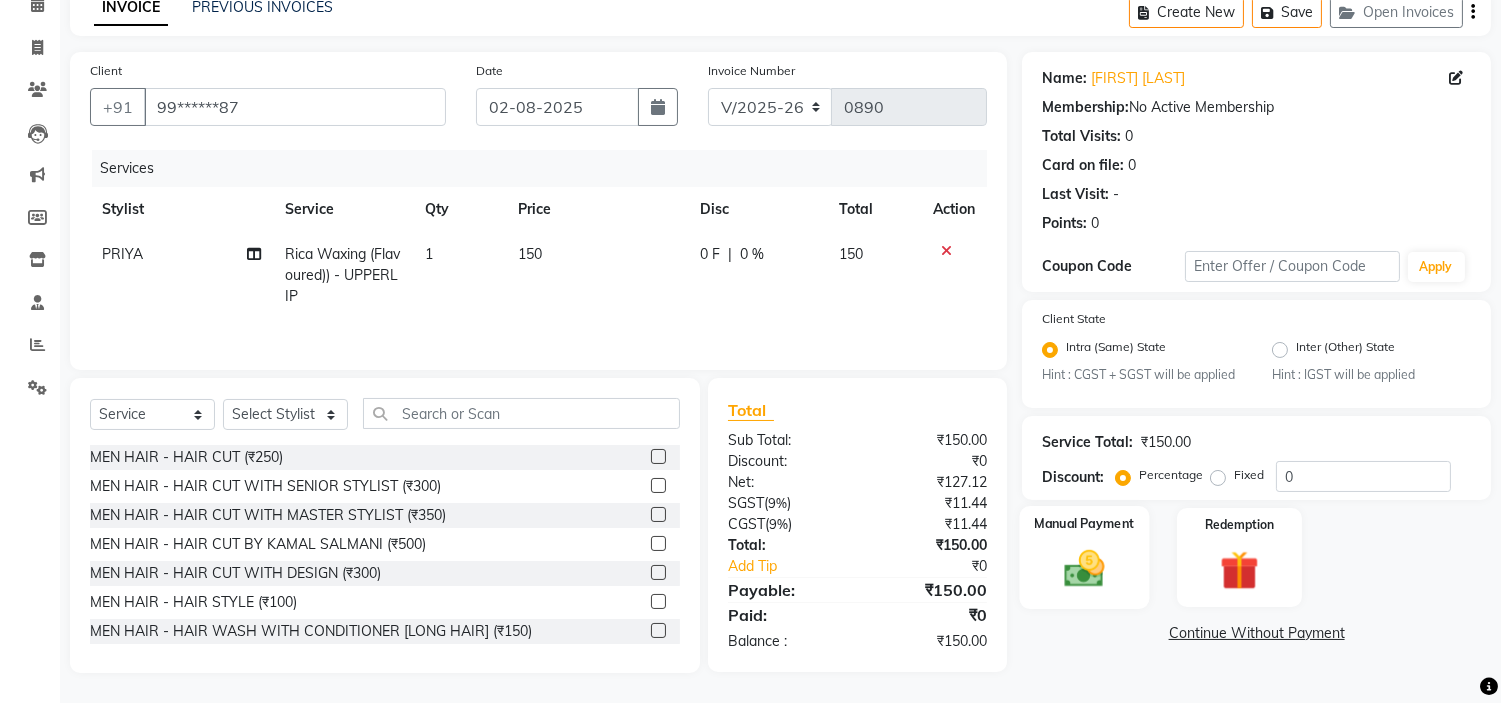 click 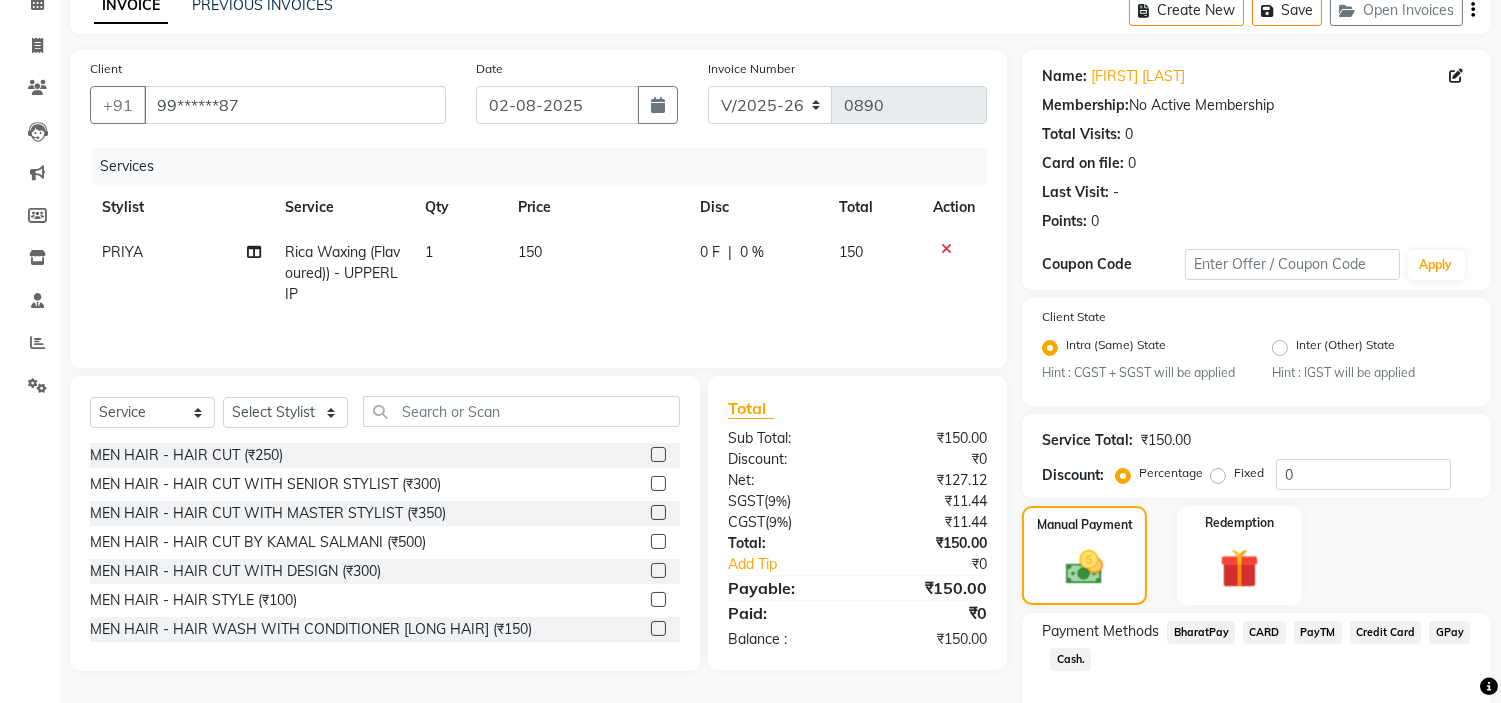 scroll, scrollTop: 201, scrollLeft: 0, axis: vertical 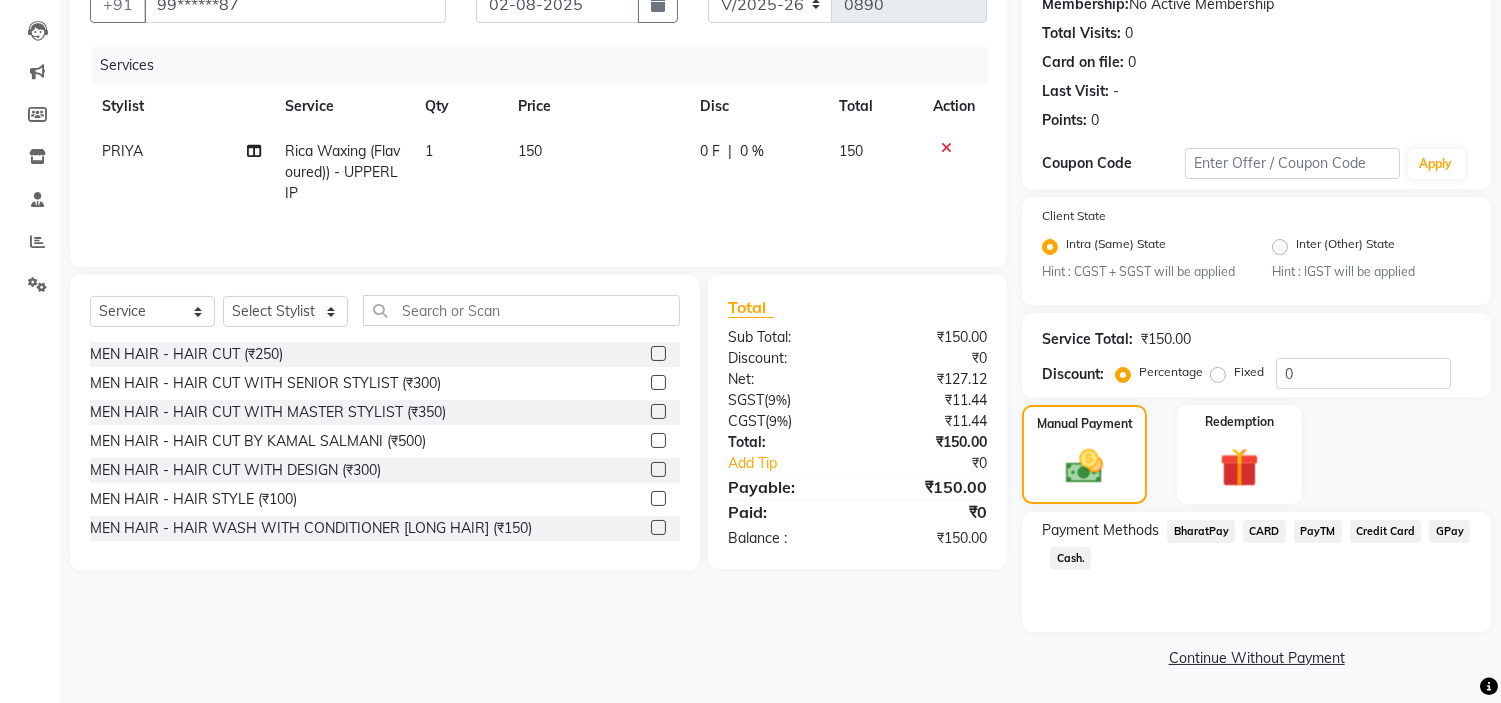 click on "GPay" 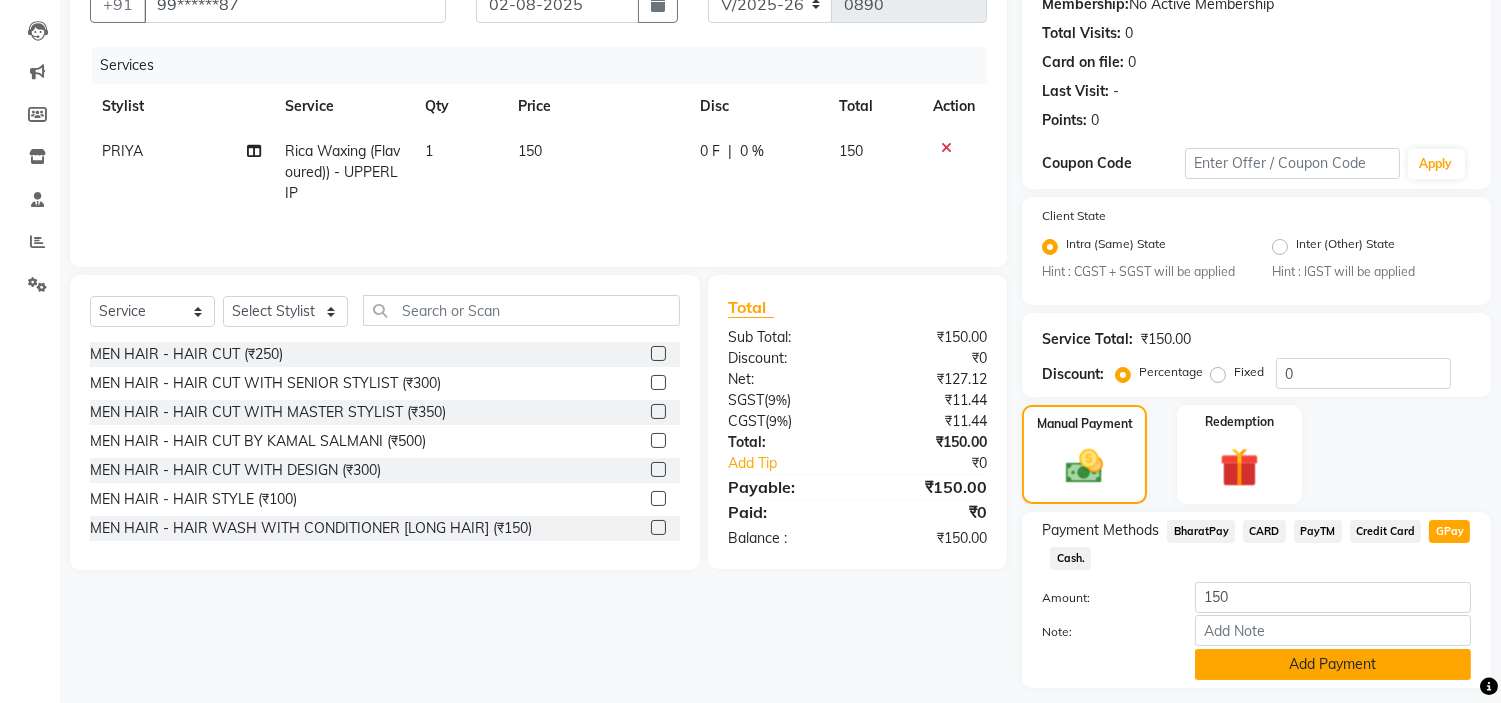 scroll, scrollTop: 257, scrollLeft: 0, axis: vertical 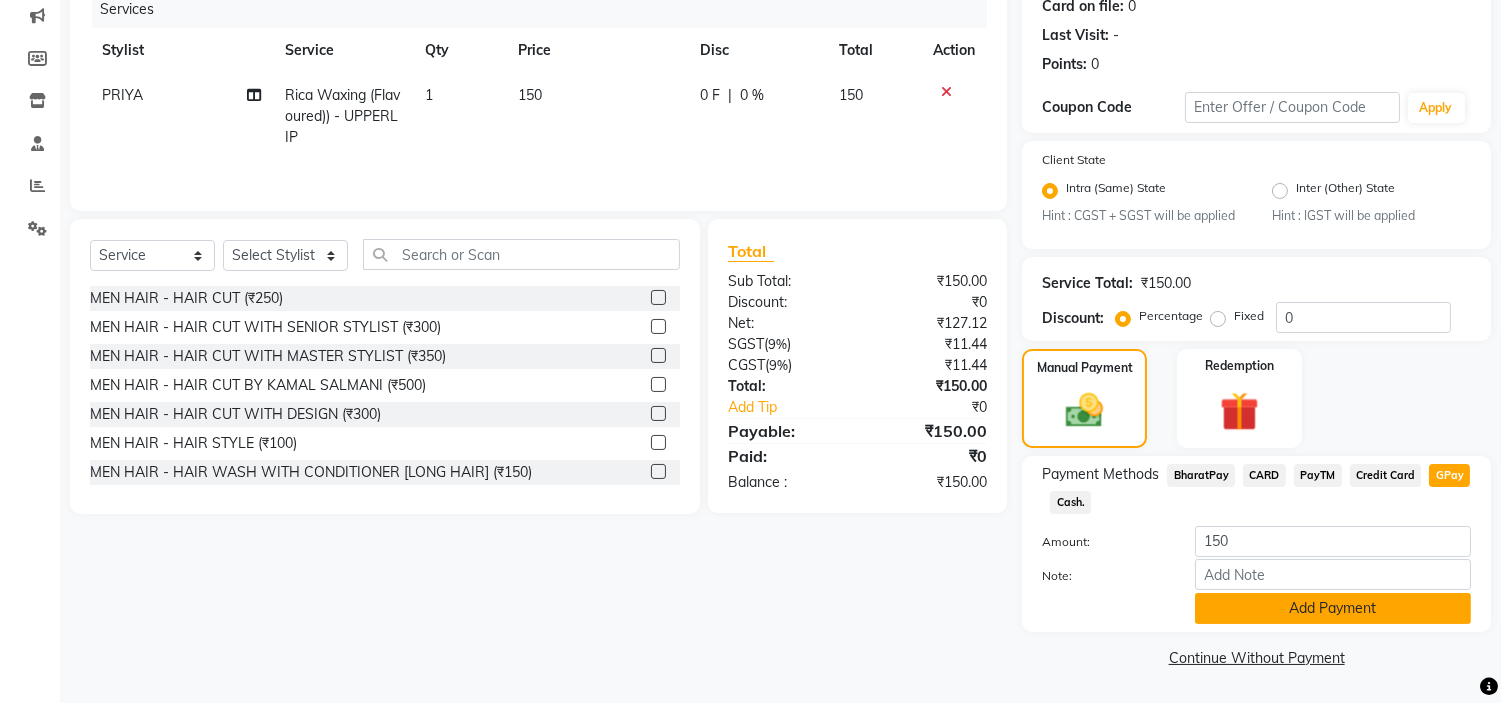 click on "Add Payment" 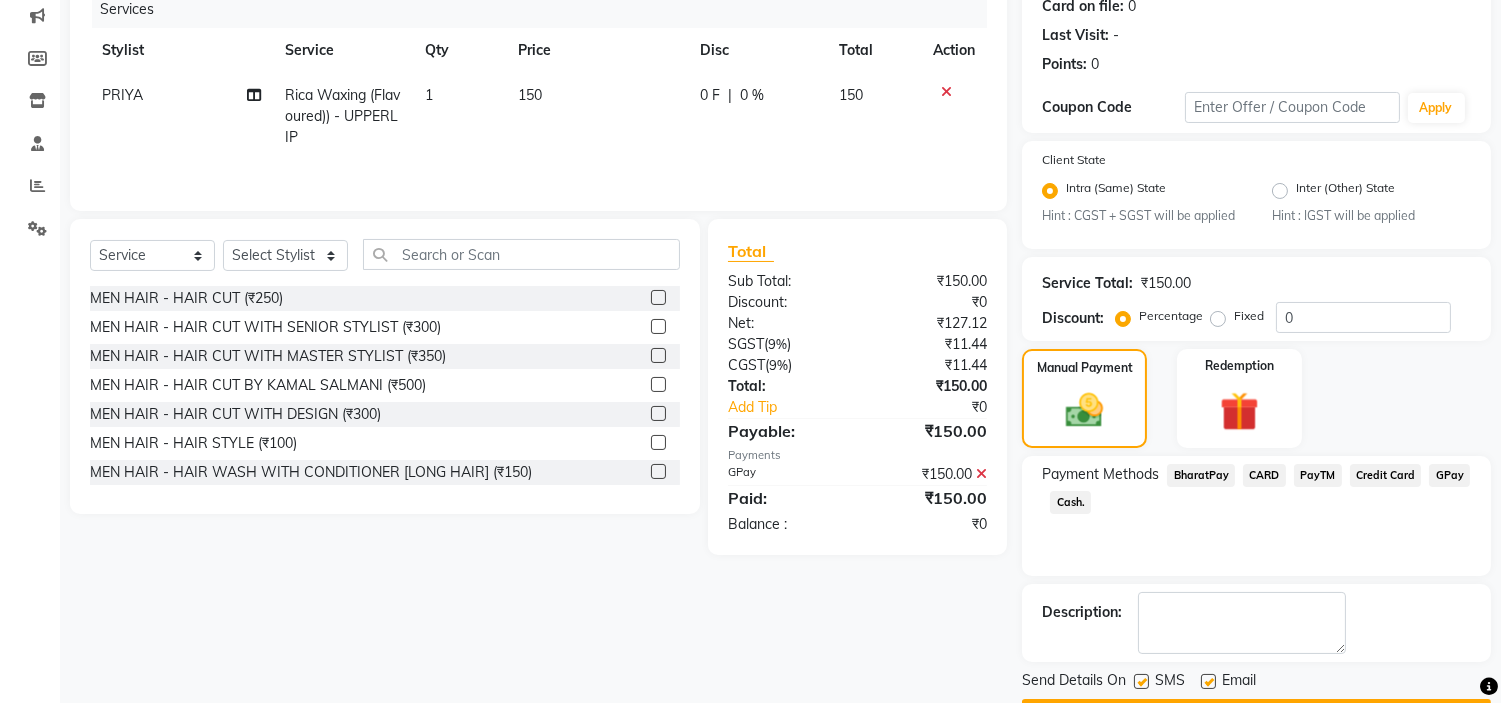 scroll, scrollTop: 314, scrollLeft: 0, axis: vertical 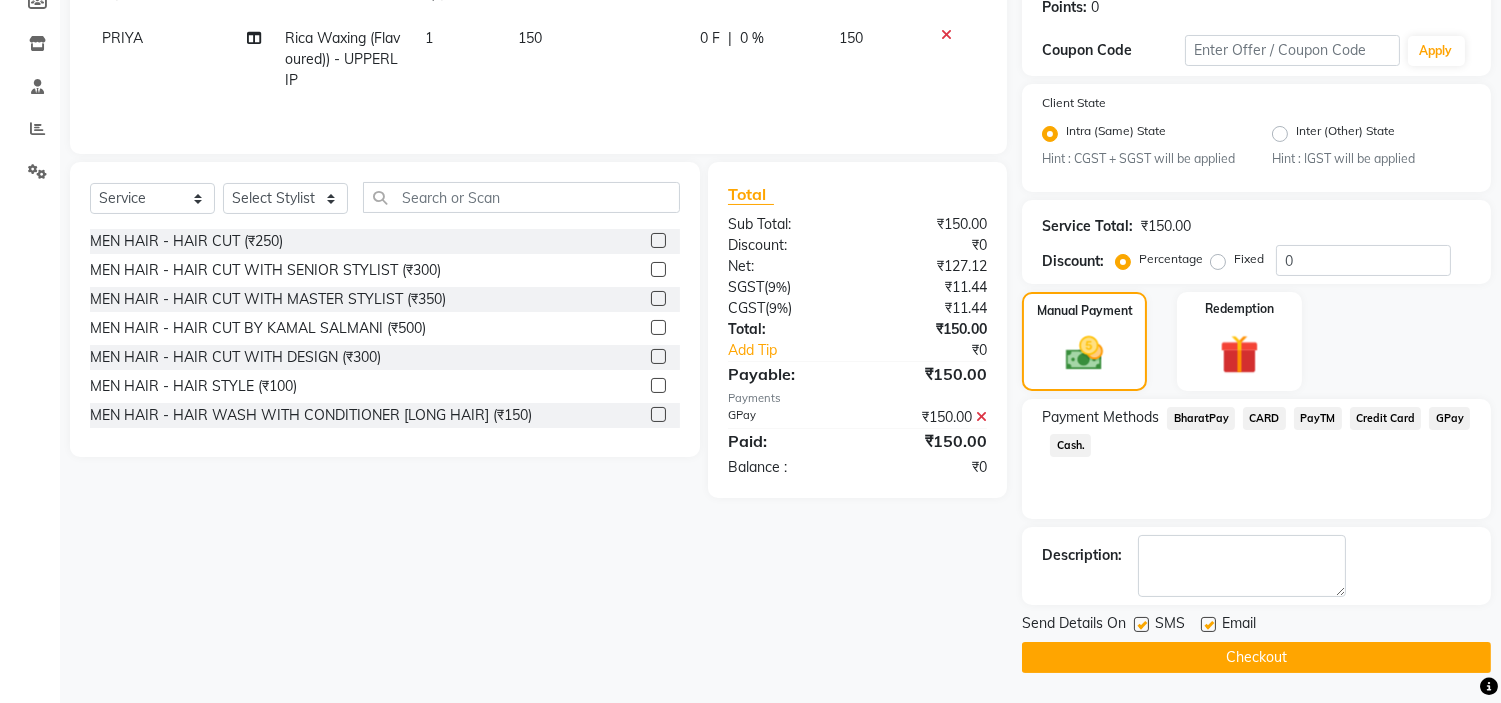 click on "Checkout" 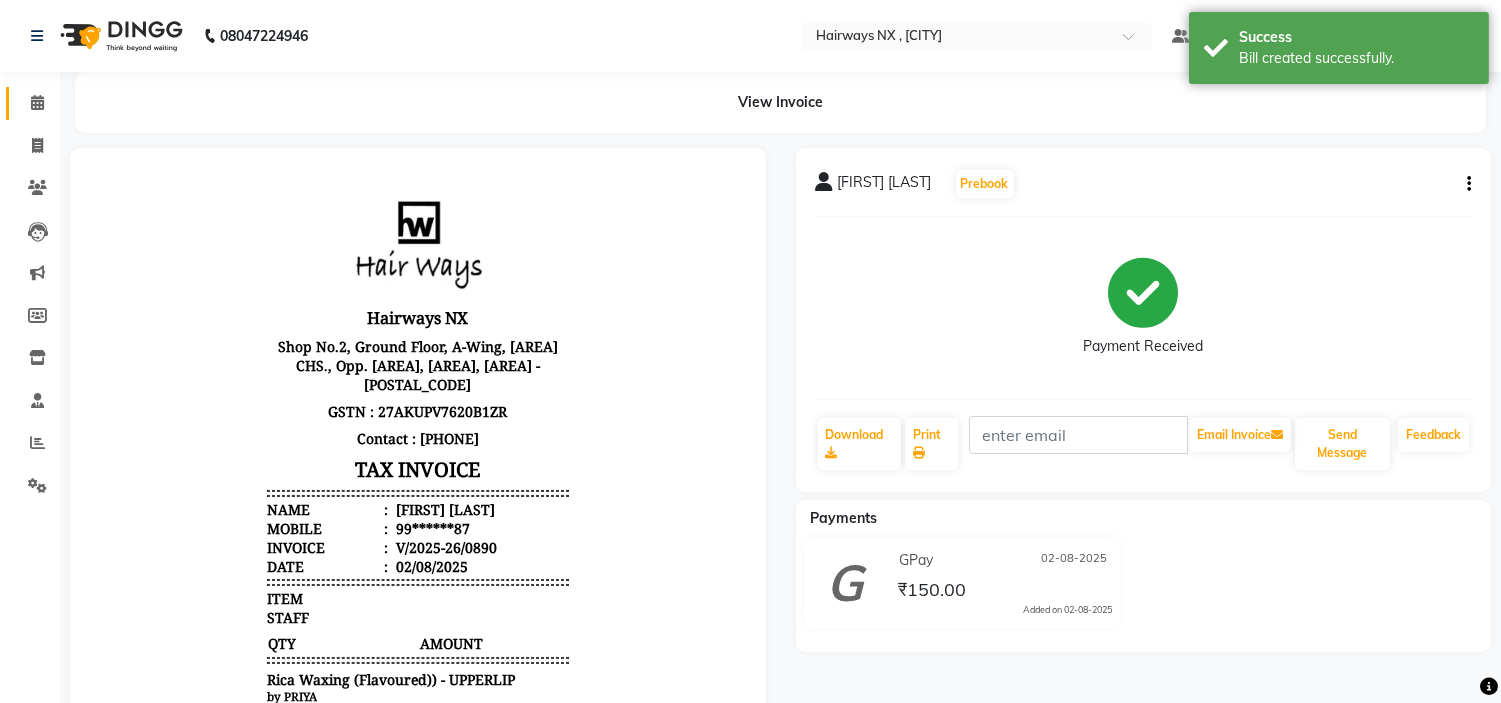 scroll, scrollTop: 0, scrollLeft: 0, axis: both 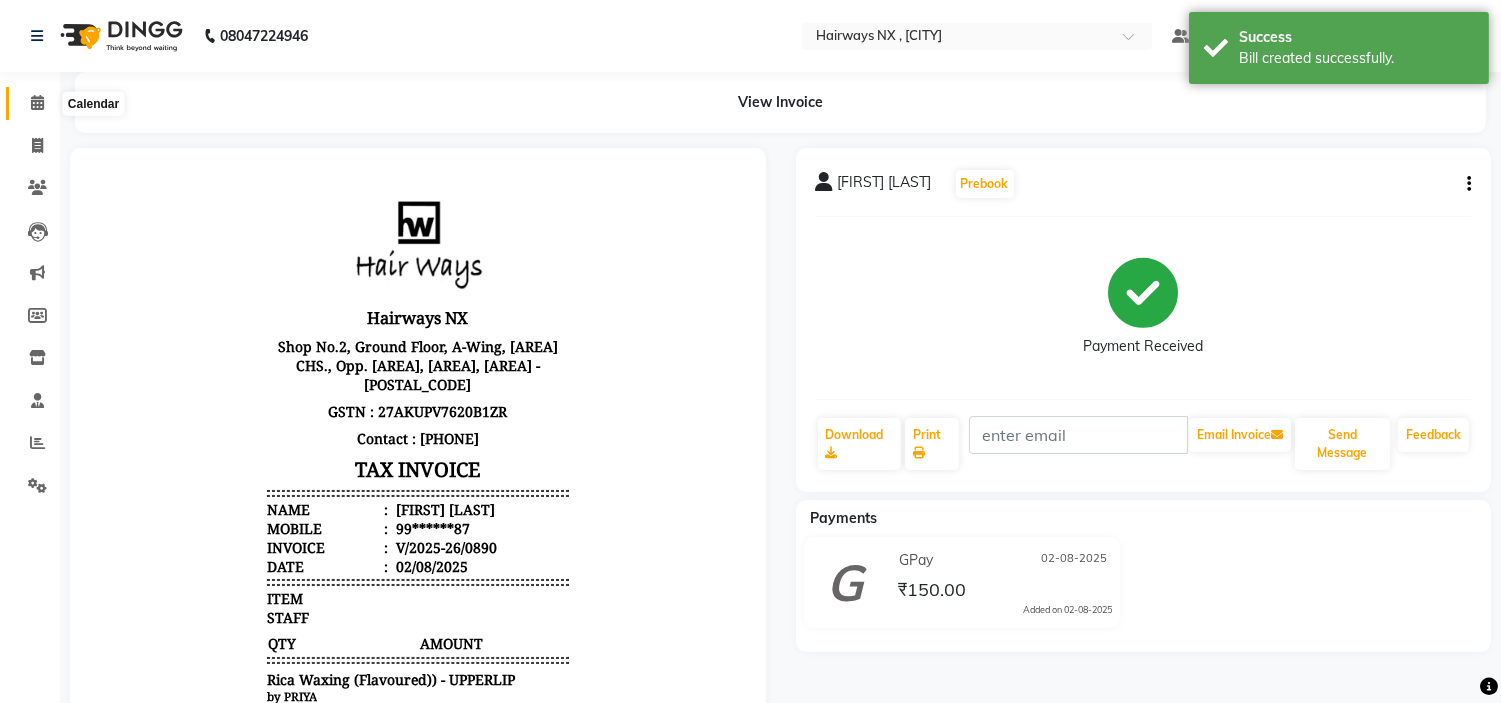 click 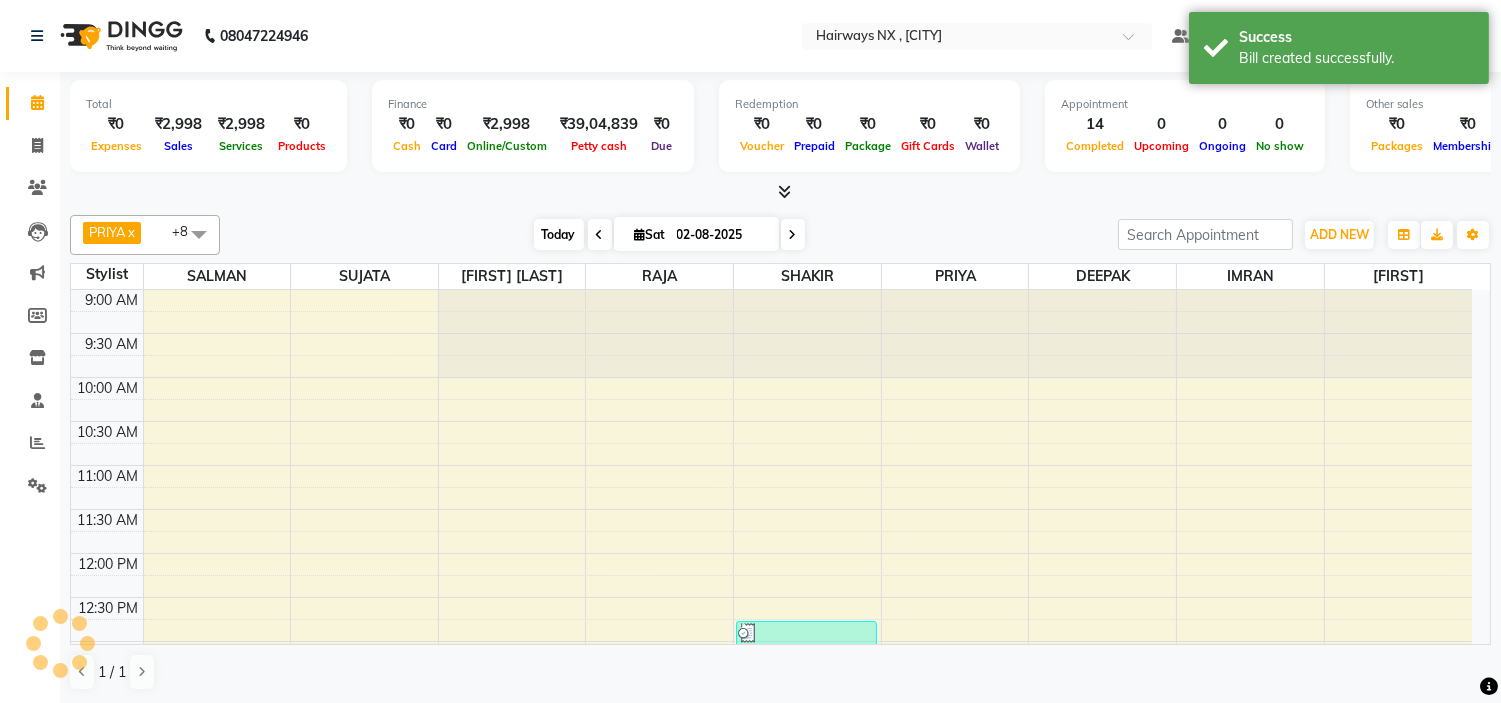 click on "Today" at bounding box center [559, 234] 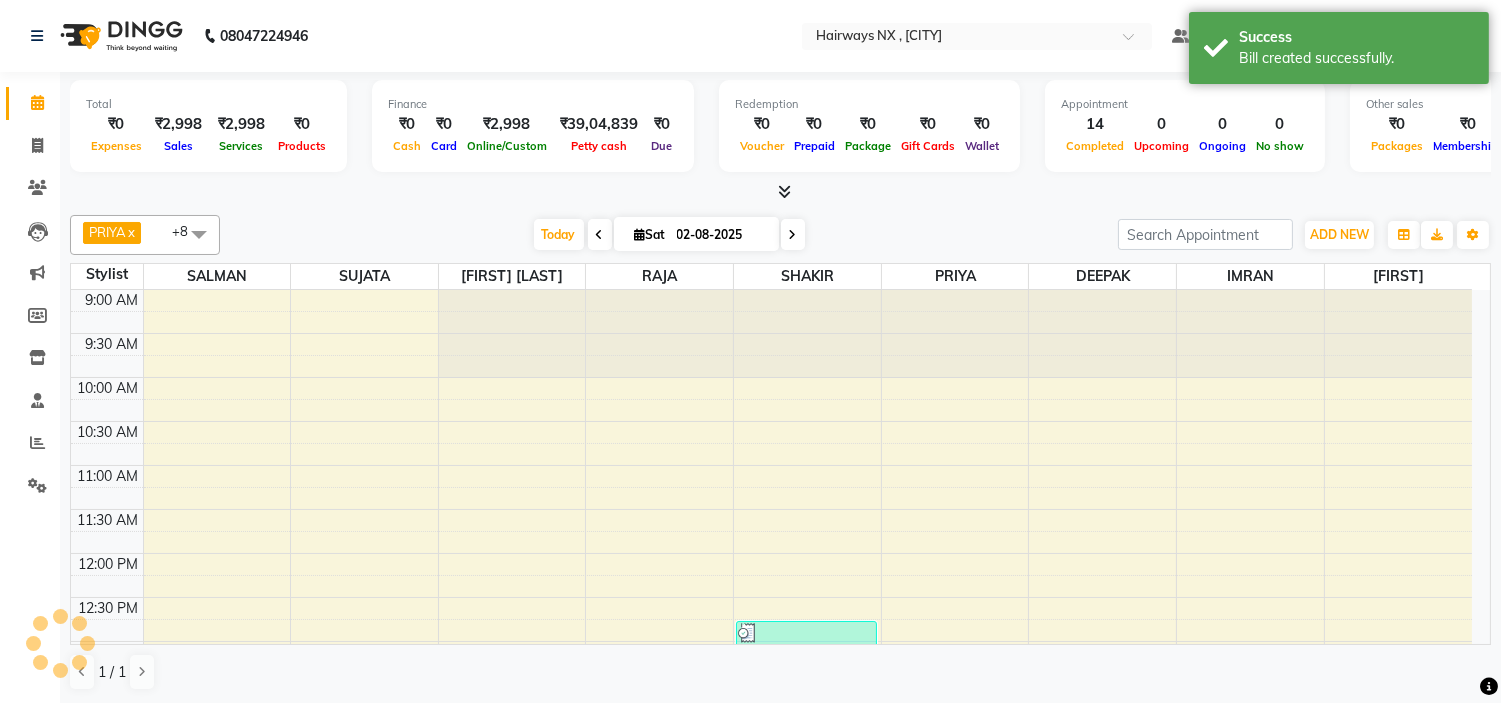 scroll, scrollTop: 531, scrollLeft: 0, axis: vertical 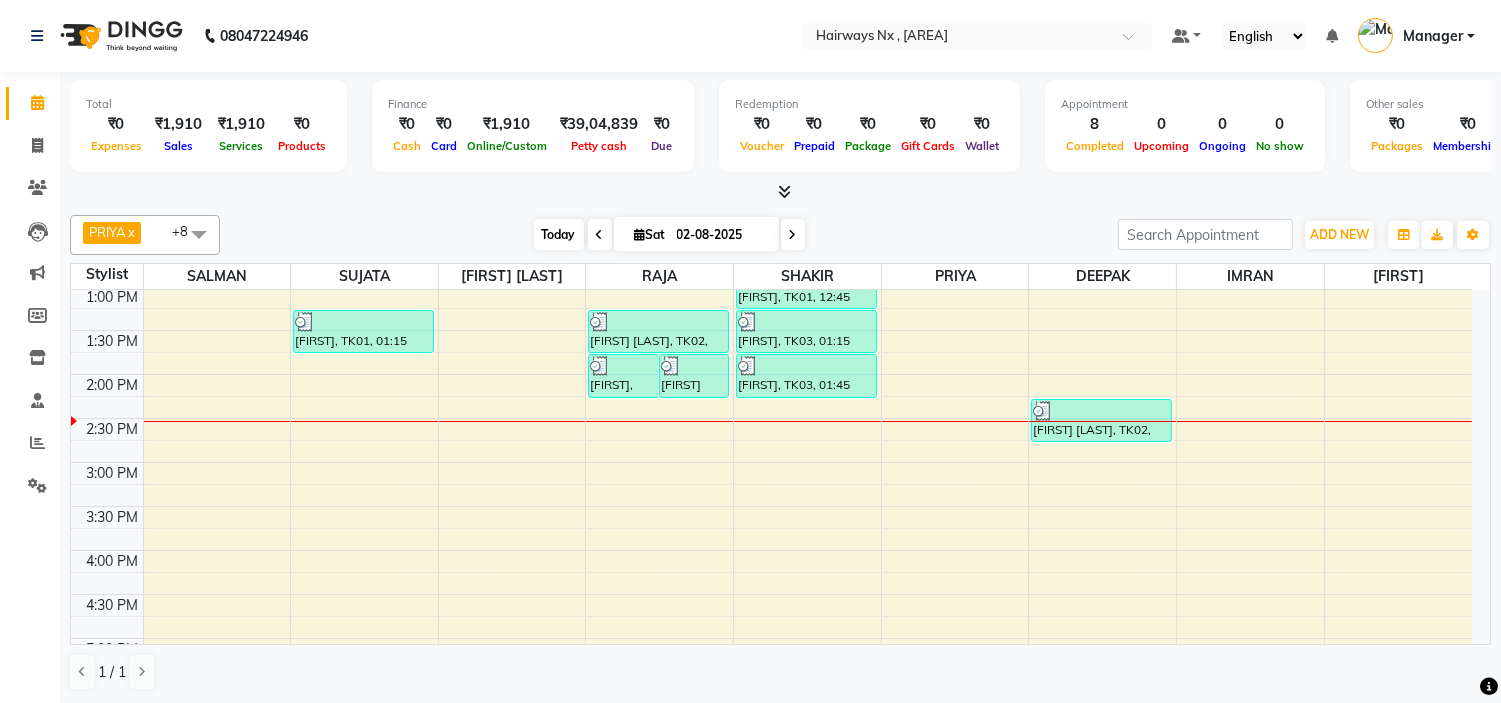 click on "Today" at bounding box center (559, 234) 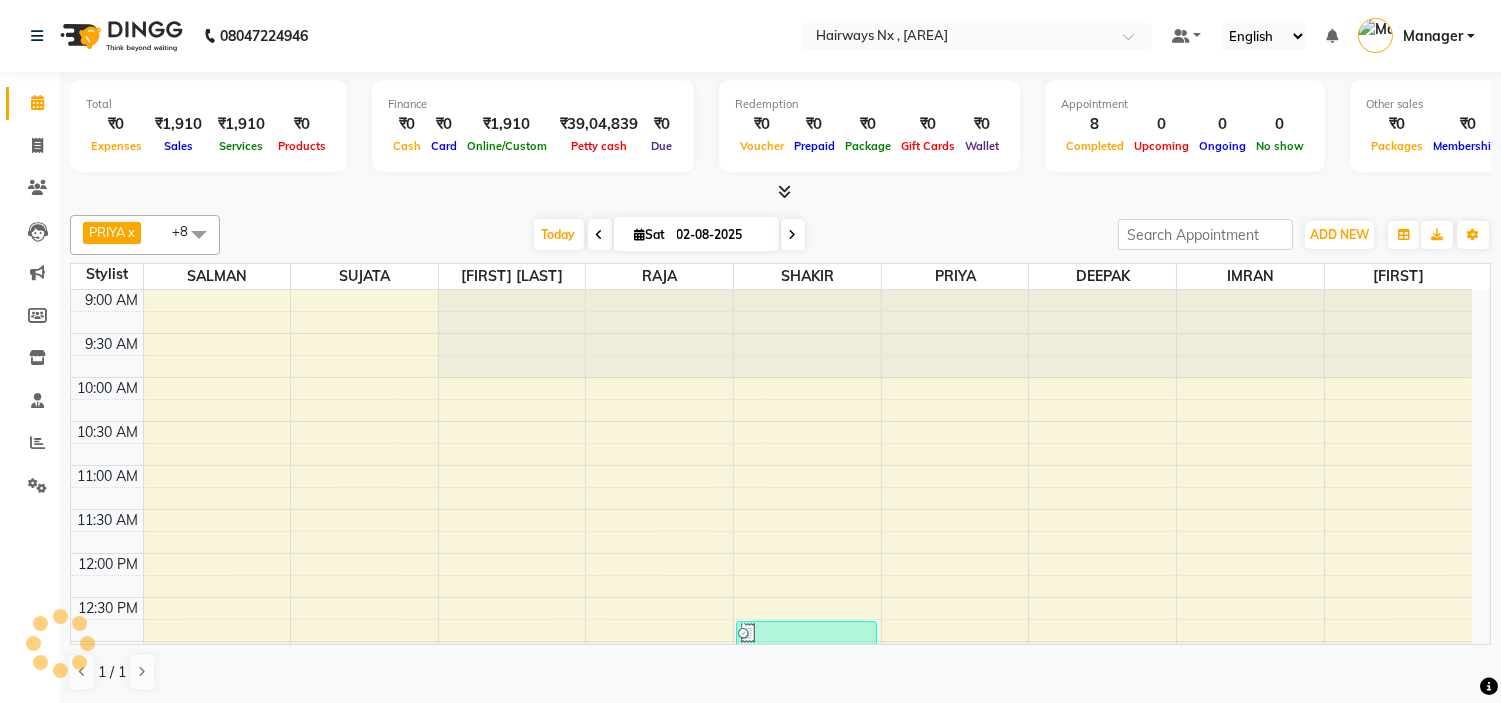 scroll, scrollTop: 443, scrollLeft: 0, axis: vertical 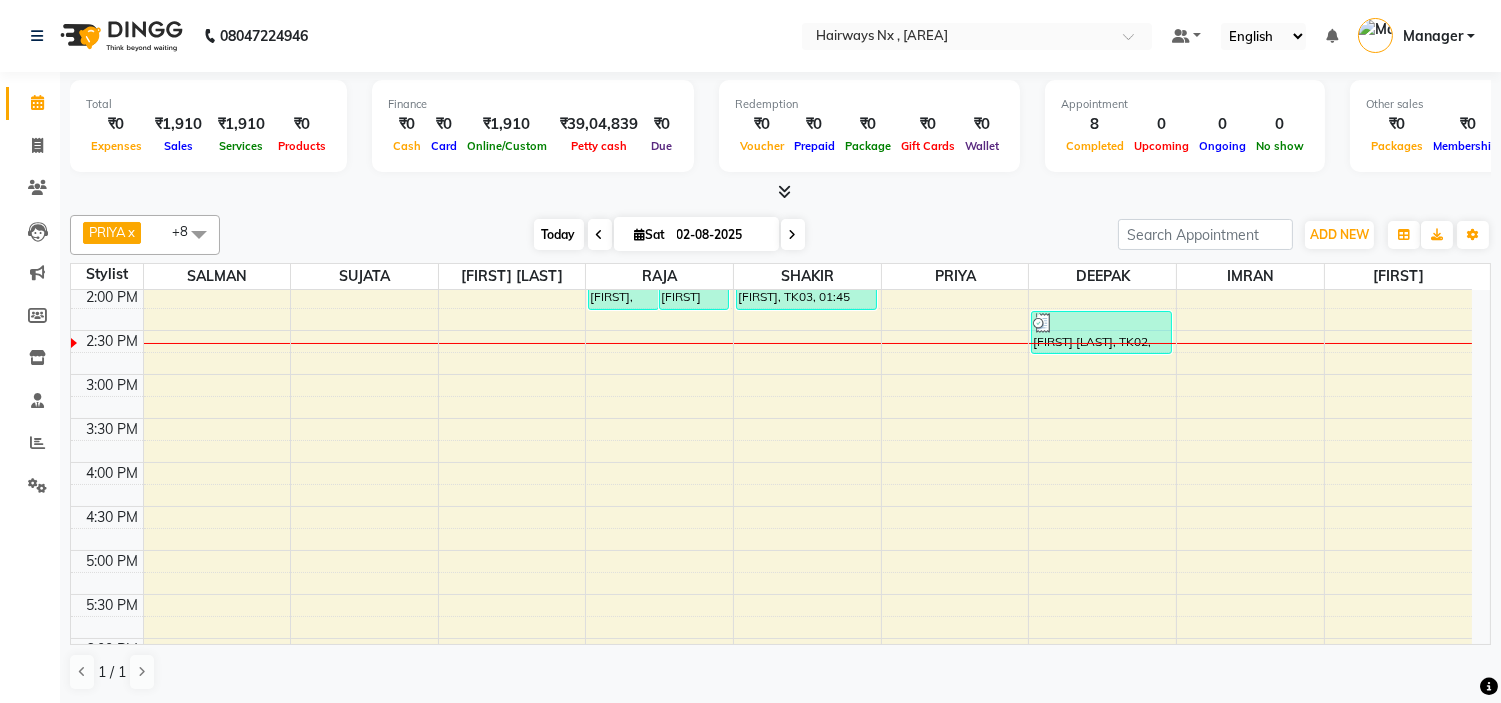 click on "Today" at bounding box center (559, 234) 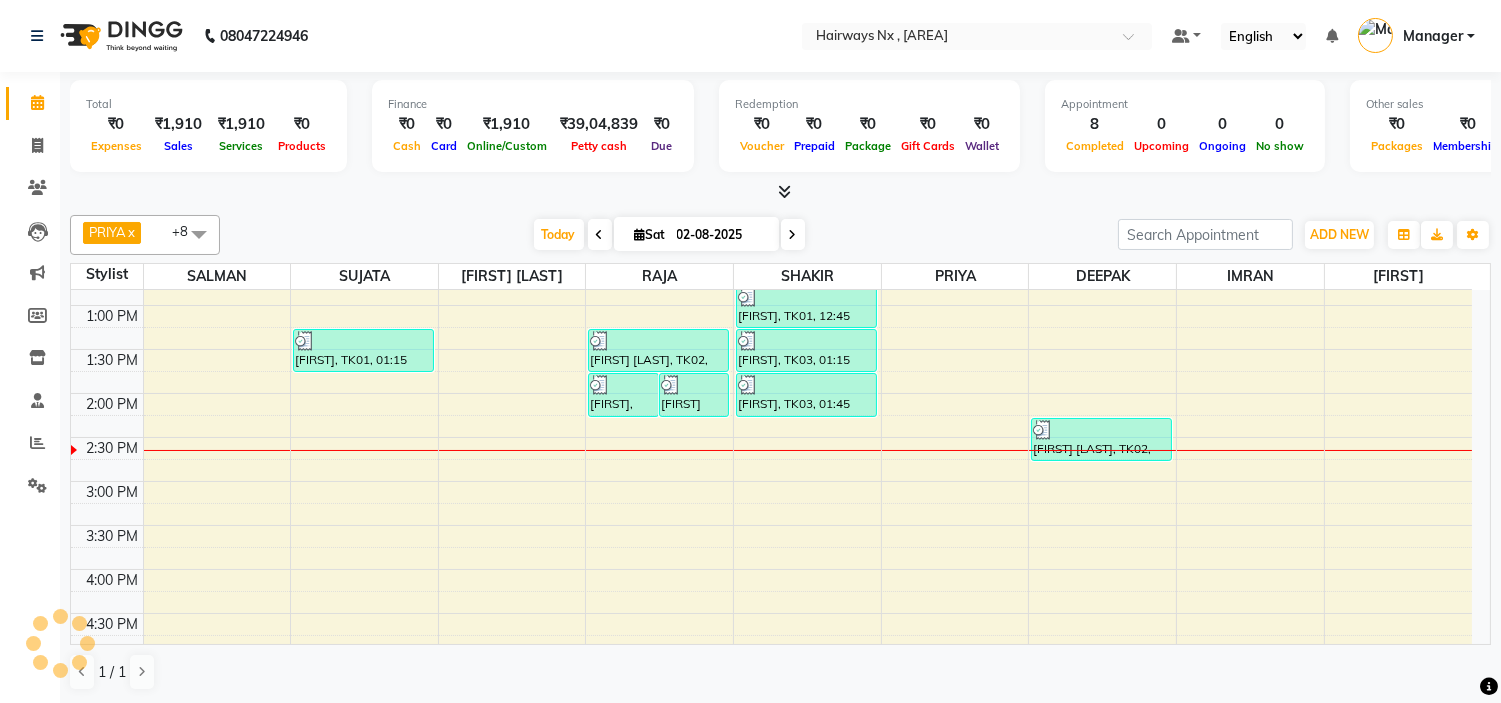 scroll, scrollTop: 332, scrollLeft: 0, axis: vertical 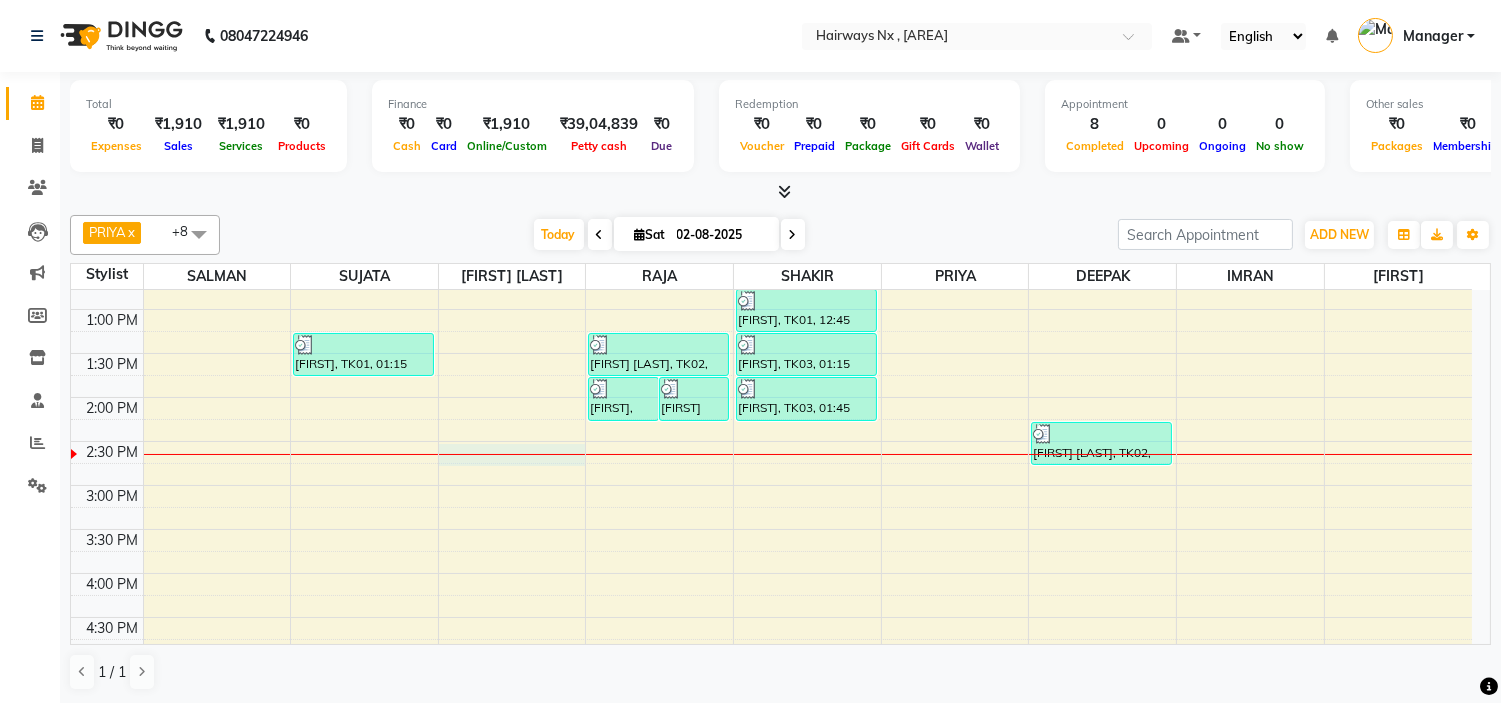 click on "9:00 AM 9:30 AM 10:00 AM 10:30 AM 11:00 AM 11:30 AM 12:00 PM 12:30 PM 1:00 PM 1:30 PM 2:00 PM 2:30 PM 3:00 PM 3:30 PM 4:00 PM 4:30 PM 5:00 PM 5:30 PM 6:00 PM 6:30 PM 7:00 PM 7:30 PM 8:00 PM 8:30 PM 9:00 PM 9:30 PM 10:00 PM 10:30 PM     [FIRST], TK01, 01:15 PM-01:45 PM, Peel Off Wax - EAR WAX     [FIRST], TK04, 01:45 PM-02:15 PM, MEN HAIR - HAIR CUT WITH SENIOR STYLIST     [FIRST] [LAST], TK02, 01:45 PM-02:15 PM, MEN HAIR - REGULAR SHAVE/TRIM     [FIRST] [LAST], TK02, 01:15 PM-01:45 PM, MEN HAIR - HAIR CUT WITH SENIOR STYLIST     [FIRST], TK01, 12:45 PM-01:15 PM, MEN HAIR - HAIR CUT WITH MASTER STYLIST     [FIRST], TK03, 01:15 PM-01:45 PM, MEN HAIR - HAIR CUT WITH MASTER STYLIST     [FIRST], TK03, 01:45 PM-02:15 PM, MEN HAIR - REGULAR SHAVE/TRIM     [FIRST] [LAST], TK02, 02:15 PM-02:45 PM, MEN HAIR - HAIR CUT" at bounding box center [771, 573] 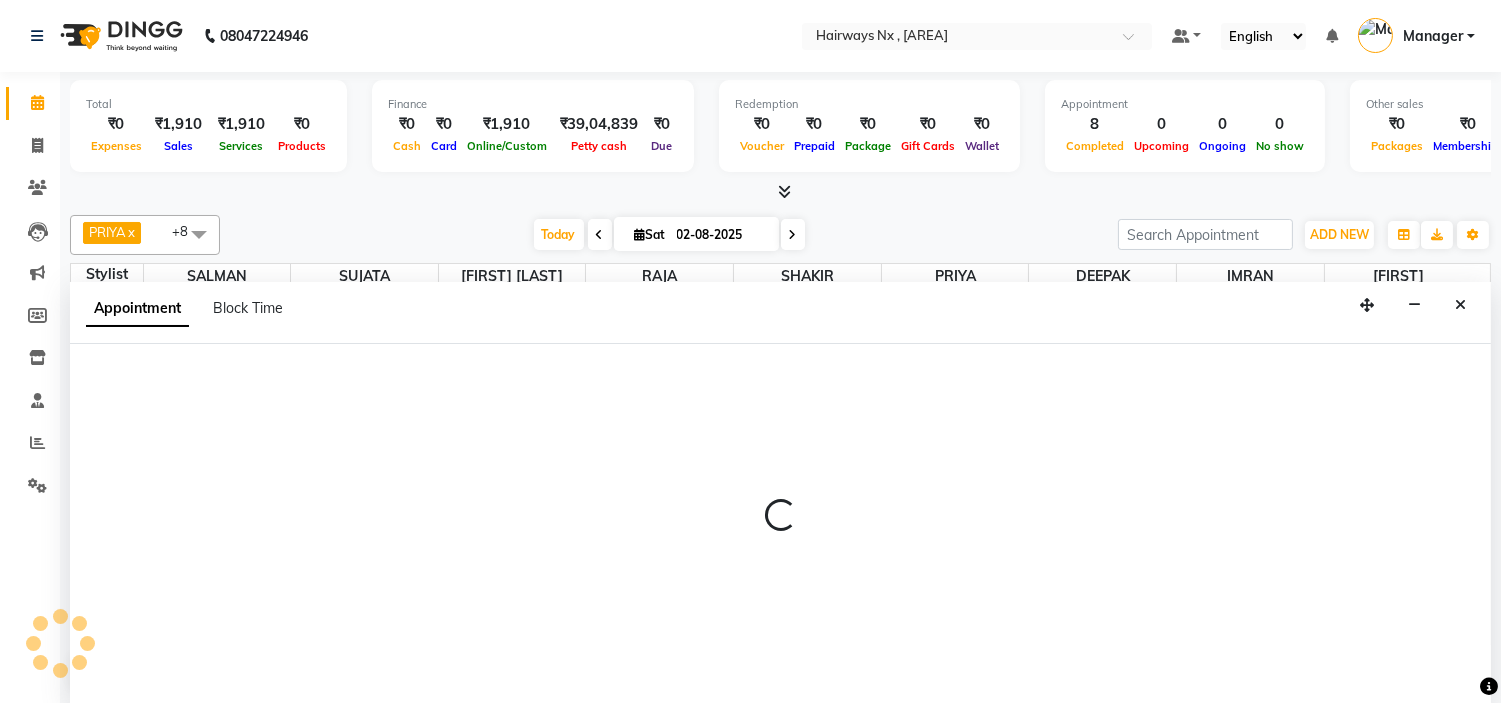 scroll, scrollTop: 1, scrollLeft: 0, axis: vertical 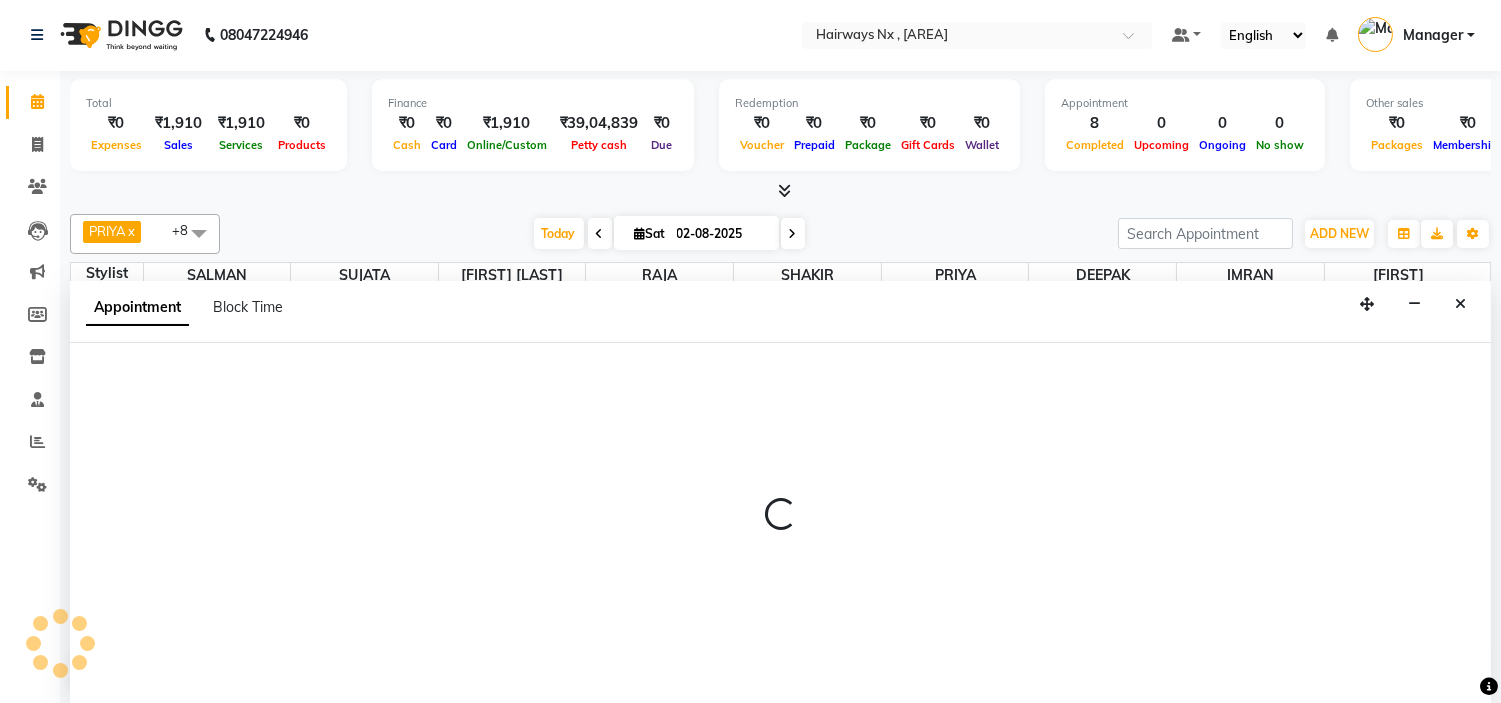 select on "13247" 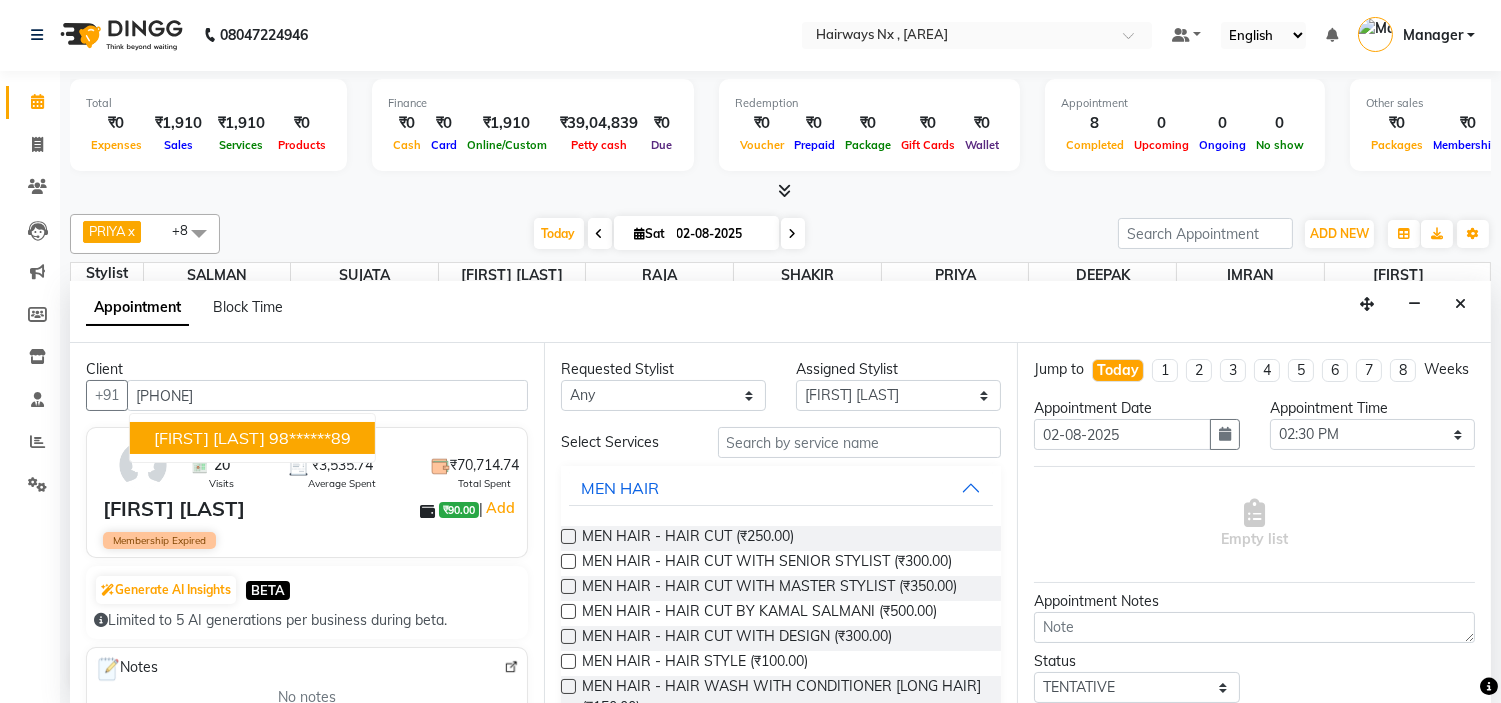 click on "[FIRST] [LAST]" at bounding box center [209, 438] 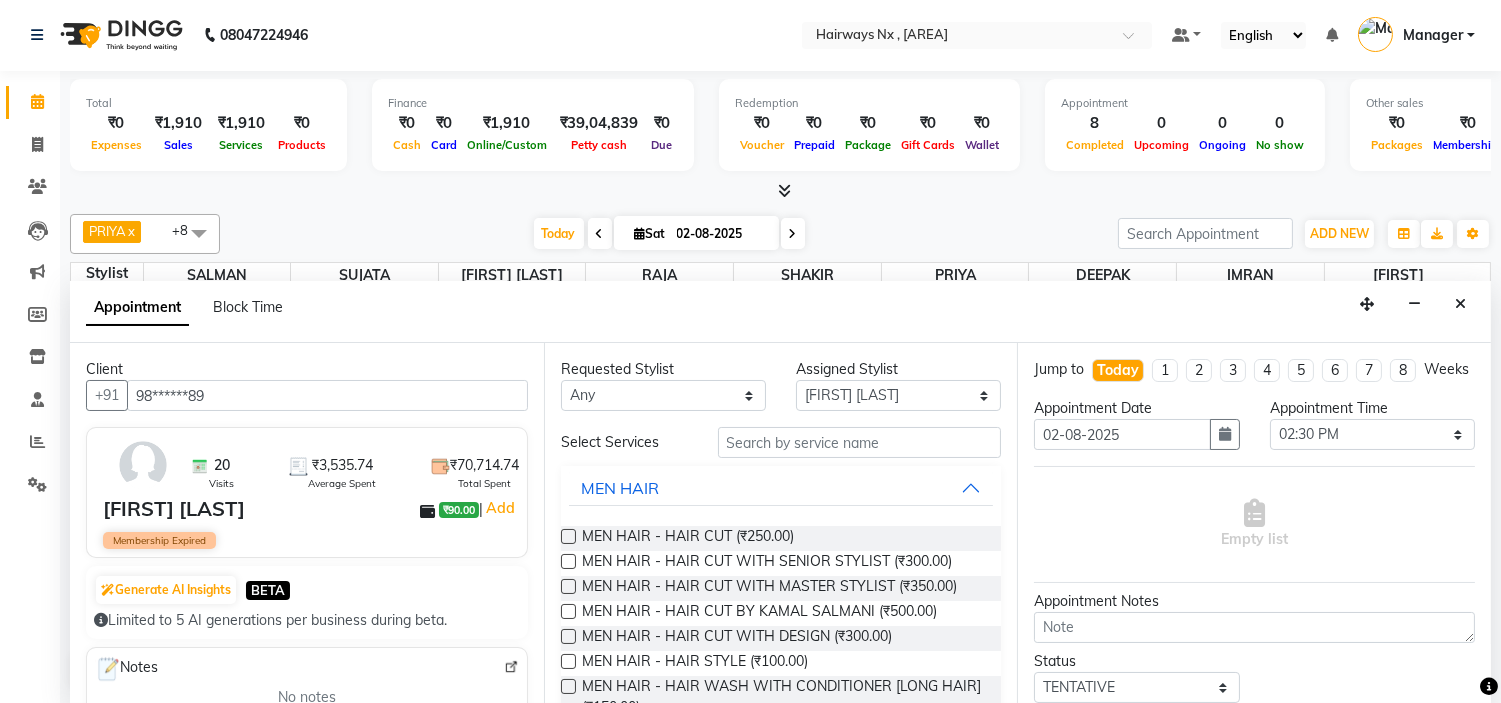 type on "98******89" 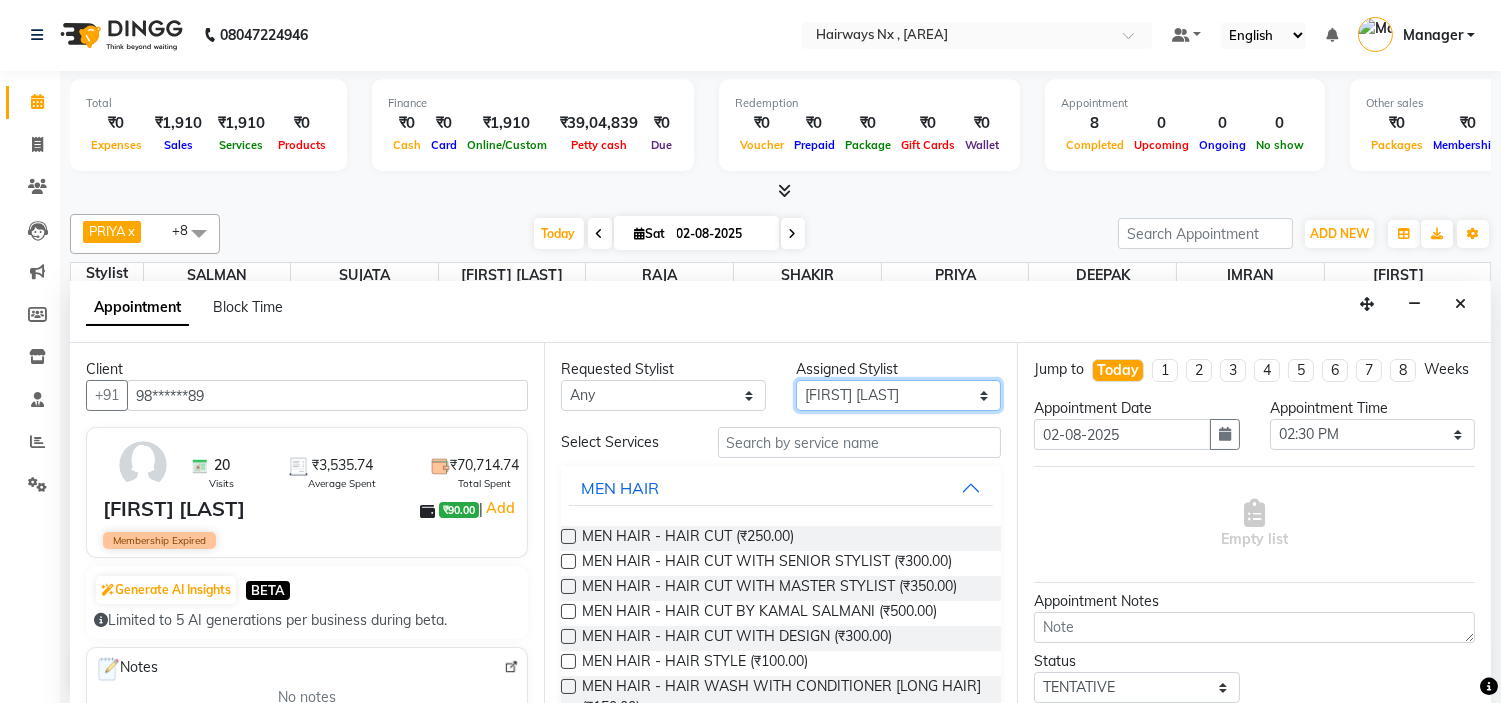 click on "Select [FIRST] [FIRST] [FIRST] [FIRST] [FIRST] [FIRST] [FIRST] [FIRST] [FIRST] [FIRST] [FIRST] [FIRST] [FIRST] [FIRST] [FIRST] [FIRST] [FIRST] [FIRST] [FIRST] [FIRST]" at bounding box center (898, 395) 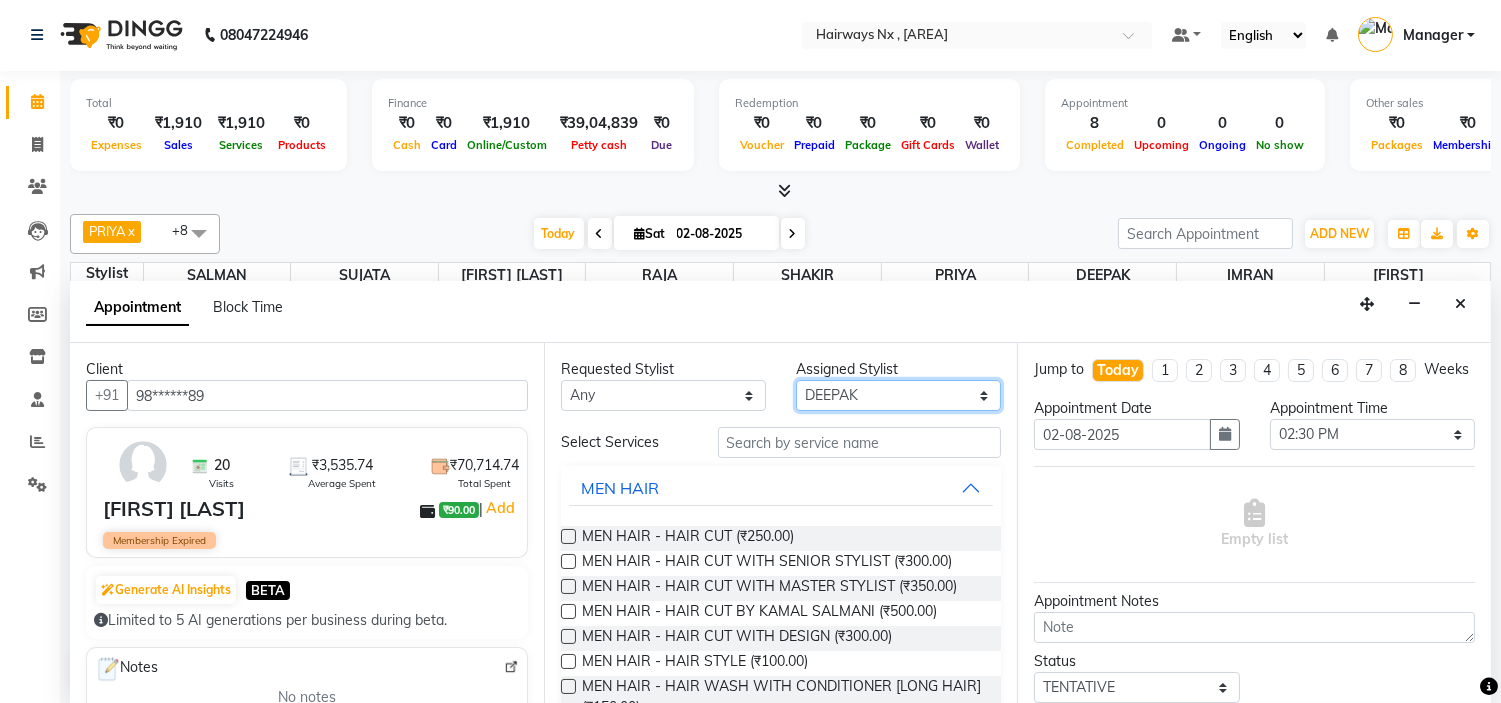 click on "Select [FIRST] [FIRST] [FIRST] [FIRST] [FIRST] [FIRST] [FIRST] [FIRST] [FIRST] [FIRST] [FIRST] [FIRST] [FIRST] [FIRST] [FIRST] [FIRST] [FIRST] [FIRST] [FIRST] [FIRST]" at bounding box center [898, 395] 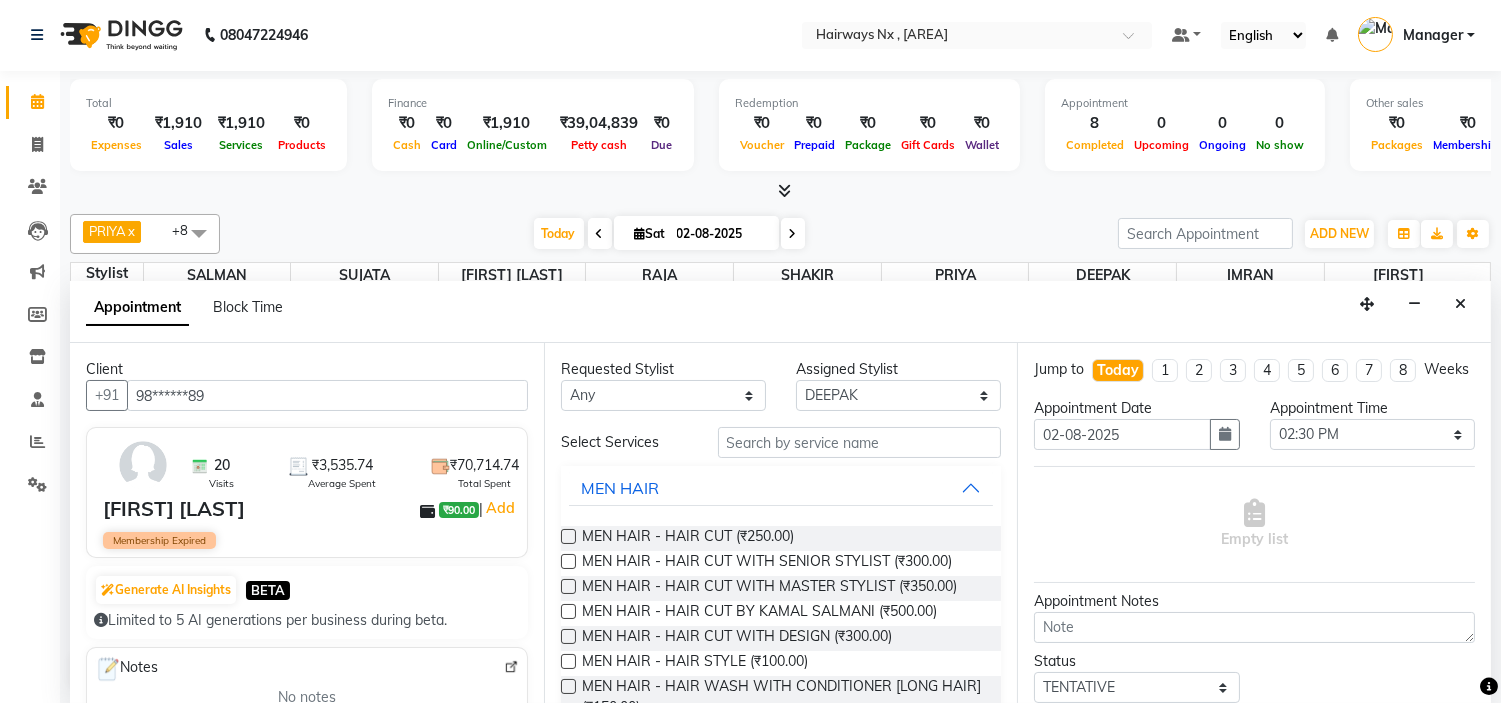 click at bounding box center (568, 536) 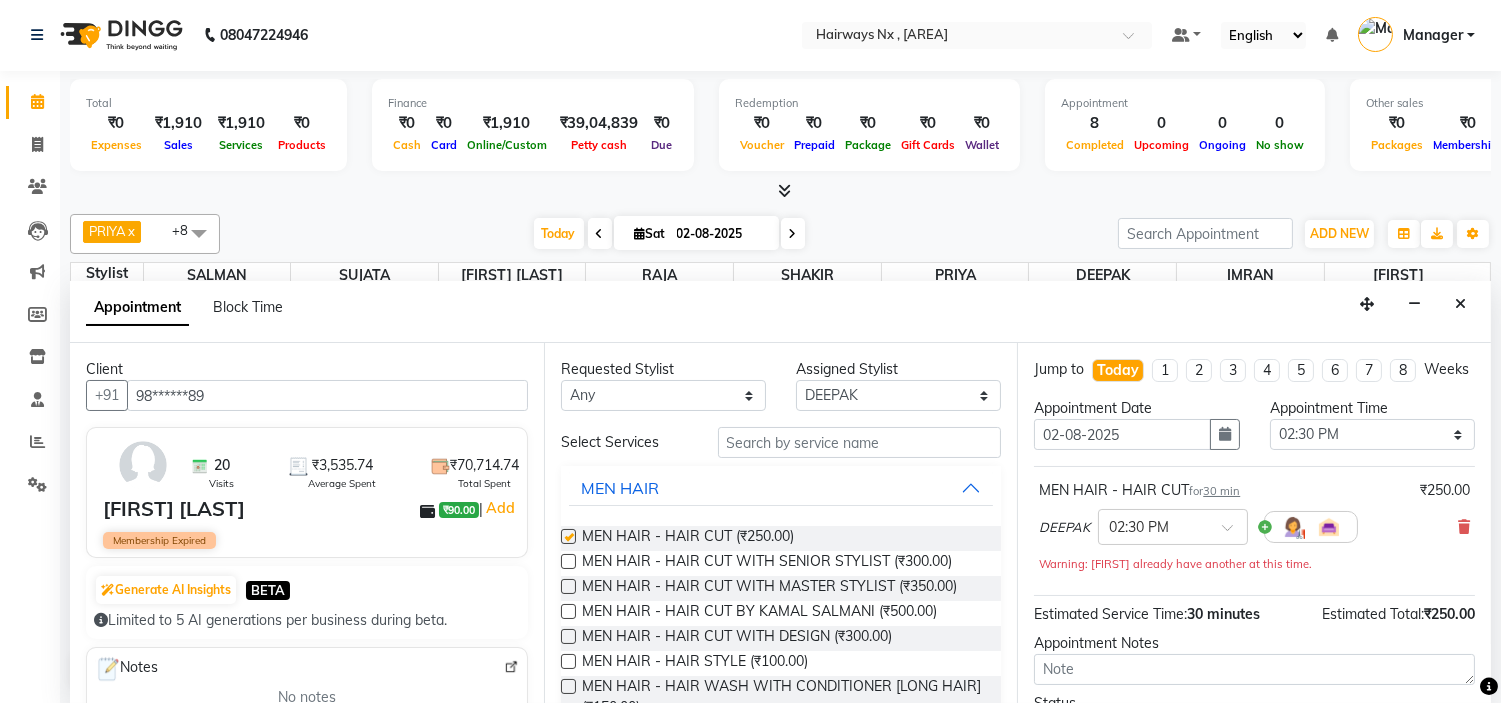 checkbox on "false" 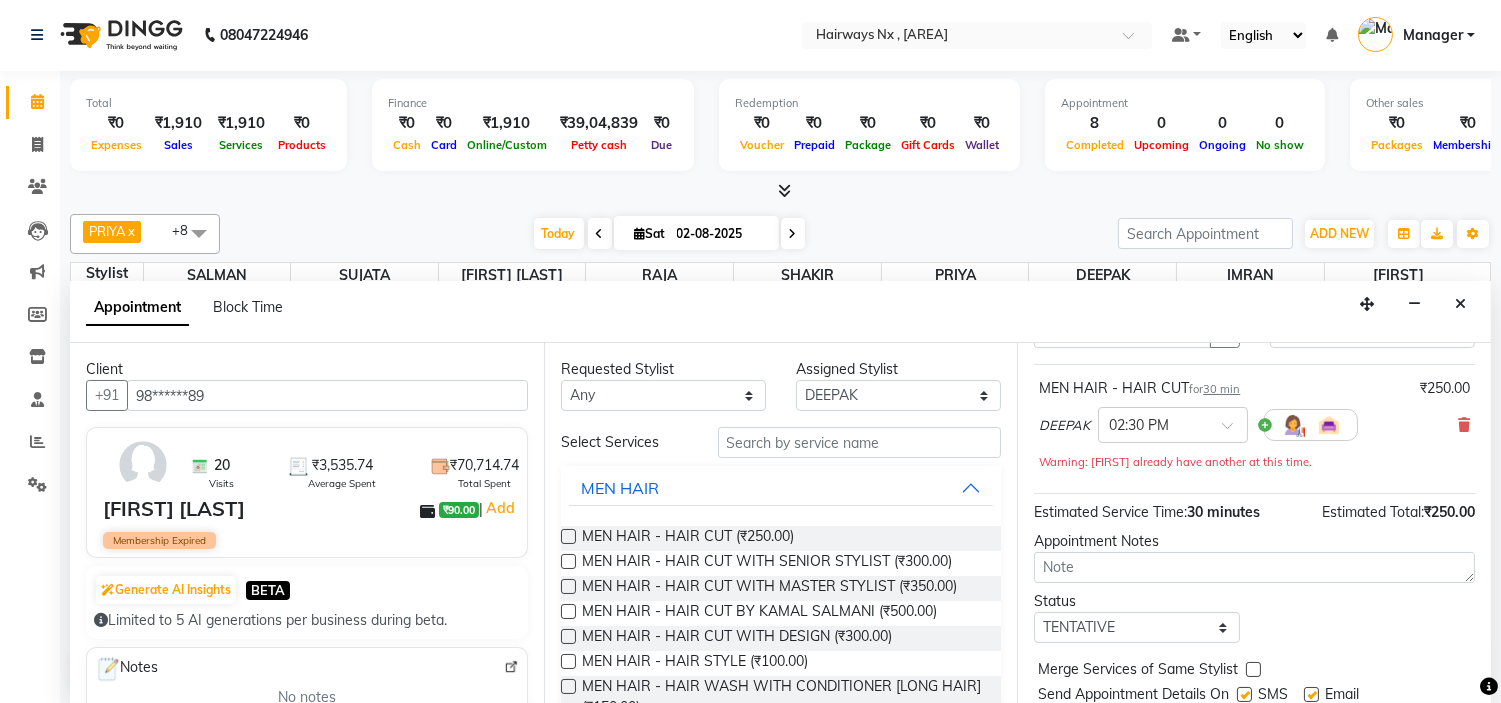 scroll, scrollTop: 186, scrollLeft: 0, axis: vertical 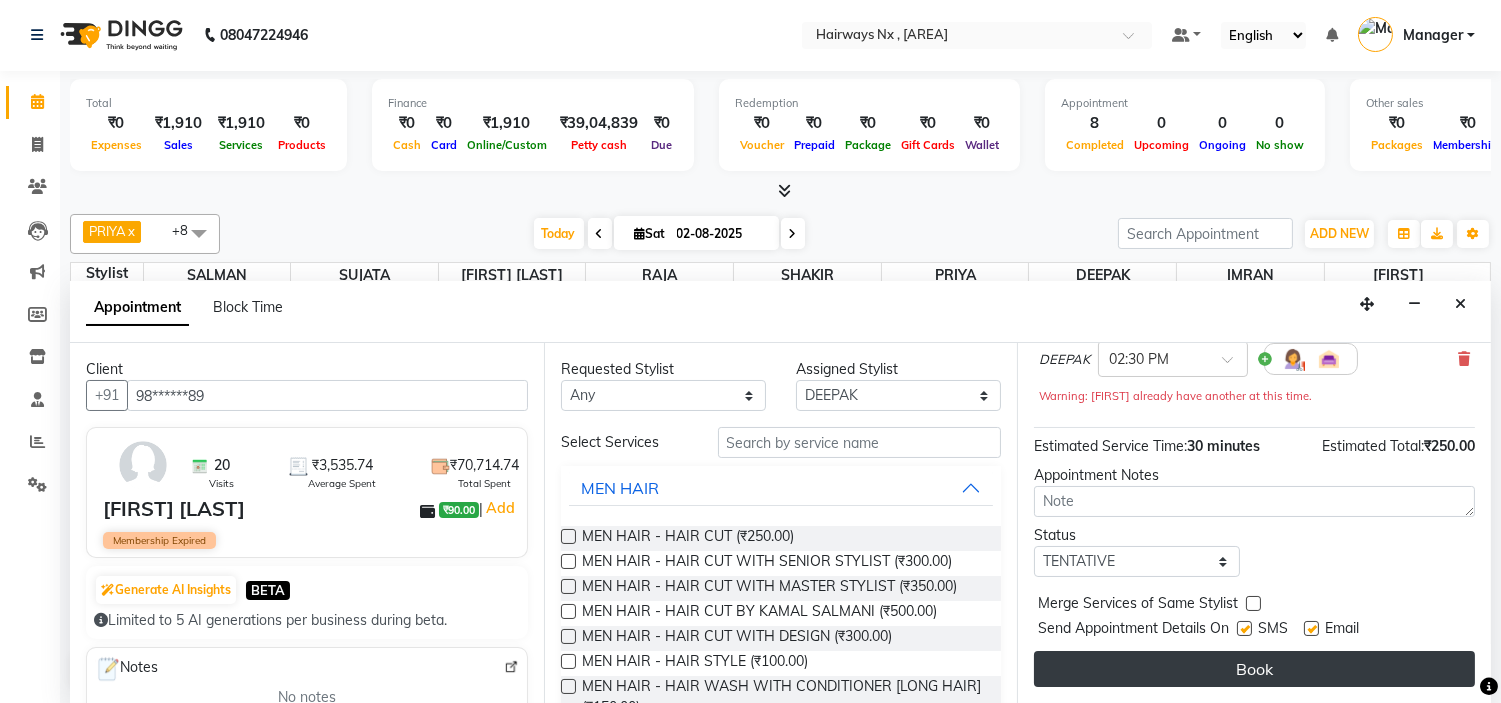 drag, startPoint x: 1246, startPoint y: 626, endPoint x: 1322, endPoint y: 670, distance: 87.81799 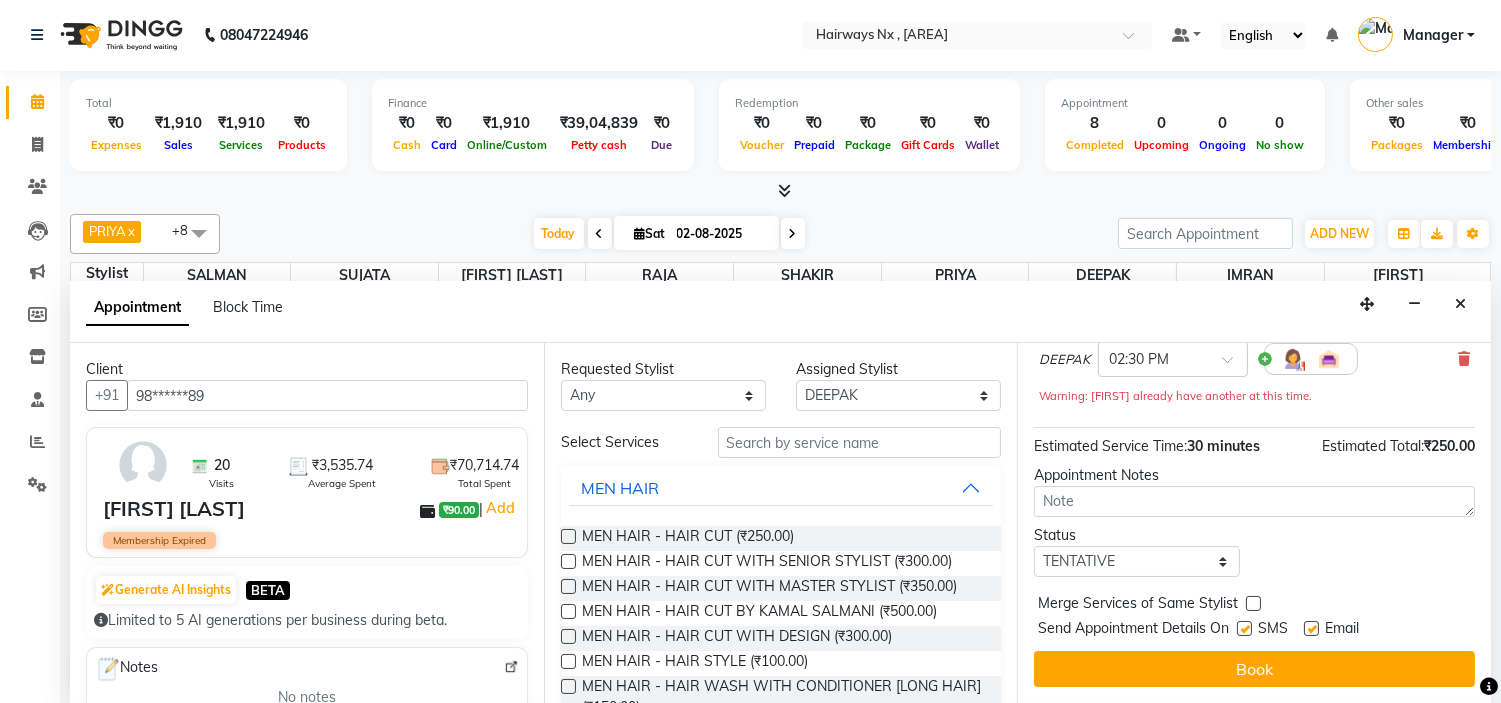 click at bounding box center (1311, 628) 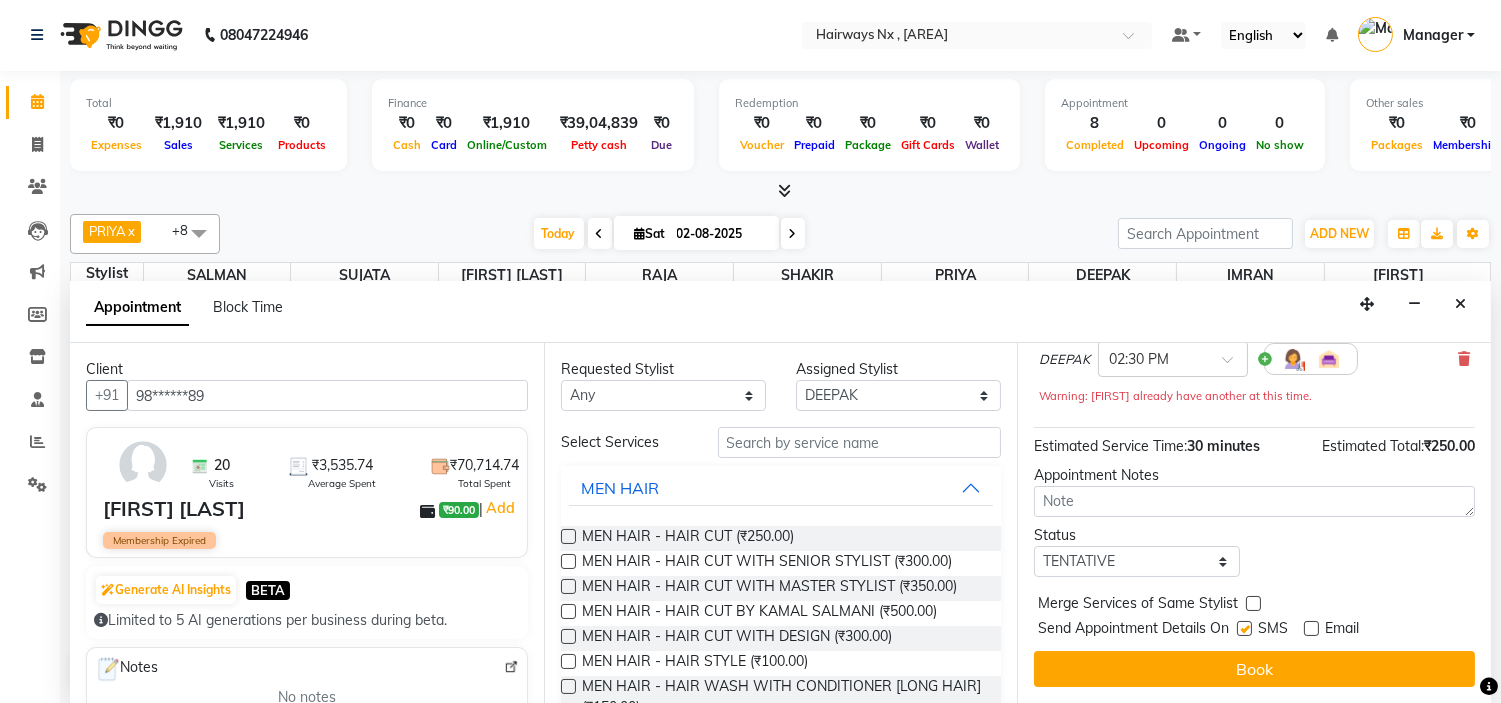 click at bounding box center (1244, 628) 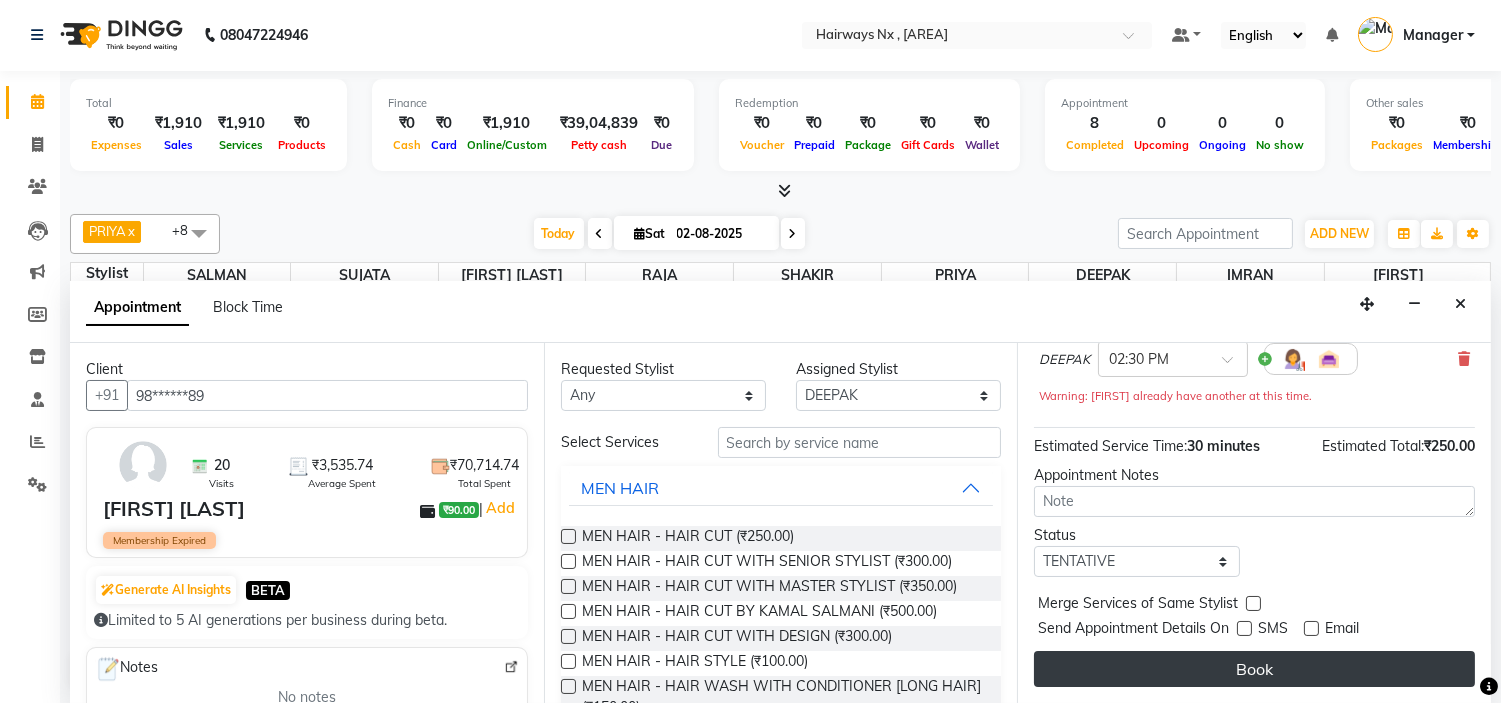 click on "Book" at bounding box center [1254, 669] 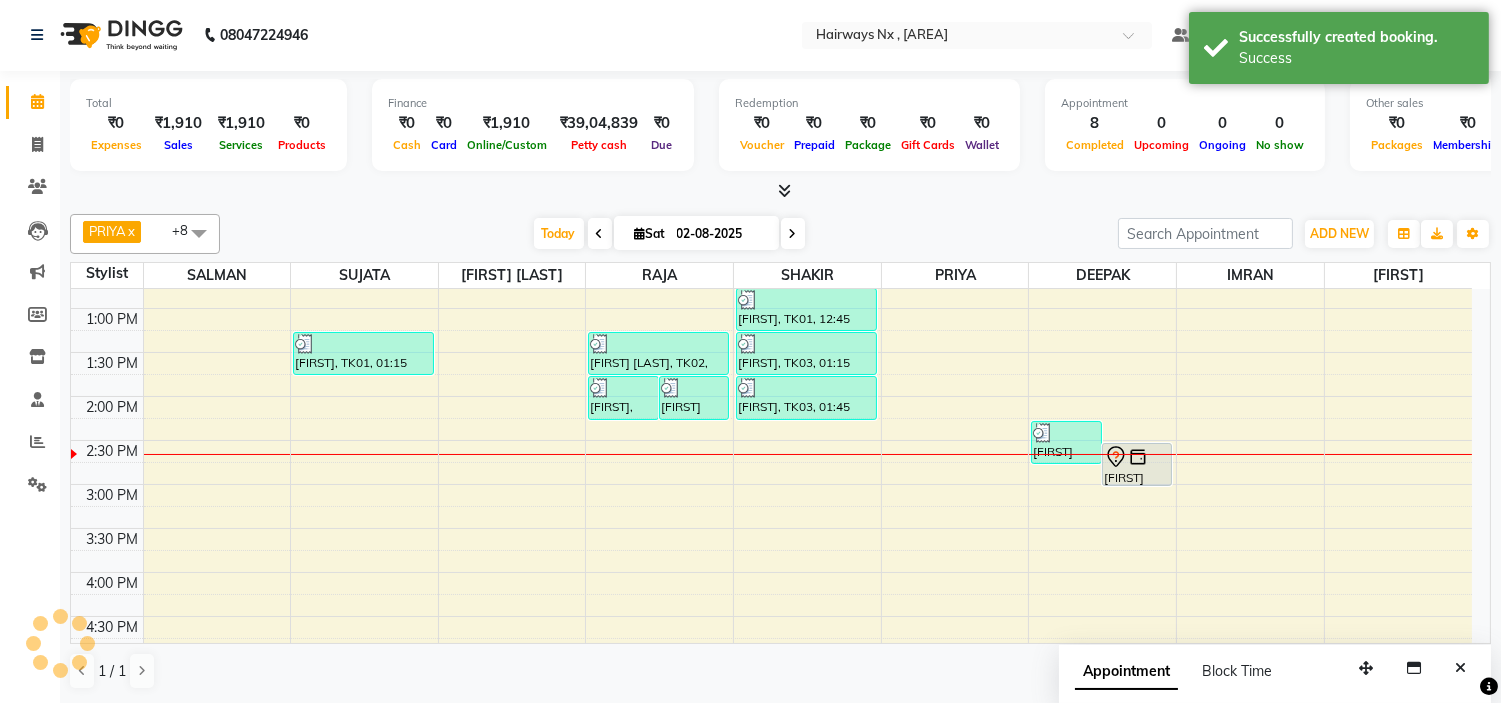 scroll, scrollTop: 0, scrollLeft: 0, axis: both 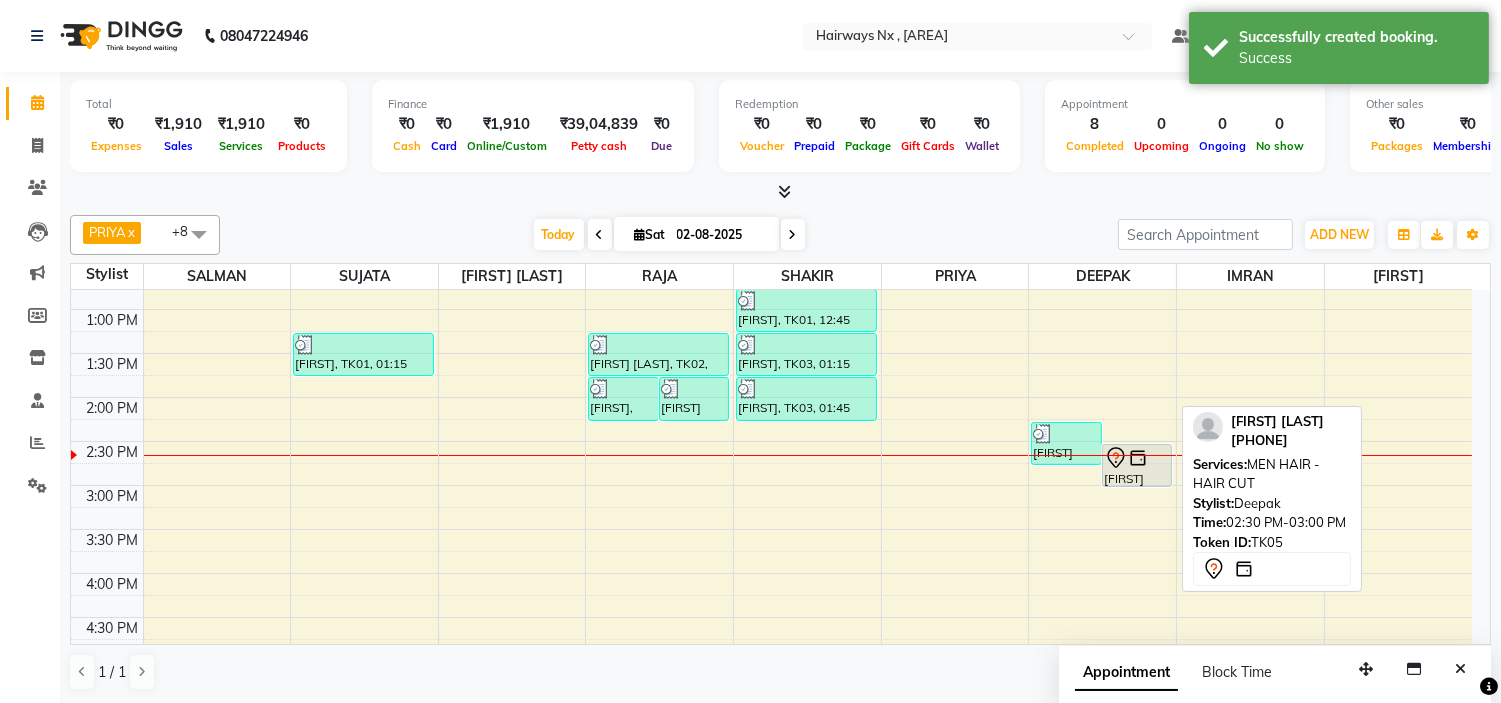 click at bounding box center (1137, 486) 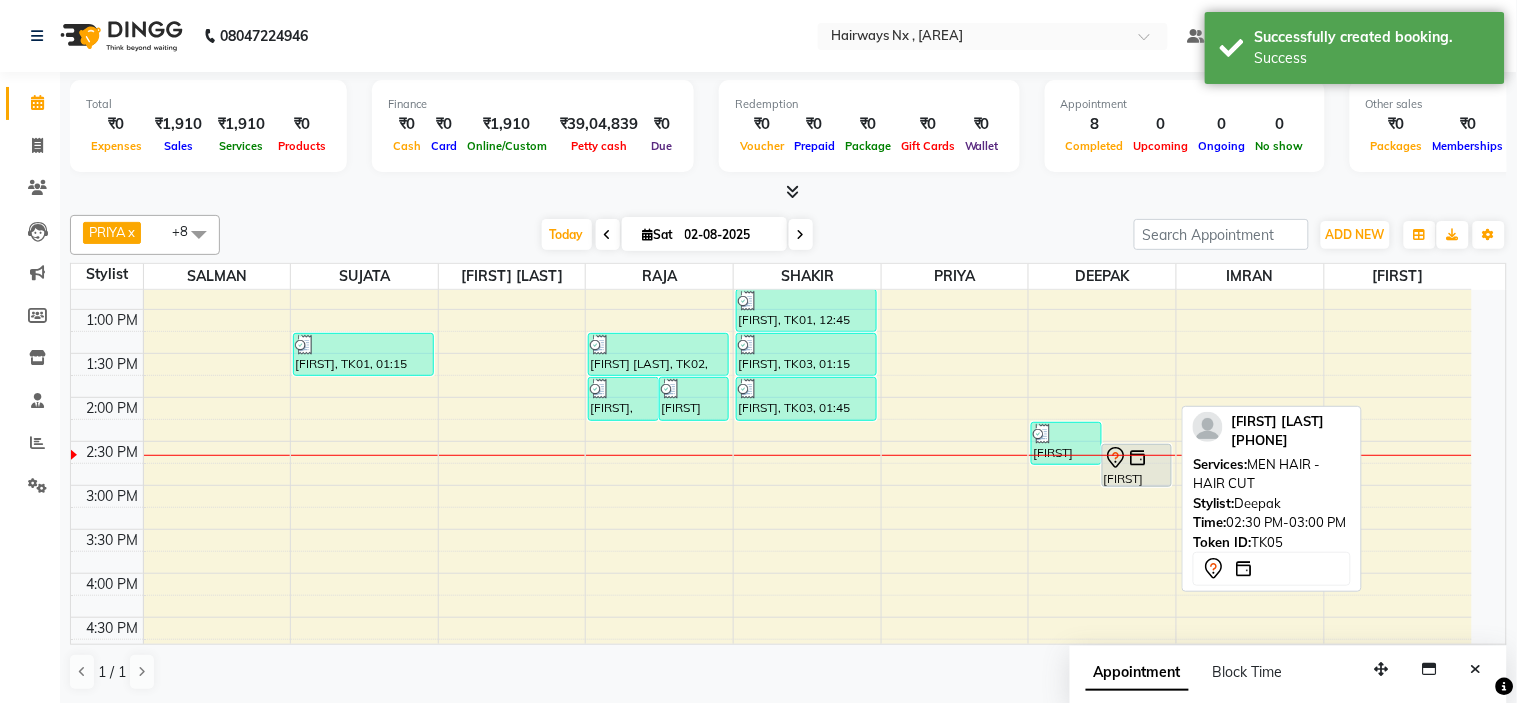 select on "7" 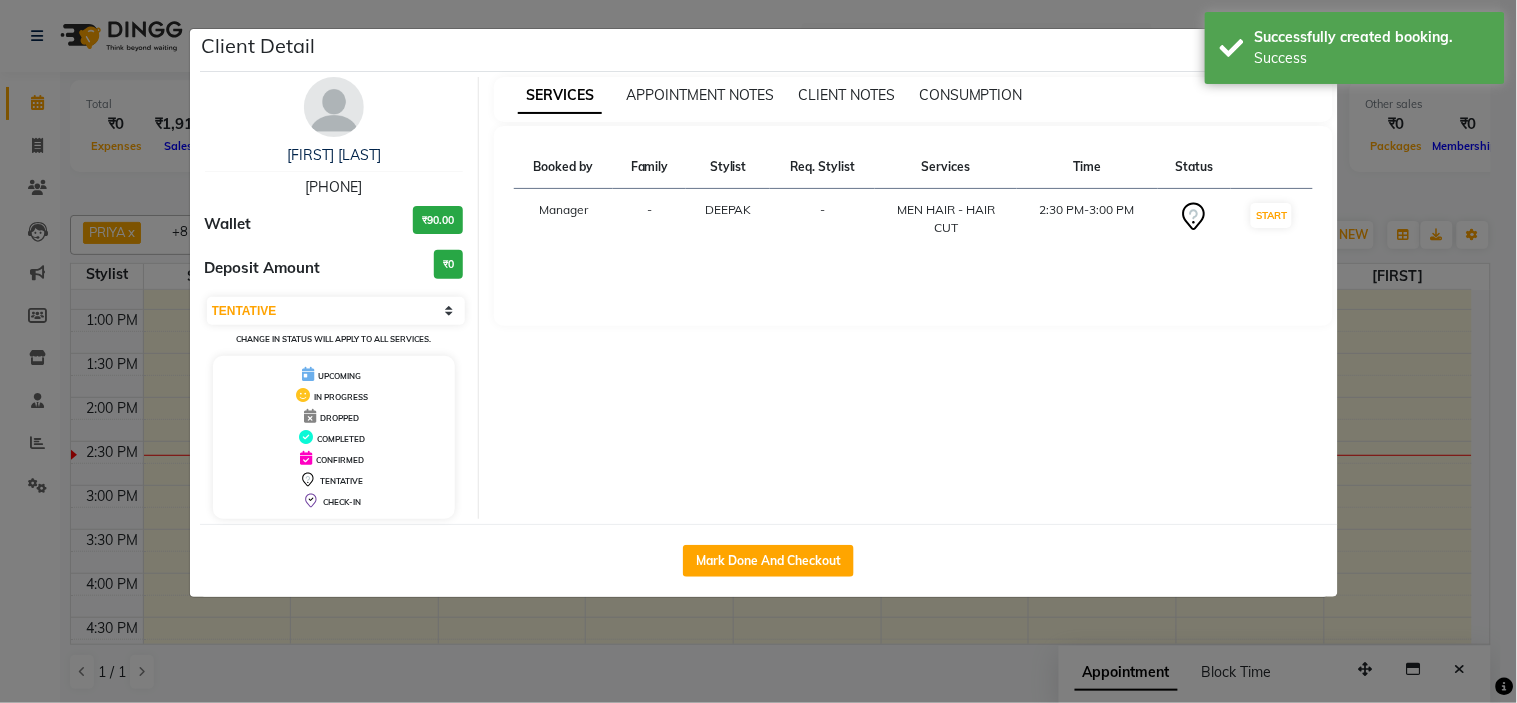 drag, startPoint x: 752, startPoint y: 558, endPoint x: 693, endPoint y: 604, distance: 74.8131 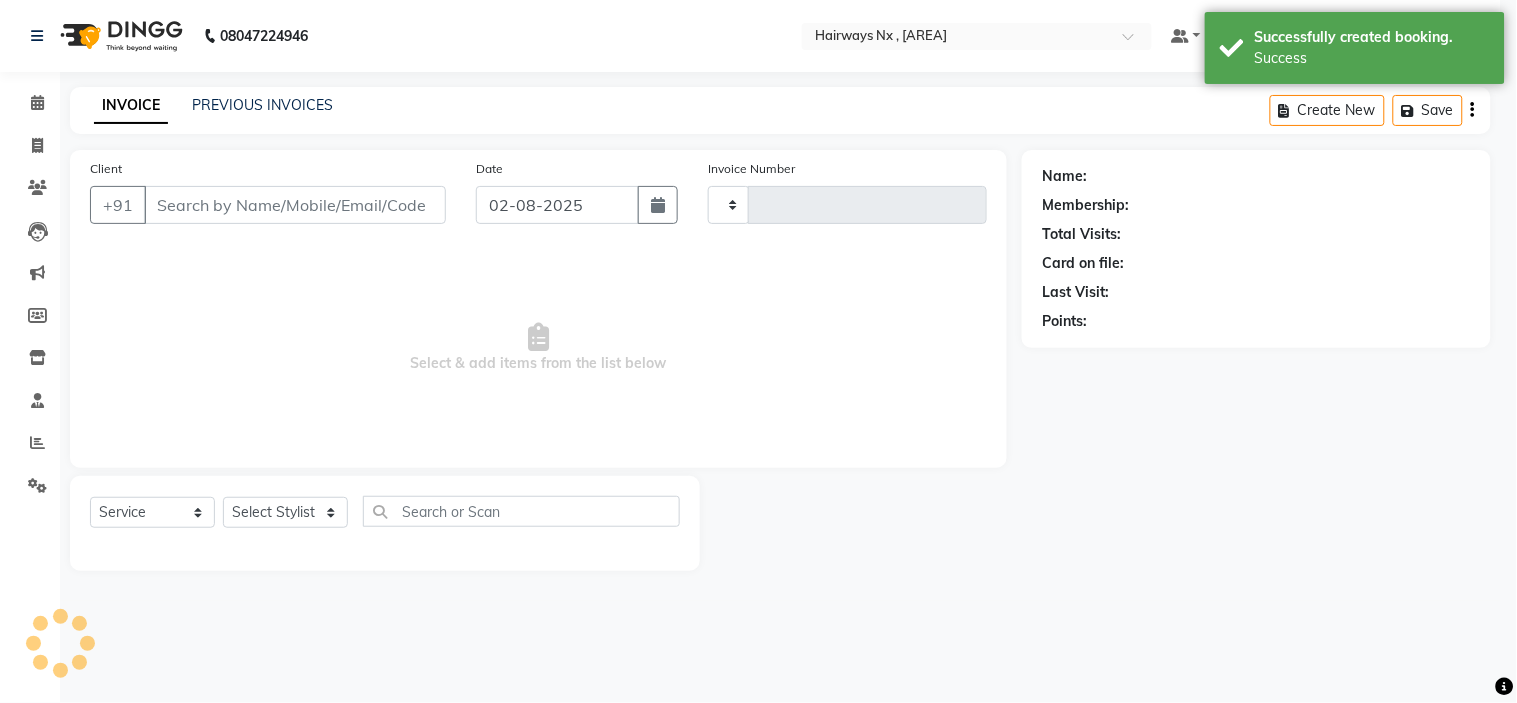 type on "0887" 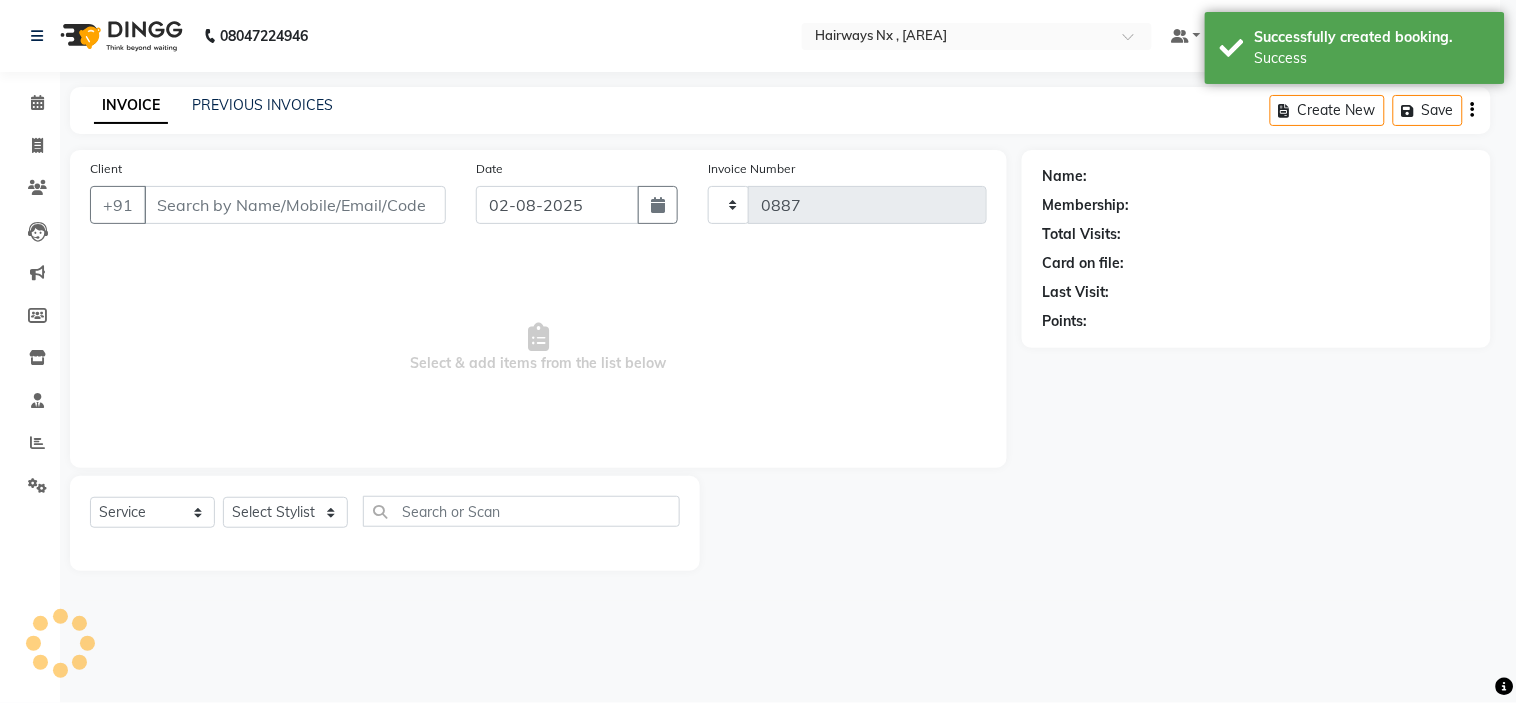 select on "778" 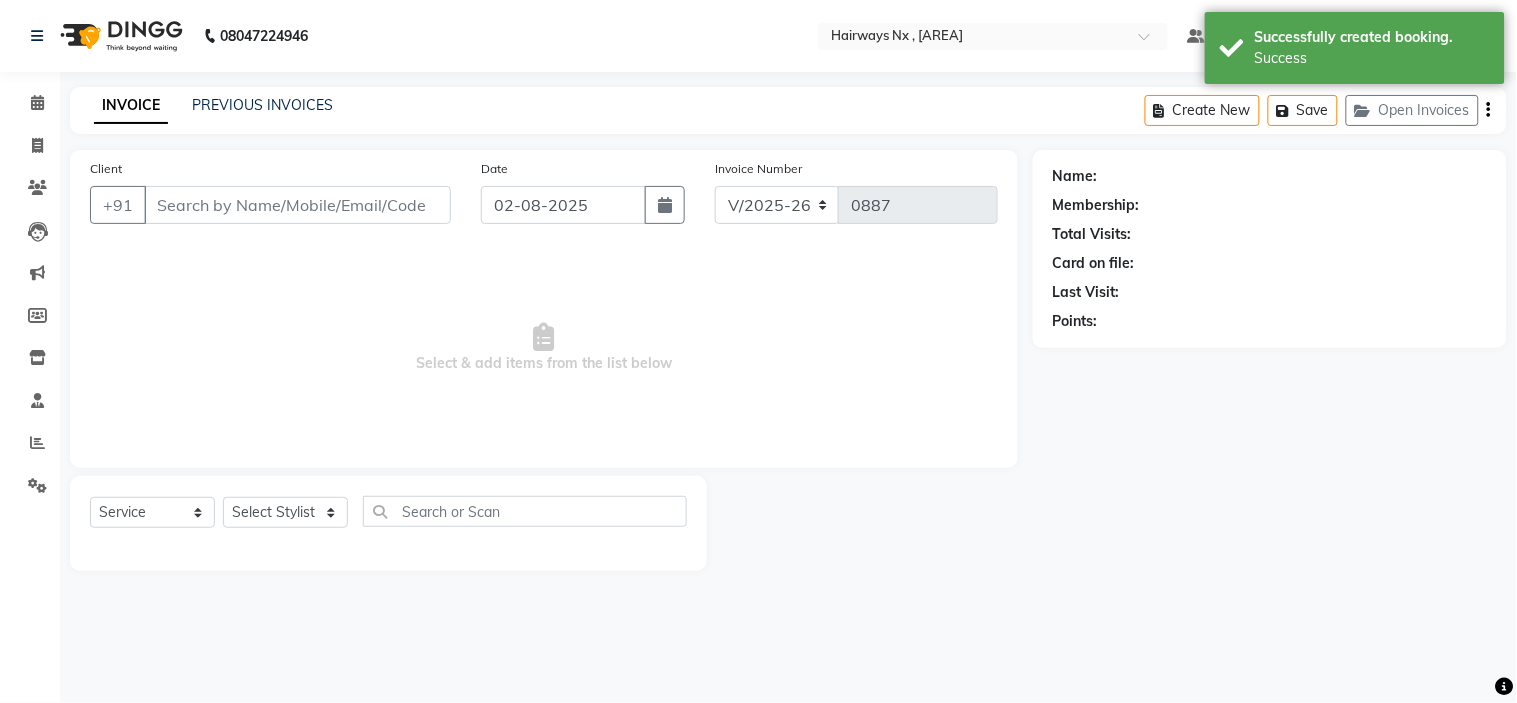 type on "98******89" 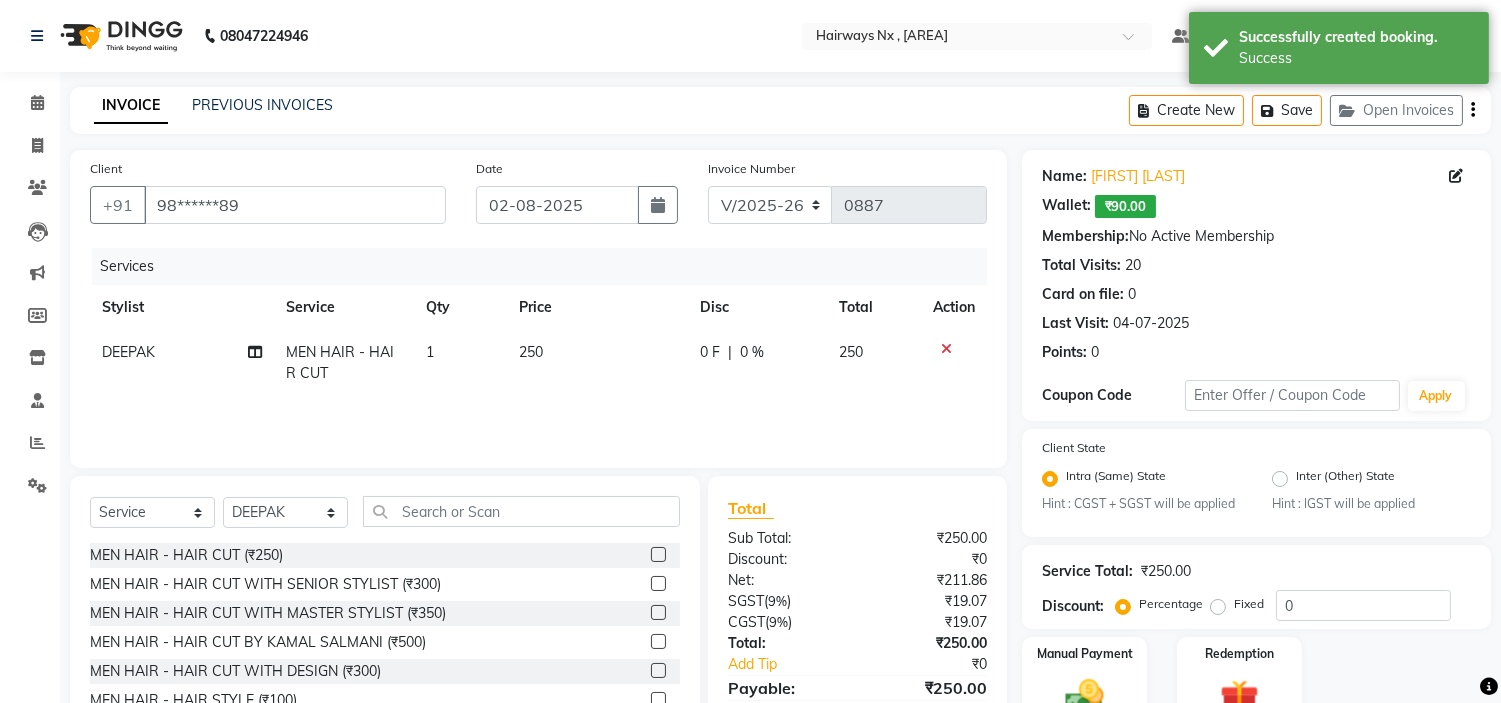 scroll, scrollTop: 103, scrollLeft: 0, axis: vertical 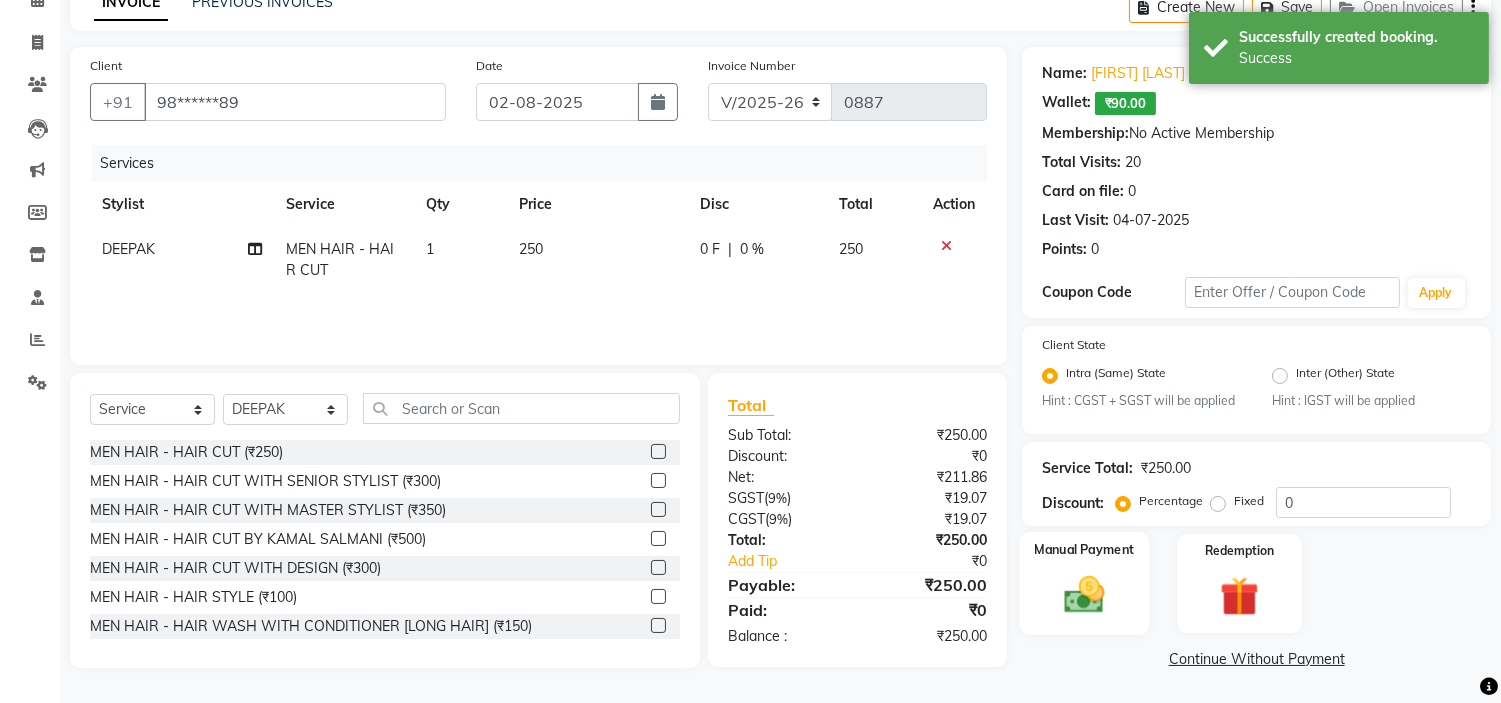 click on "Manual Payment" 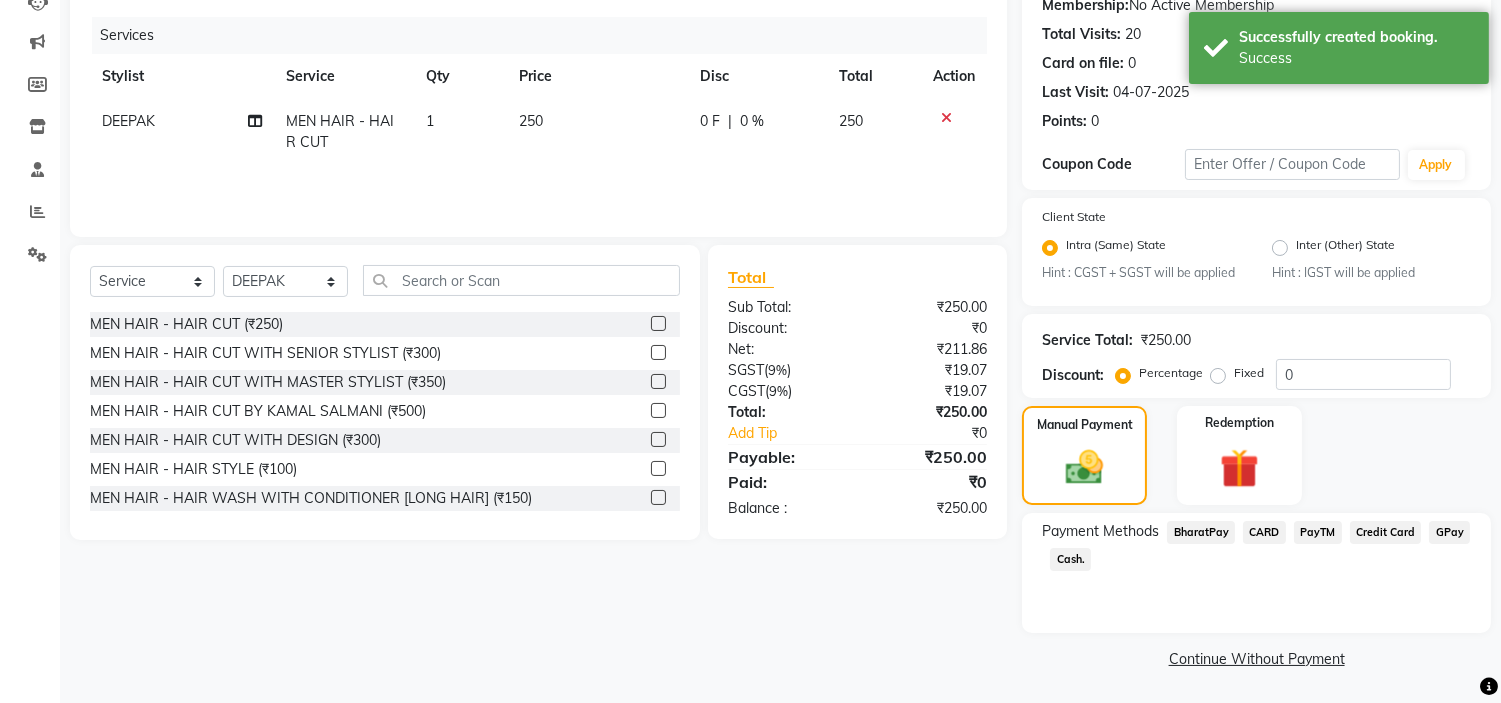 click on "GPay" 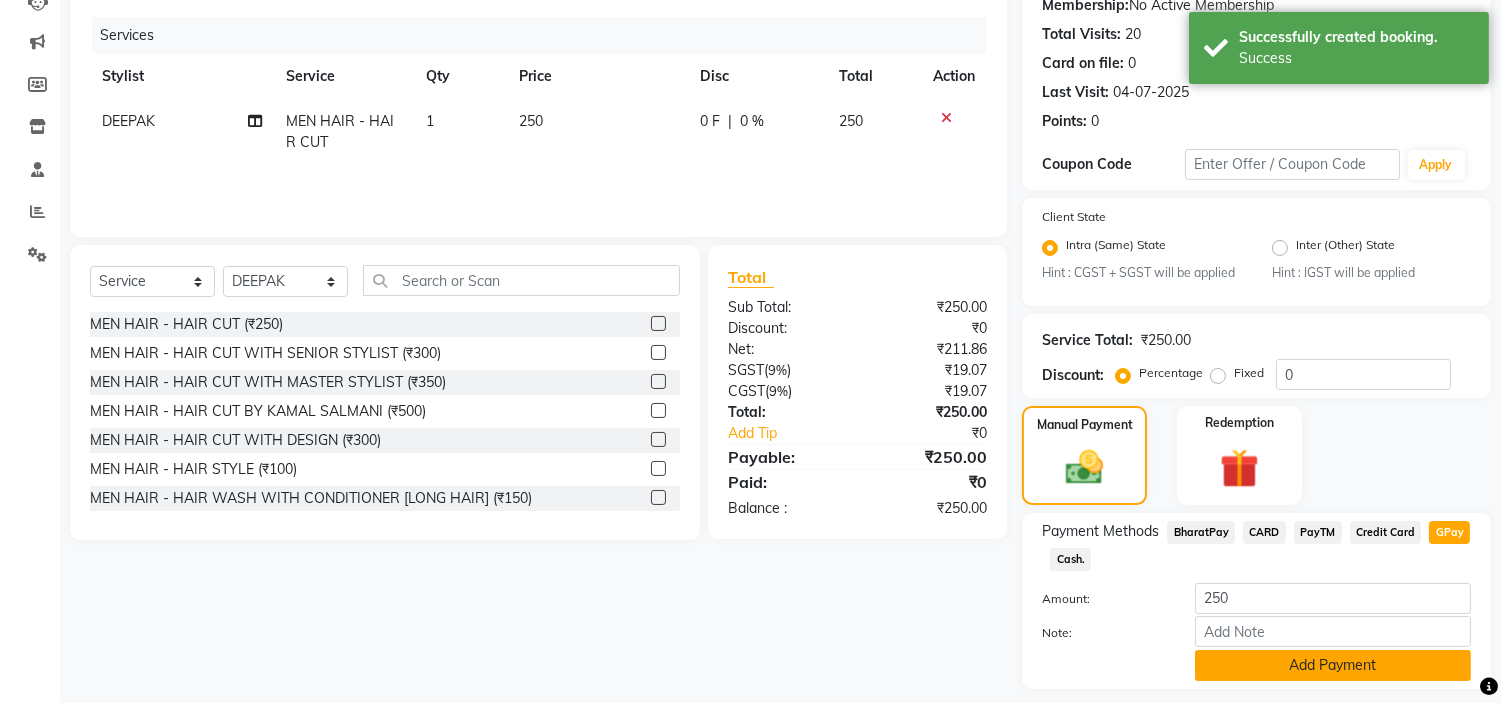 scroll, scrollTop: 288, scrollLeft: 0, axis: vertical 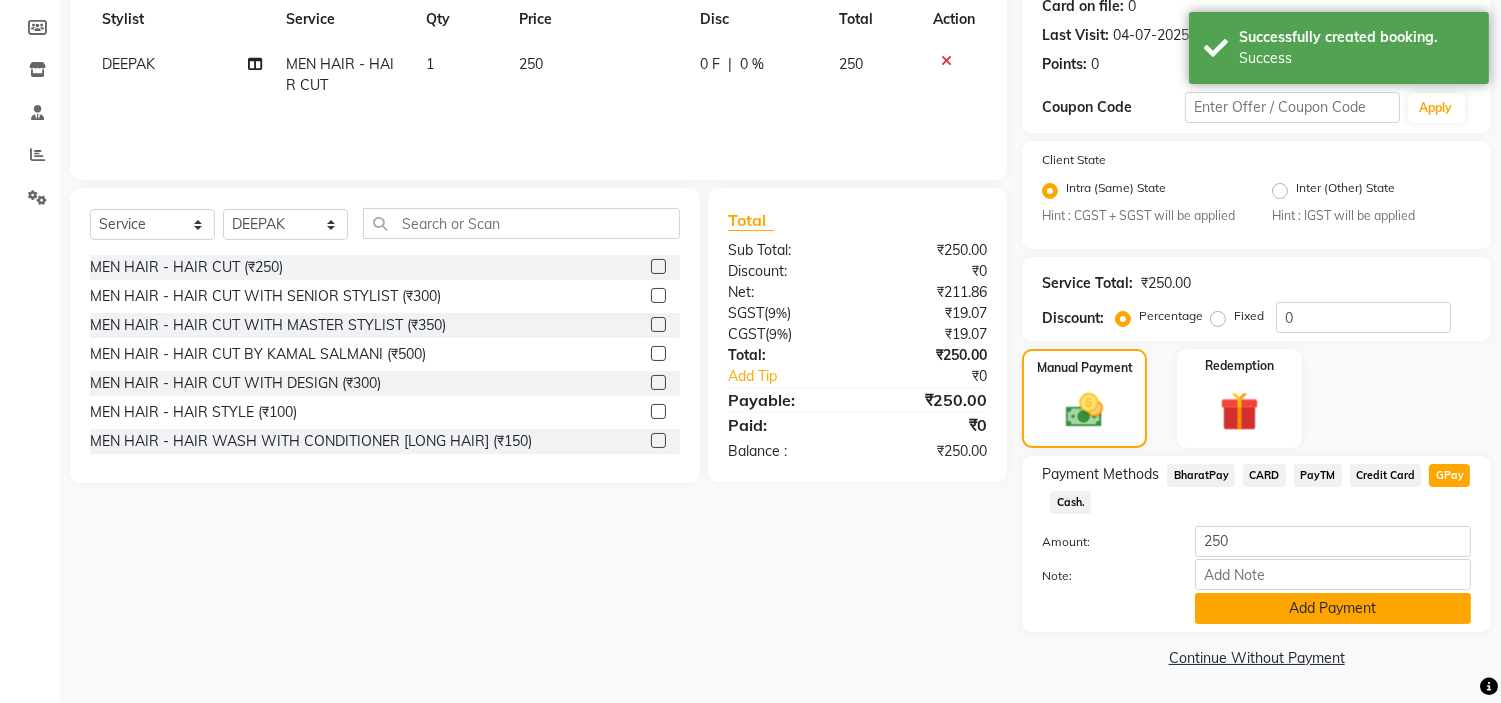 click on "Add Payment" 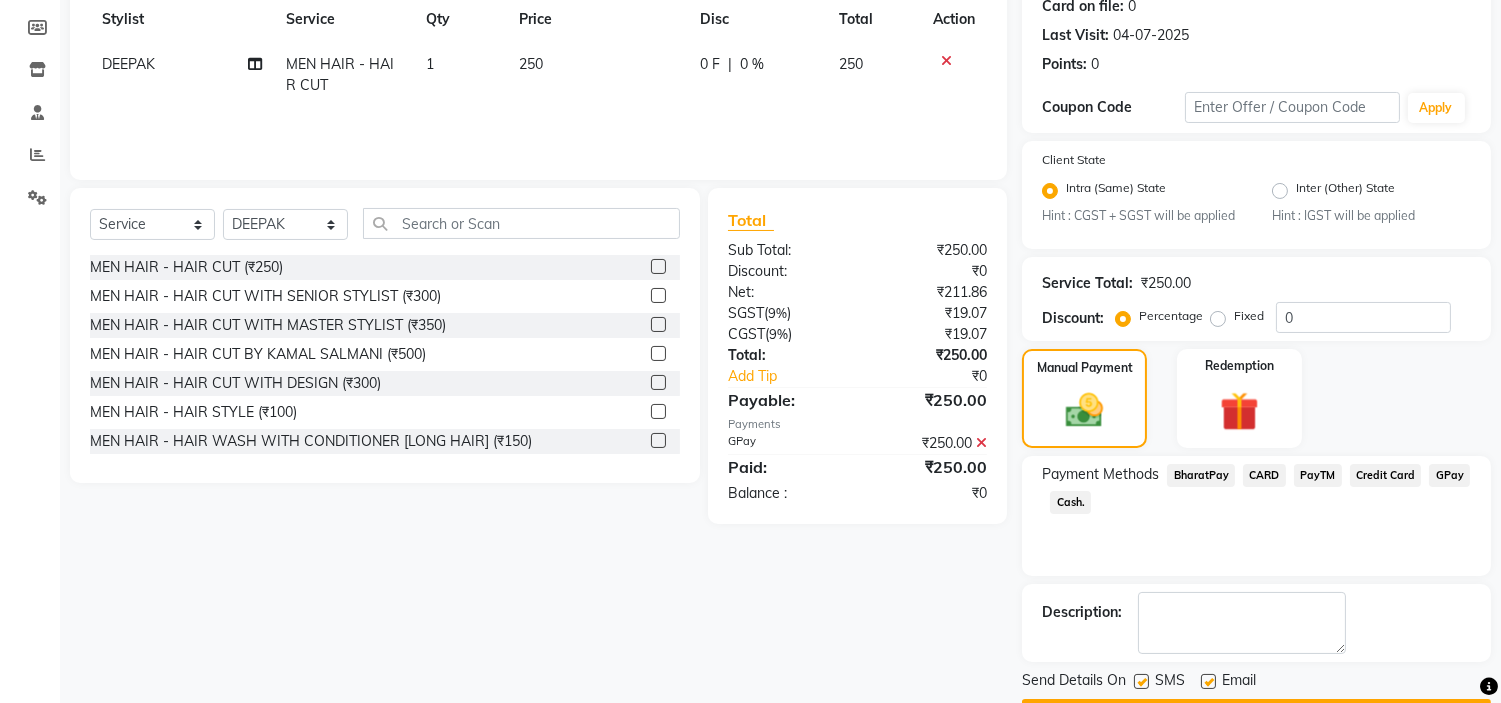 scroll, scrollTop: 344, scrollLeft: 0, axis: vertical 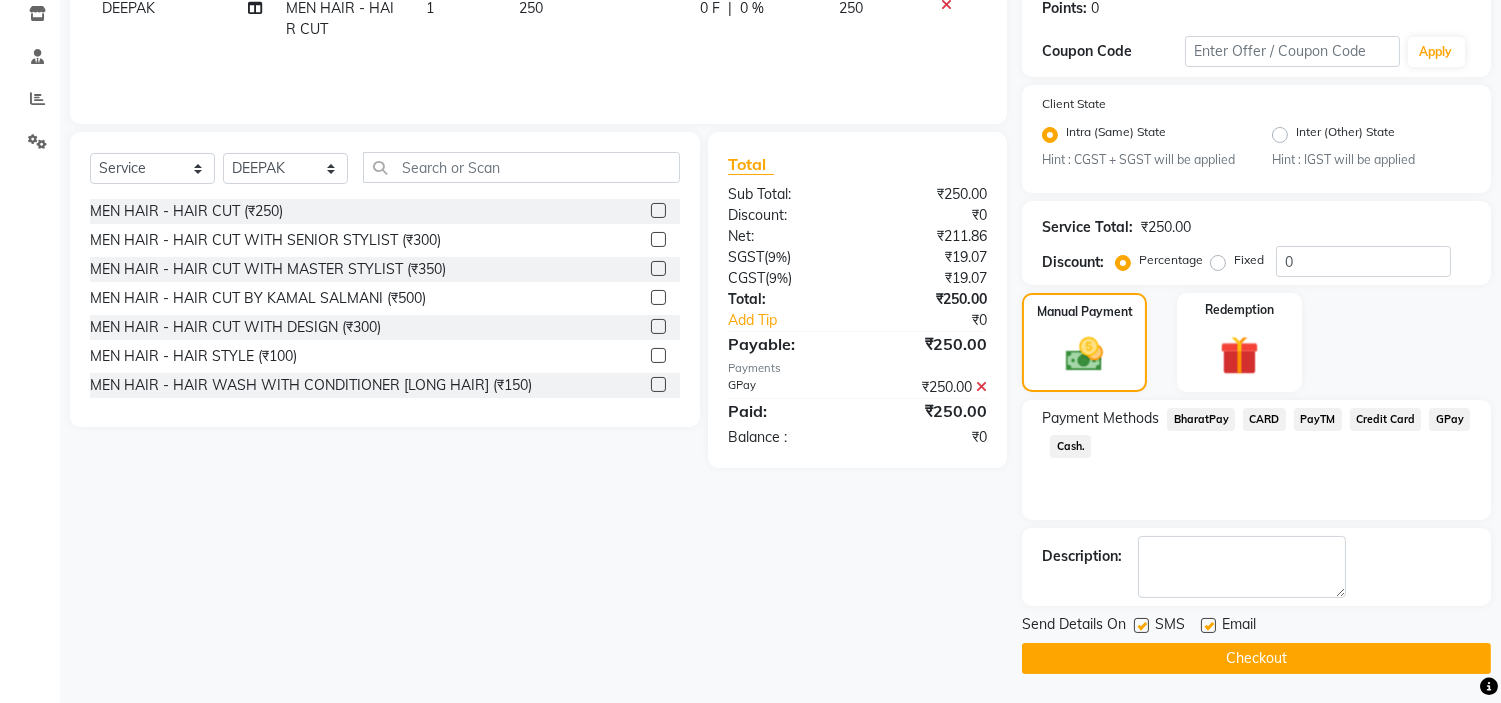 click on "Checkout" 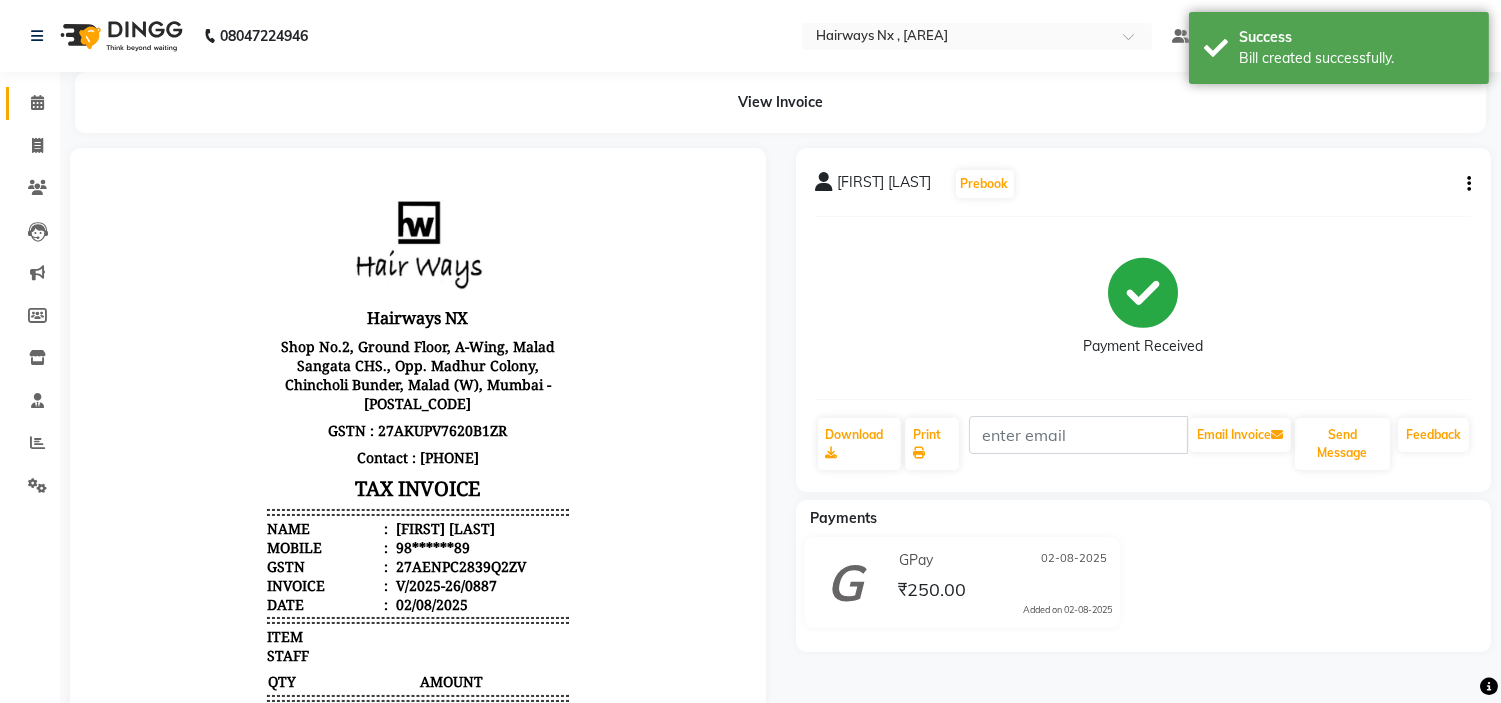 scroll, scrollTop: 0, scrollLeft: 0, axis: both 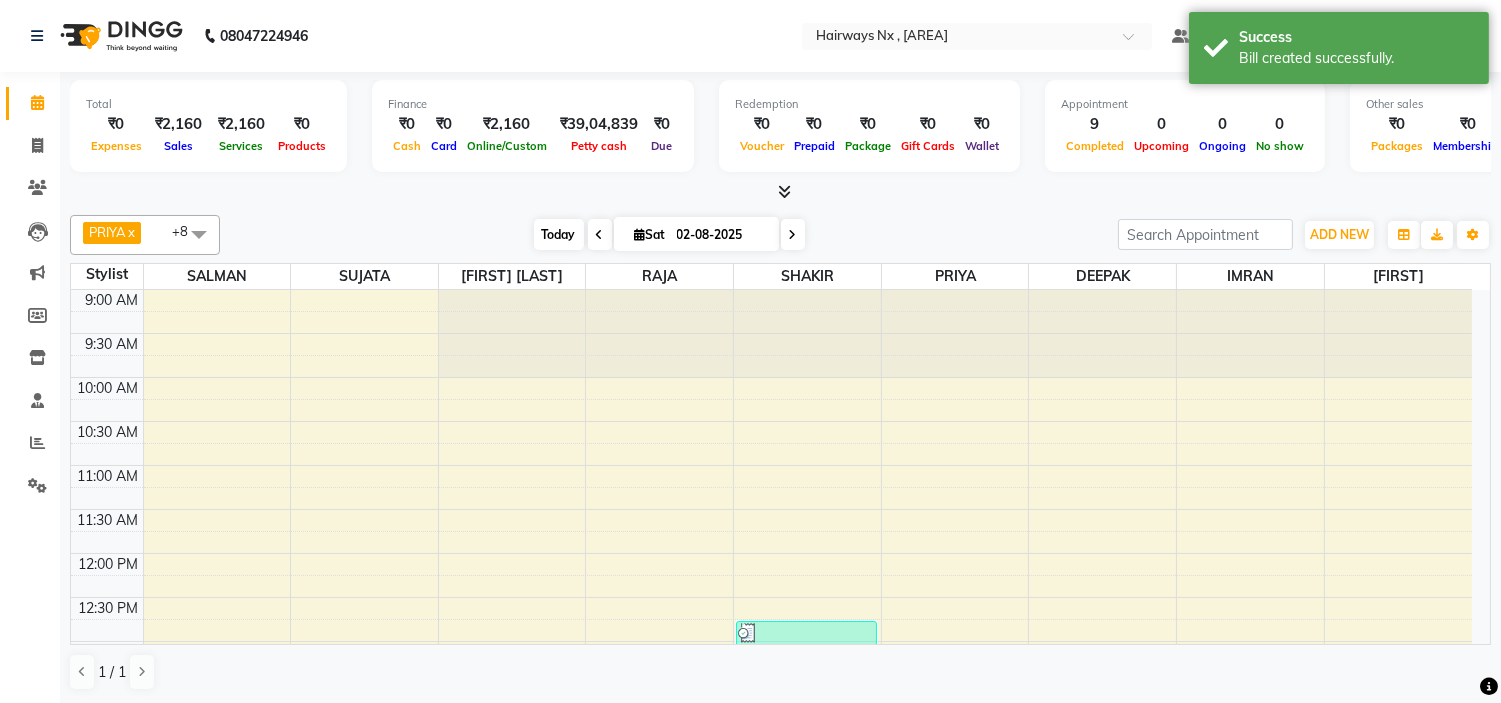 click on "Today" at bounding box center (559, 234) 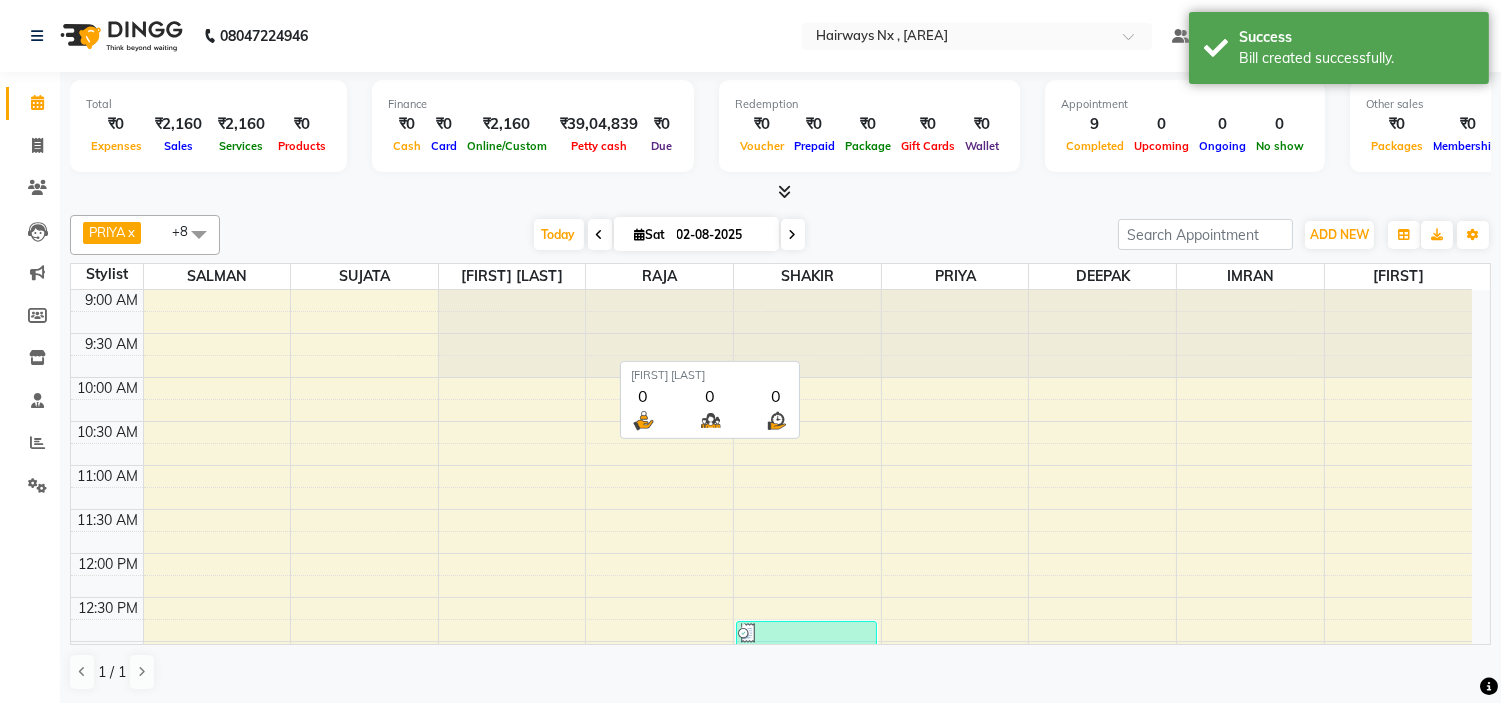 scroll, scrollTop: 443, scrollLeft: 0, axis: vertical 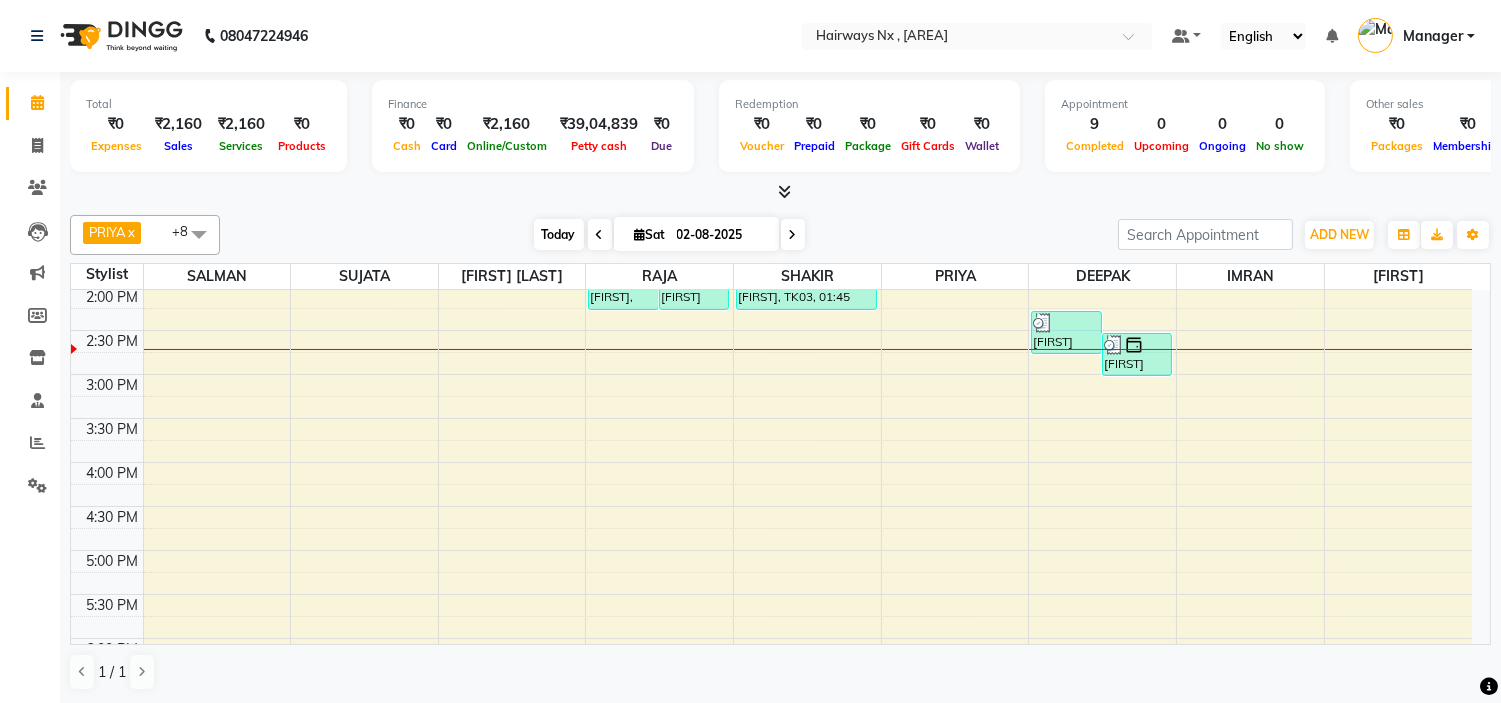 click on "Today" at bounding box center [559, 234] 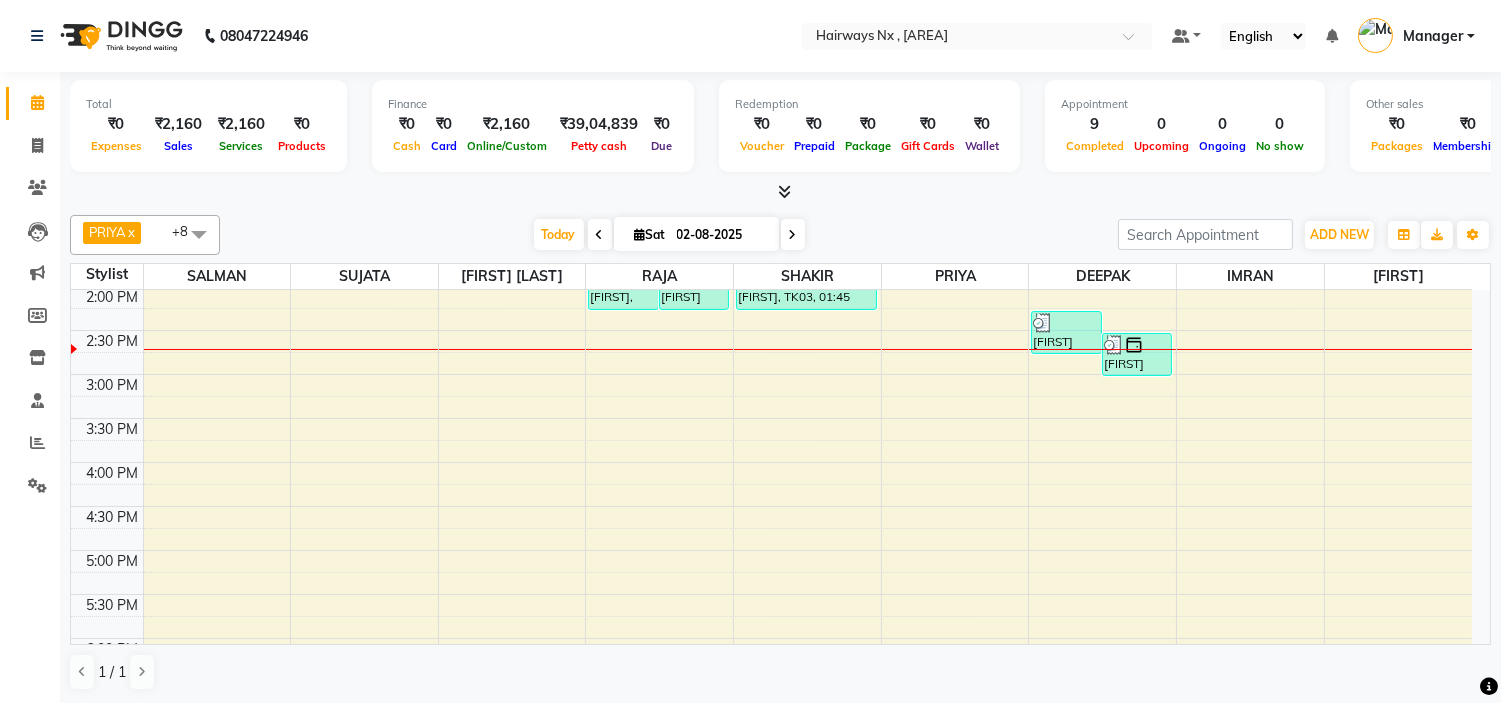scroll, scrollTop: 443, scrollLeft: 0, axis: vertical 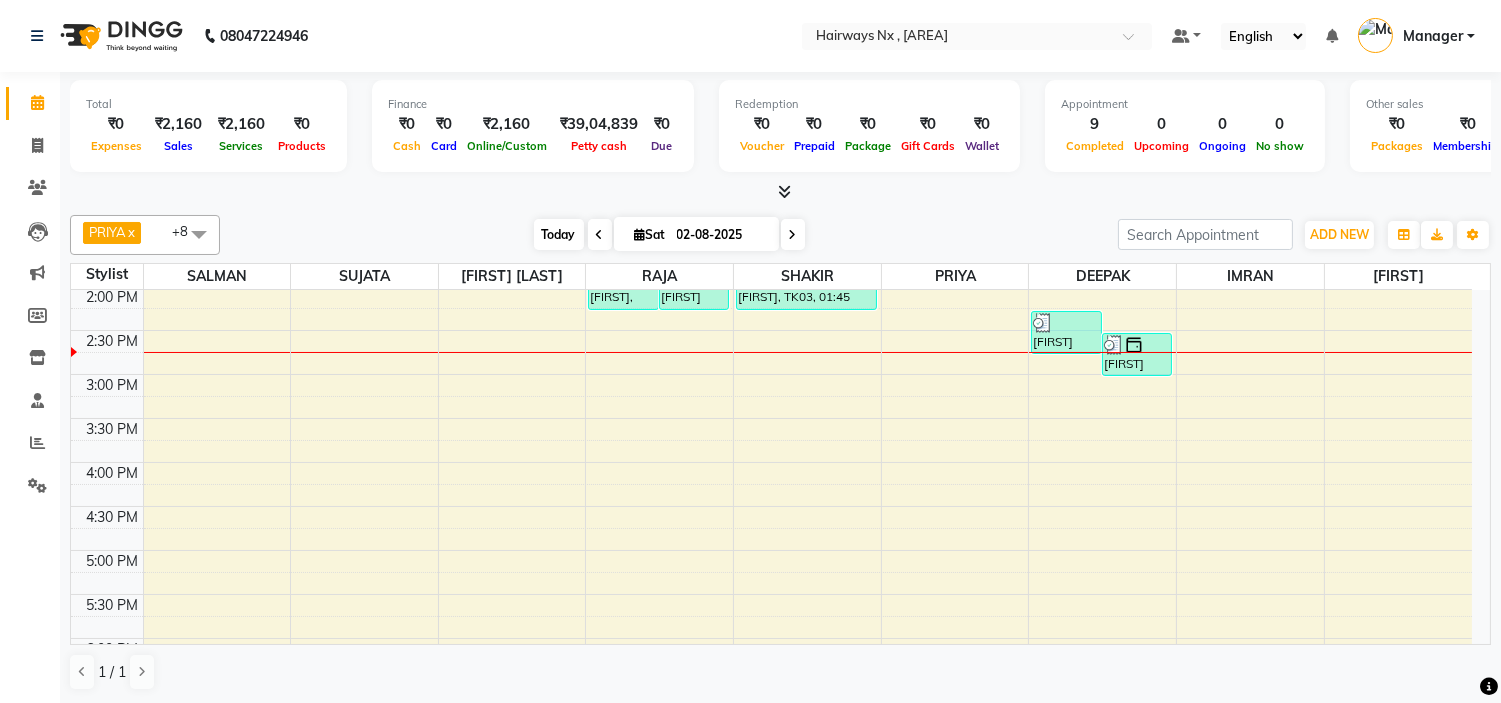 click on "Today" at bounding box center [559, 234] 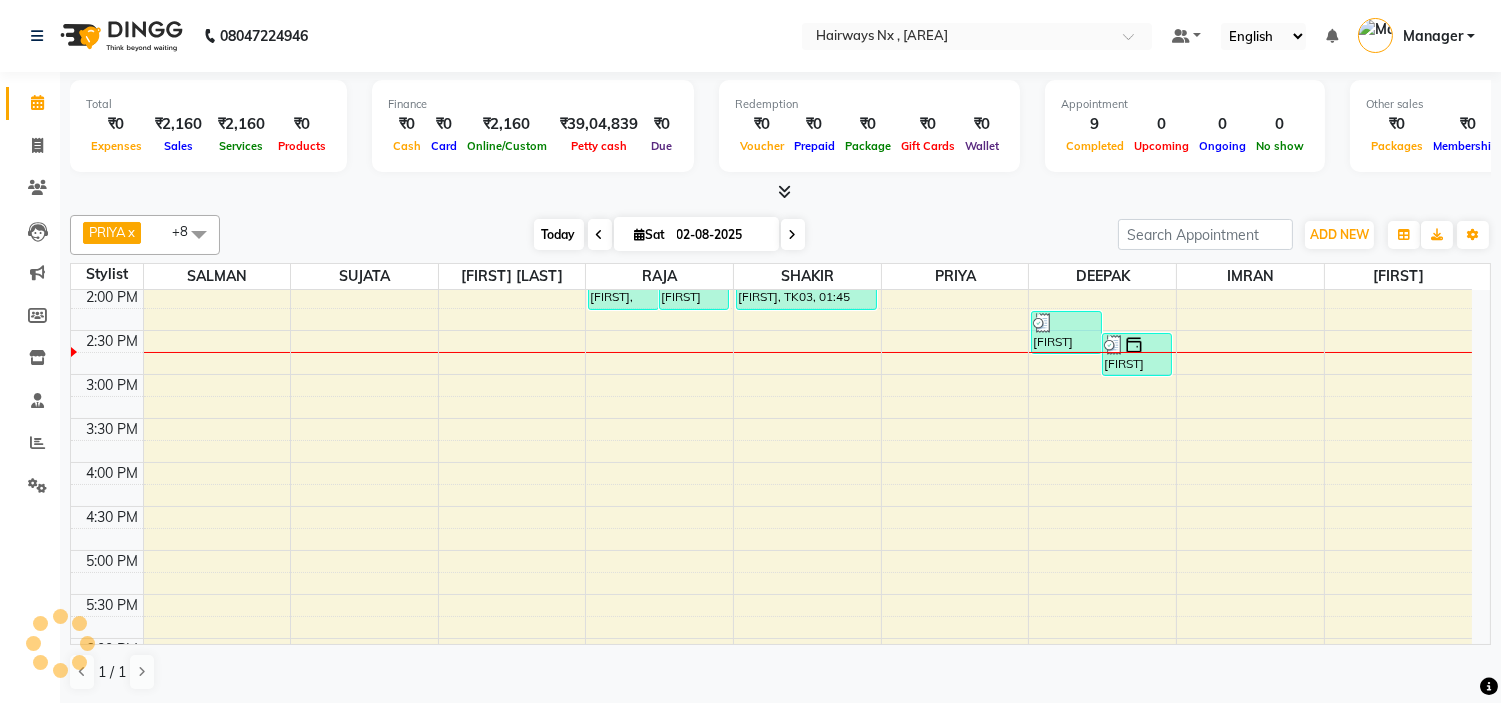 scroll, scrollTop: 443, scrollLeft: 0, axis: vertical 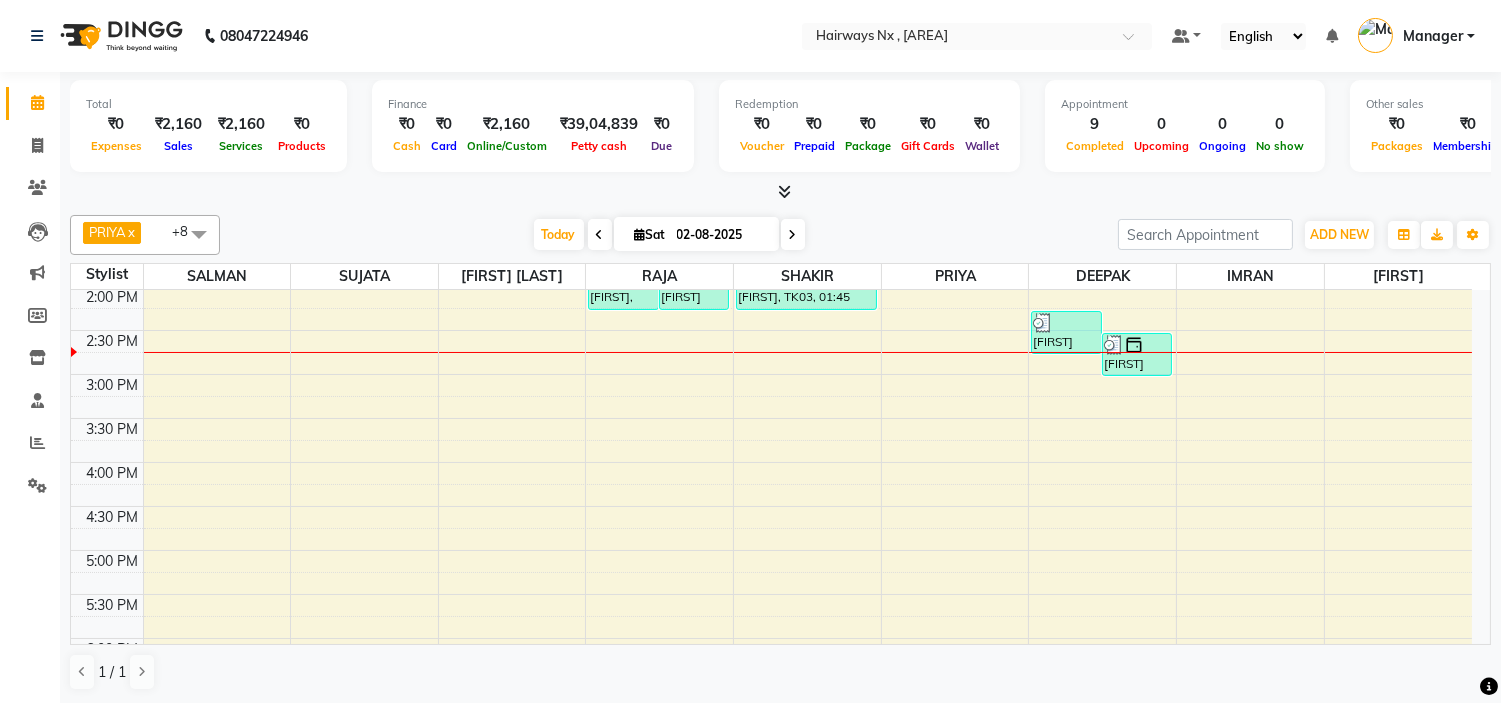 click on "9:00 AM 9:30 AM 10:00 AM 10:30 AM 11:00 AM 11:30 AM 12:00 PM 12:30 PM 1:00 PM 1:30 PM 2:00 PM 2:30 PM 3:00 PM 3:30 PM 4:00 PM 4:30 PM 5:00 PM 5:30 PM 6:00 PM 6:30 PM 7:00 PM 7:30 PM 8:00 PM 8:30 PM 9:00 PM 9:30 PM 10:00 PM 10:30 PM     [FIRST], TK01, 01:15 PM-01:45 PM, Peel Off Wax - EAR WAX     [FIRST], TK04, 01:45 PM-02:15 PM, MEN HAIR - HAIR CUT WITH SENIOR STYLIST     [FIRST] [LAST], TK02, 01:45 PM-02:15 PM, MEN HAIR - REGULAR SHAVE/TRIM     [FIRST] [LAST], TK02, 01:15 PM-01:45 PM, MEN HAIR - HAIR CUT WITH SENIOR STYLIST     [FIRST], TK01, 12:45 PM-01:15 PM, MEN HAIR - HAIR CUT WITH MASTER STYLIST     [FIRST], TK03, 01:15 PM-01:45 PM, MEN HAIR - HAIR CUT WITH MASTER STYLIST     [FIRST], TK03, 01:45 PM-02:15 PM, MEN HAIR - REGULAR SHAVE/TRIM     [FIRST] [LAST], TK02, 02:15 PM-02:45 PM, MEN HAIR - HAIR CUT     [FIRST] [LAST], TK05, 02:30 PM-03:00 PM, MEN HAIR - HAIR CUT" at bounding box center [771, 462] 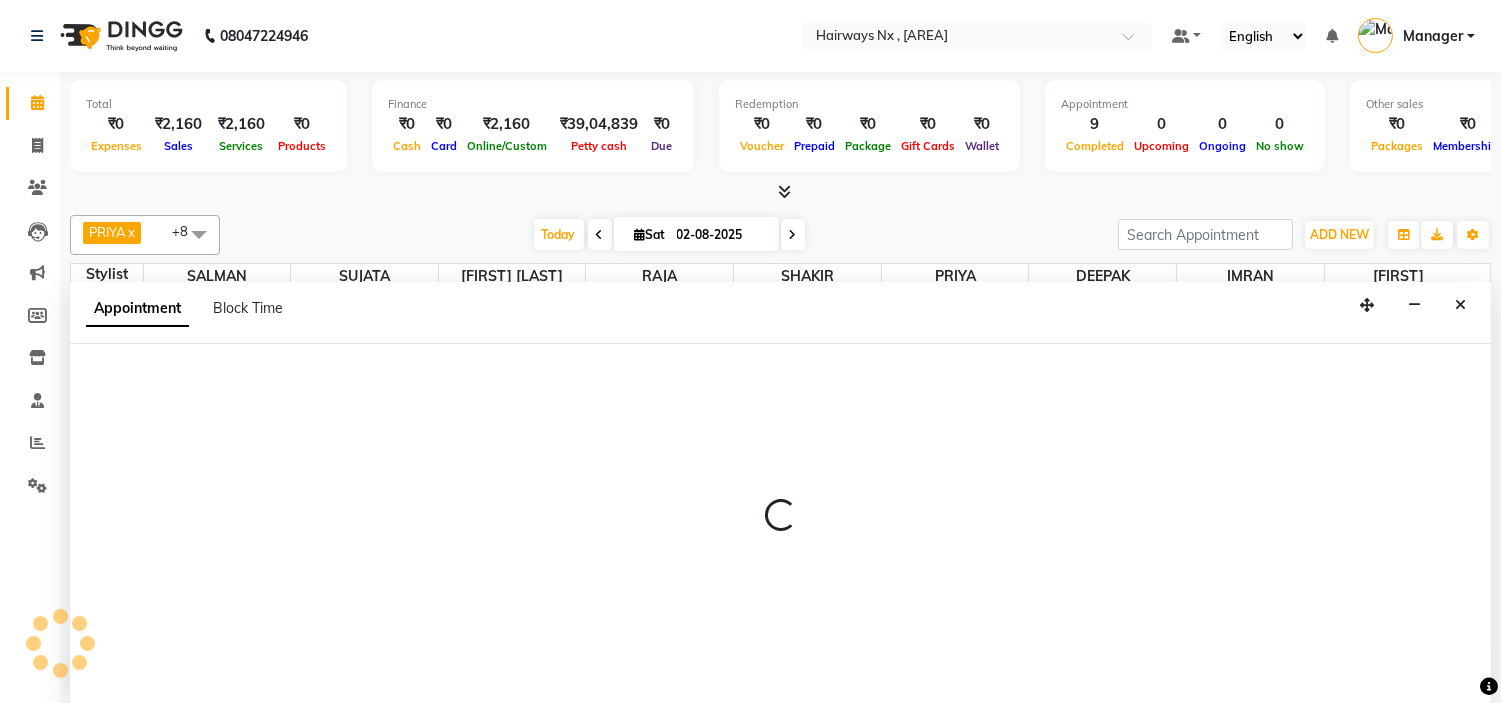 scroll, scrollTop: 1, scrollLeft: 0, axis: vertical 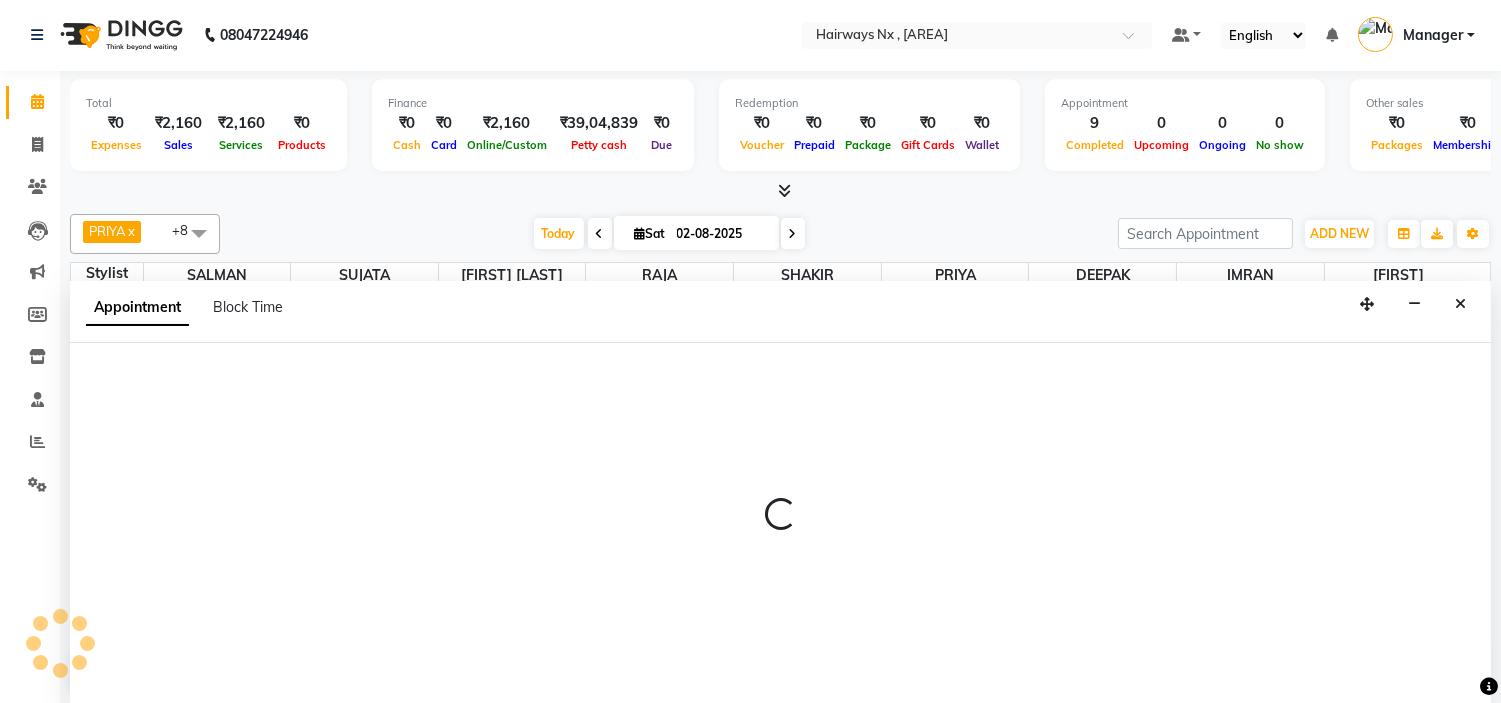 select on "67654" 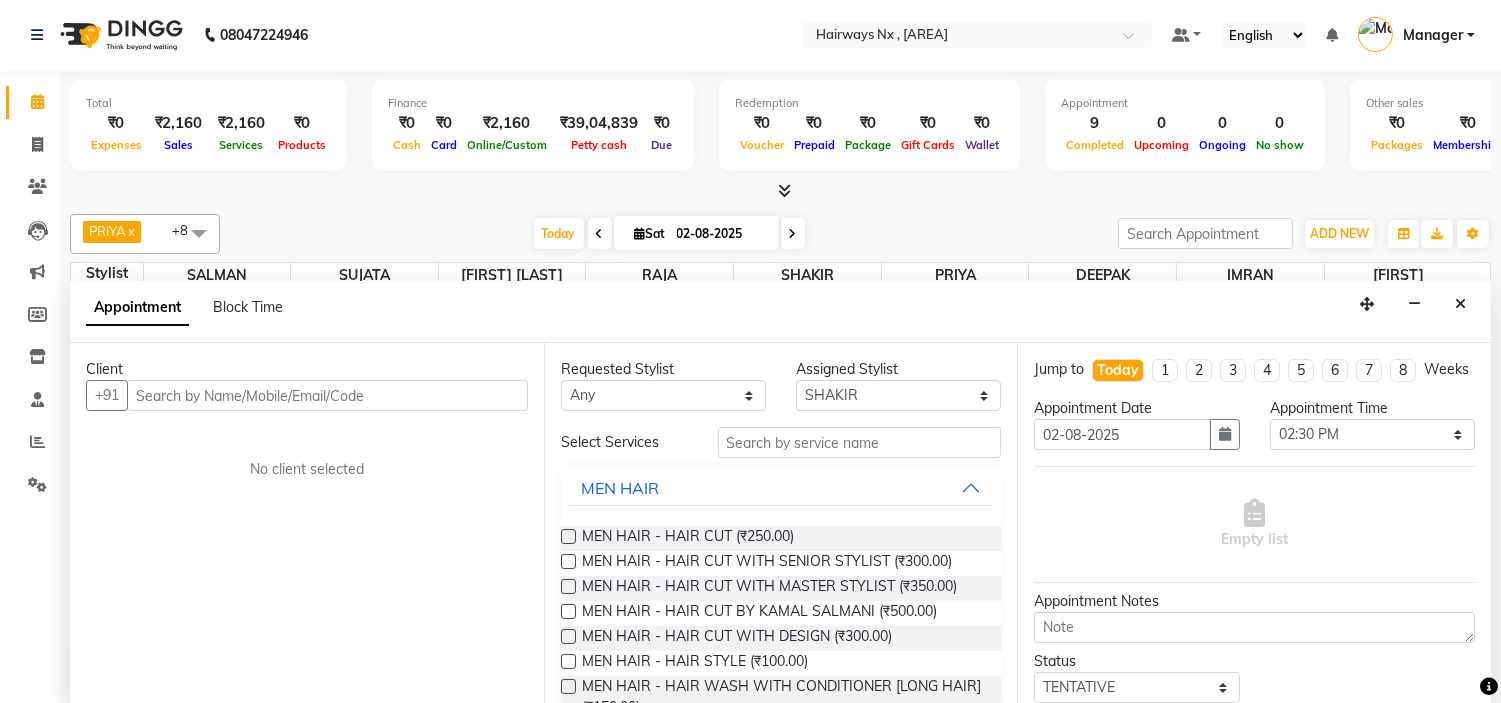 click at bounding box center [568, 586] 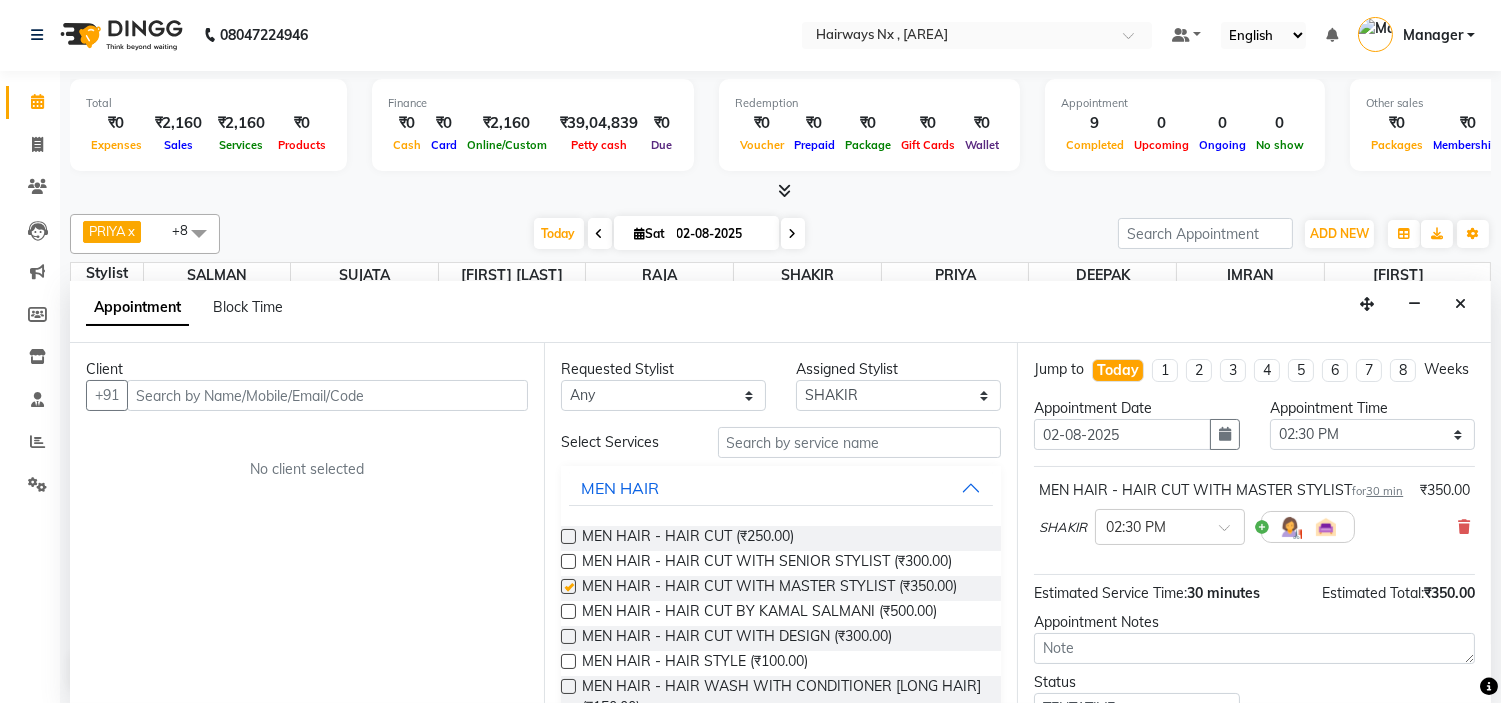 checkbox on "false" 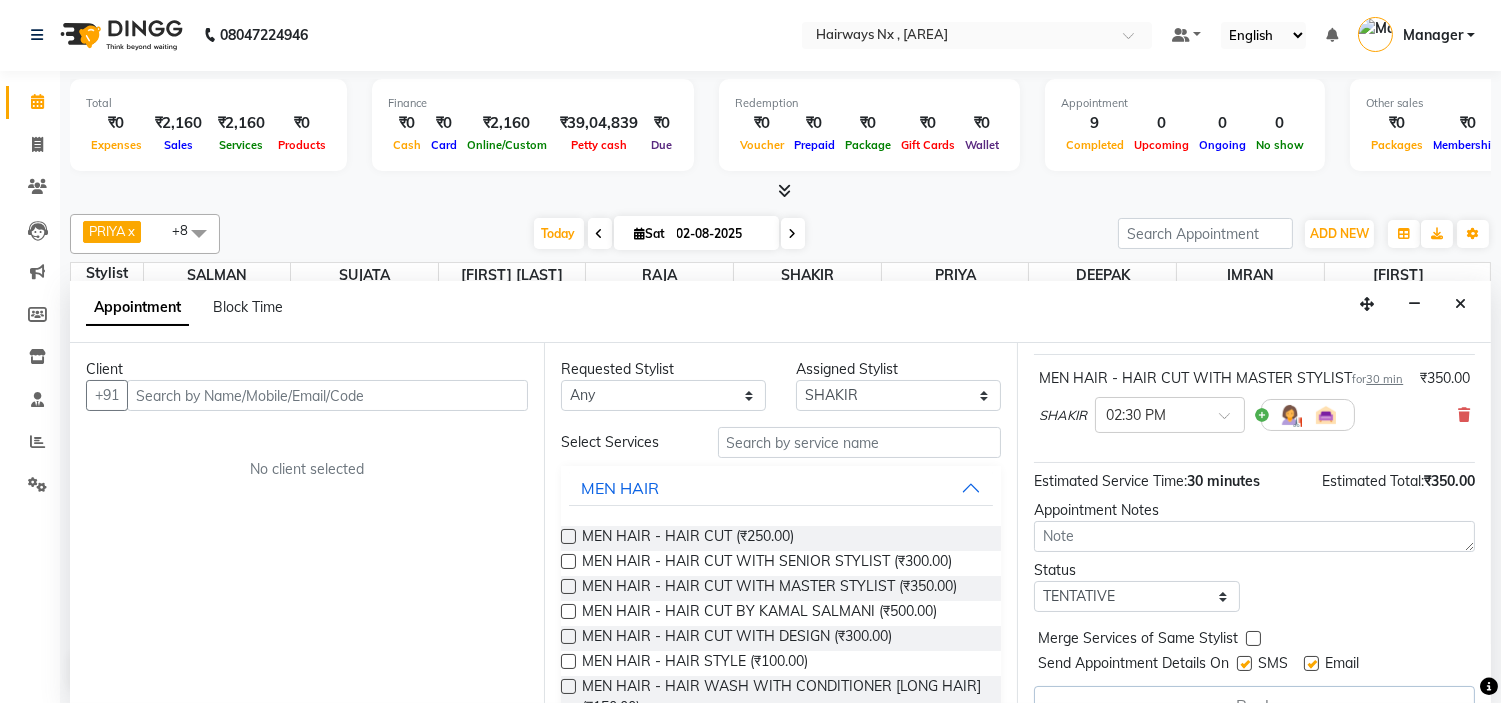 scroll, scrollTop: 188, scrollLeft: 0, axis: vertical 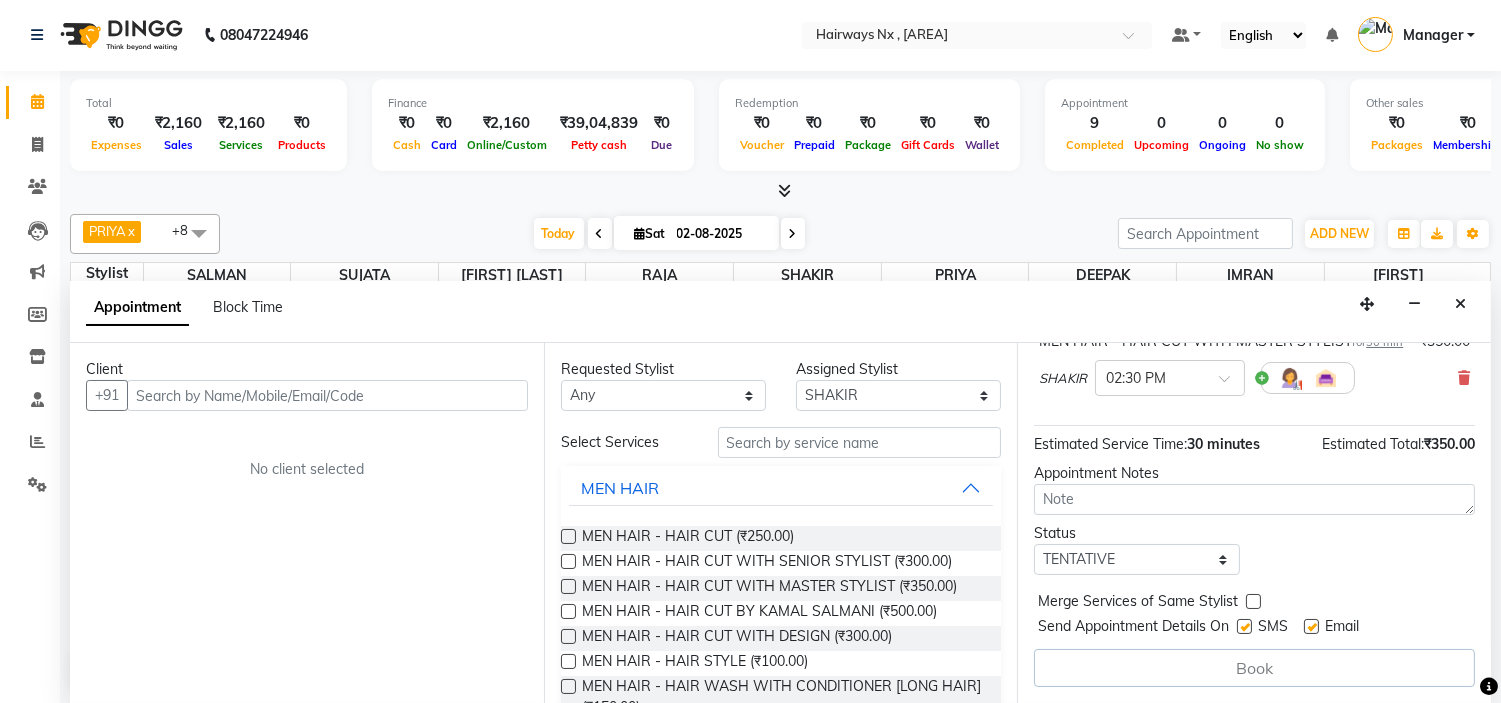 click at bounding box center (1244, 626) 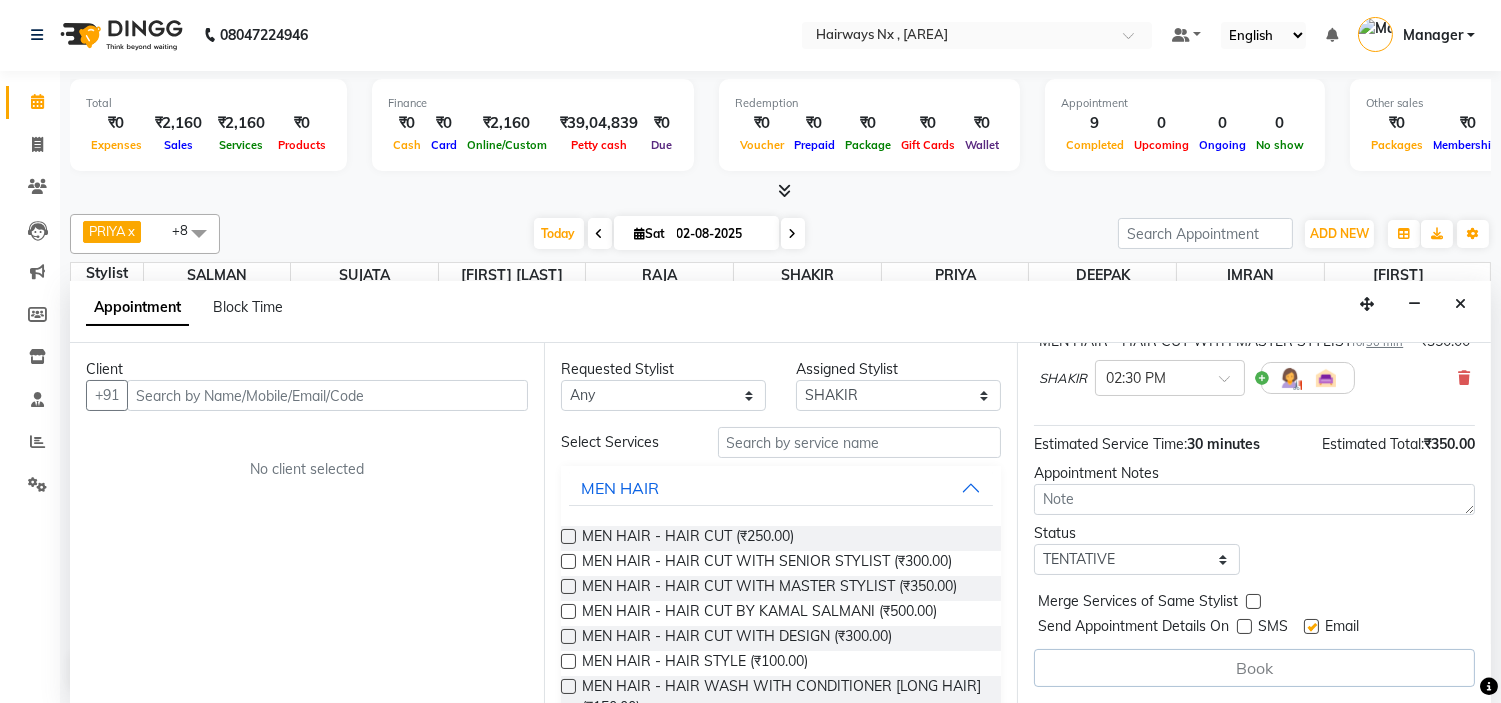 click at bounding box center (1311, 626) 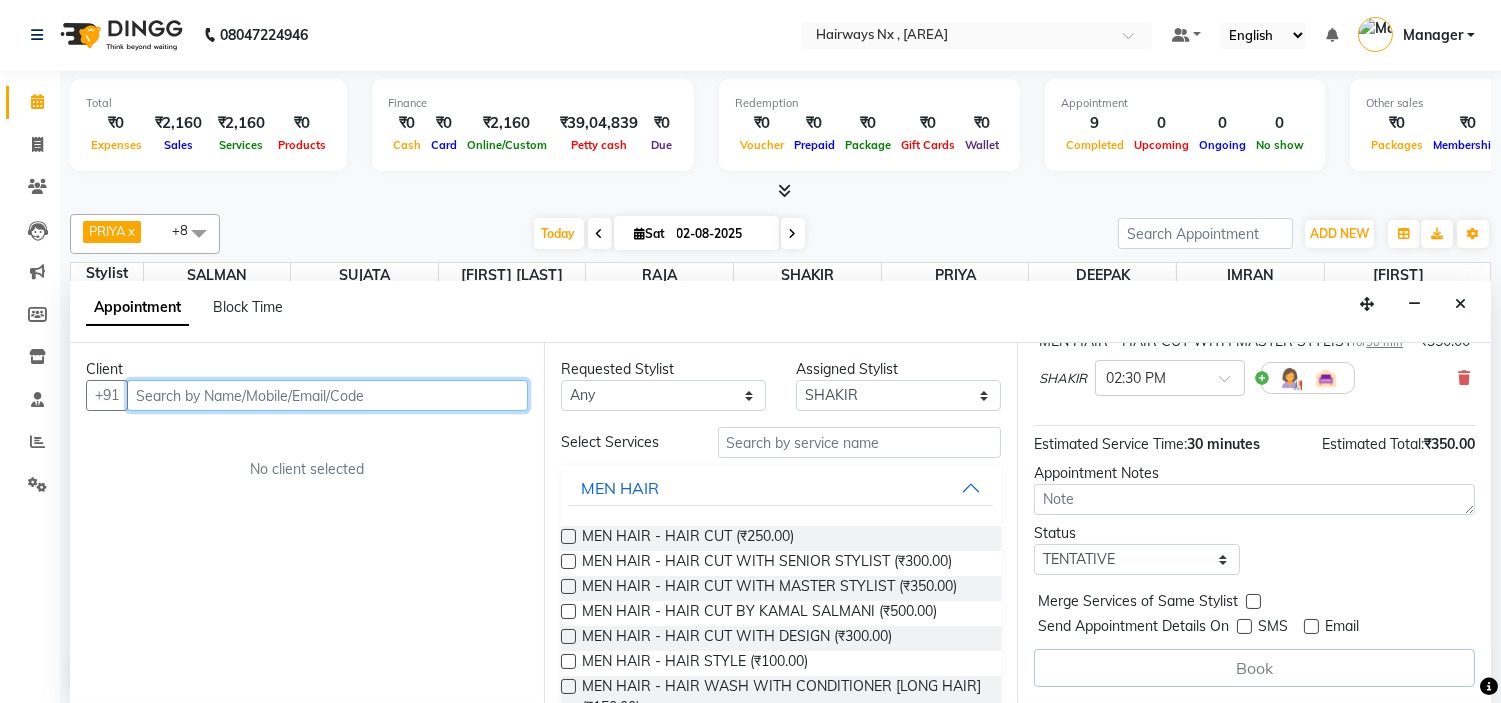 click at bounding box center [327, 395] 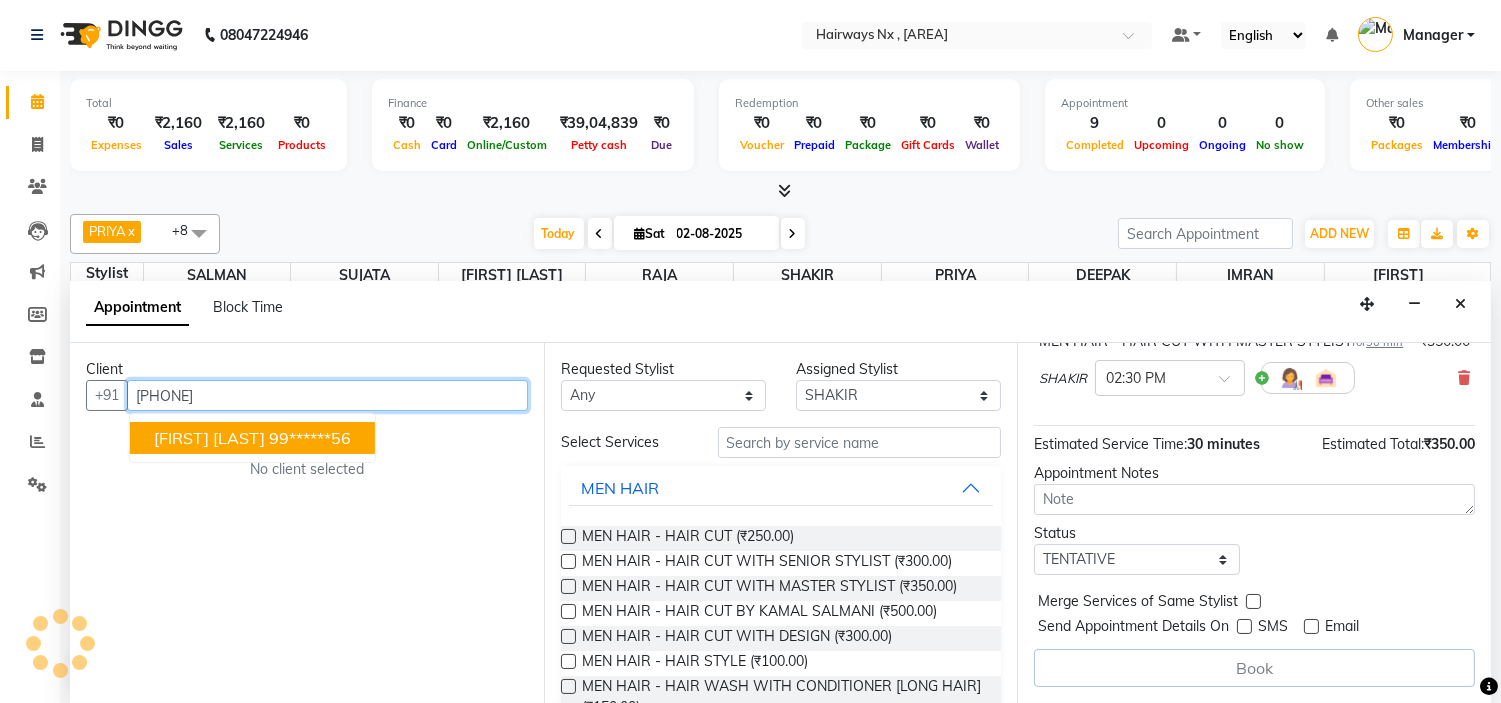 scroll, scrollTop: 187, scrollLeft: 0, axis: vertical 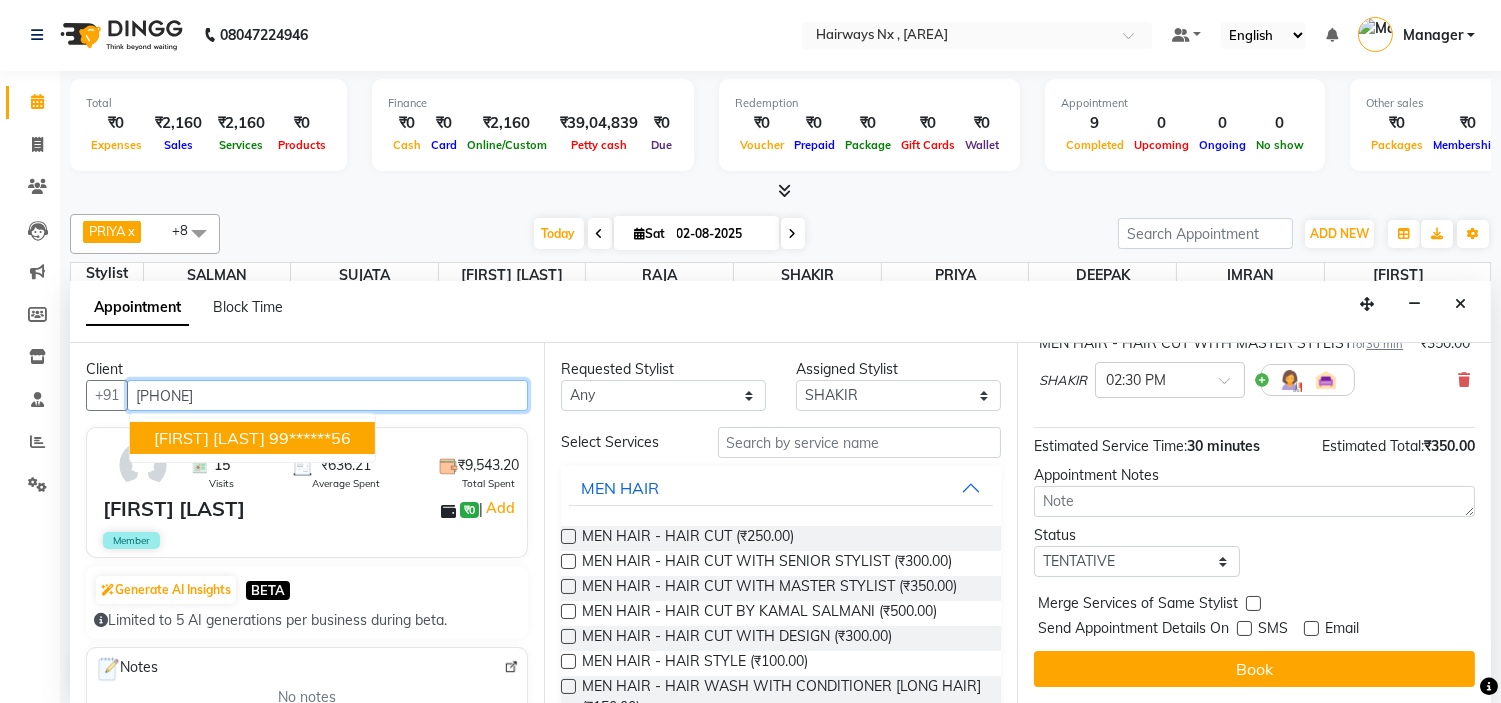 click on "[FIRST] [LAST]" at bounding box center (209, 438) 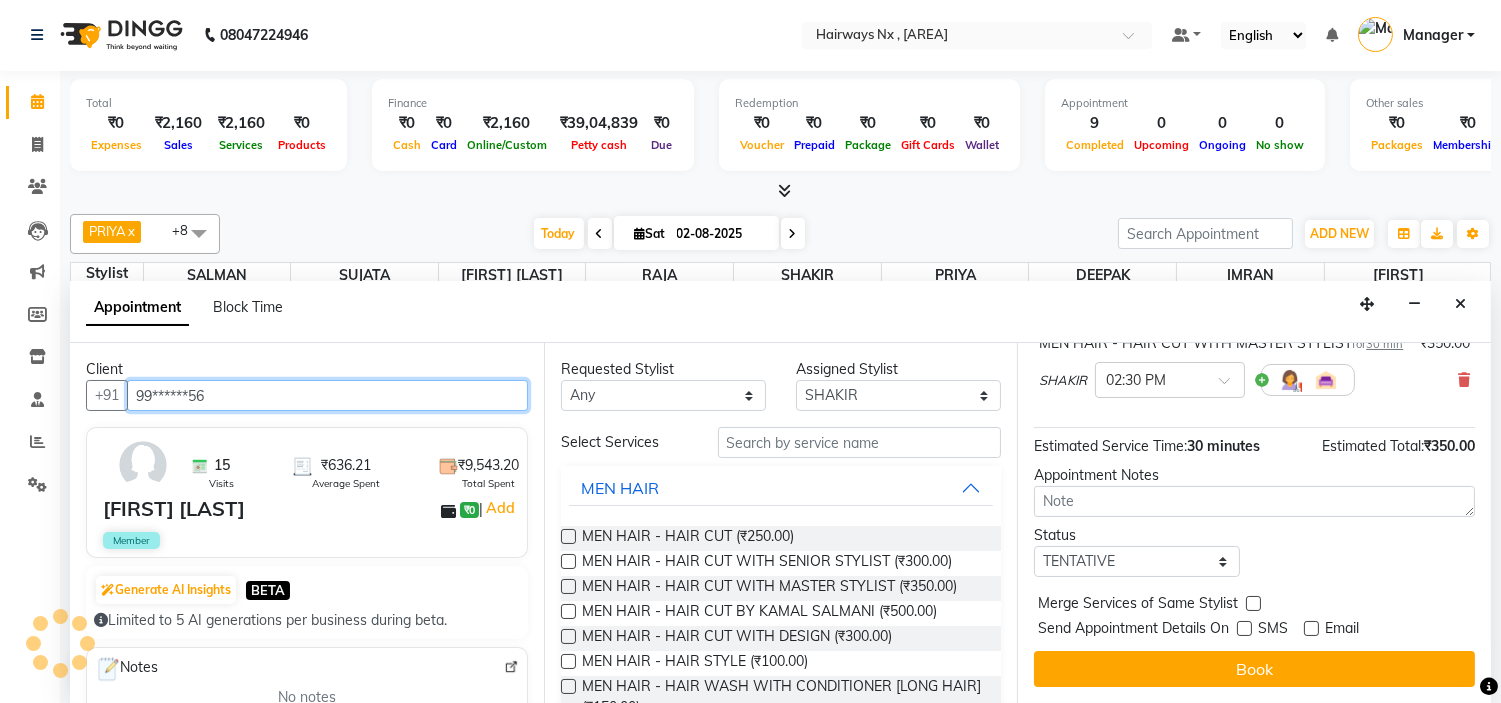 scroll, scrollTop: 187, scrollLeft: 0, axis: vertical 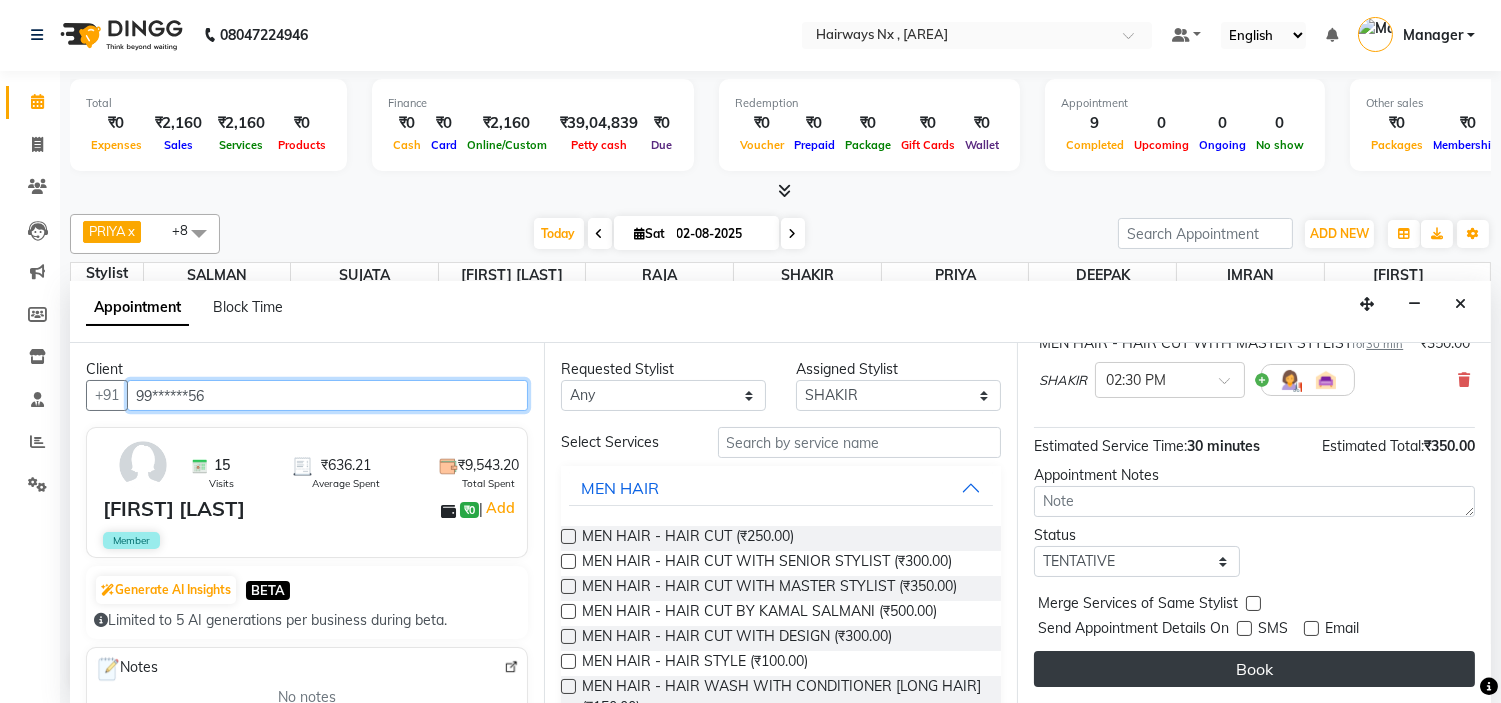 type on "99******56" 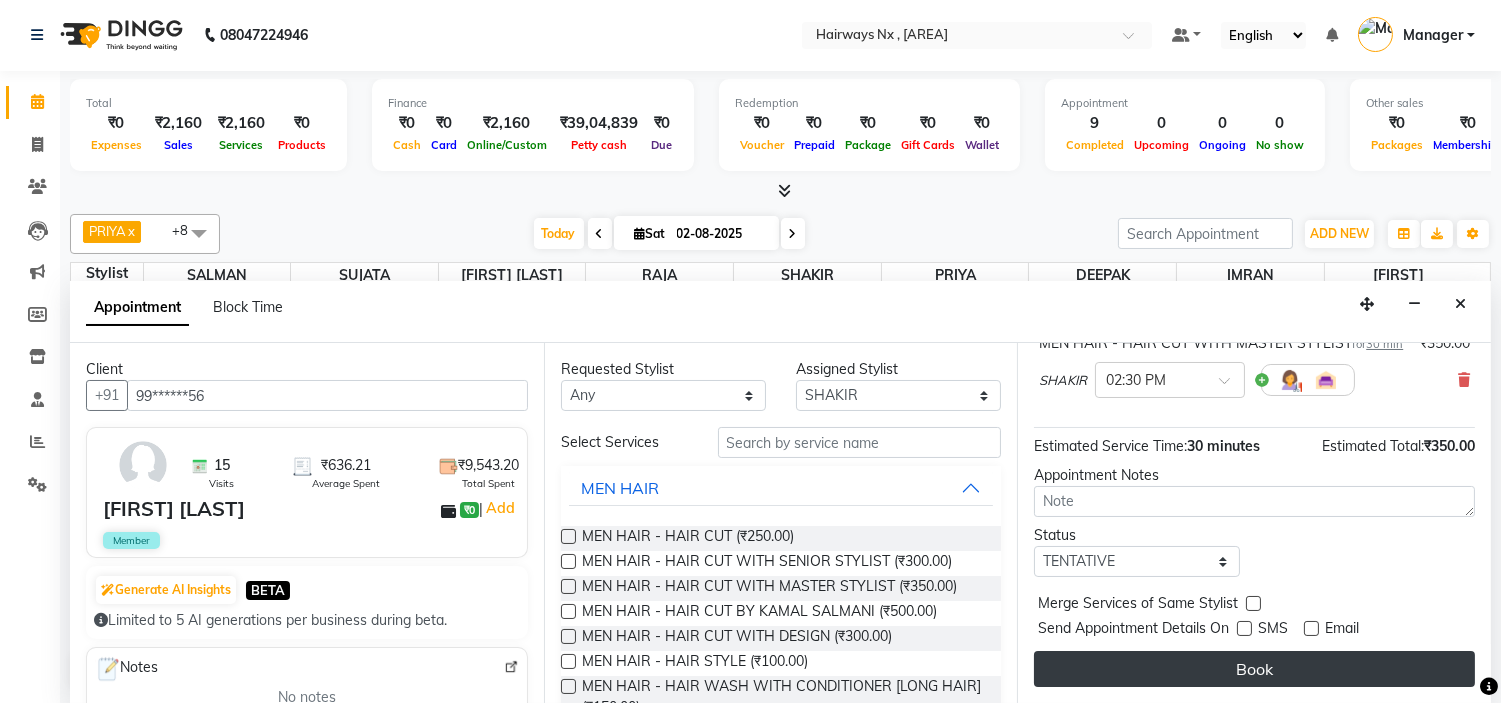 drag, startPoint x: 1205, startPoint y: 666, endPoint x: 1204, endPoint y: 683, distance: 17.029387 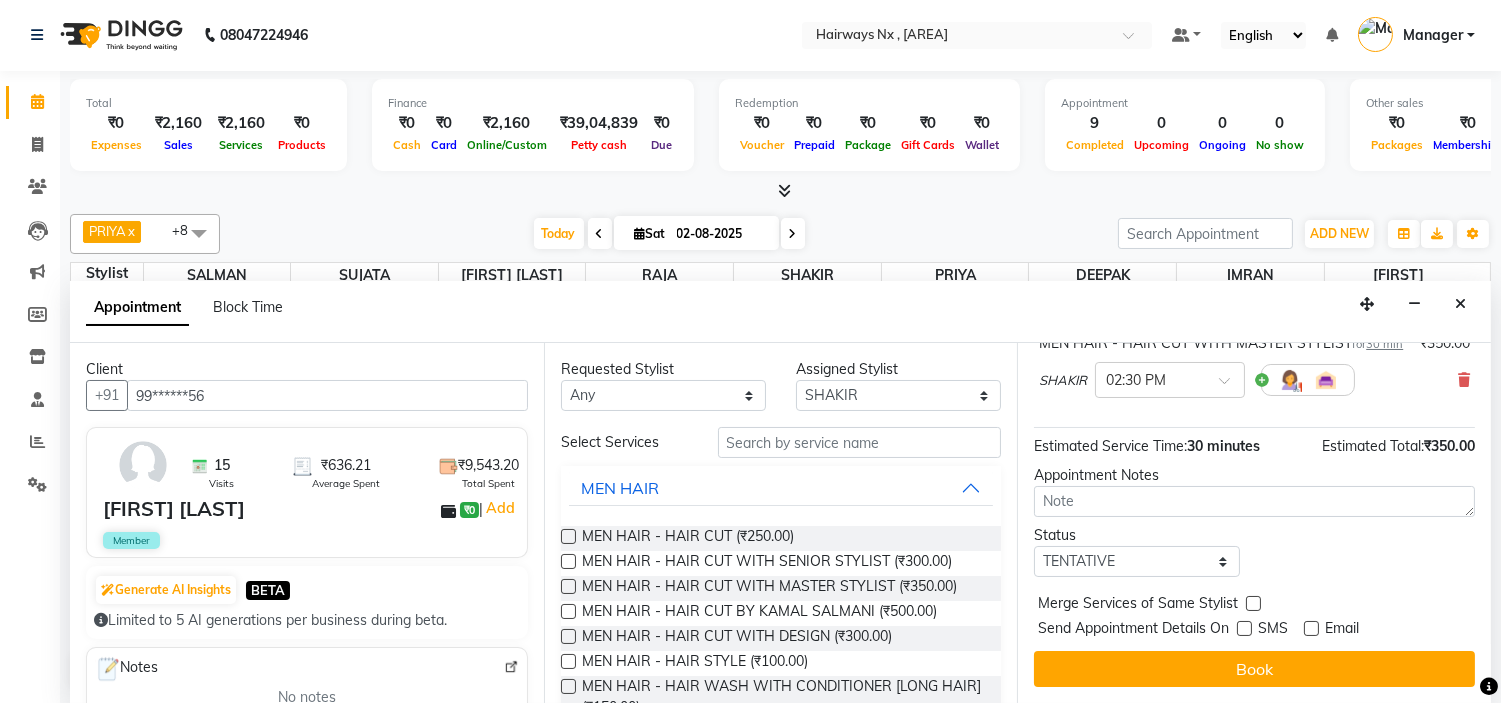 click on "Book" at bounding box center (1254, 669) 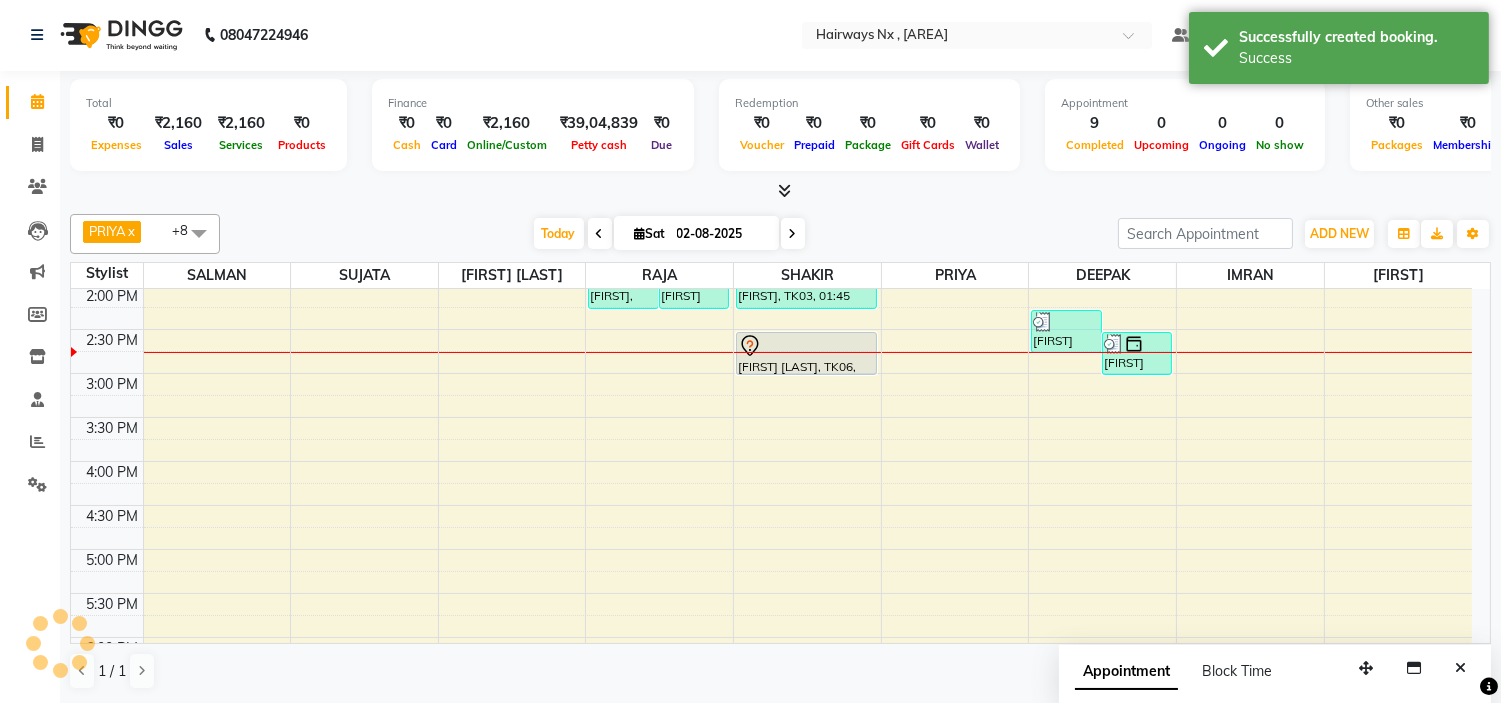 scroll, scrollTop: 0, scrollLeft: 0, axis: both 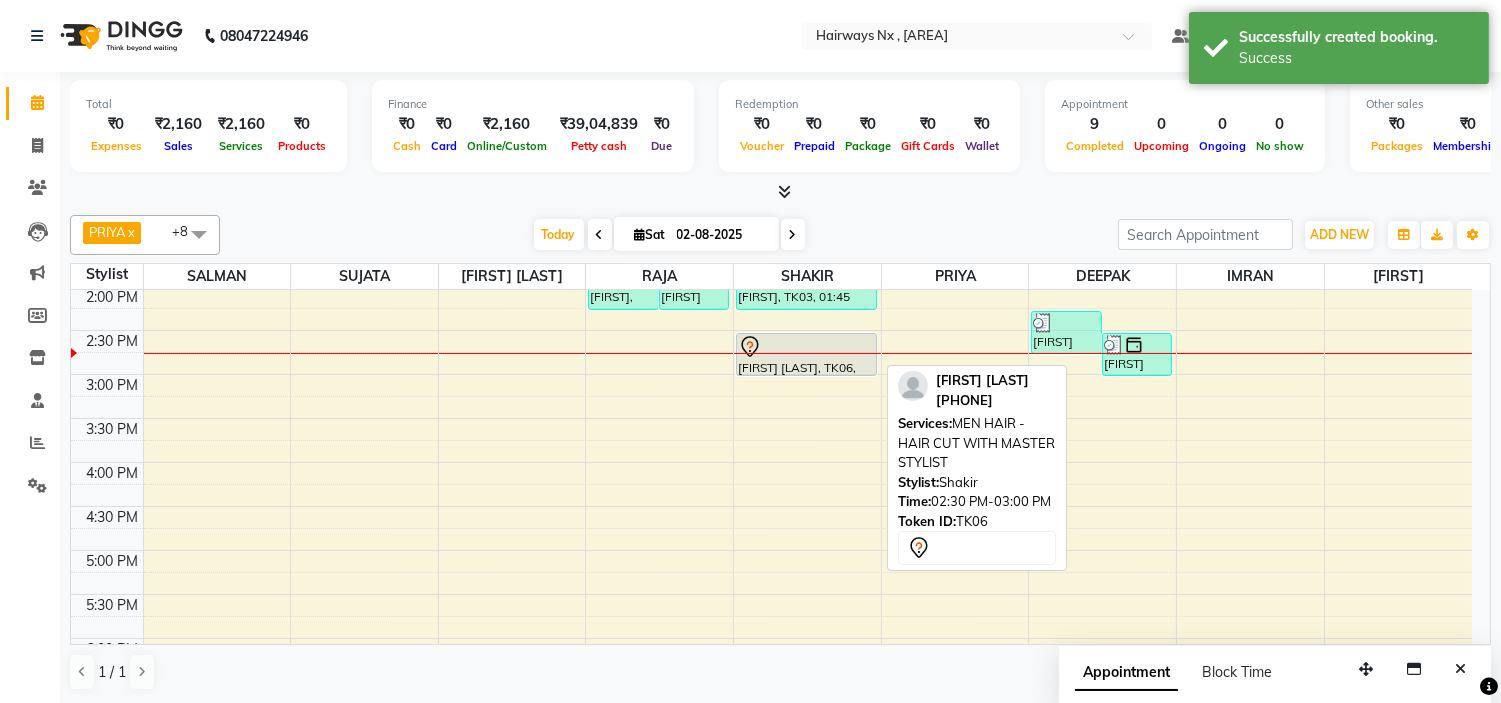 click at bounding box center (806, 375) 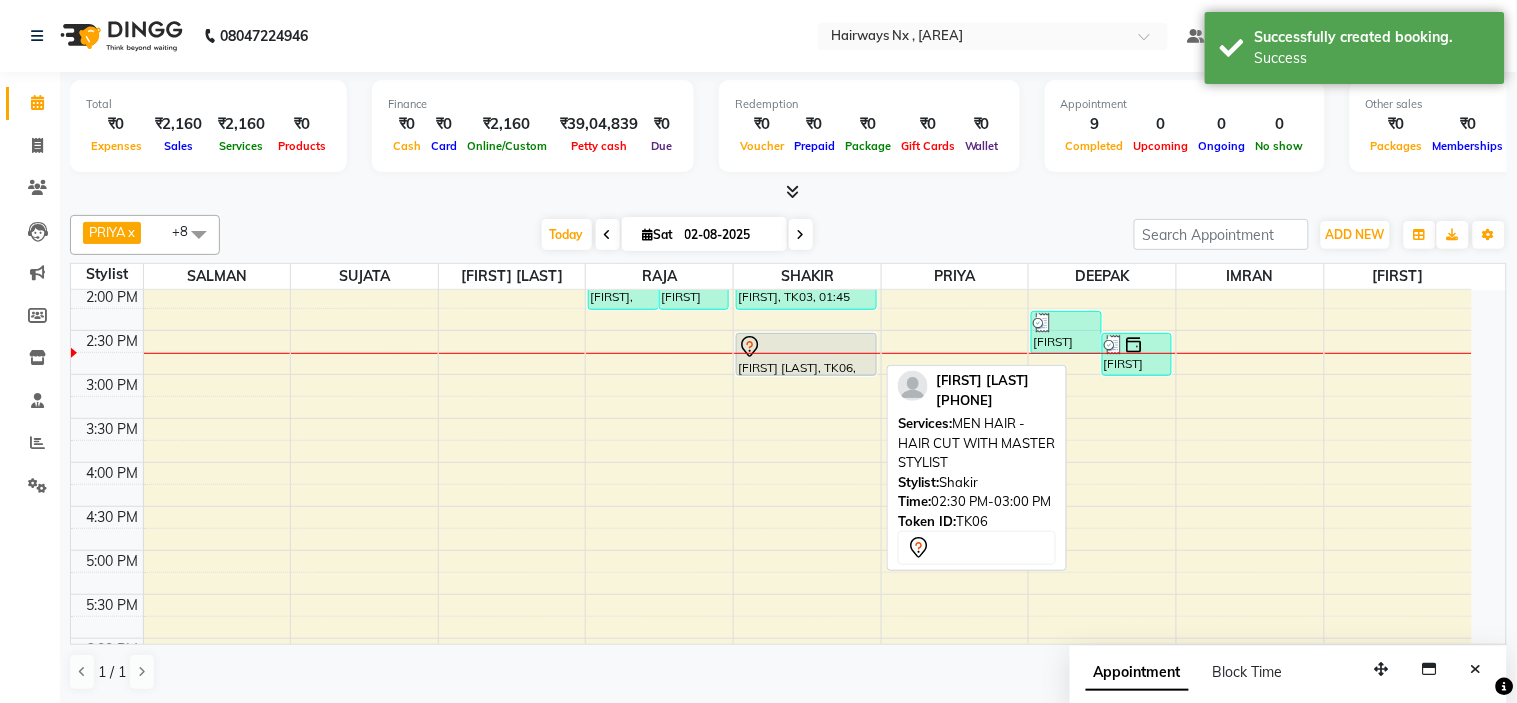 select on "7" 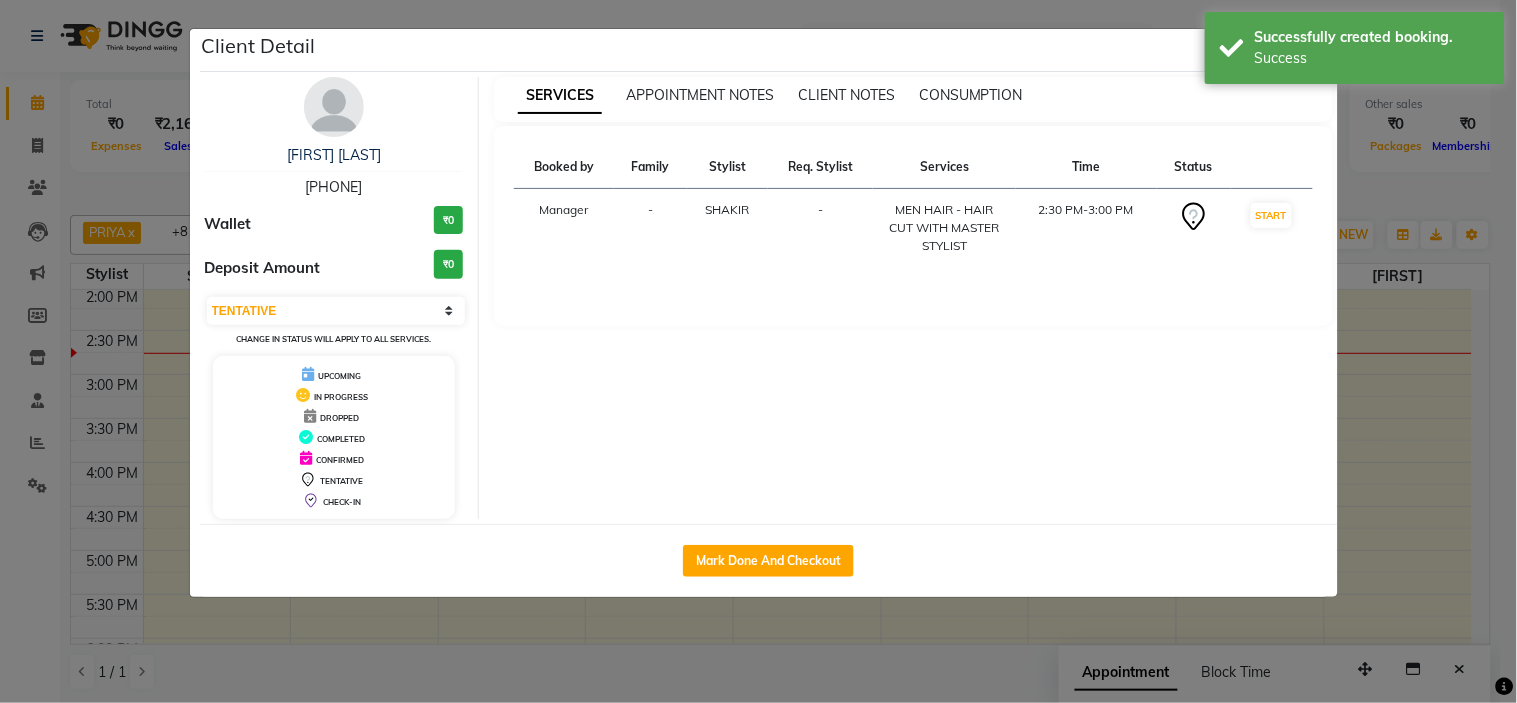 drag, startPoint x: 786, startPoint y: 553, endPoint x: 772, endPoint y: 591, distance: 40.496914 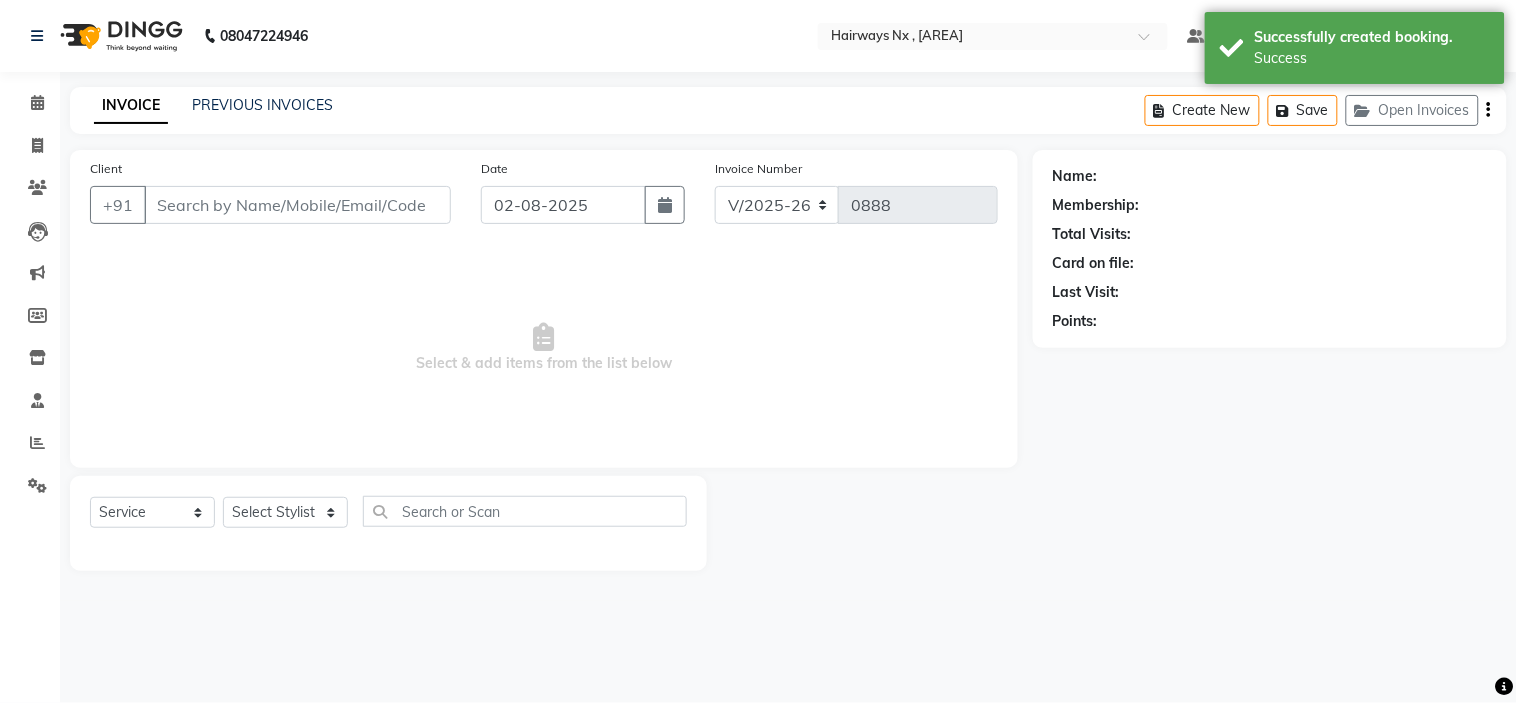 type on "99******56" 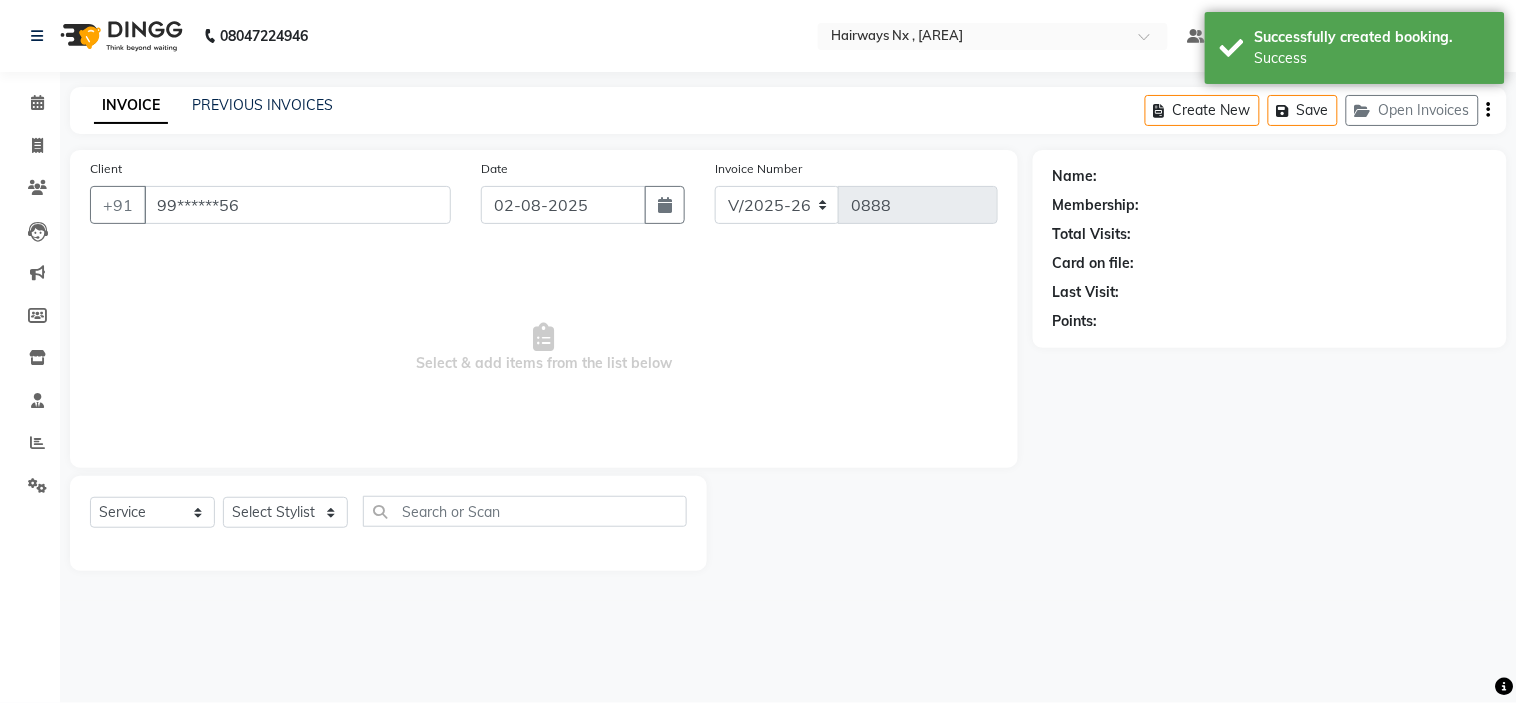 select on "67654" 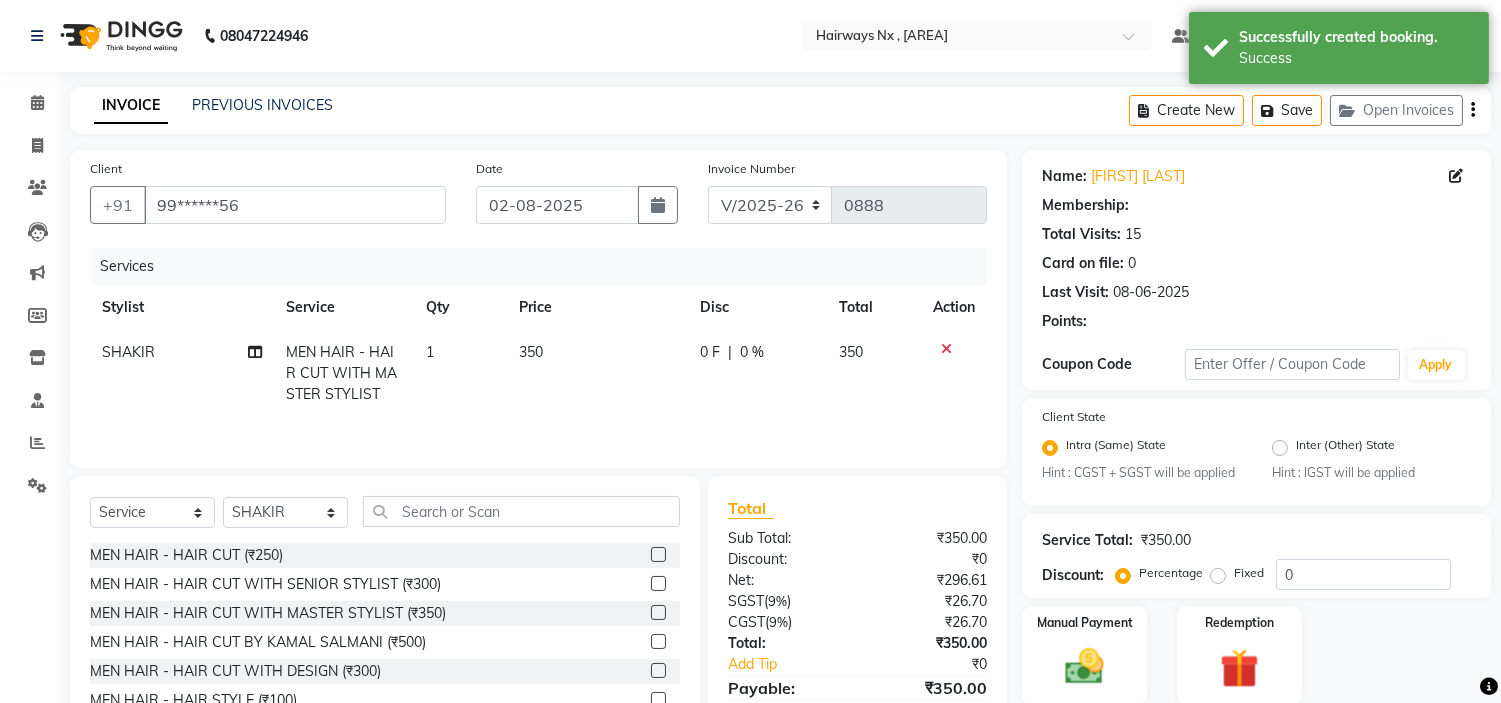 select on "1: Object" 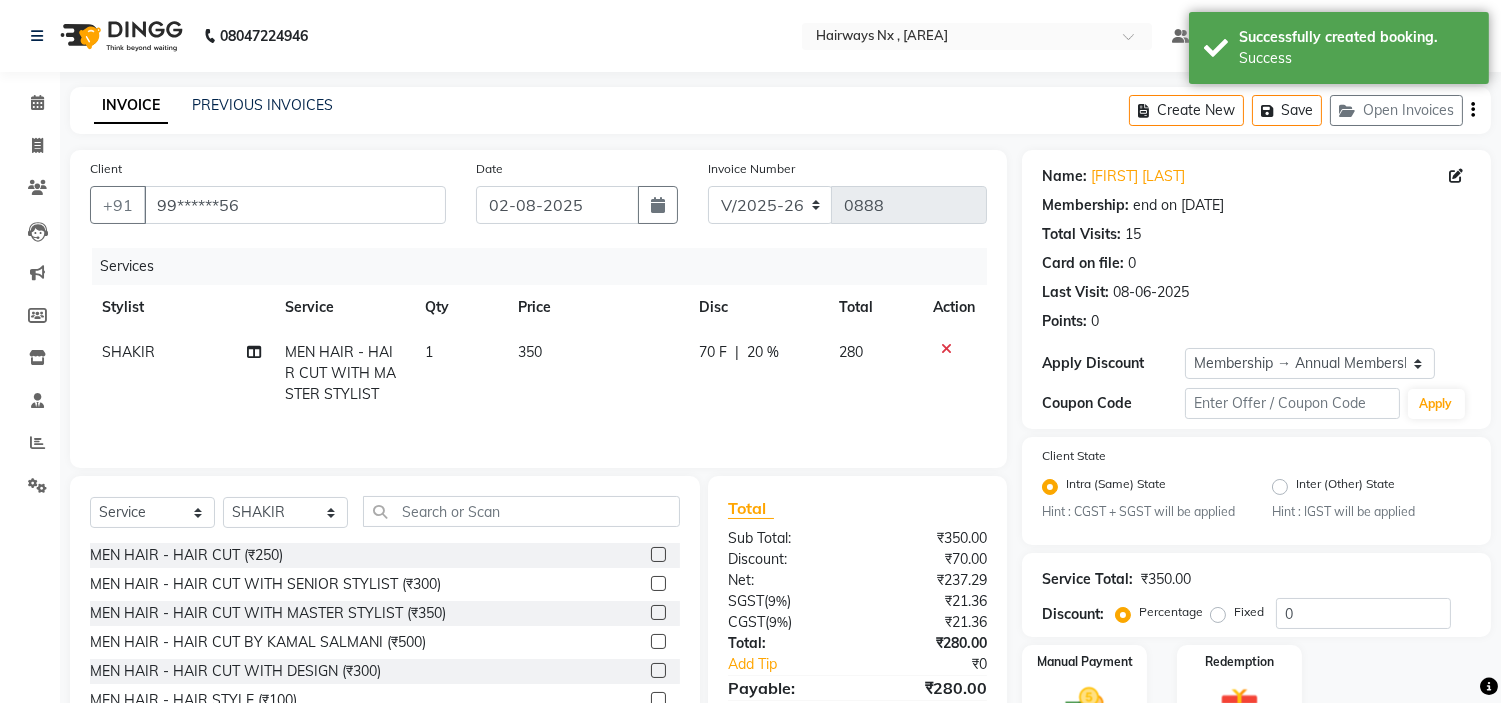 type on "20" 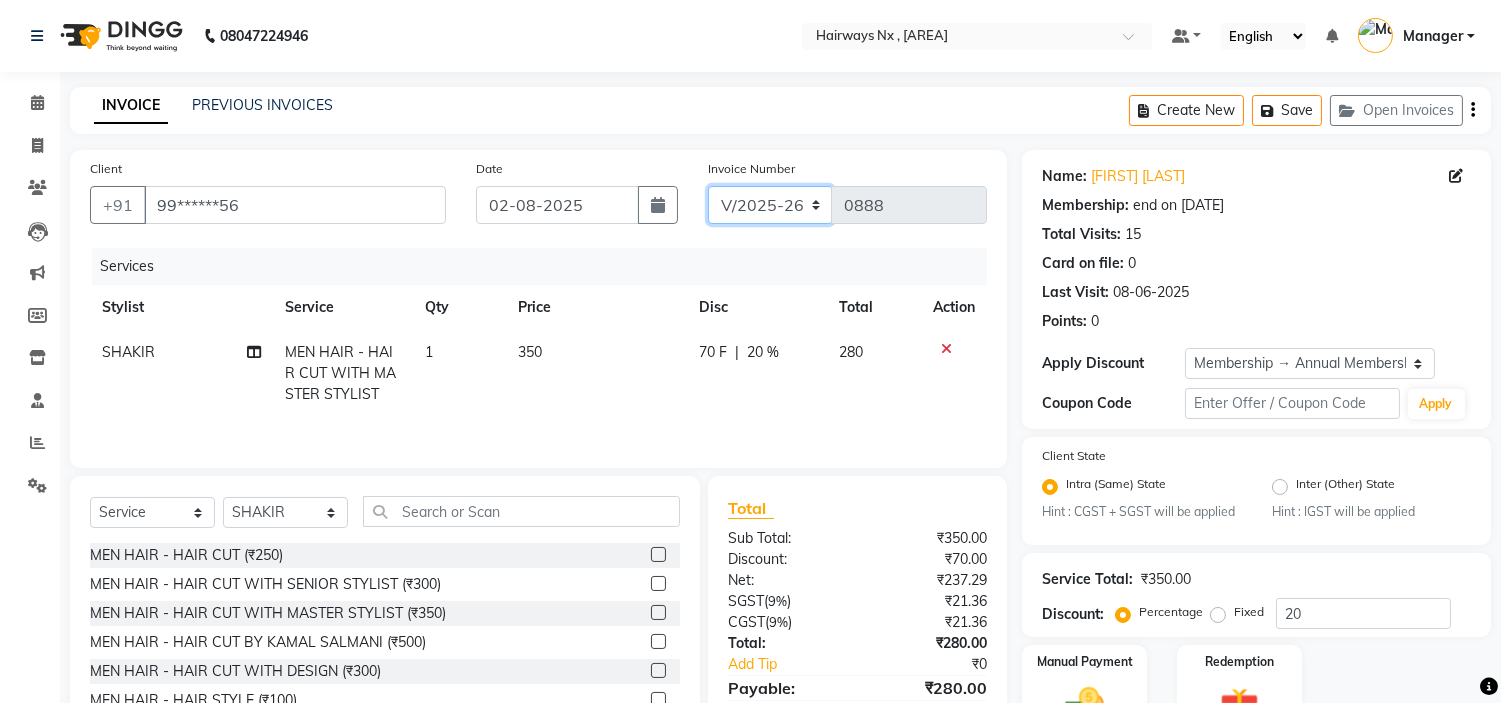 click on "INV/25-26 V/2025-26" 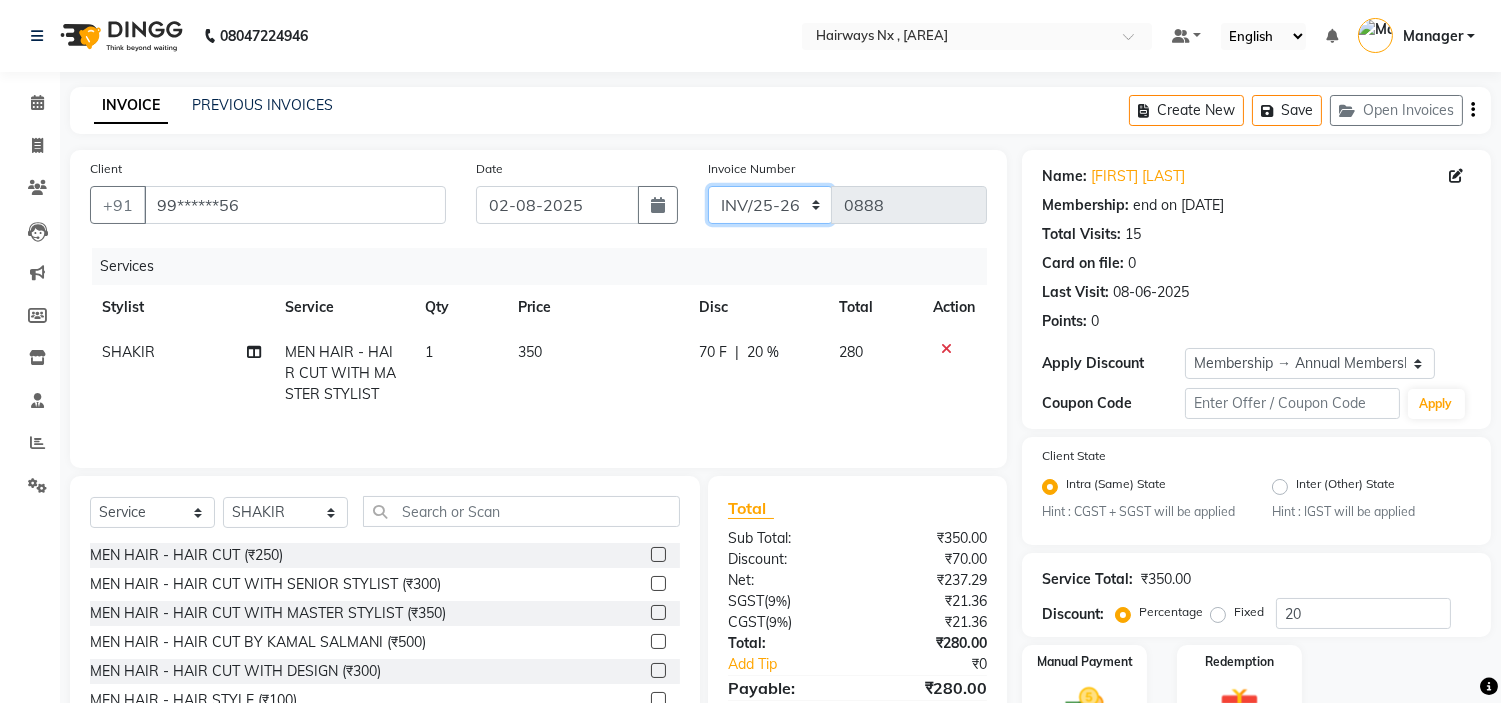 click on "INV/25-26 V/2025-26" 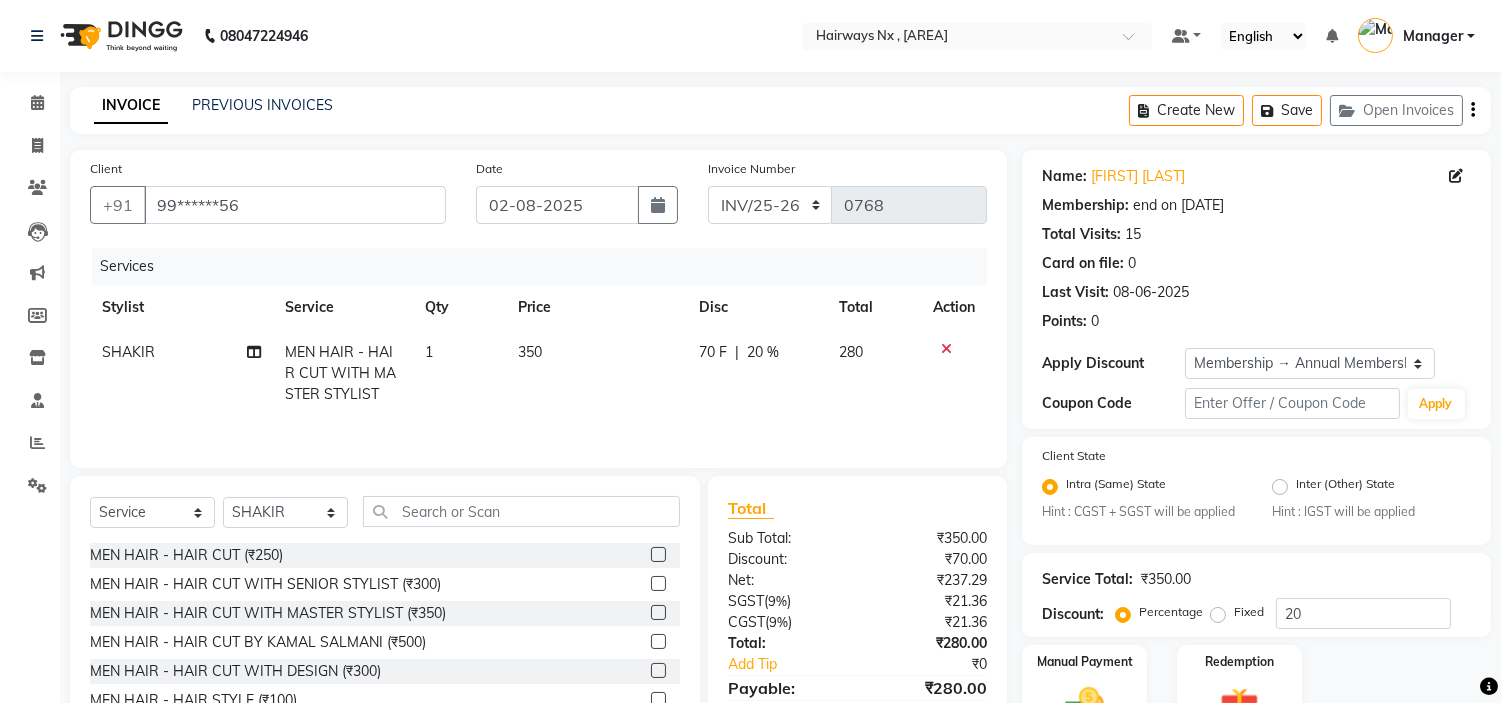 click 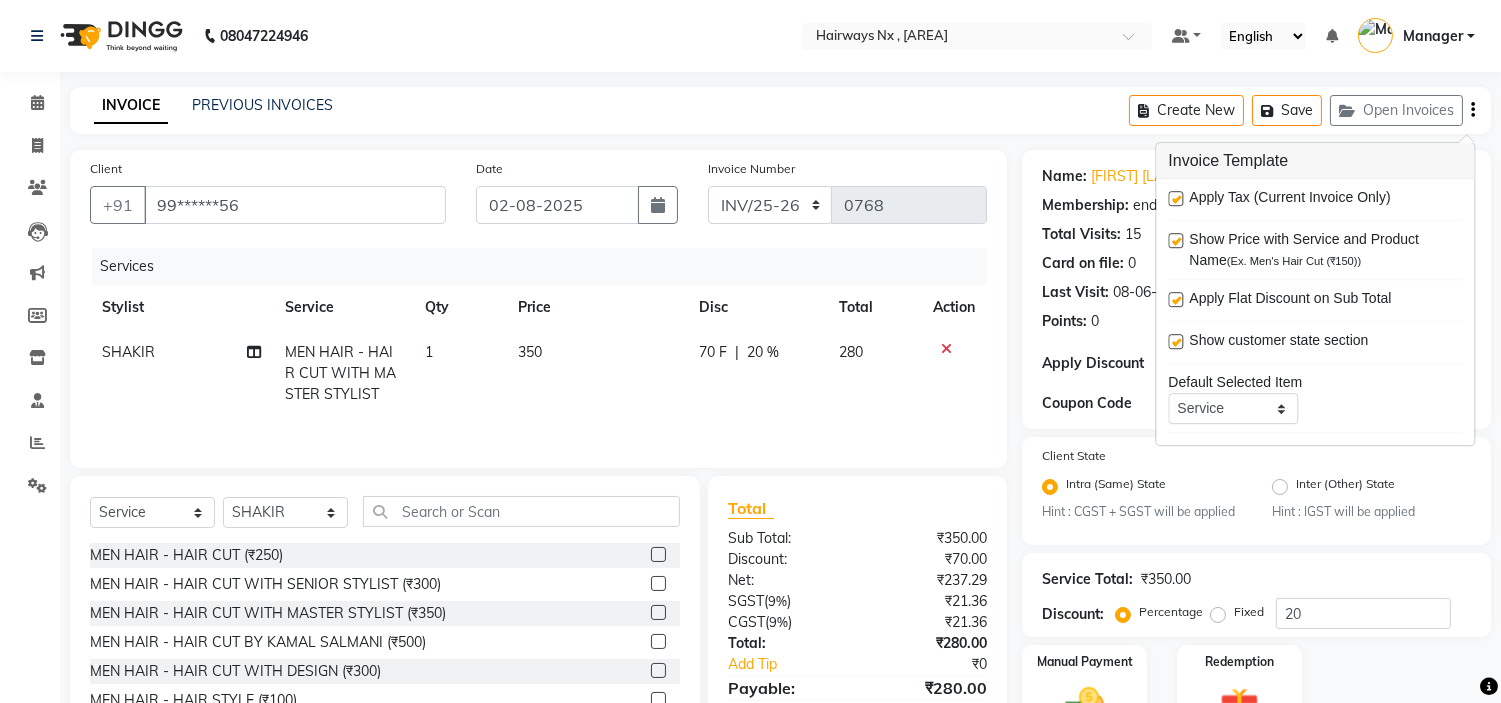 drag, startPoint x: 1171, startPoint y: 200, endPoint x: 1140, endPoint y: 260, distance: 67.53518 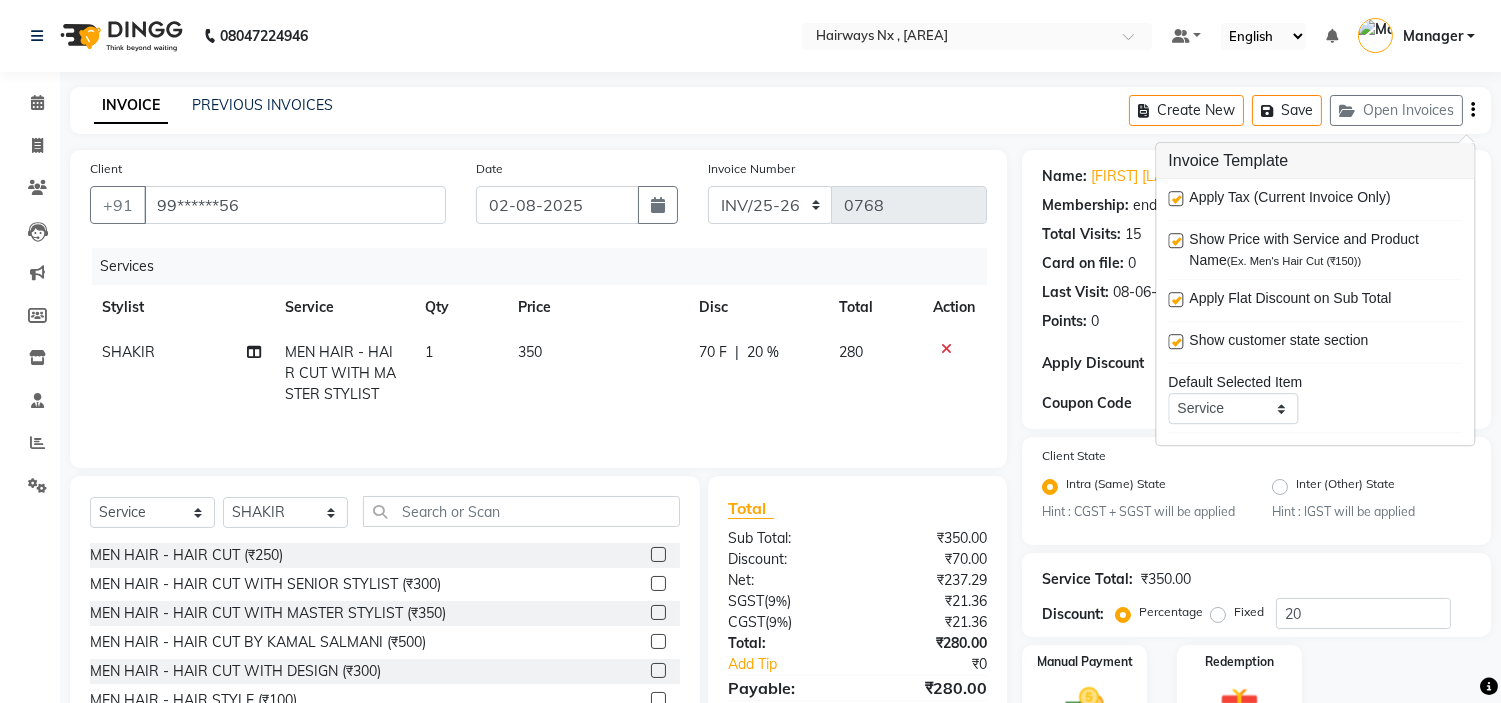 click at bounding box center [1175, 198] 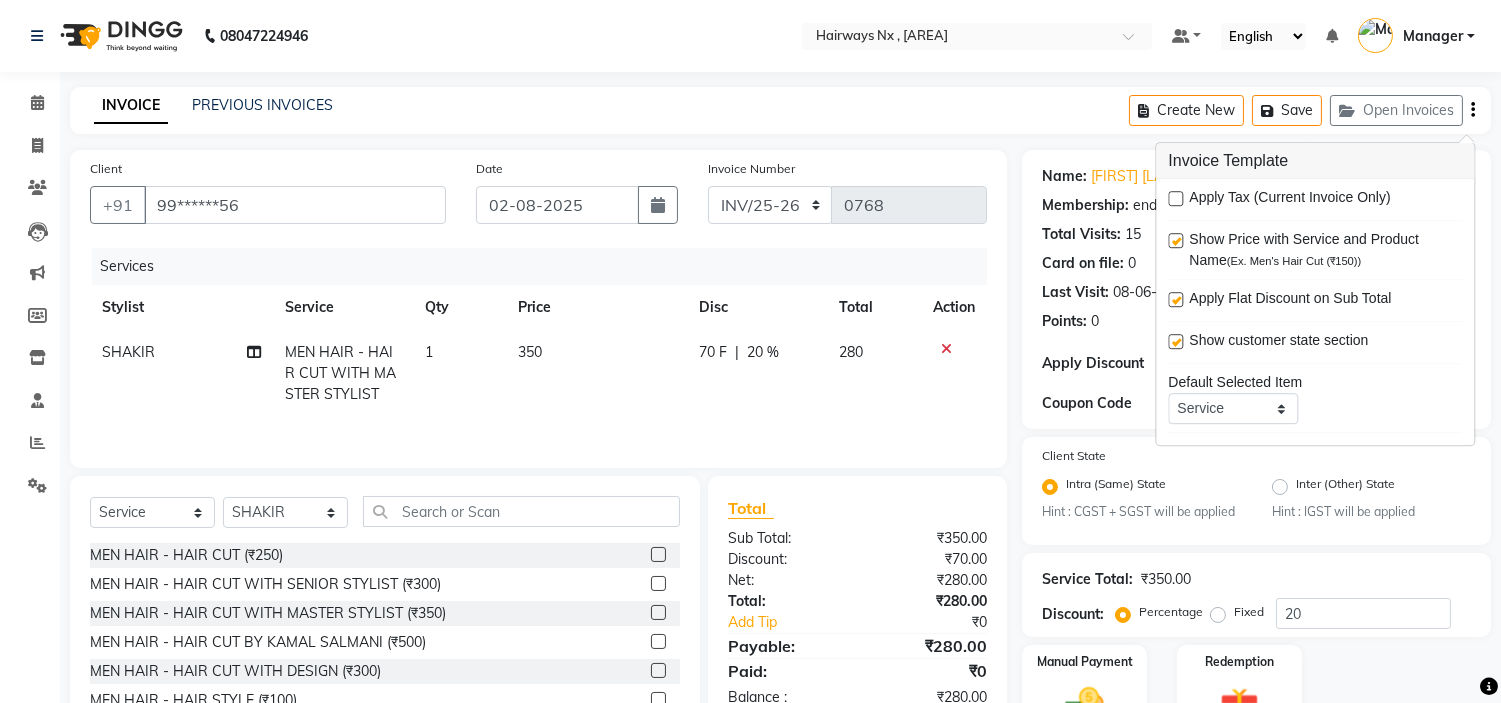 scroll, scrollTop: 111, scrollLeft: 0, axis: vertical 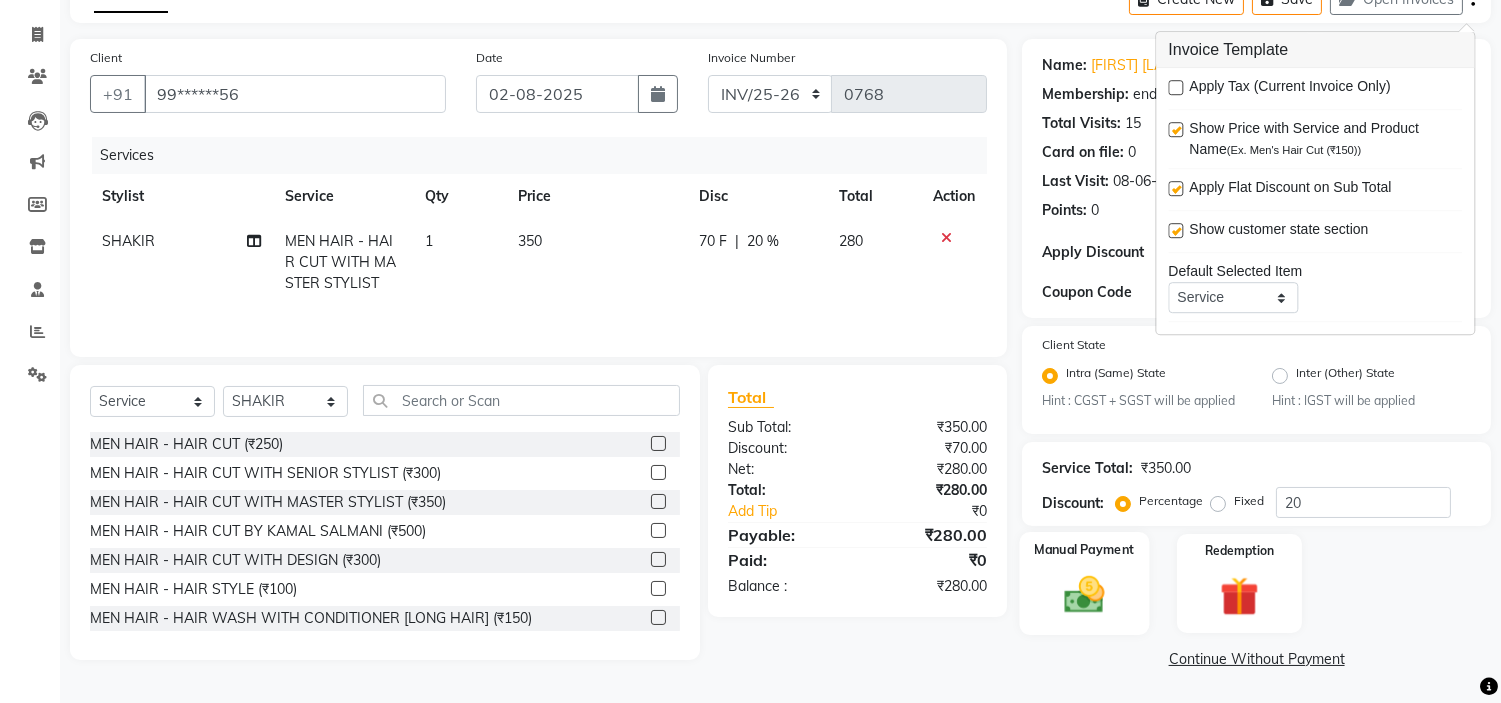 click on "Manual Payment" 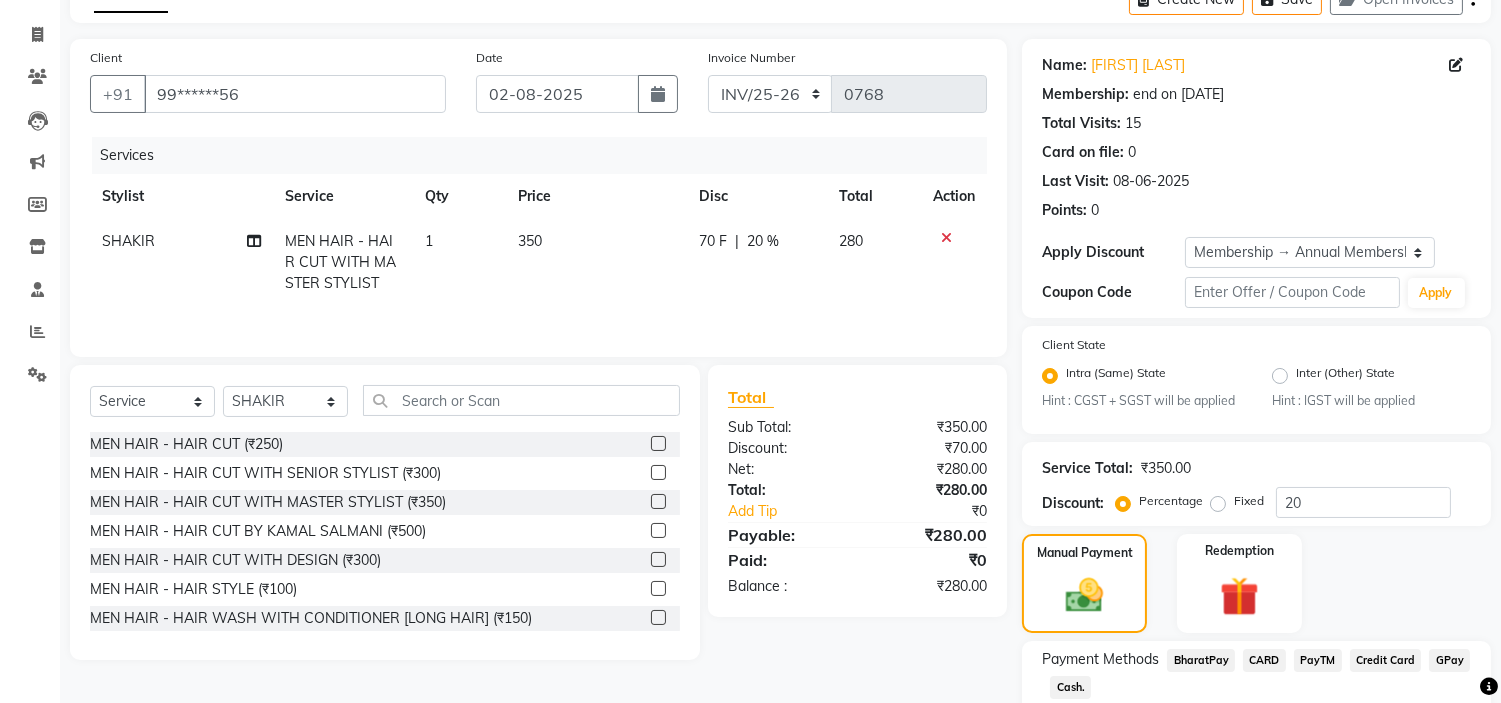 scroll, scrollTop: 240, scrollLeft: 0, axis: vertical 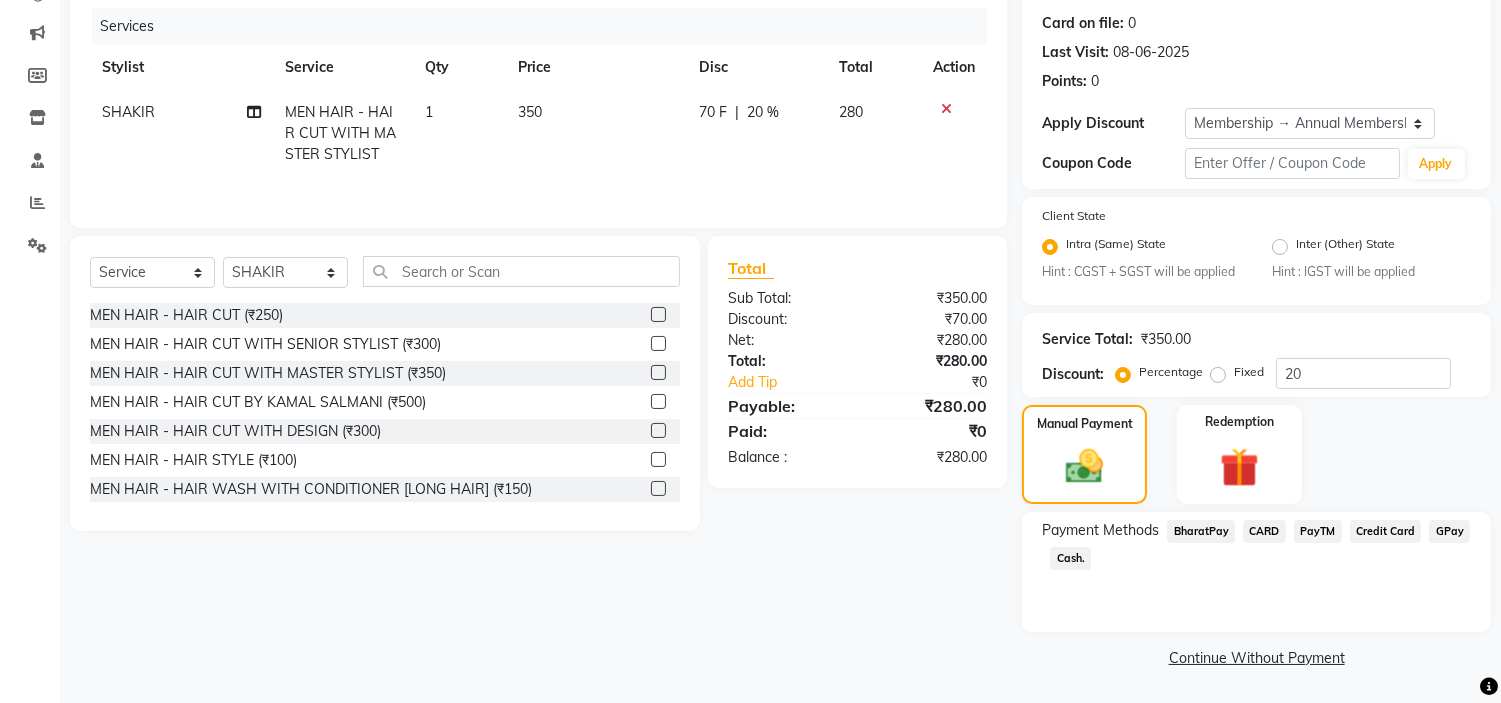 click on "Cash." 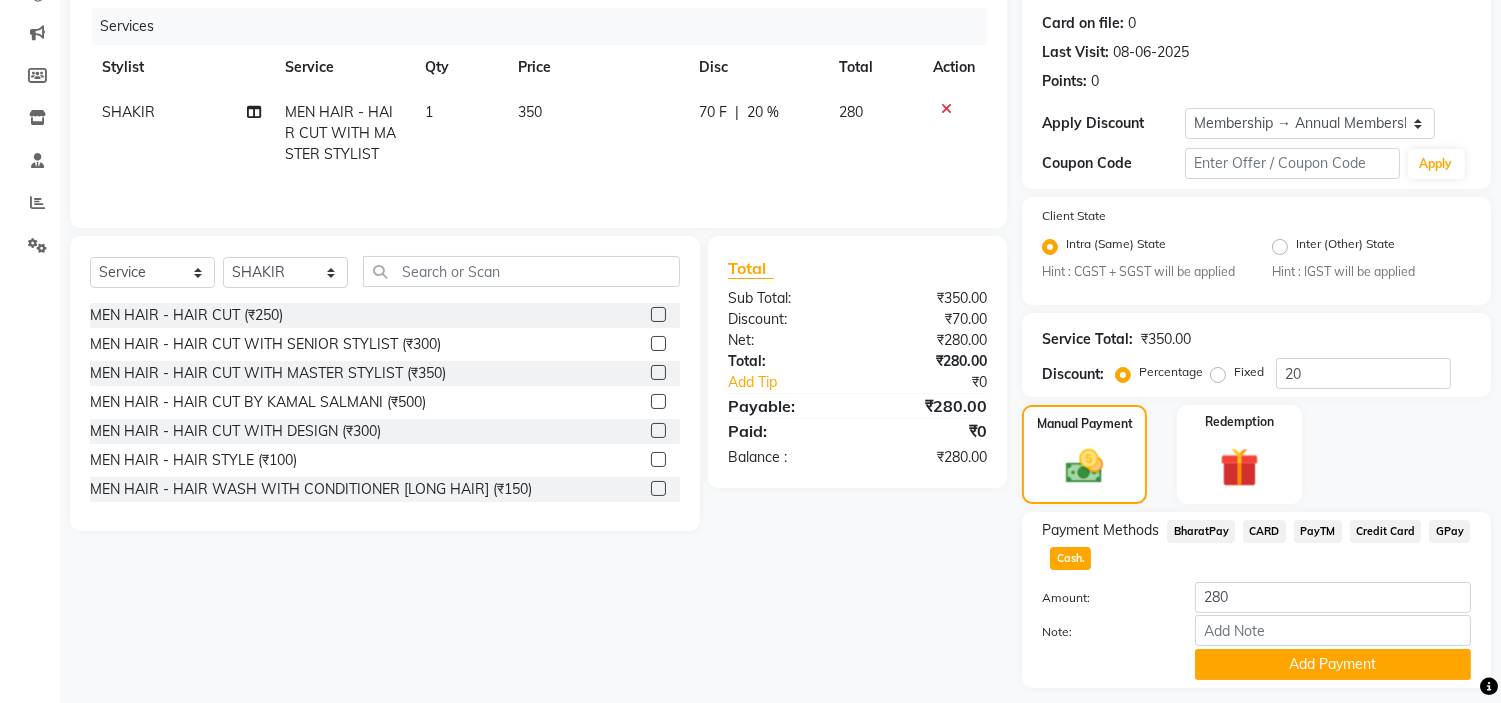 scroll, scrollTop: 296, scrollLeft: 0, axis: vertical 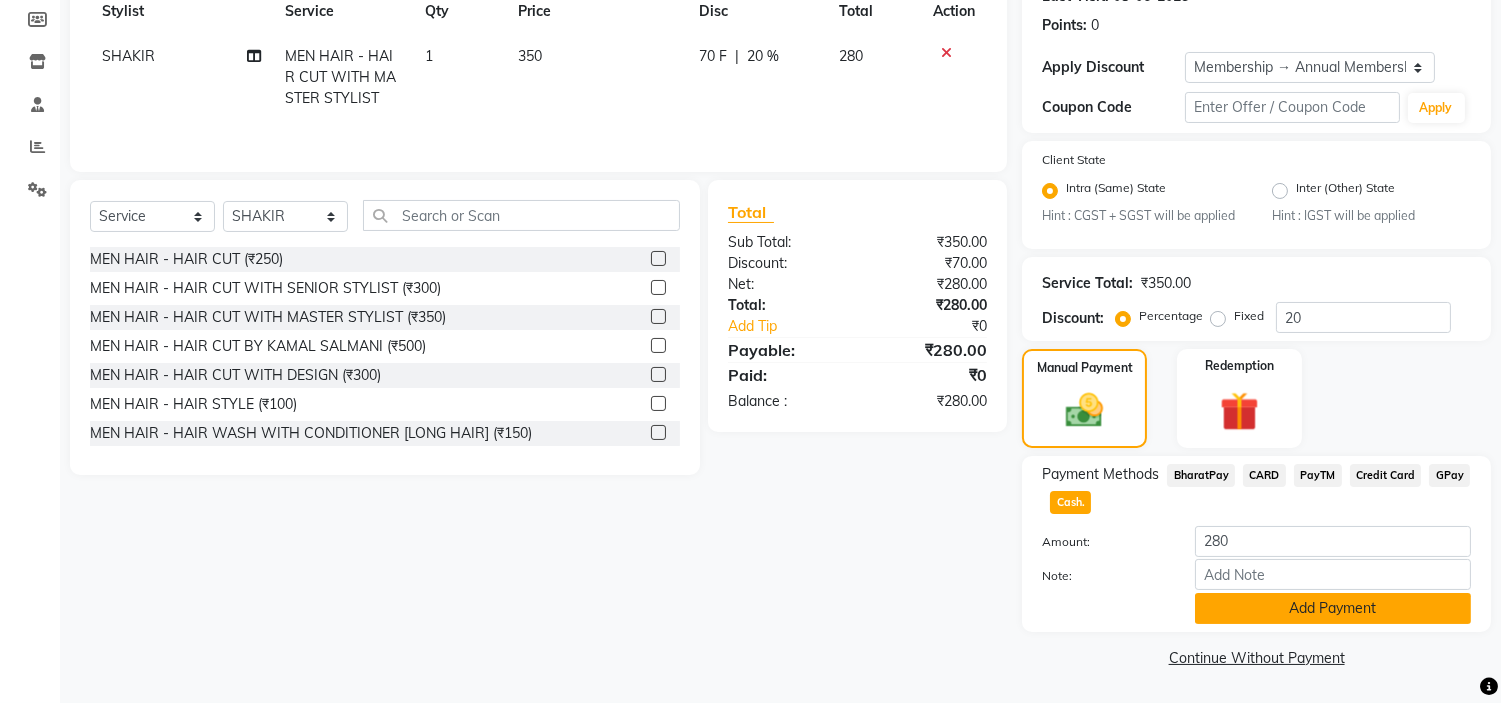 click on "Add Payment" 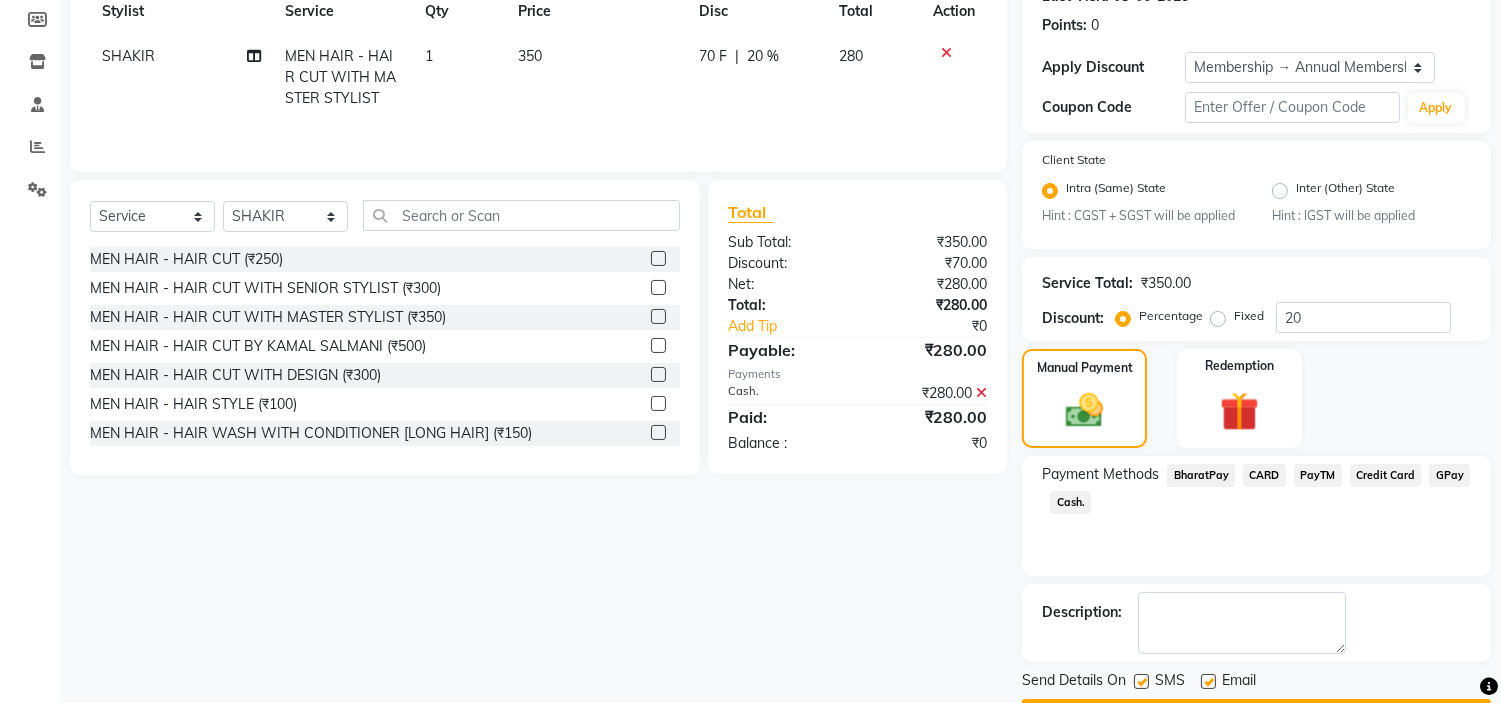 scroll, scrollTop: 353, scrollLeft: 0, axis: vertical 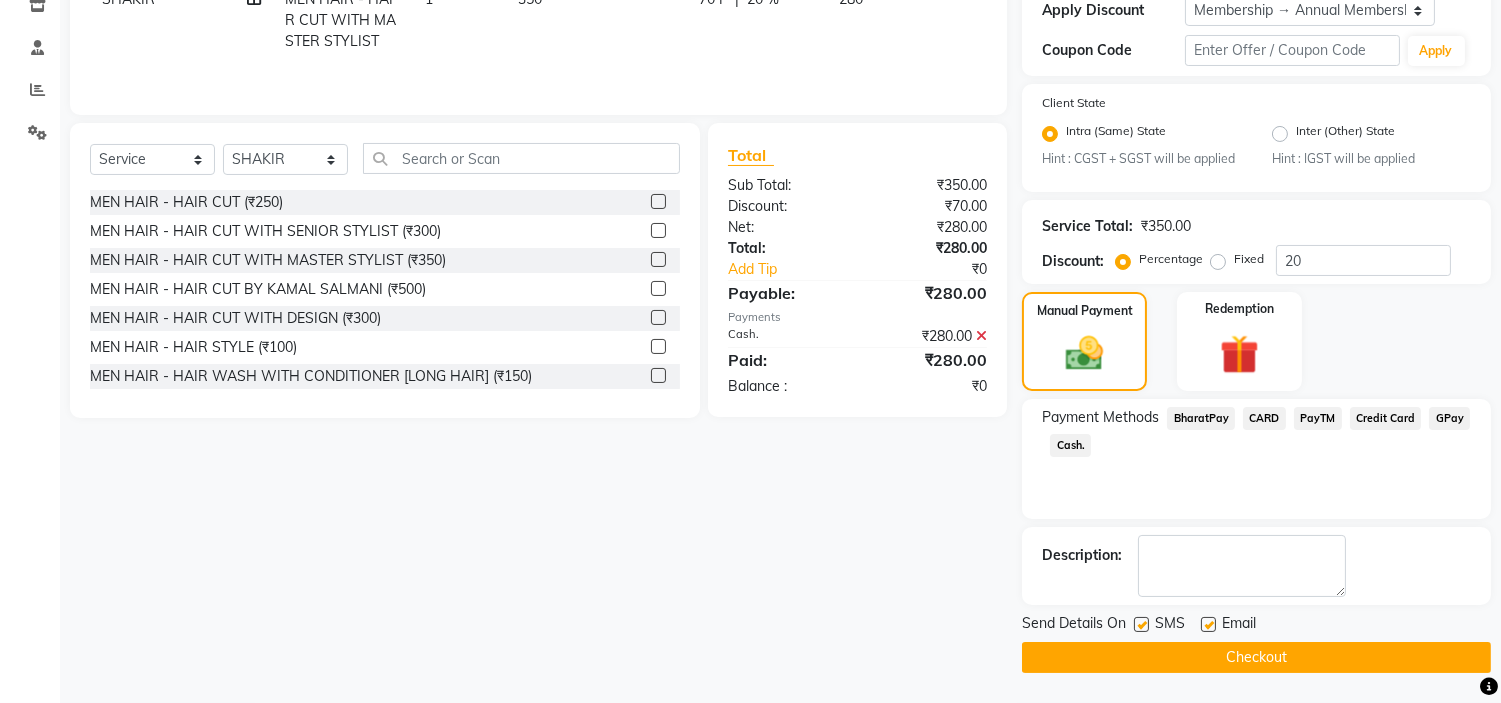 click on "Send Details On SMS Email" 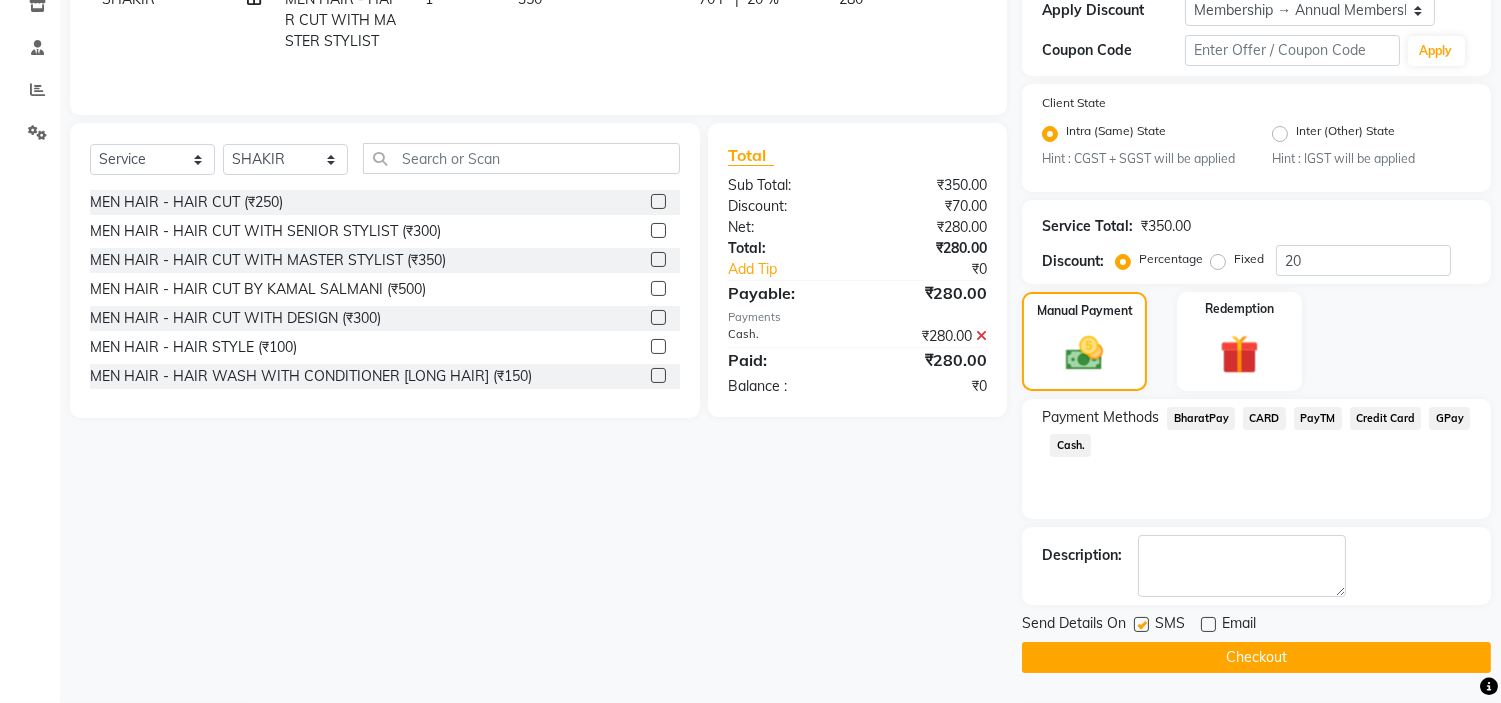 click 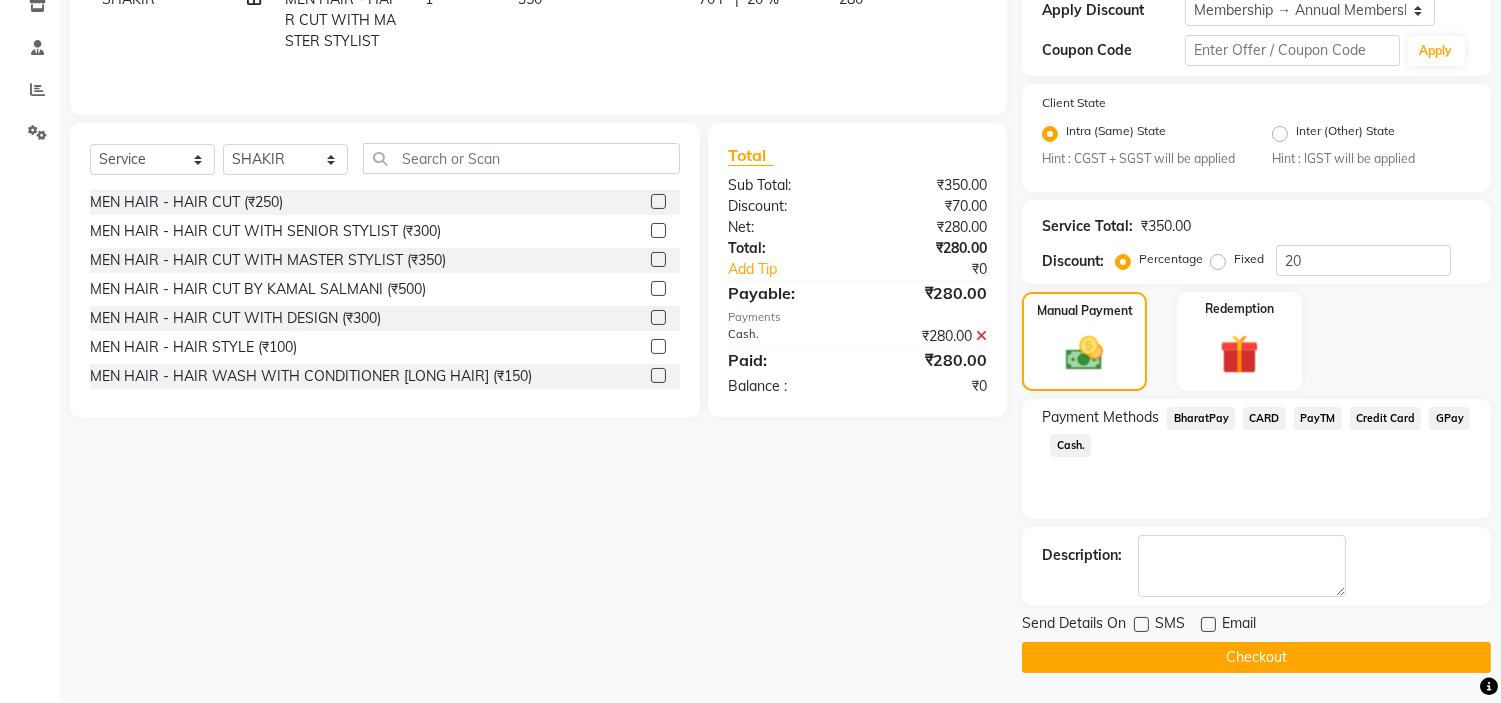 click on "Checkout" 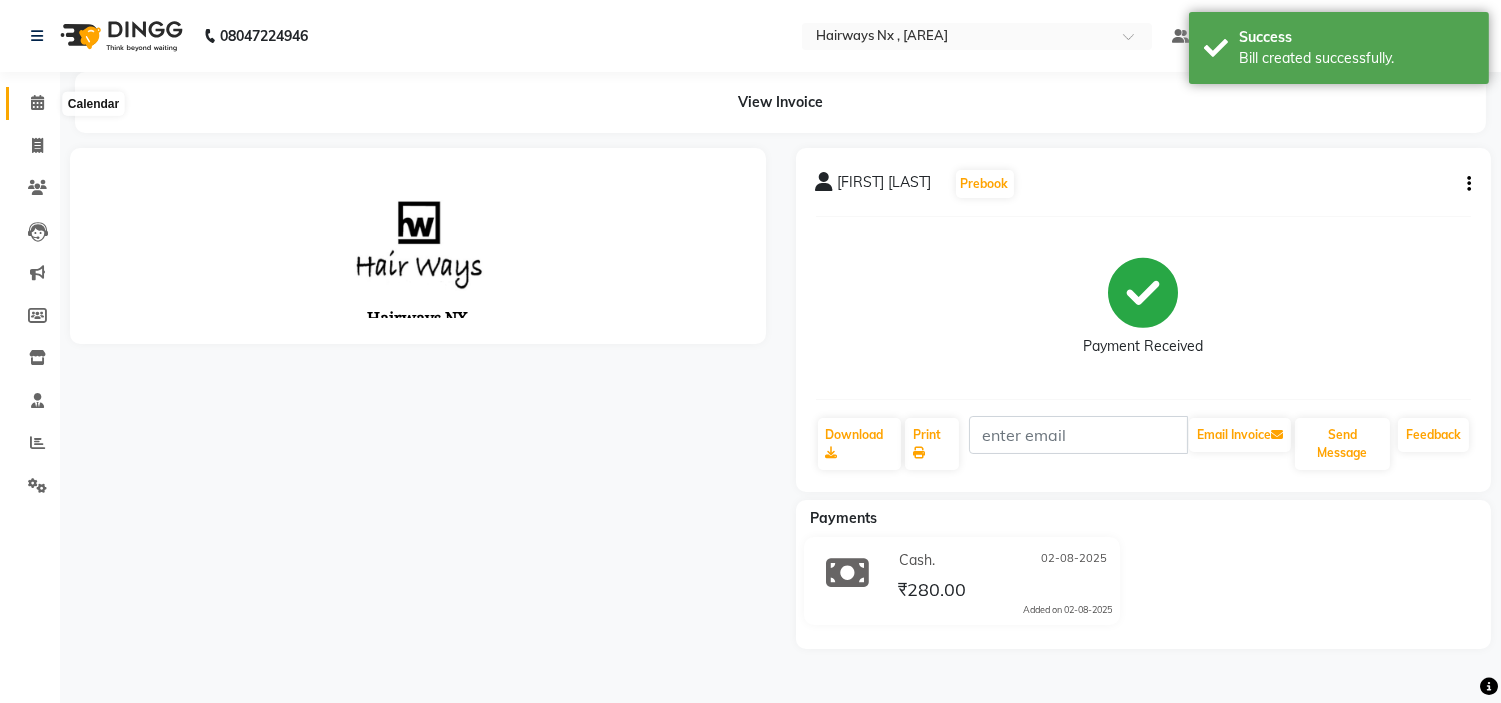 scroll, scrollTop: 0, scrollLeft: 0, axis: both 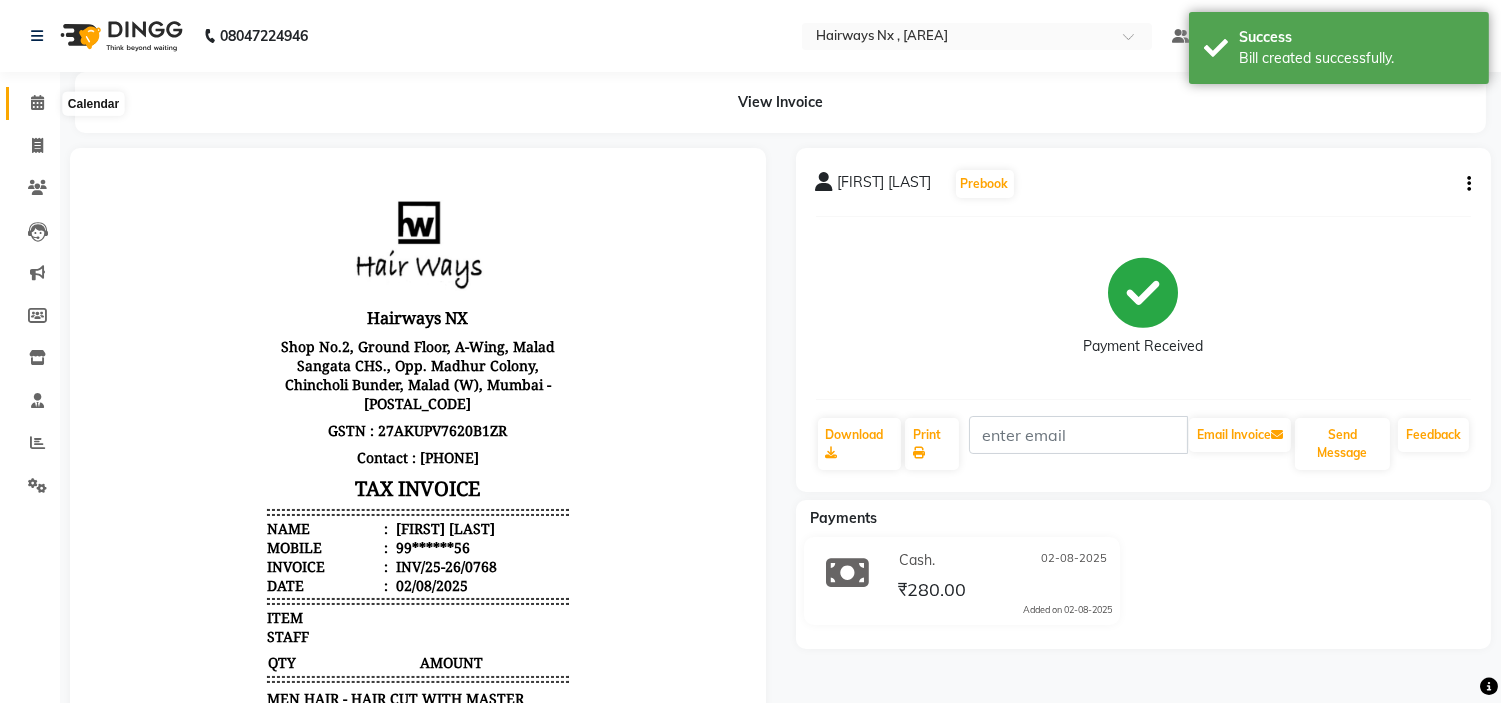 click 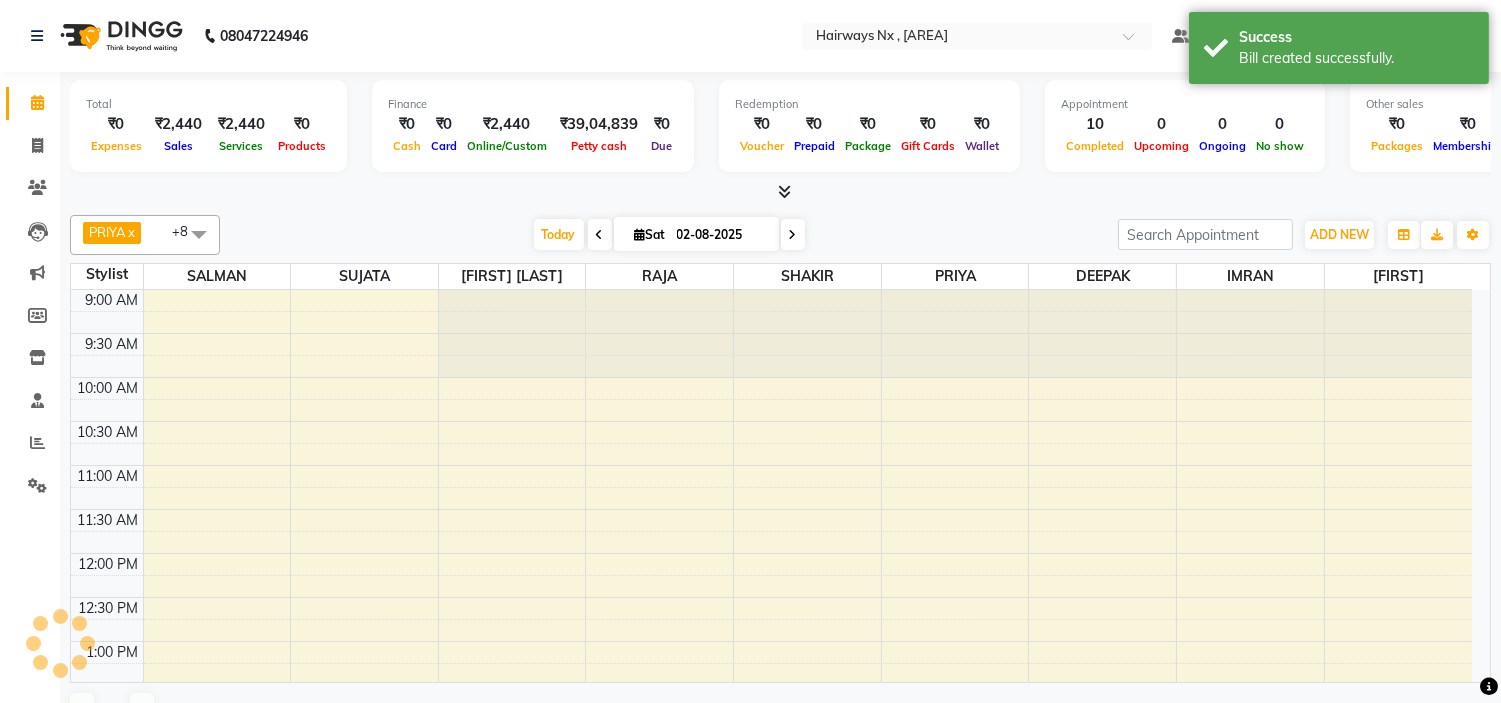 scroll, scrollTop: 443, scrollLeft: 0, axis: vertical 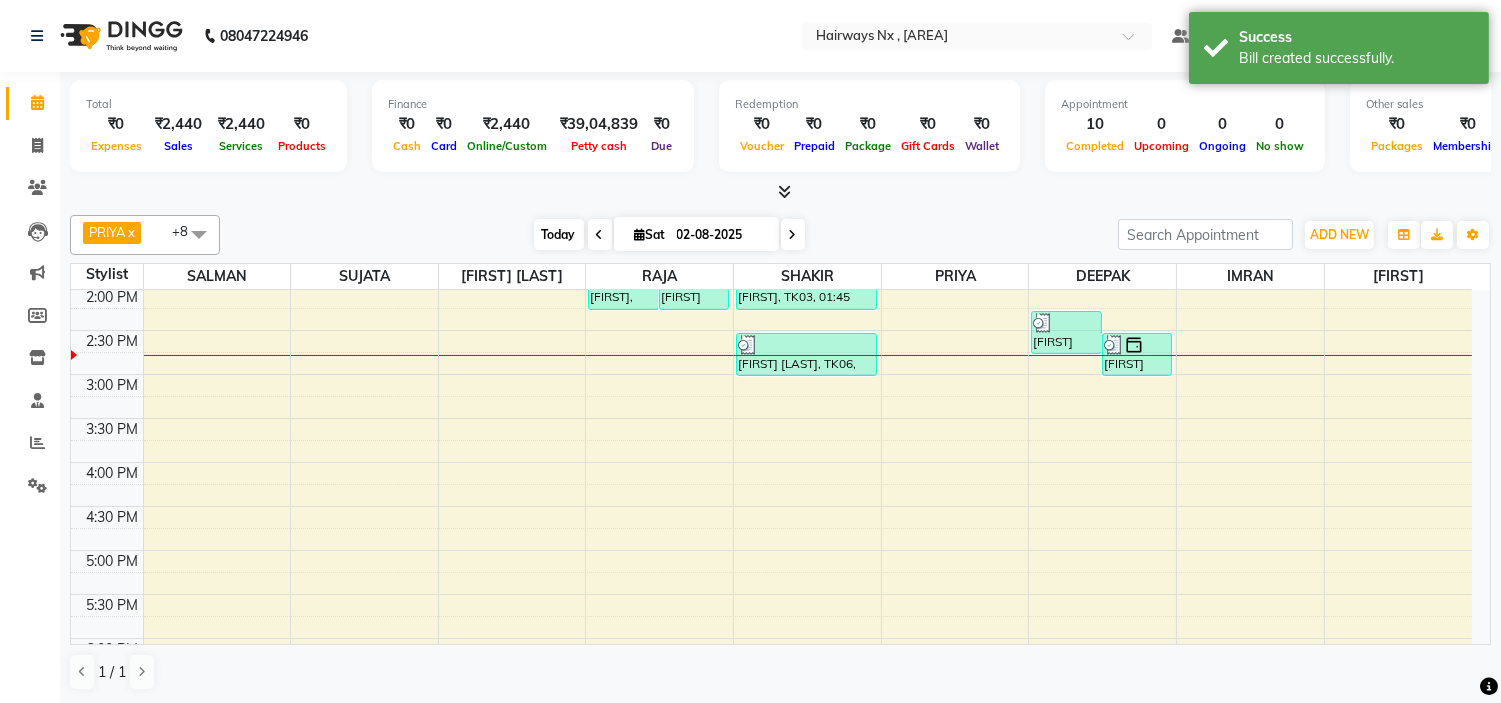 click on "Today" at bounding box center (559, 234) 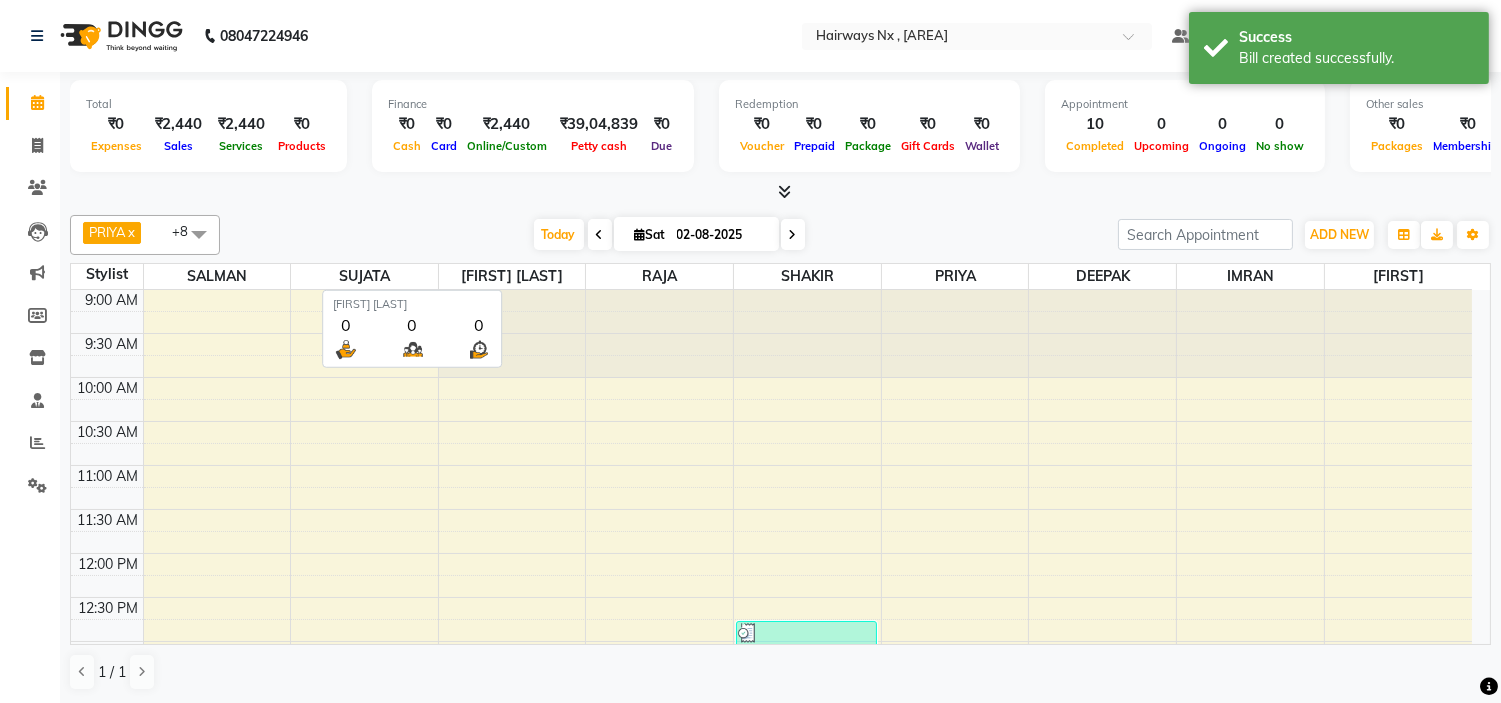 scroll, scrollTop: 443, scrollLeft: 0, axis: vertical 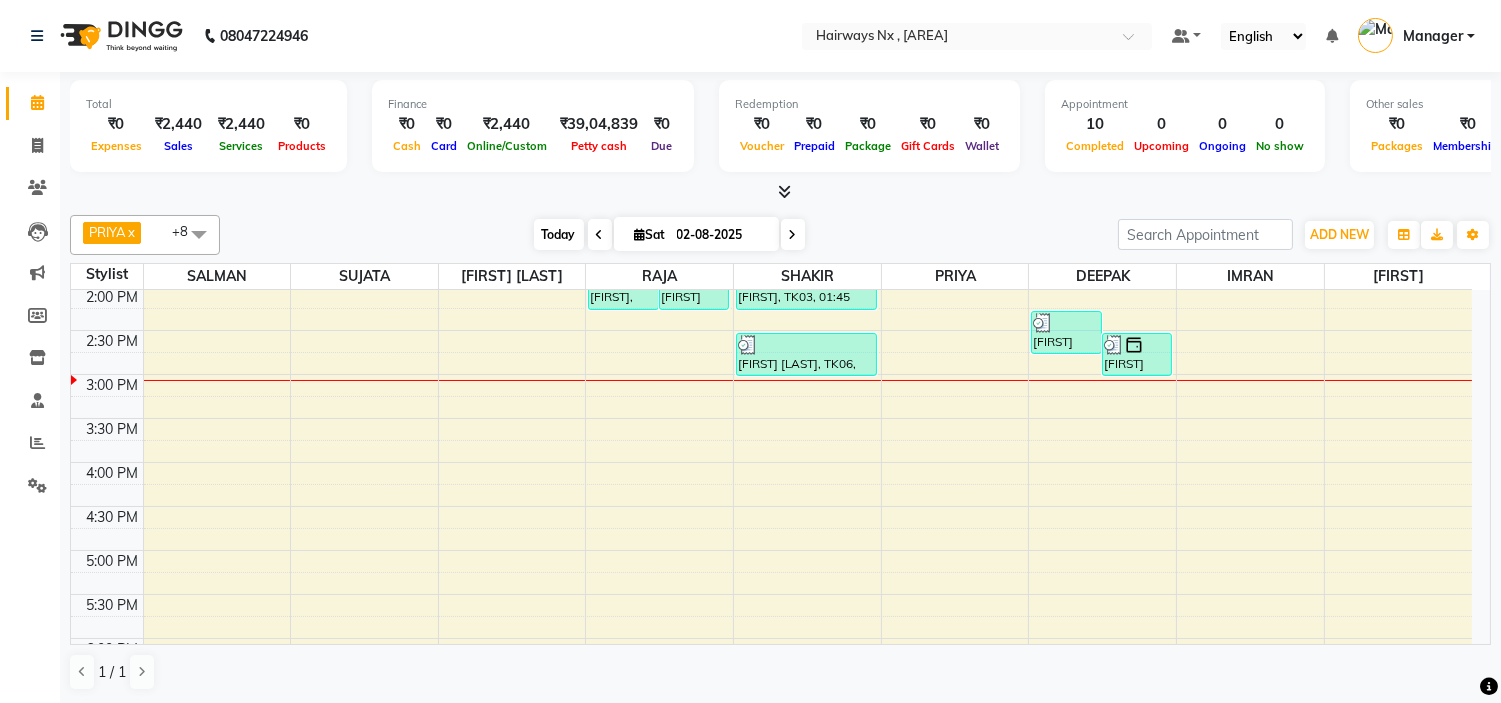 click on "Today" at bounding box center [559, 234] 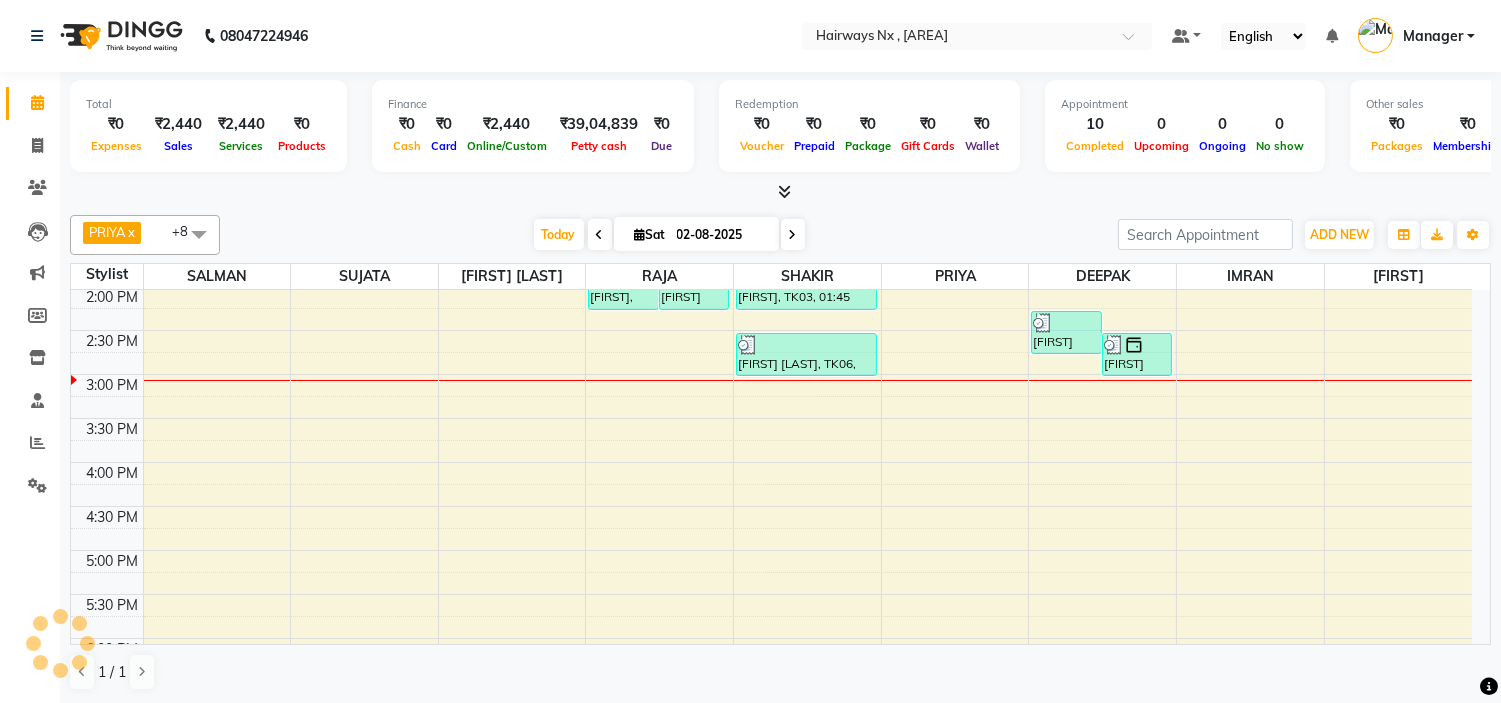 scroll, scrollTop: 531, scrollLeft: 0, axis: vertical 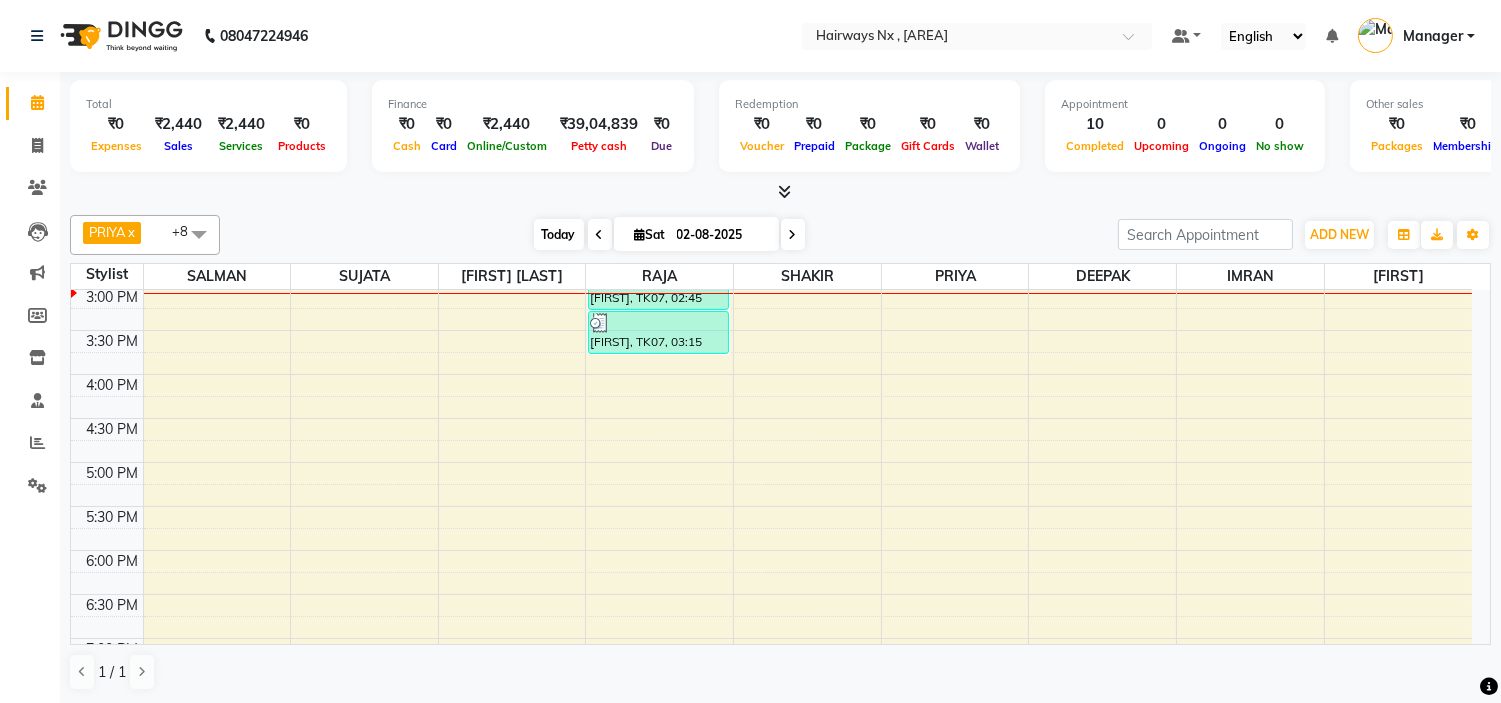 click on "Today" at bounding box center [559, 234] 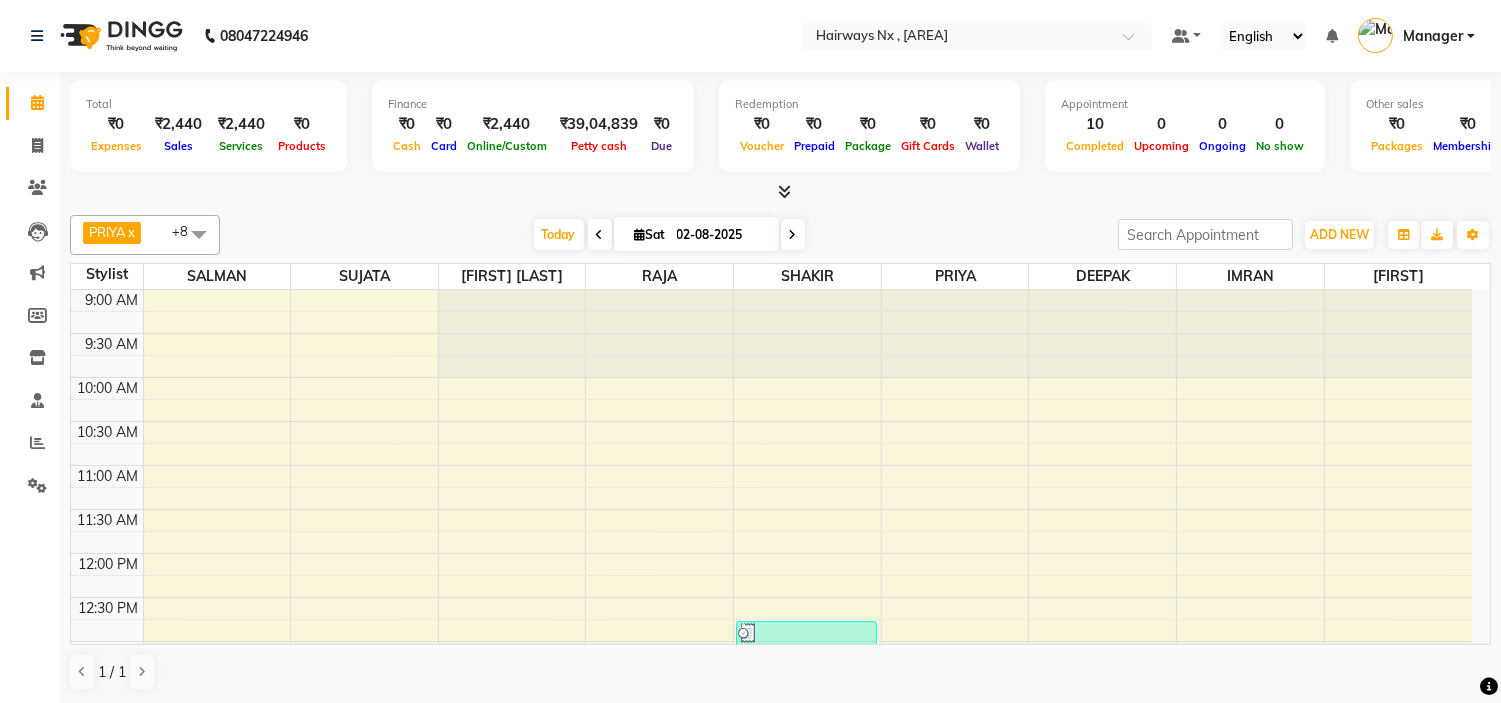scroll, scrollTop: 531, scrollLeft: 0, axis: vertical 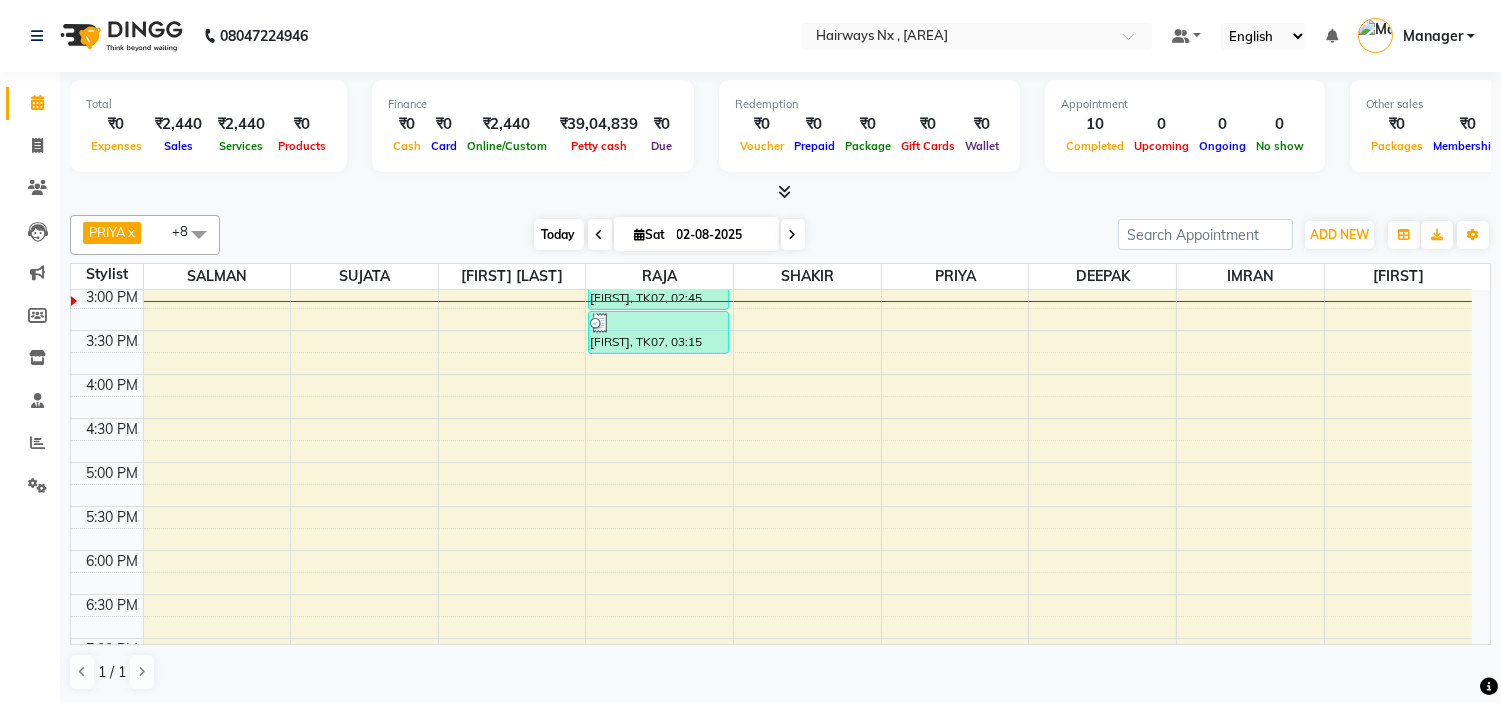 click on "Today" at bounding box center (559, 234) 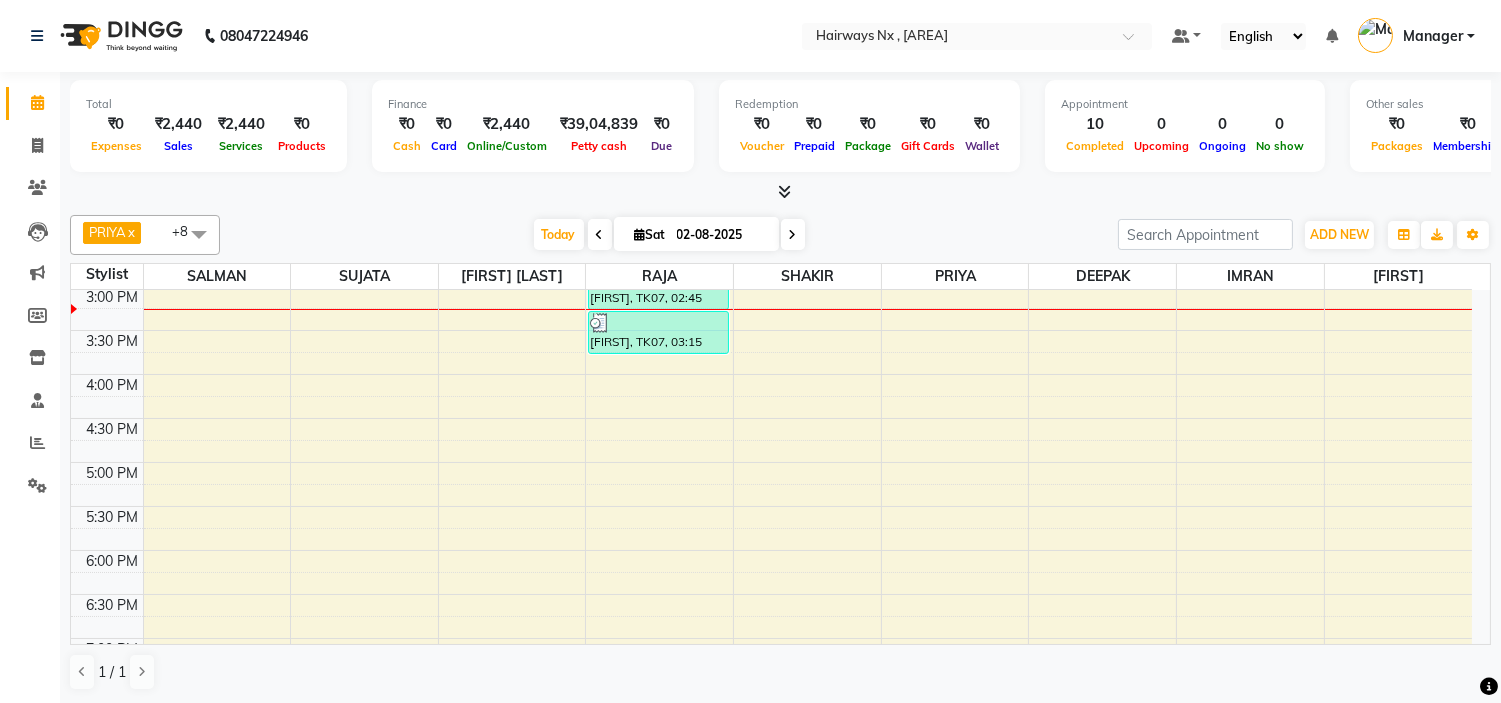 click on "9:00 AM 9:30 AM 10:00 AM 10:30 AM 11:00 AM 11:30 AM 12:00 PM 12:30 PM 1:00 PM 1:30 PM 2:00 PM 2:30 PM 3:00 PM 3:30 PM 4:00 PM 4:30 PM 5:00 PM 5:30 PM 6:00 PM 6:30 PM 7:00 PM 7:30 PM 8:00 PM 8:30 PM 9:00 PM 9:30 PM 10:00 PM 10:30 PM     [FIRST], TK01, 01:15 PM-01:45 PM, Peel Off Wax - EAR WAX     [FIRST], TK04, 01:45 PM-02:15 PM, MEN HAIR - HAIR CUT WITH SENIOR STYLIST     [FIRST] [LAST], TK02, 01:45 PM-02:15 PM, MEN HAIR - REGULAR SHAVE/TRIM     [FIRST] [LAST], TK02, 01:15 PM-01:45 PM, MEN HAIR - HAIR CUT WITH SENIOR STYLIST     [FIRST], TK07, 02:45 PM-03:15 PM, MEN HAIR - HAIR CUT WITH SENIOR STYLIST     [FIRST], TK07, 03:15 PM-03:45 PM, MEN HAIR - REGULAR SHAVE/TRIM     [FIRST], TK01, 12:45 PM-01:15 PM, MEN HAIR - HAIR CUT WITH MASTER STYLIST     [FIRST], TK03, 01:15 PM-01:45 PM, MEN HAIR - HAIR CUT WITH MASTER STYLIST     [FIRST], TK03, 01:45 PM-02:15 PM, MEN HAIR - REGULAR SHAVE/TRIM     [FIRST] [LAST], TK06, 02:30 PM-03:00 PM, MEN HAIR - HAIR CUT WITH MASTER STYLIST" at bounding box center (771, 374) 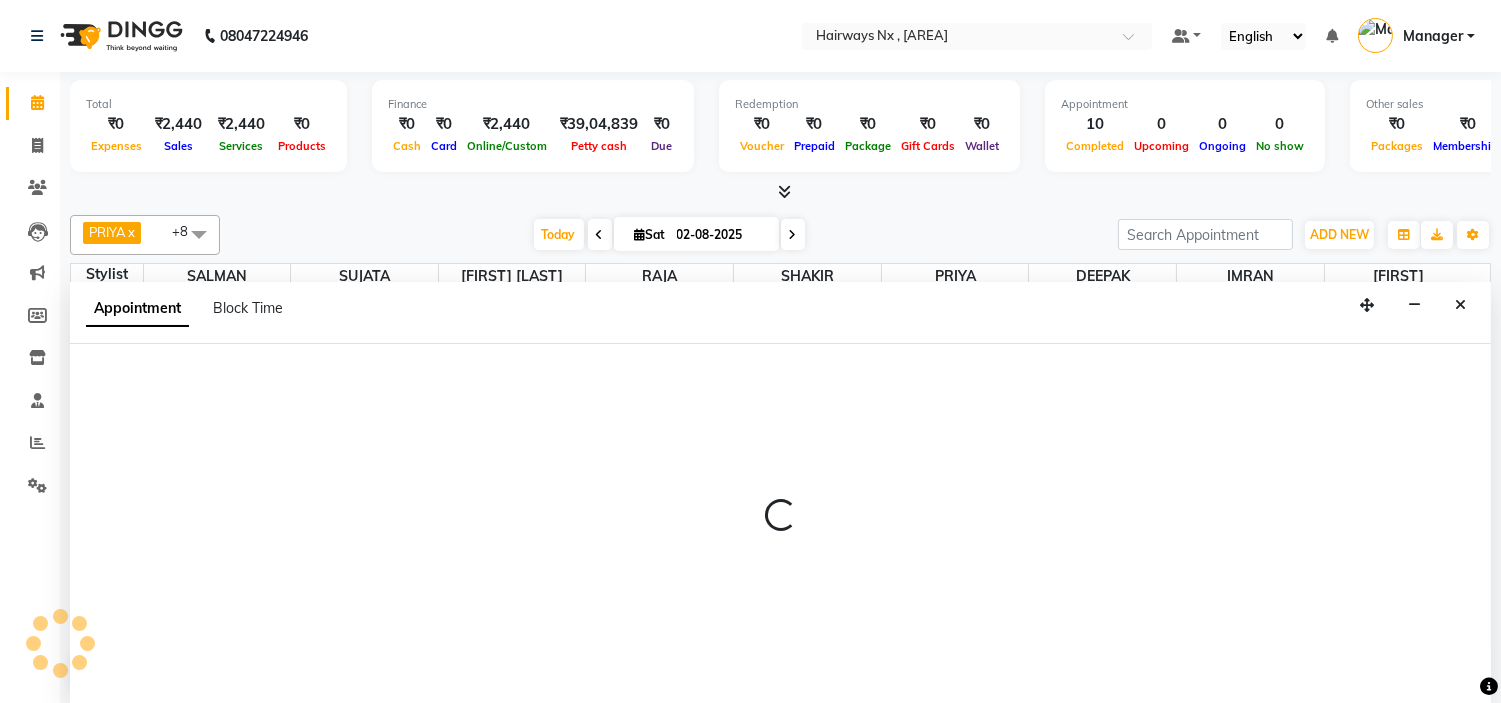 scroll, scrollTop: 1, scrollLeft: 0, axis: vertical 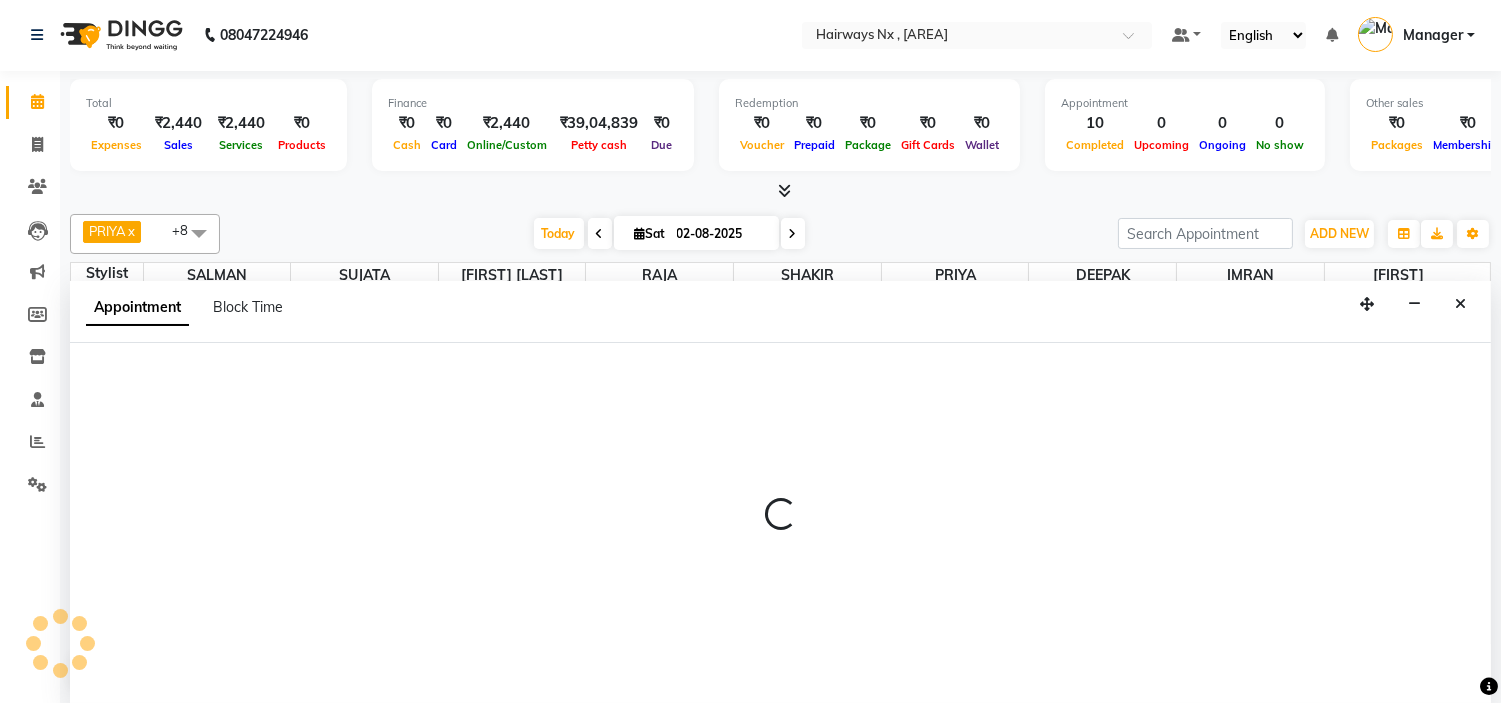 select on "12972" 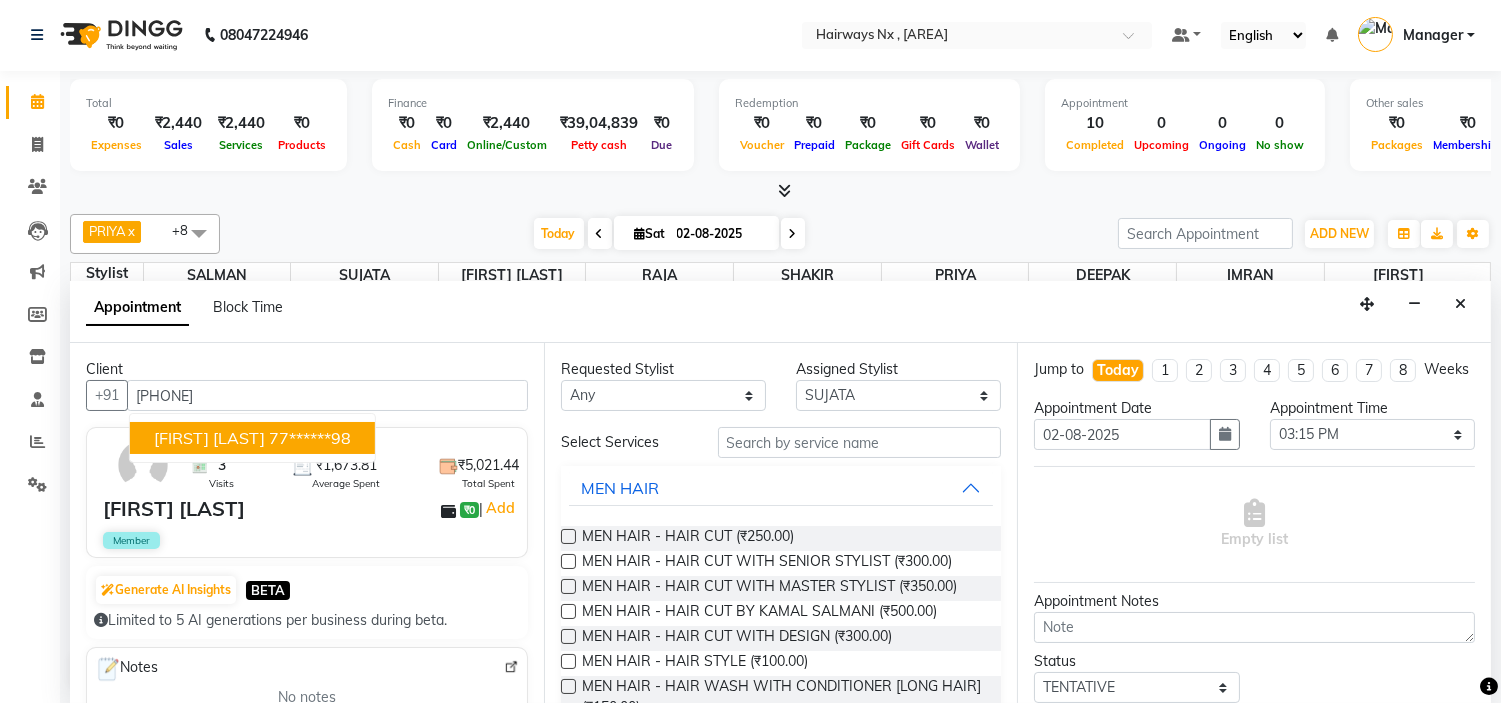 click on "77******98" at bounding box center (310, 438) 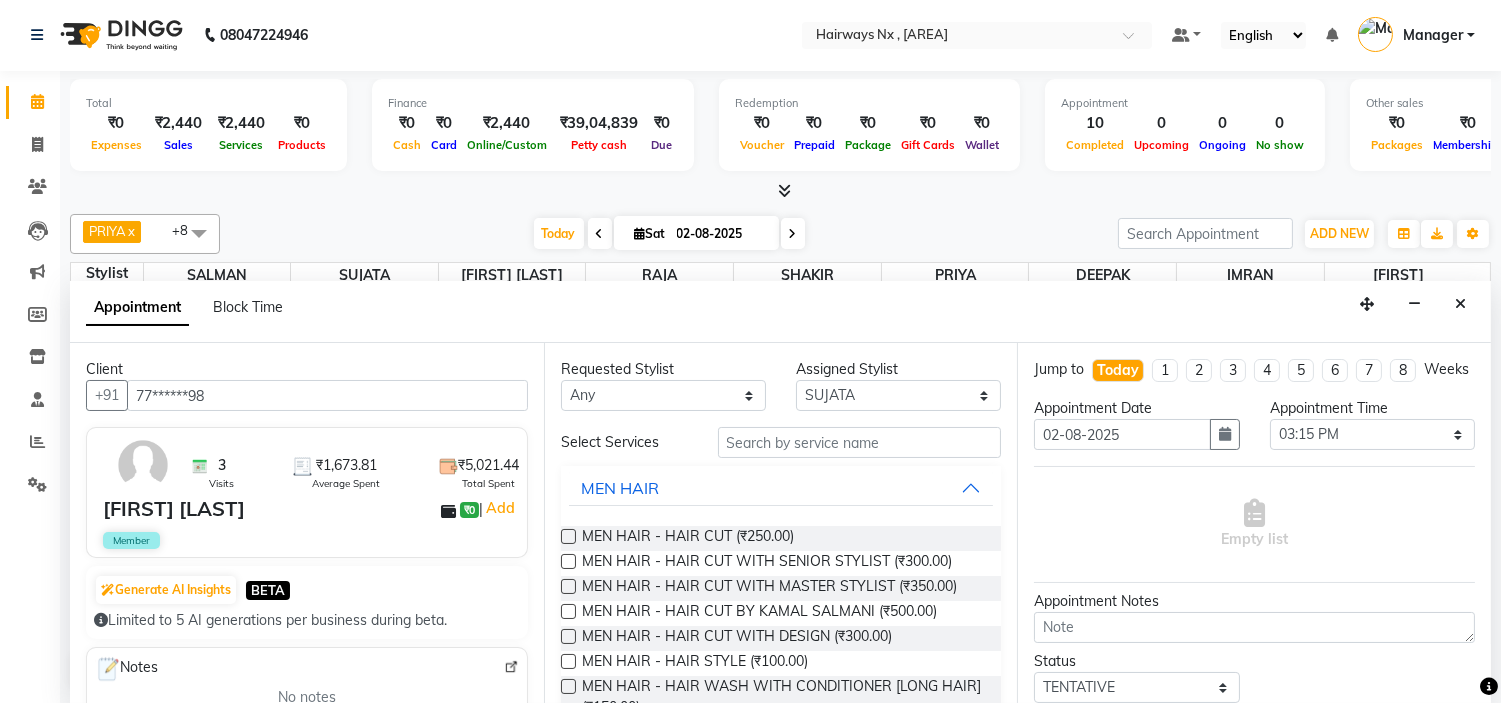 type on "77******98" 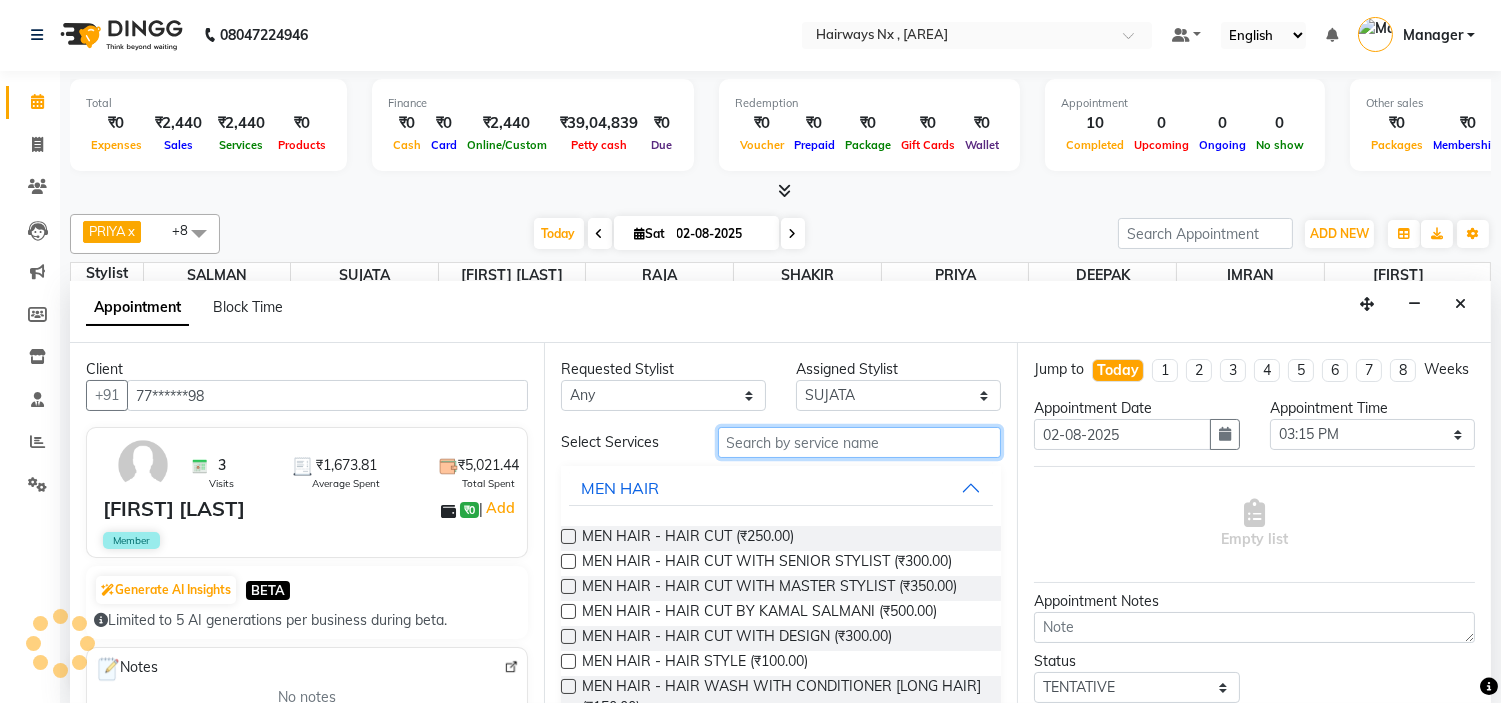 click at bounding box center [860, 442] 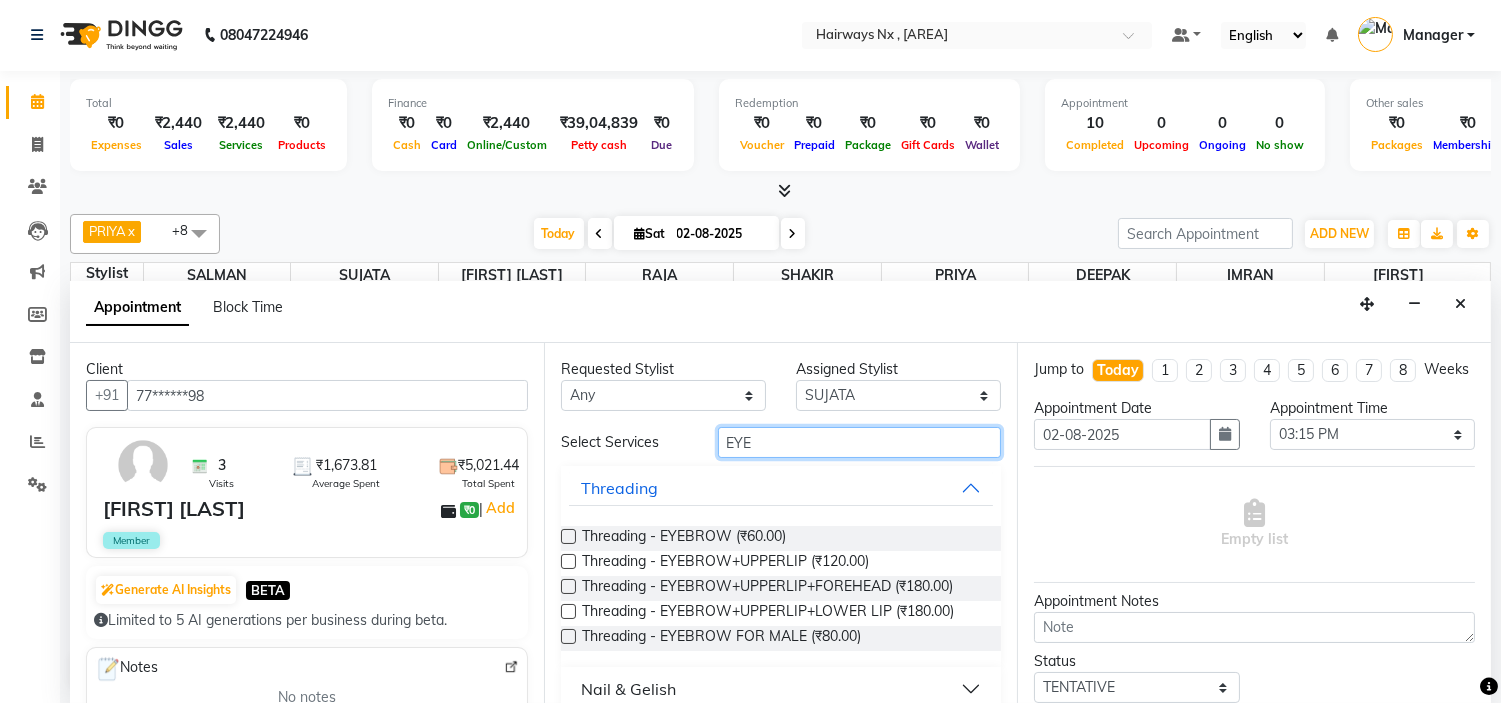 type on "EYE" 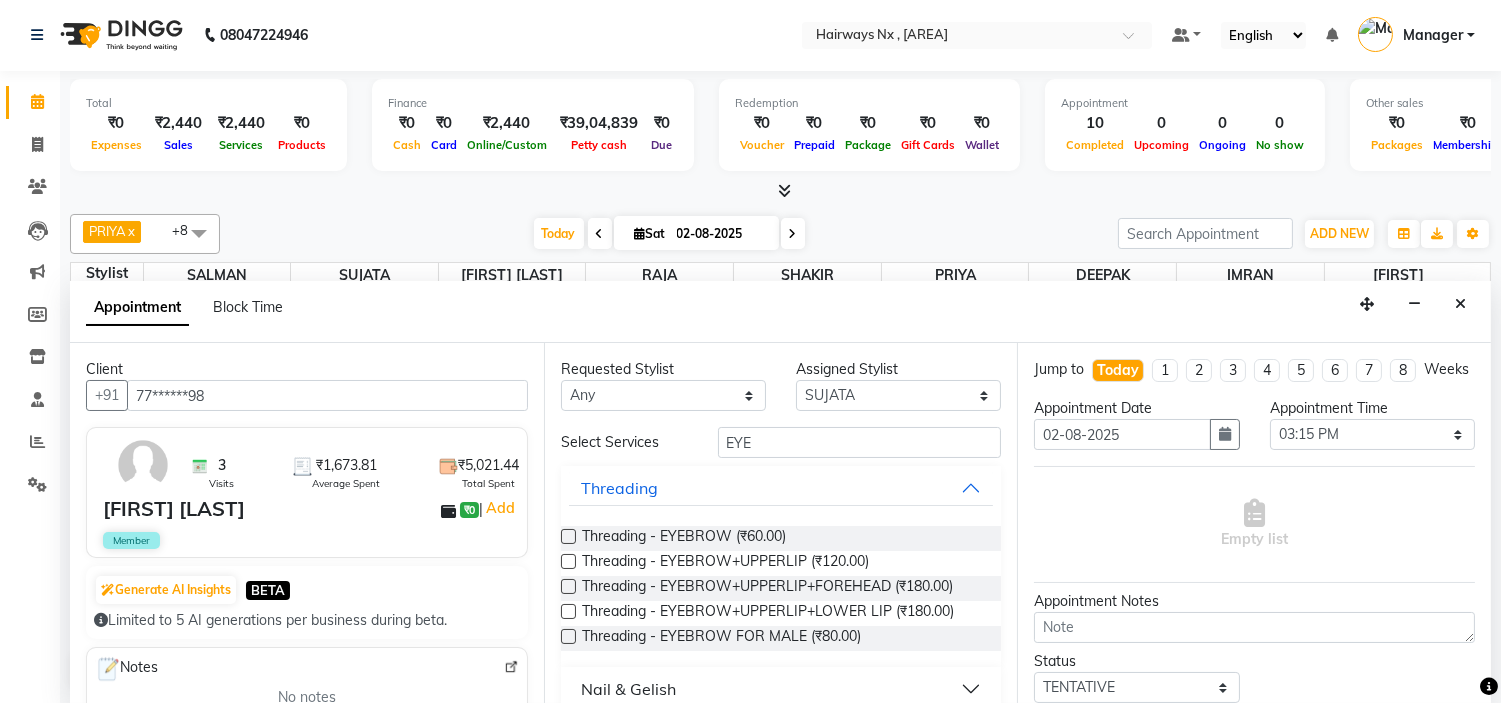 drag, startPoint x: 570, startPoint y: 536, endPoint x: 554, endPoint y: 591, distance: 57.280014 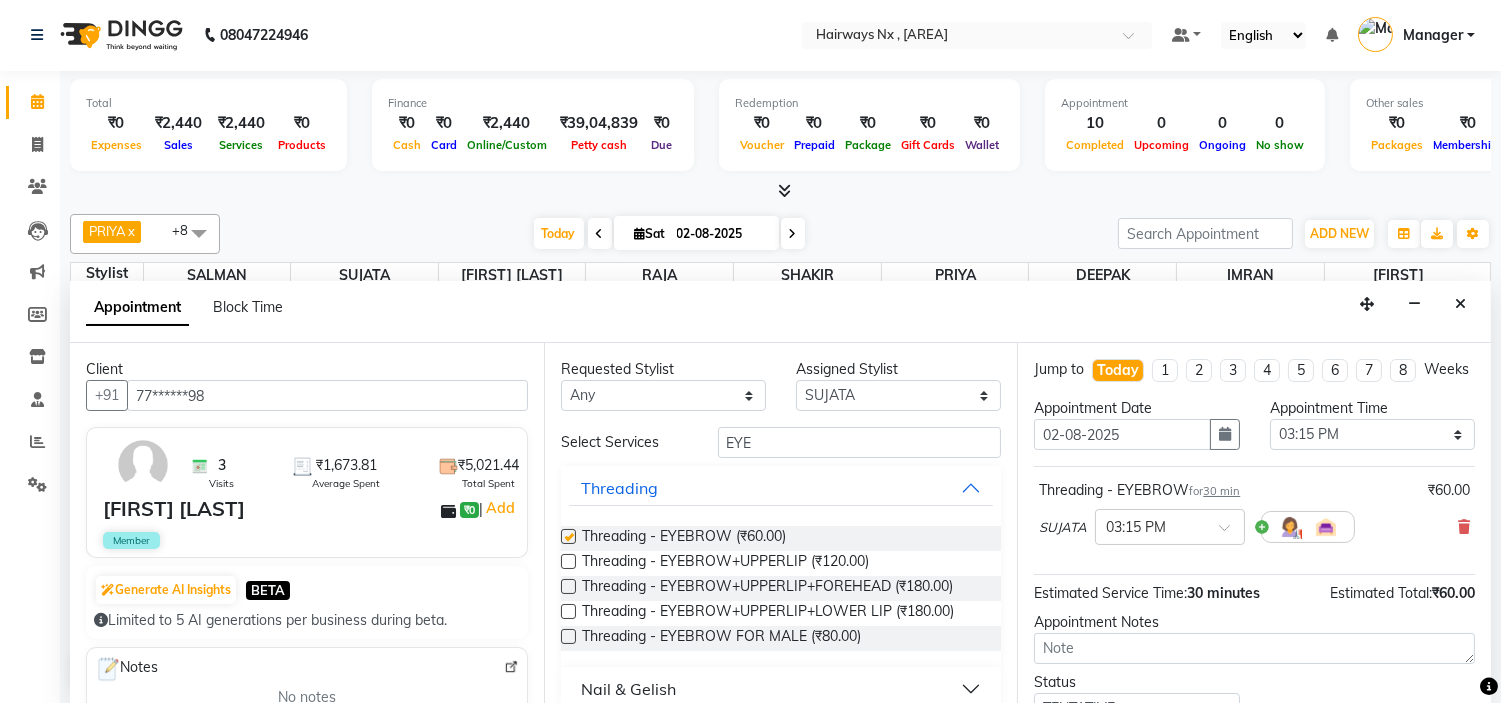 checkbox on "false" 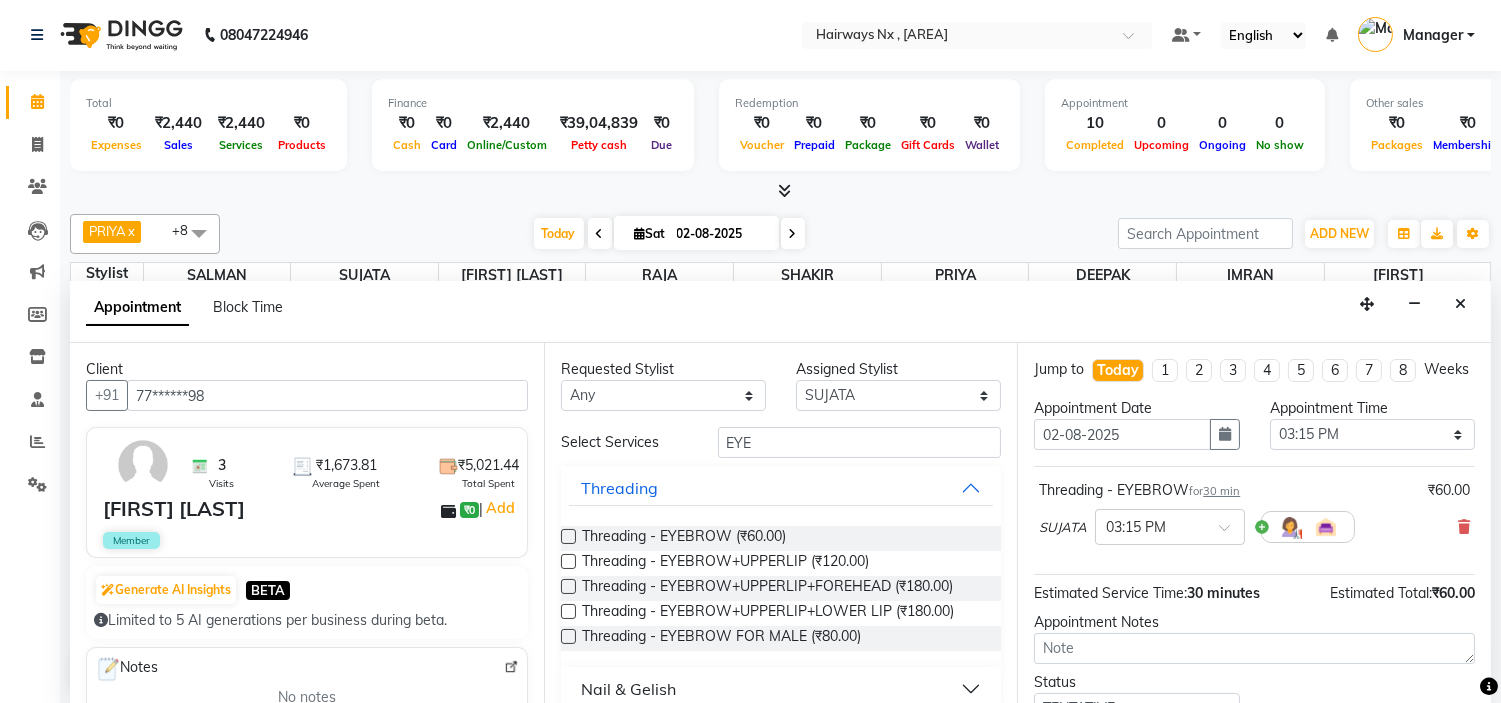 scroll, scrollTop: 165, scrollLeft: 0, axis: vertical 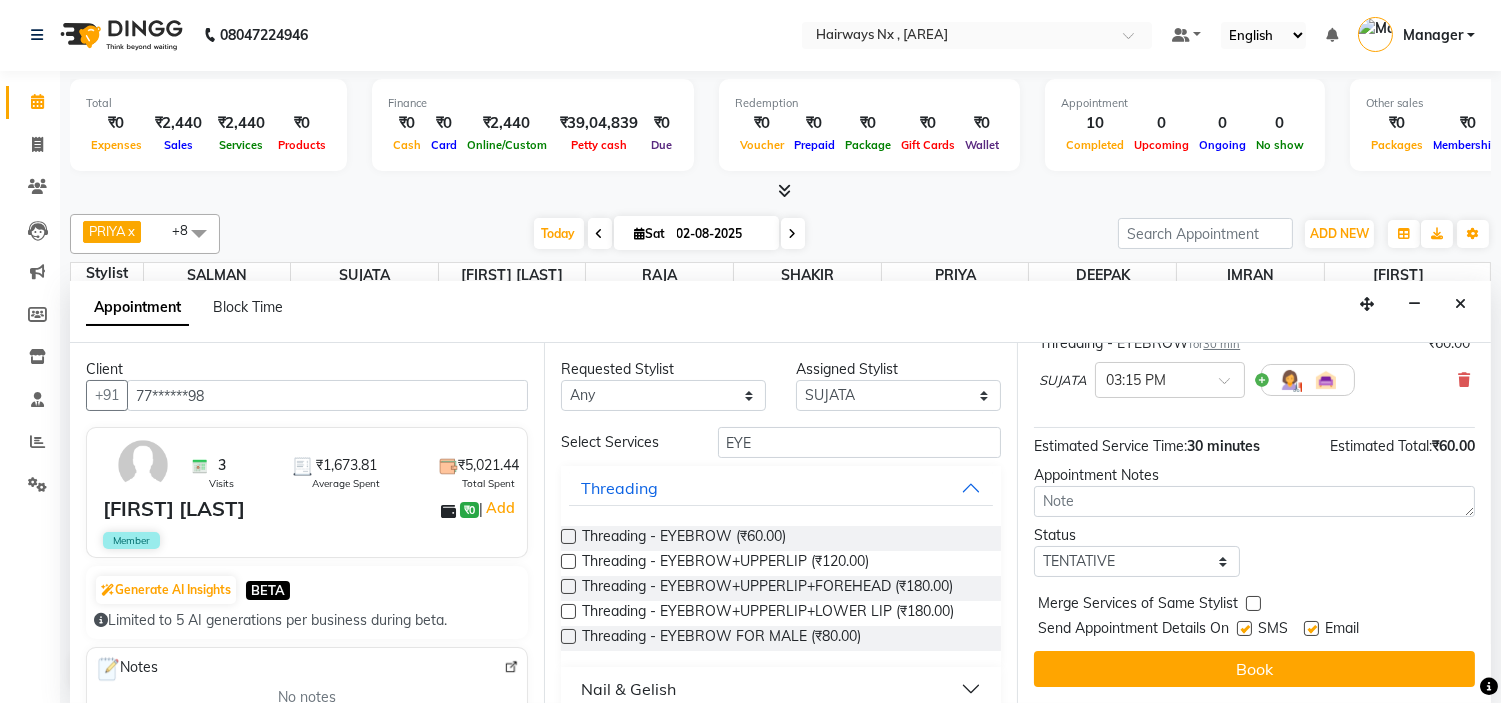 click at bounding box center (1244, 628) 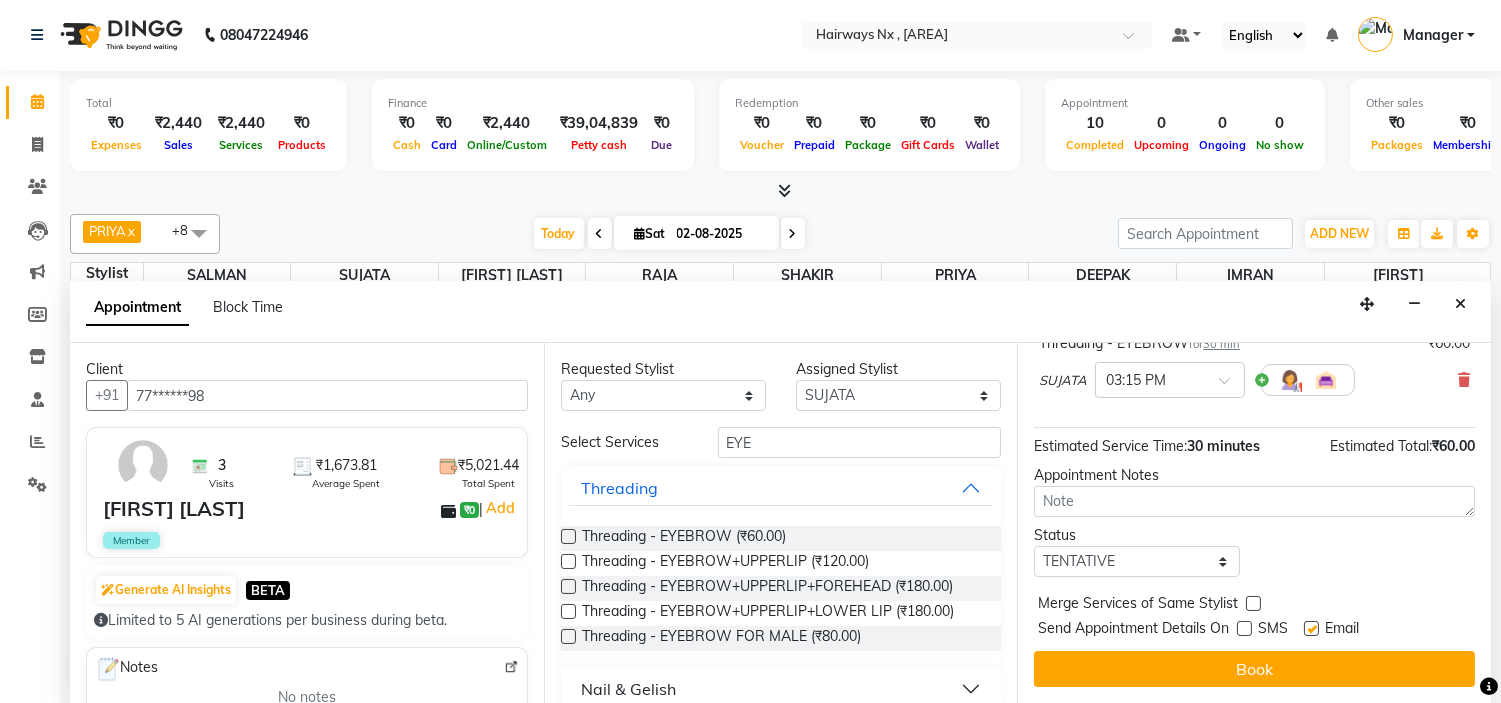 click at bounding box center [1311, 628] 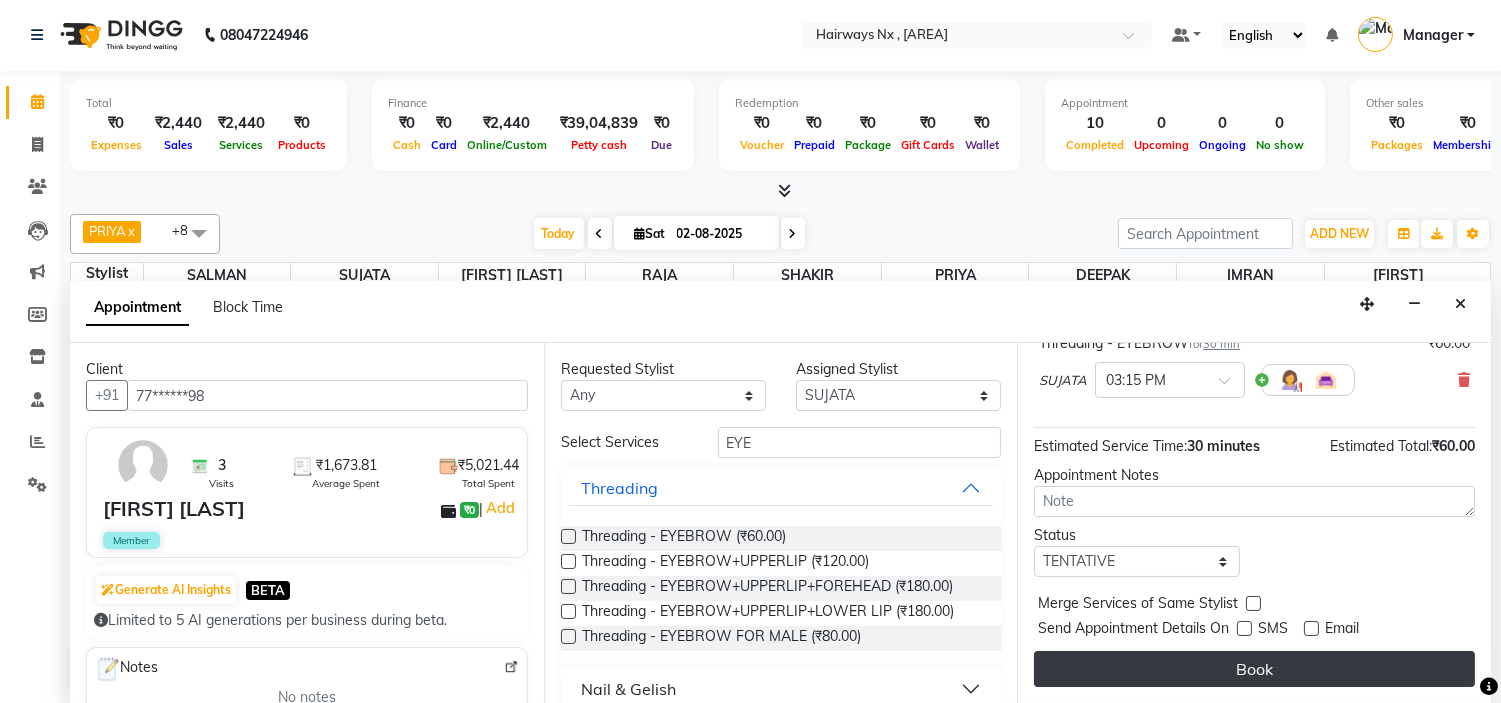 click on "Book" at bounding box center (1254, 669) 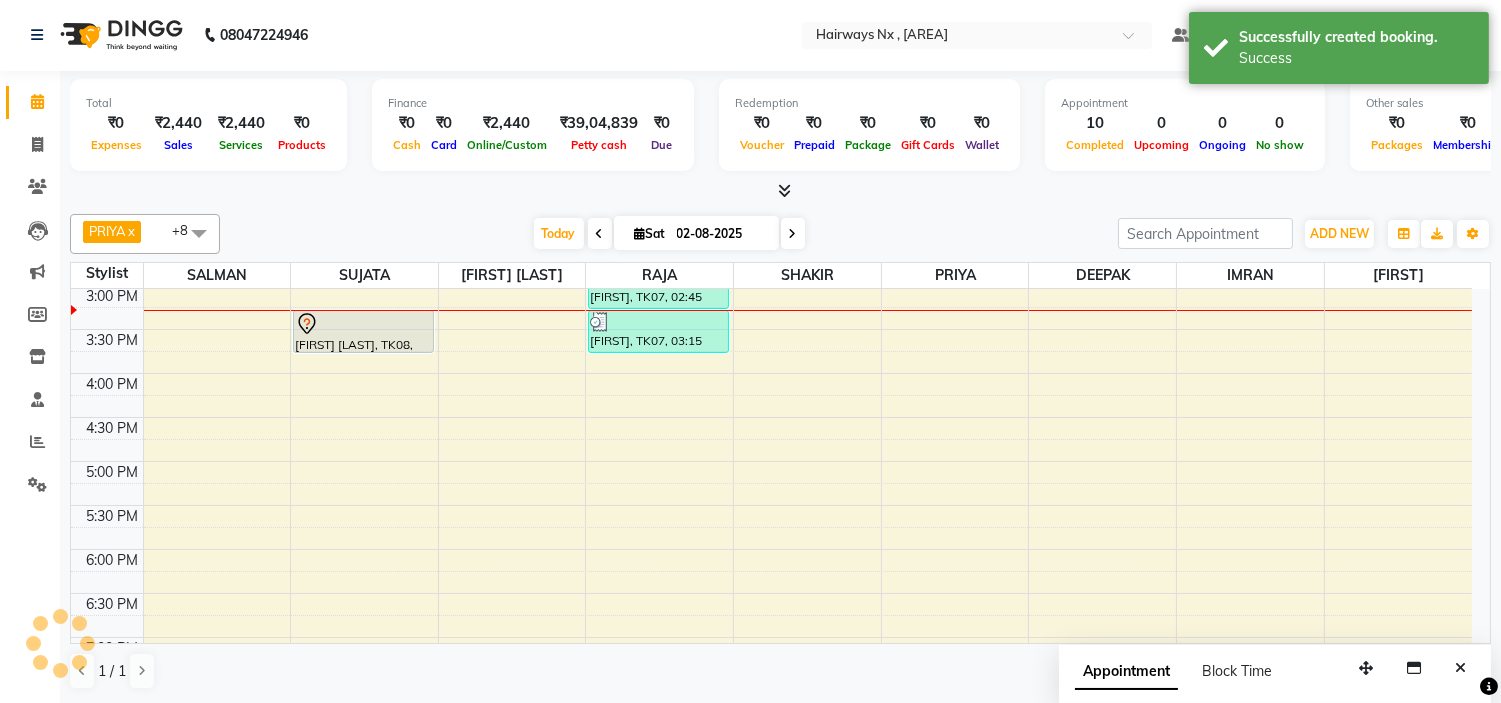 scroll, scrollTop: 0, scrollLeft: 0, axis: both 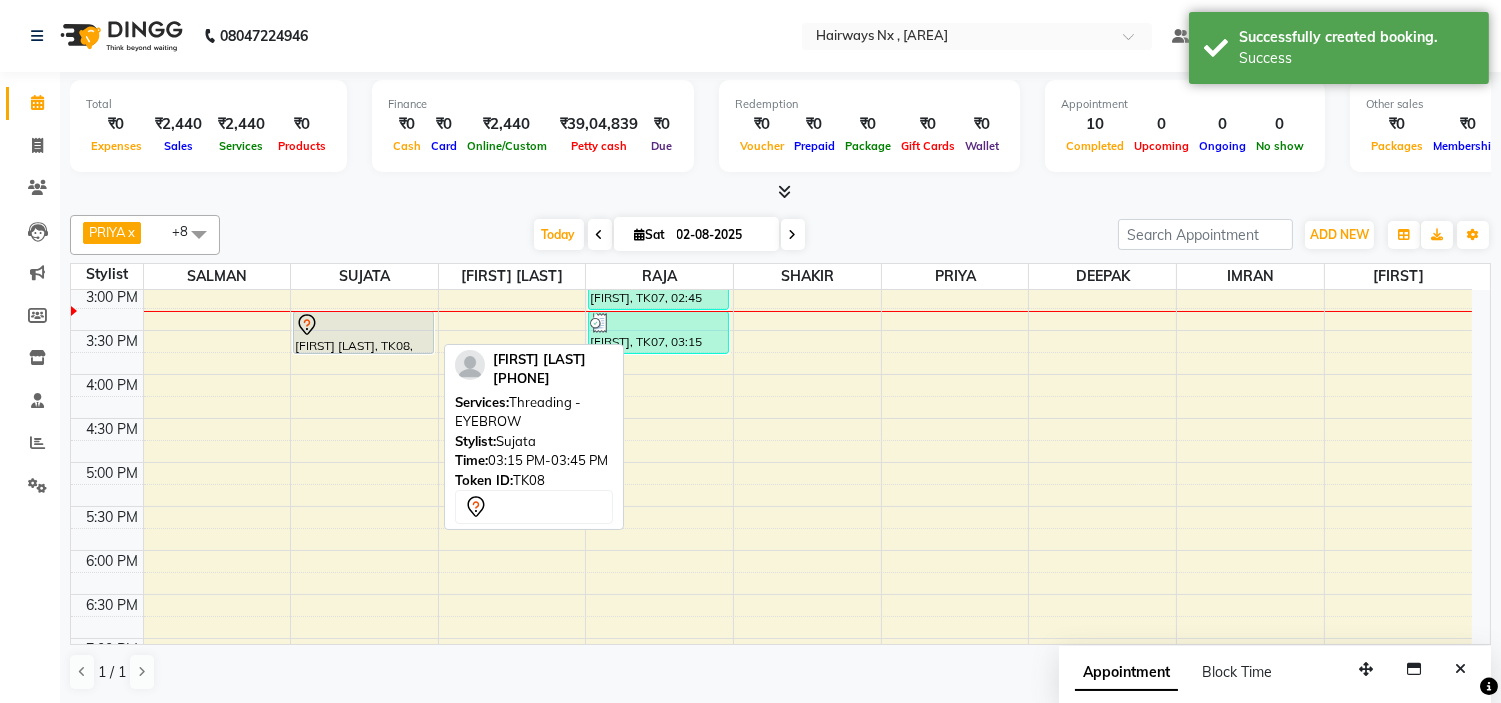 click at bounding box center [363, 325] 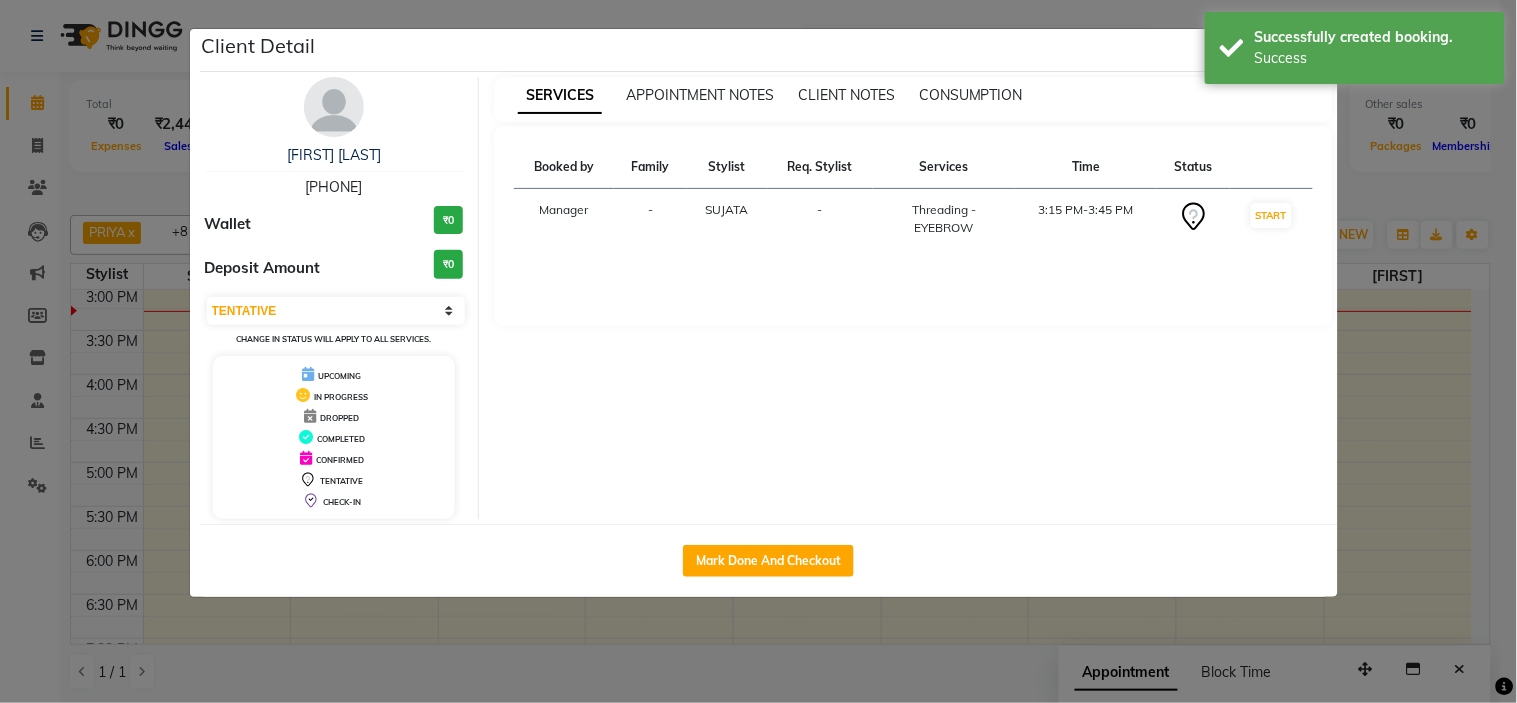drag, startPoint x: 770, startPoint y: 570, endPoint x: 774, endPoint y: 603, distance: 33.24154 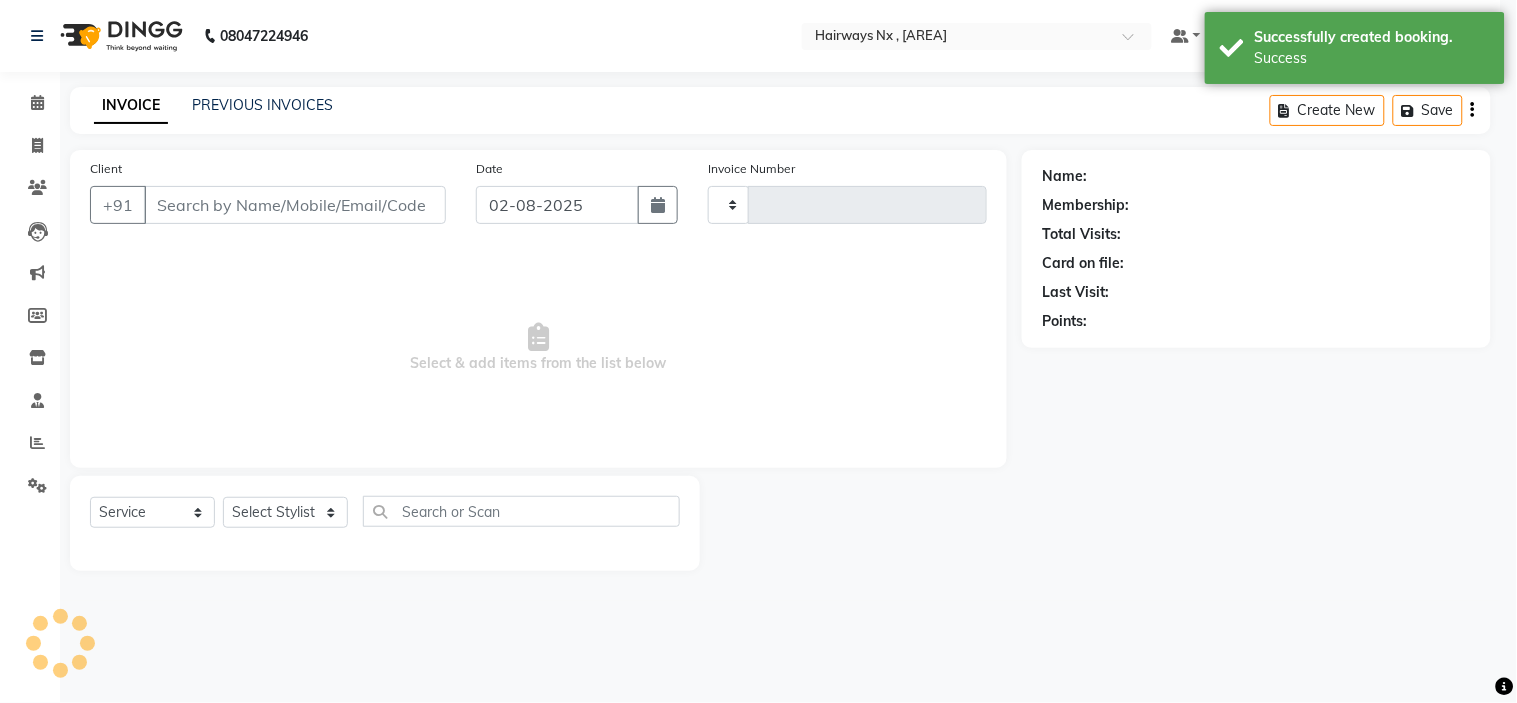 type on "0889" 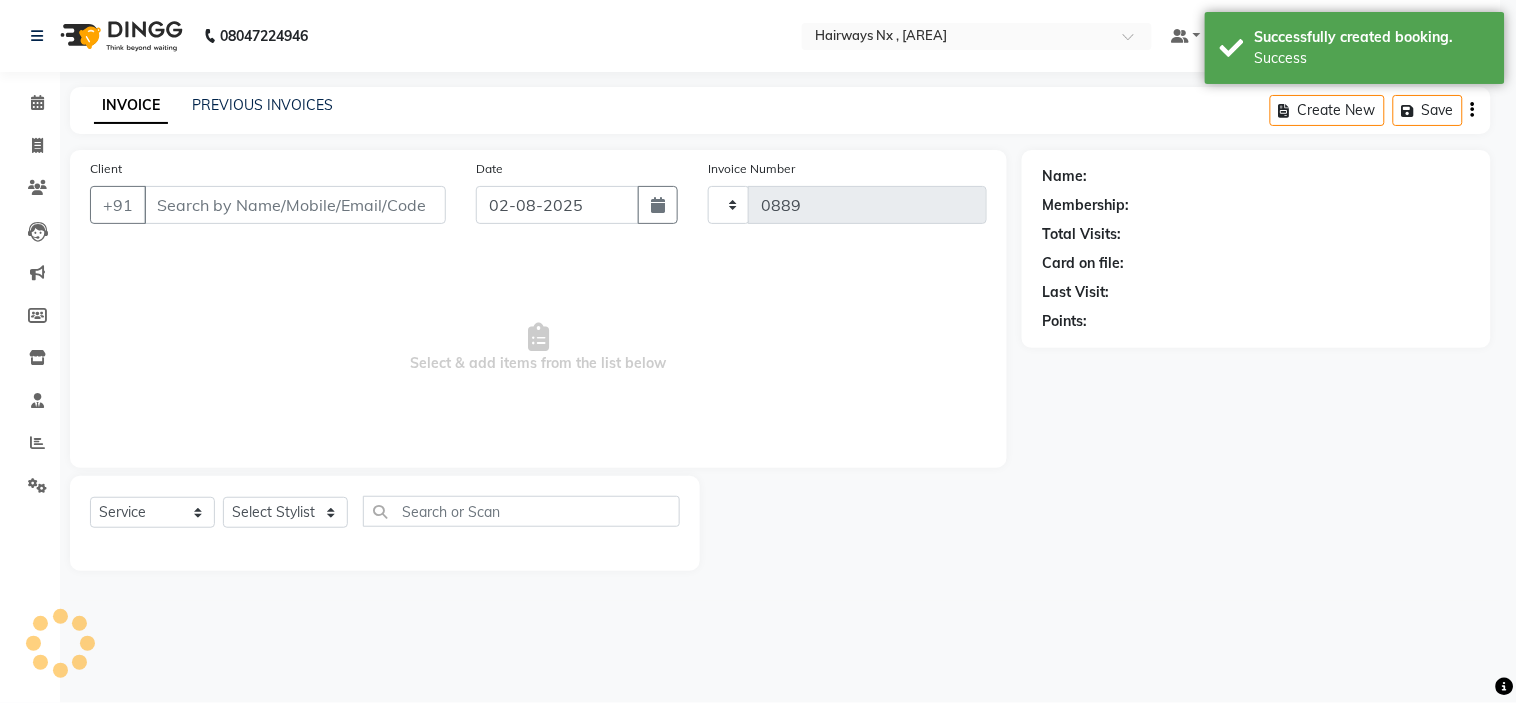 select on "778" 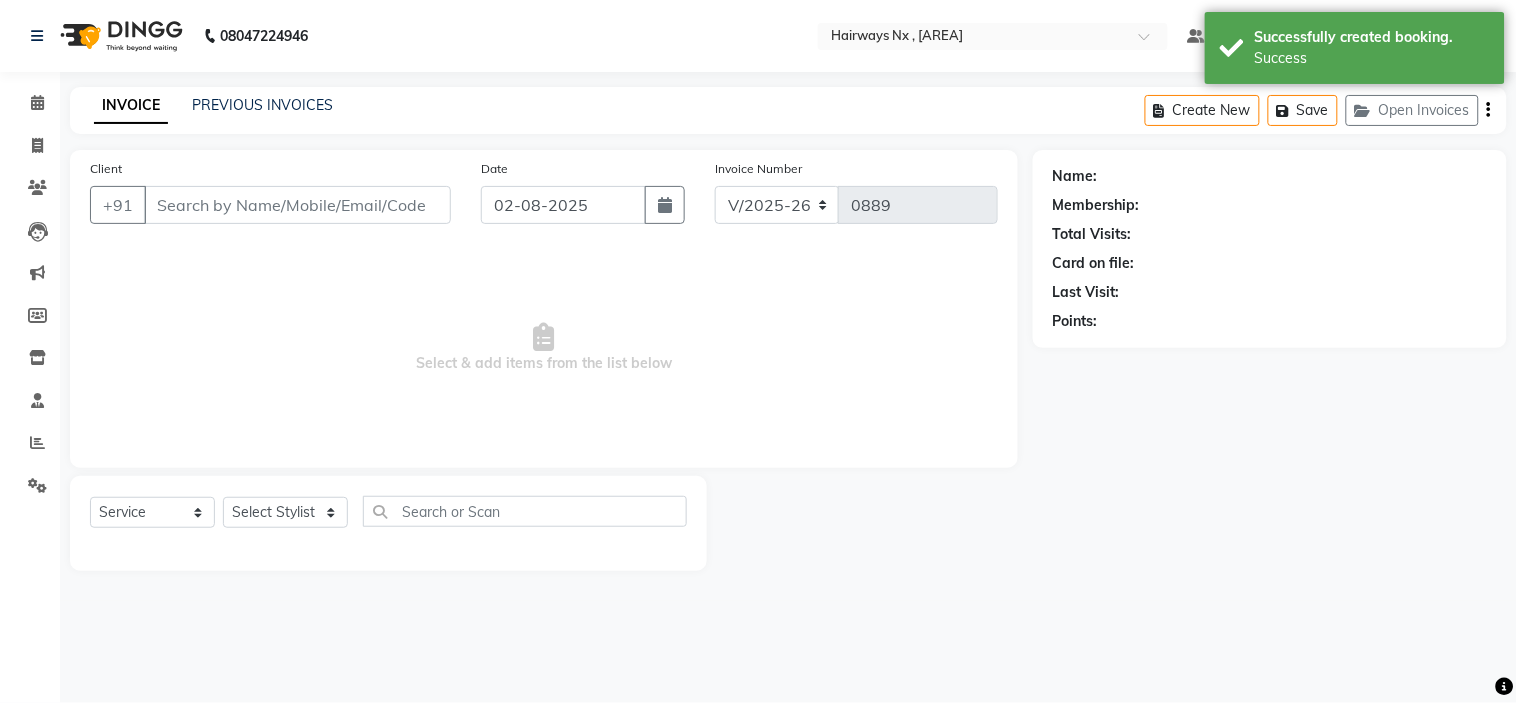 type on "77******98" 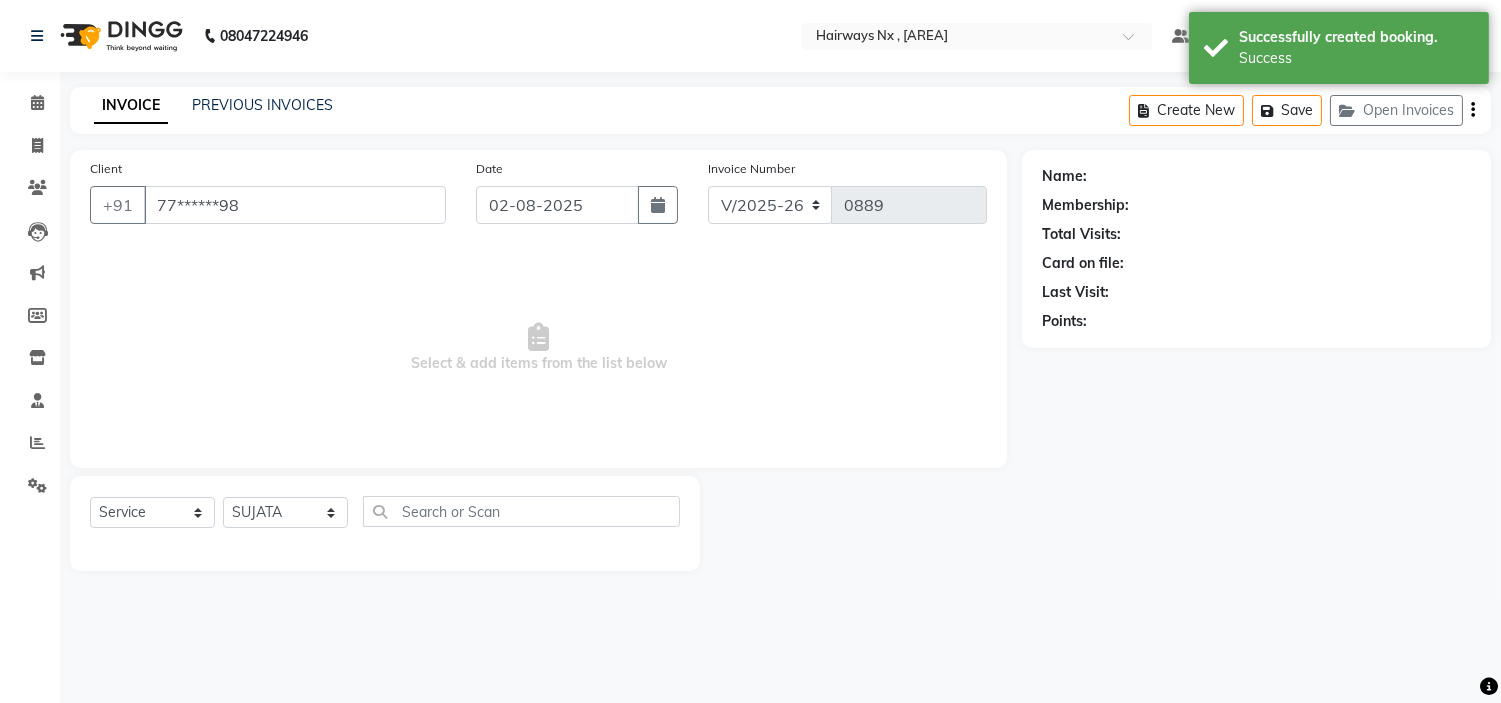 select on "1: Object" 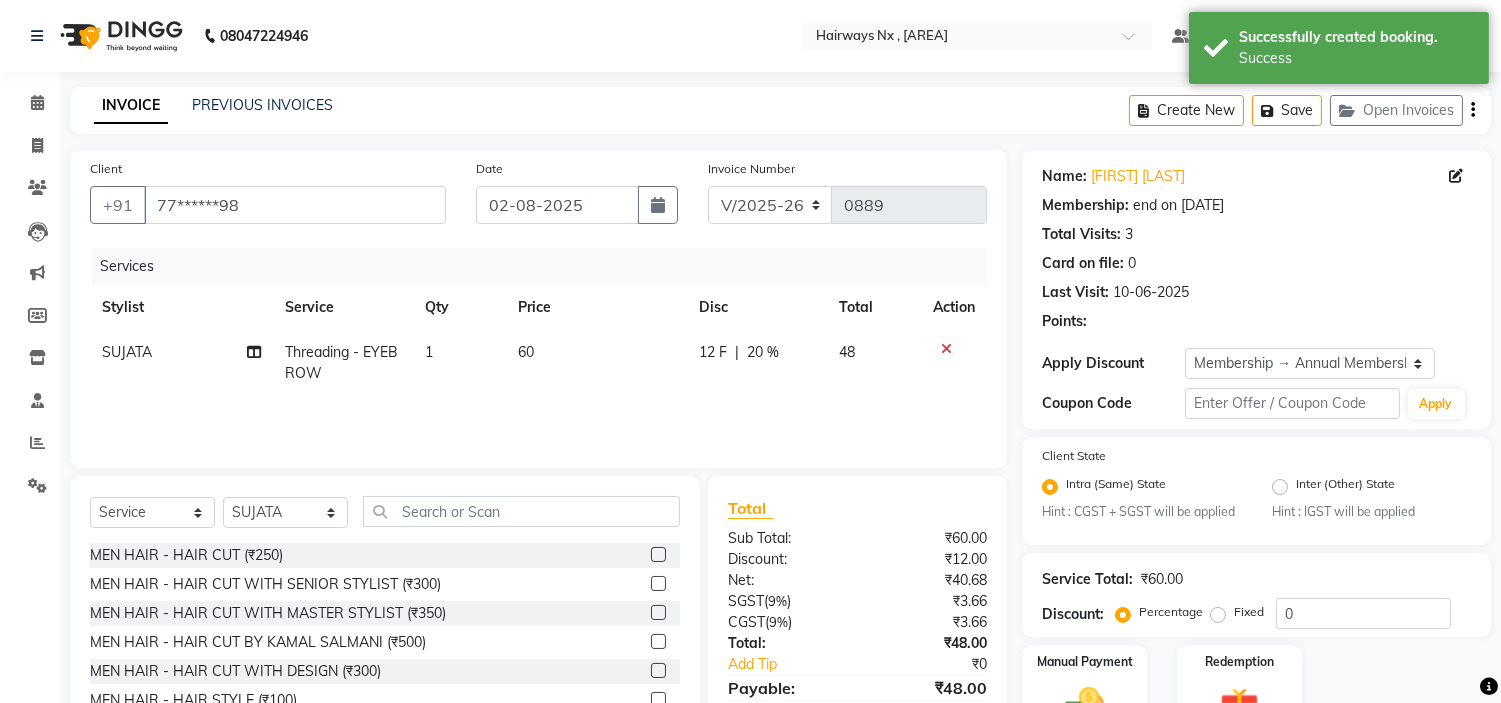 type on "20" 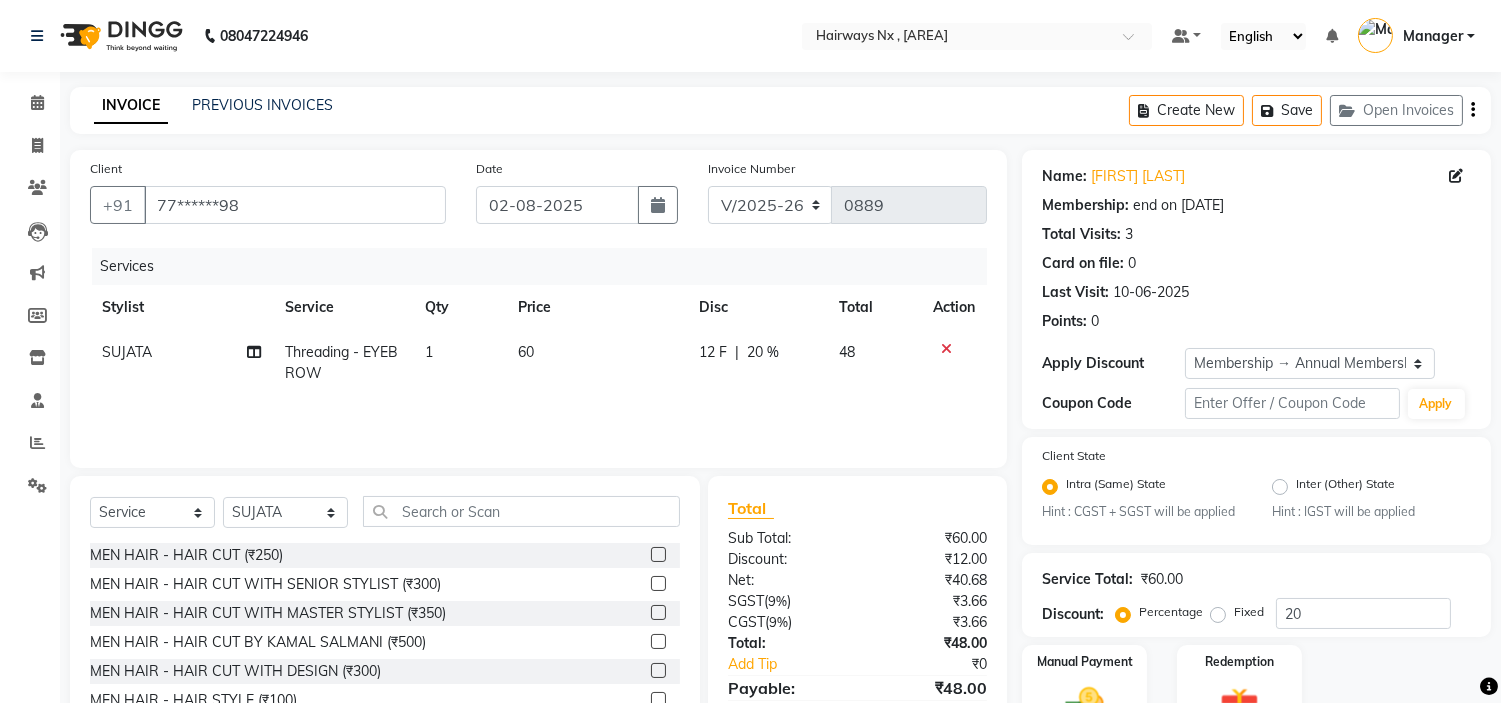 scroll, scrollTop: 111, scrollLeft: 0, axis: vertical 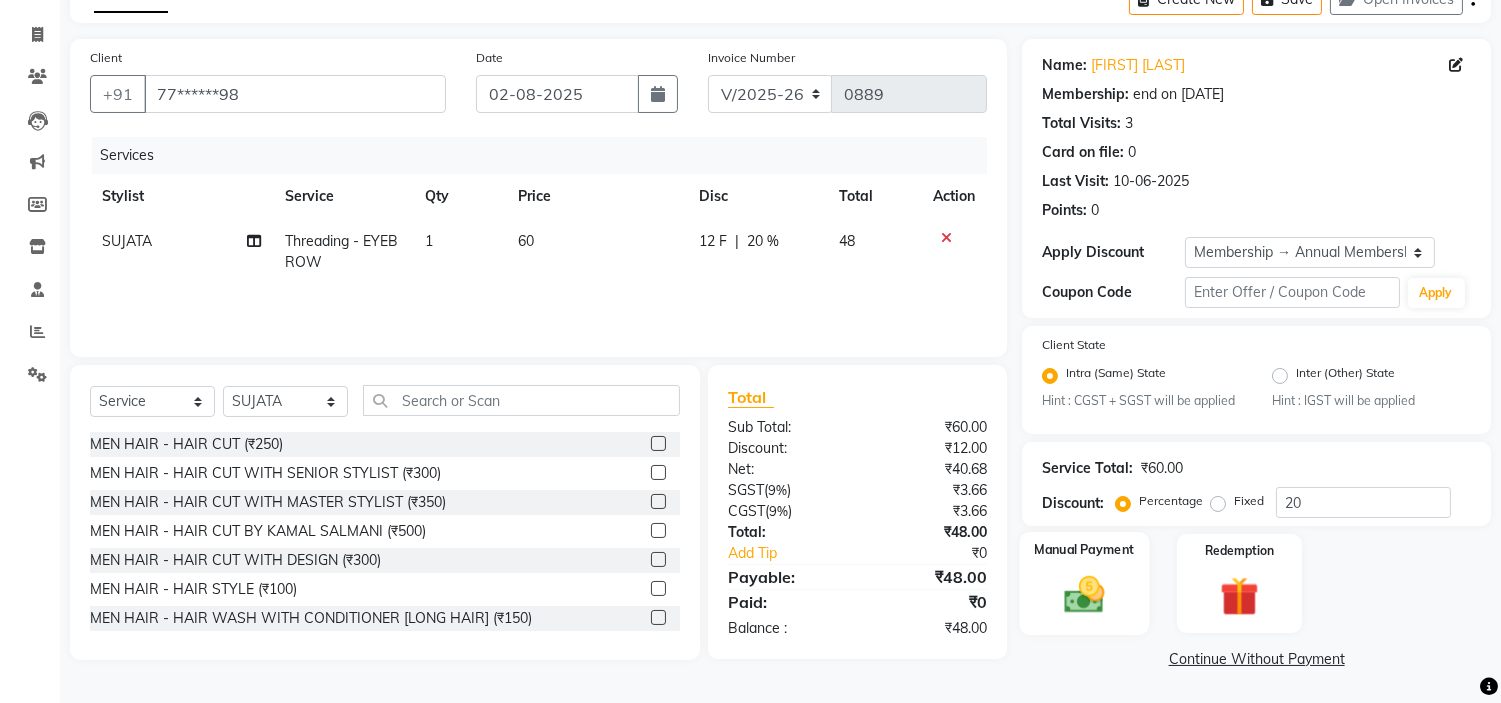 click 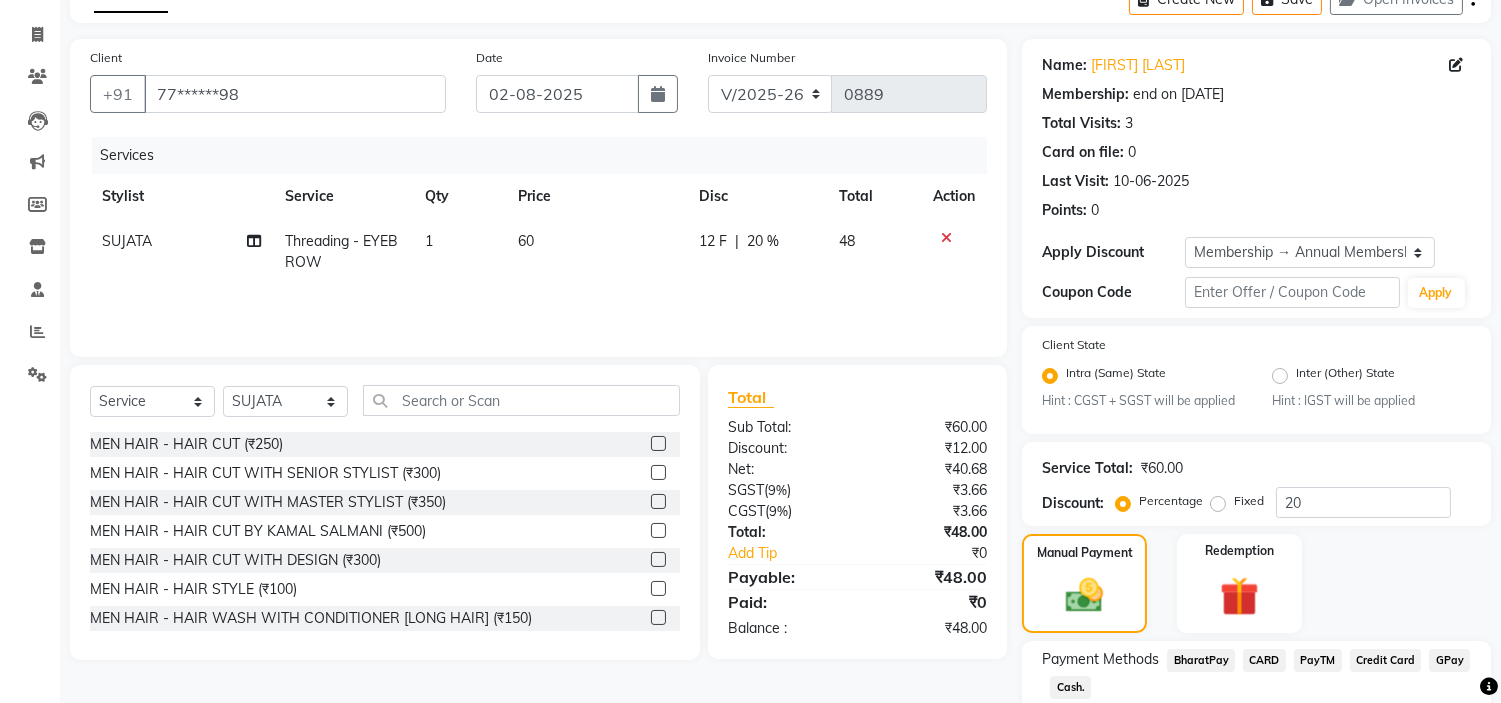 scroll, scrollTop: 240, scrollLeft: 0, axis: vertical 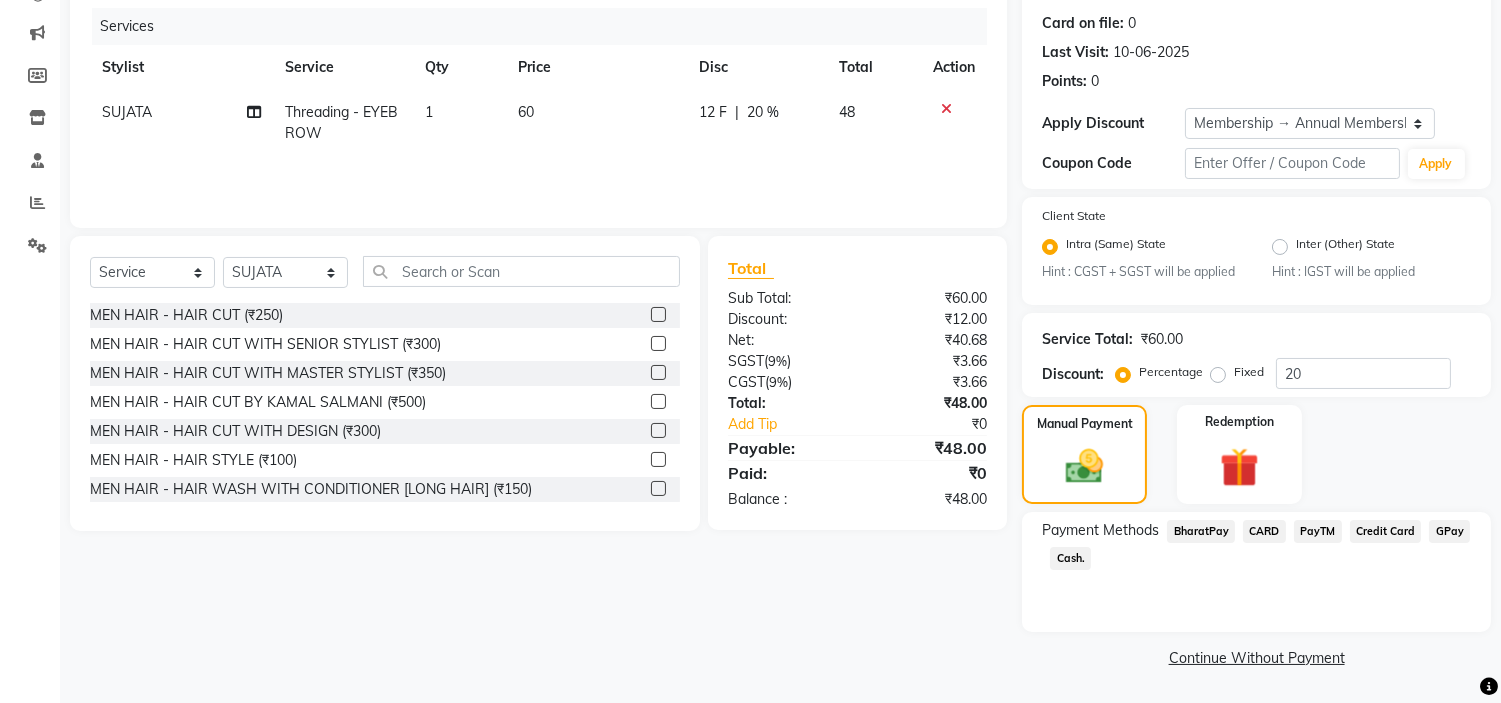 click on "GPay" 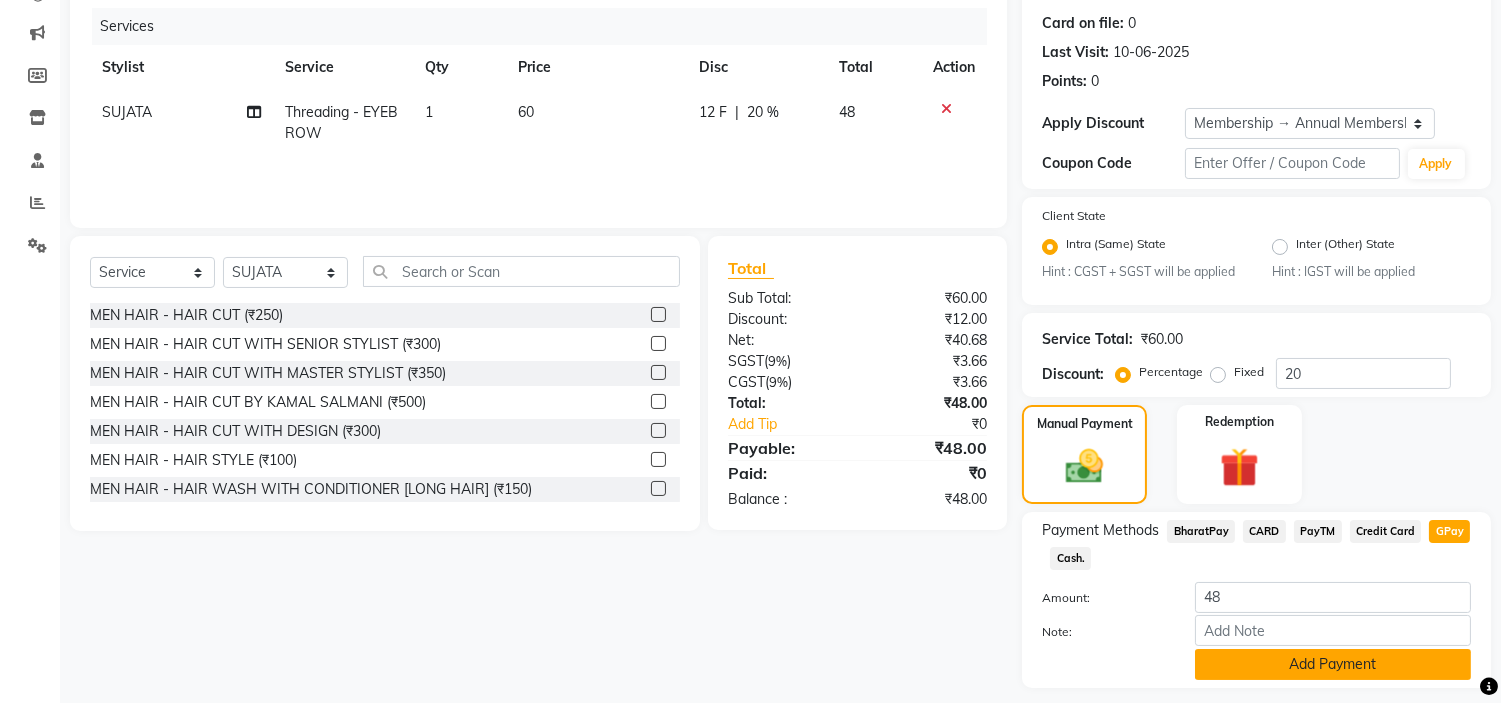 scroll, scrollTop: 296, scrollLeft: 0, axis: vertical 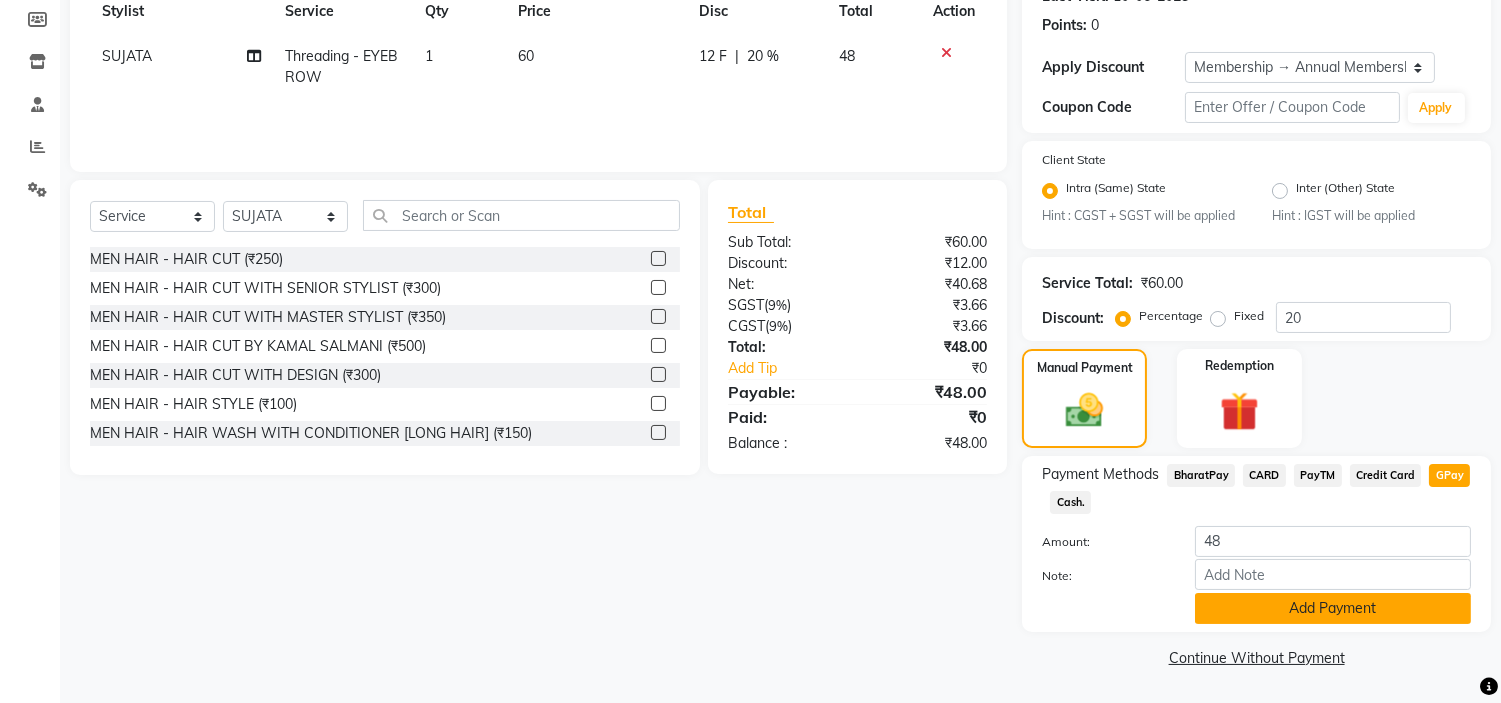 click on "Add Payment" 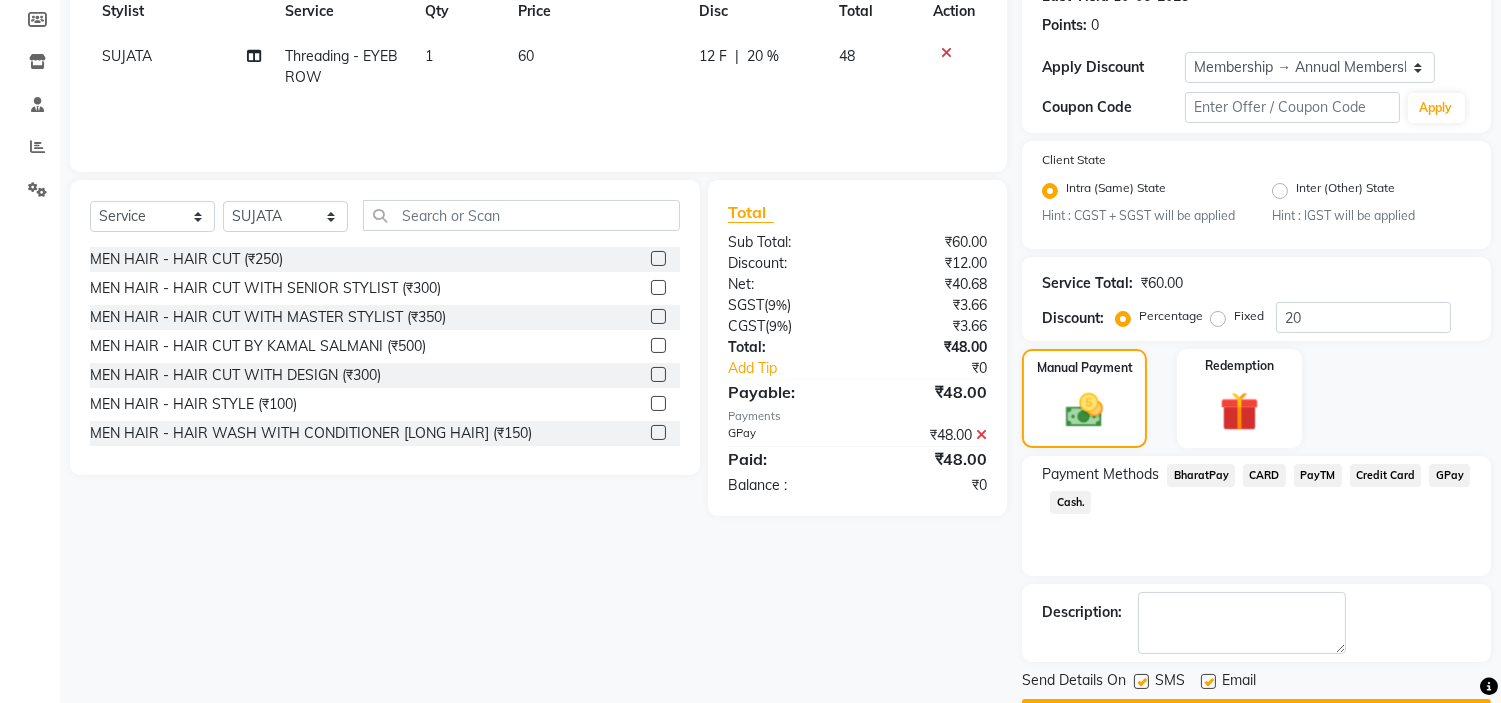 scroll, scrollTop: 353, scrollLeft: 0, axis: vertical 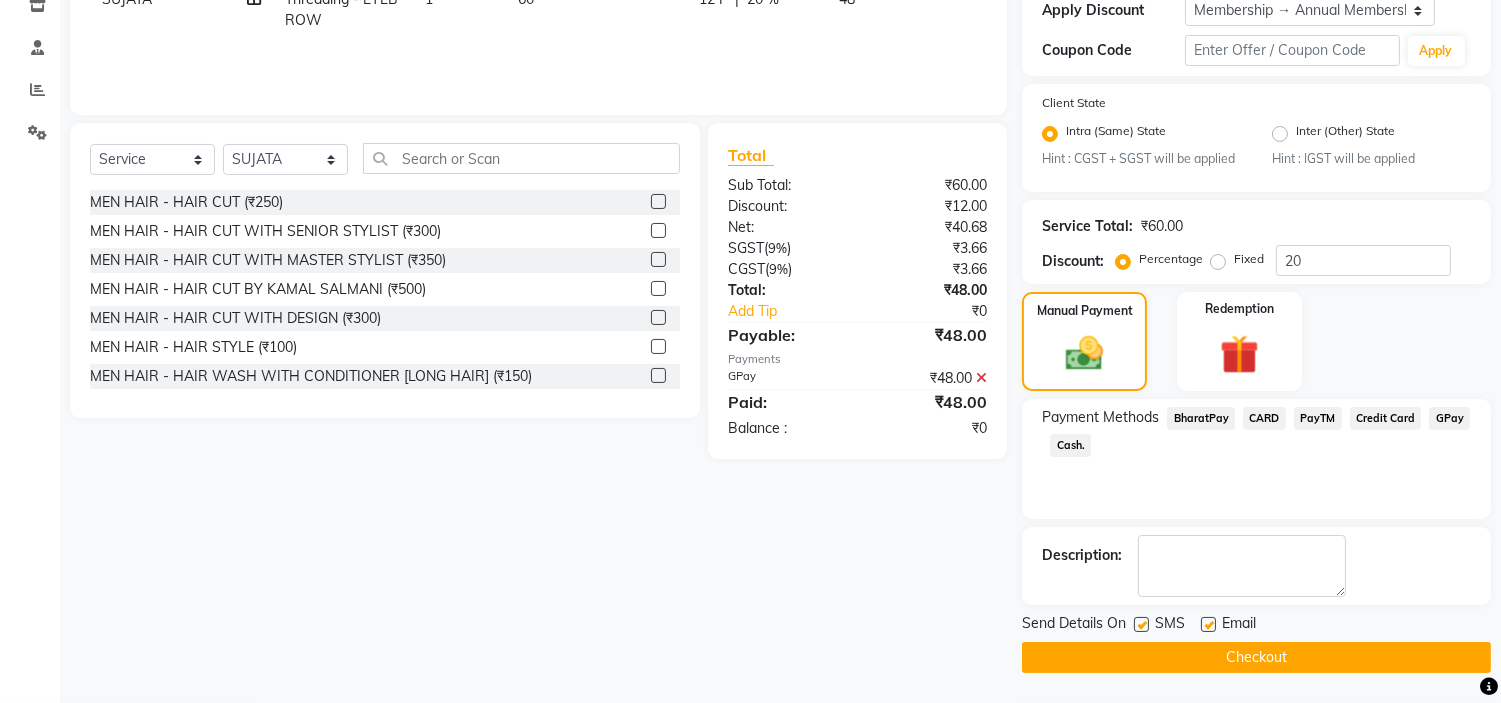 click on "Checkout" 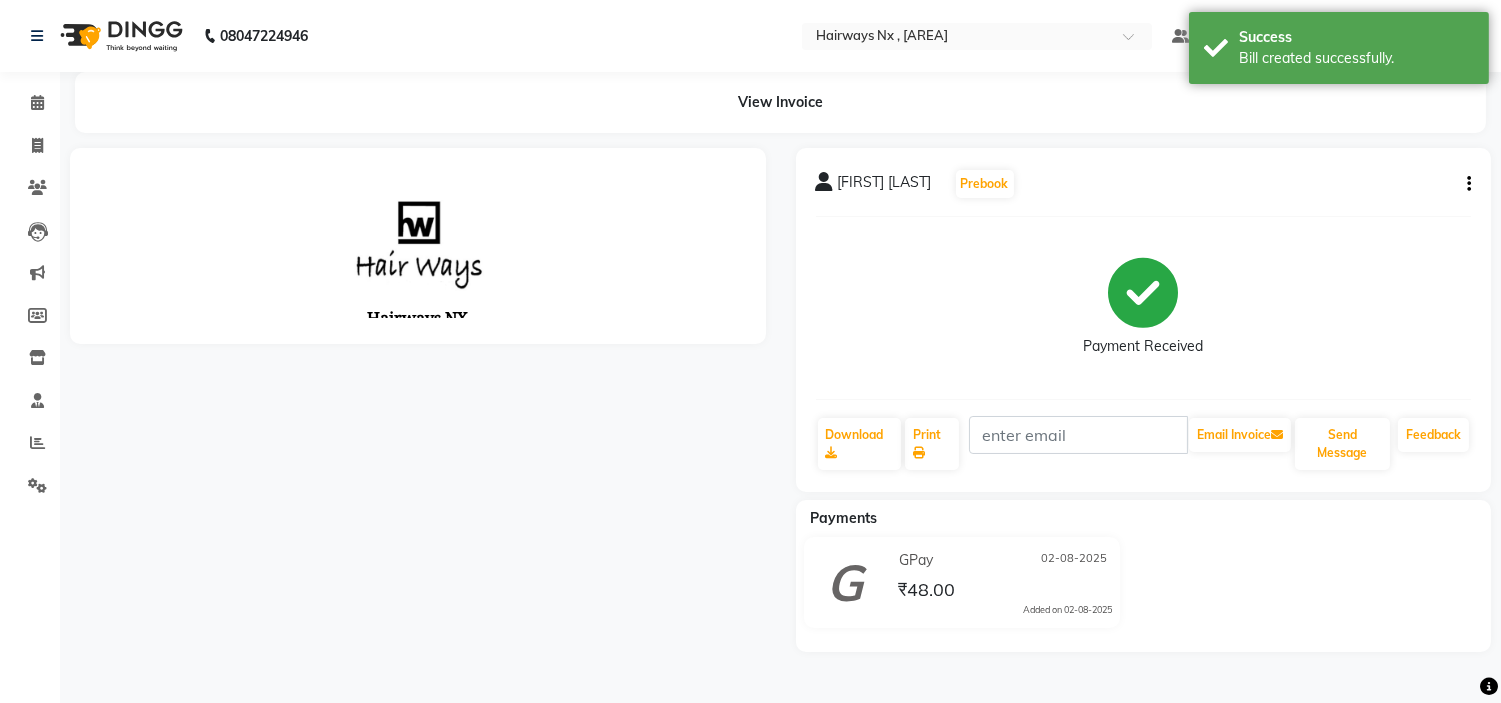 scroll, scrollTop: 0, scrollLeft: 0, axis: both 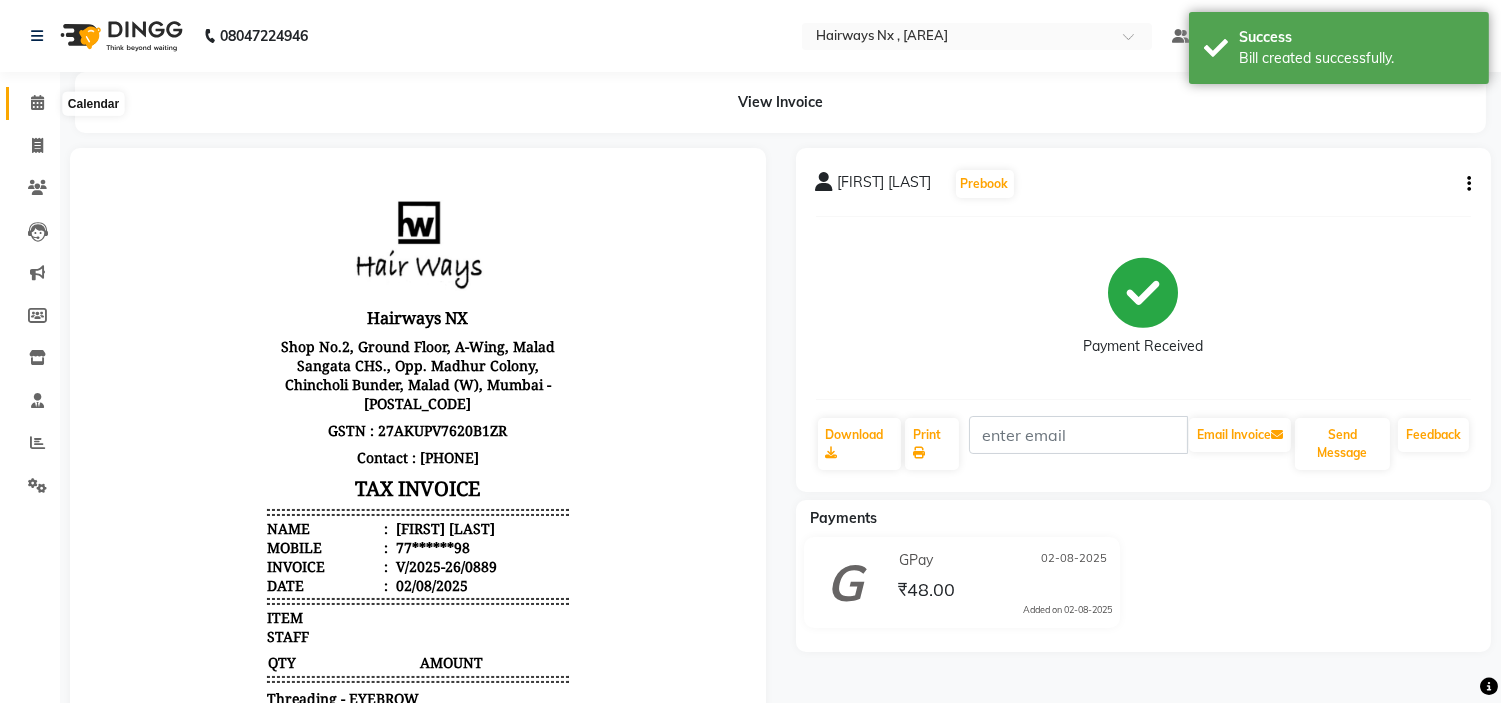 click 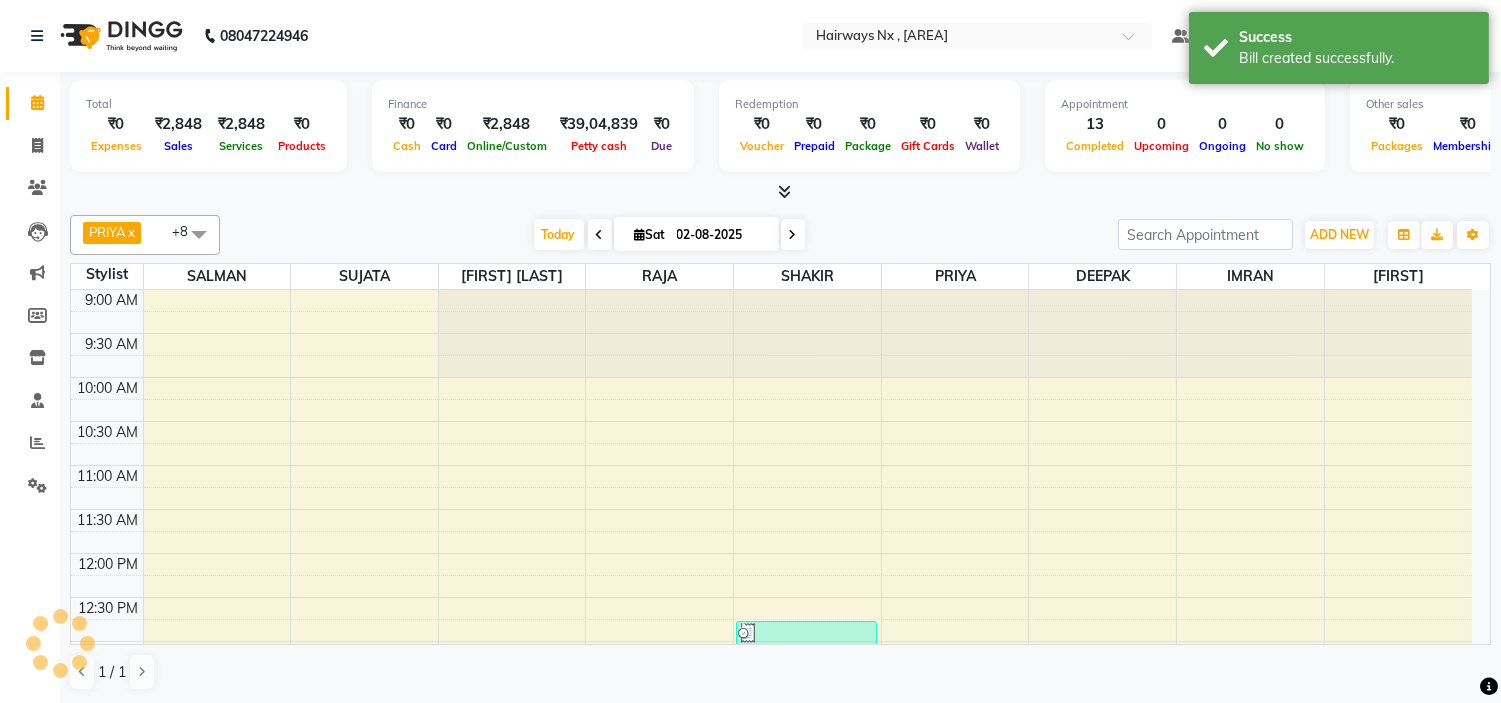 scroll, scrollTop: 0, scrollLeft: 0, axis: both 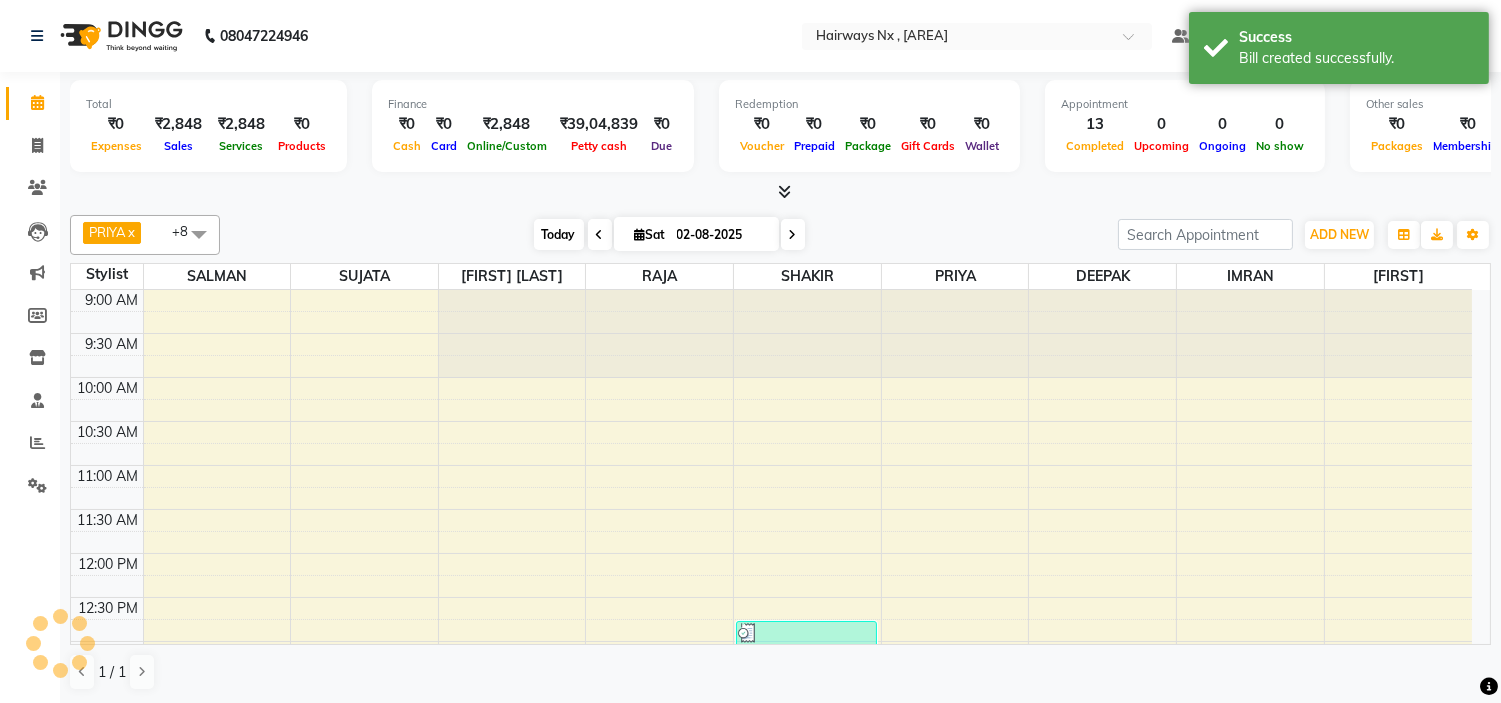 click on "Today" at bounding box center [559, 234] 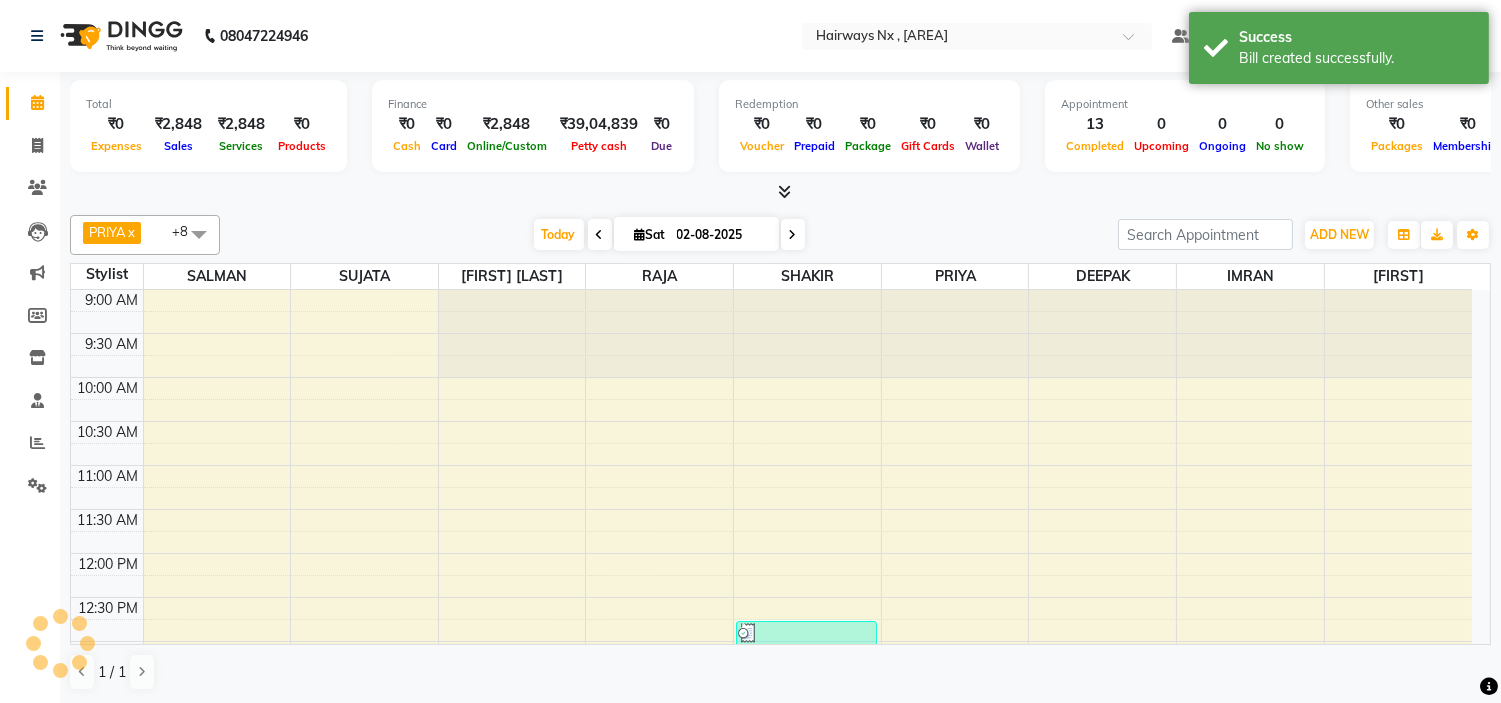 scroll, scrollTop: 531, scrollLeft: 0, axis: vertical 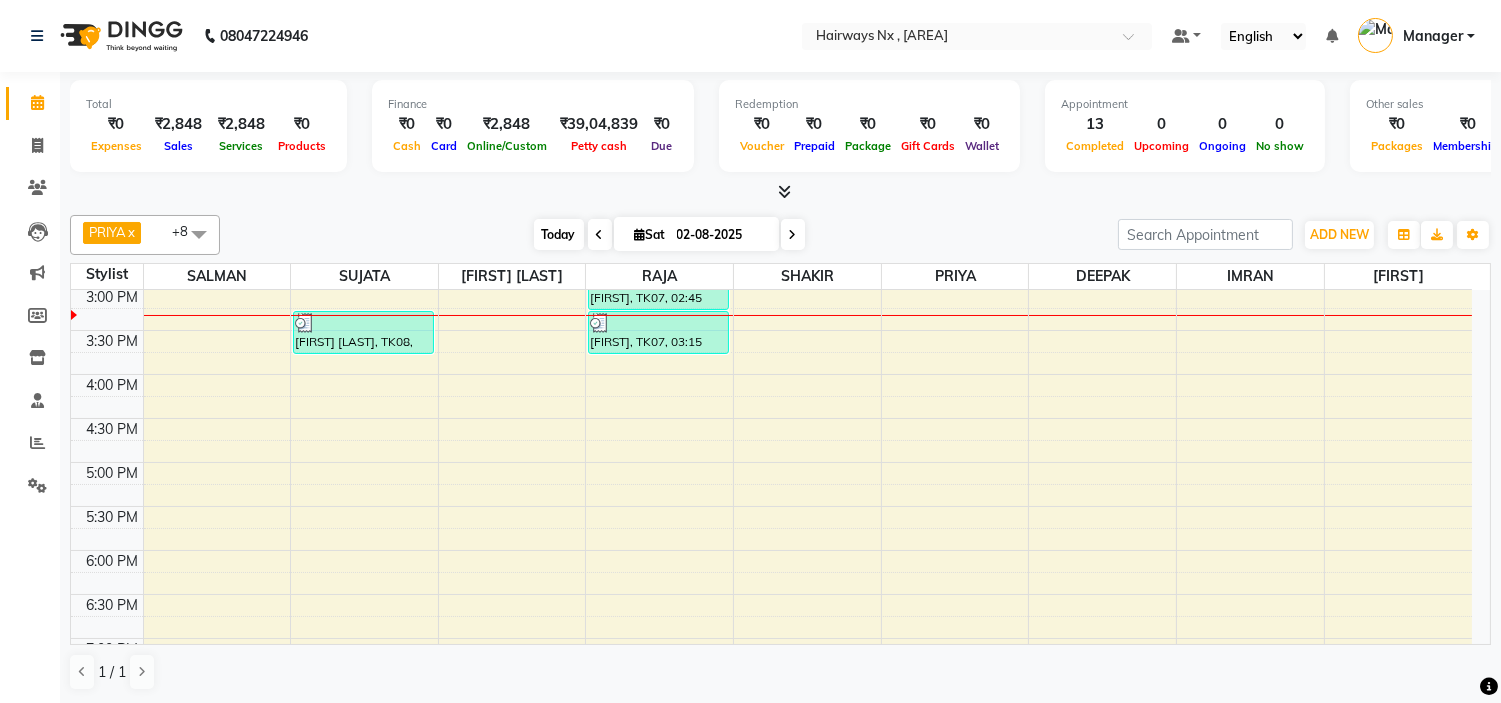 click on "Today" at bounding box center (559, 234) 